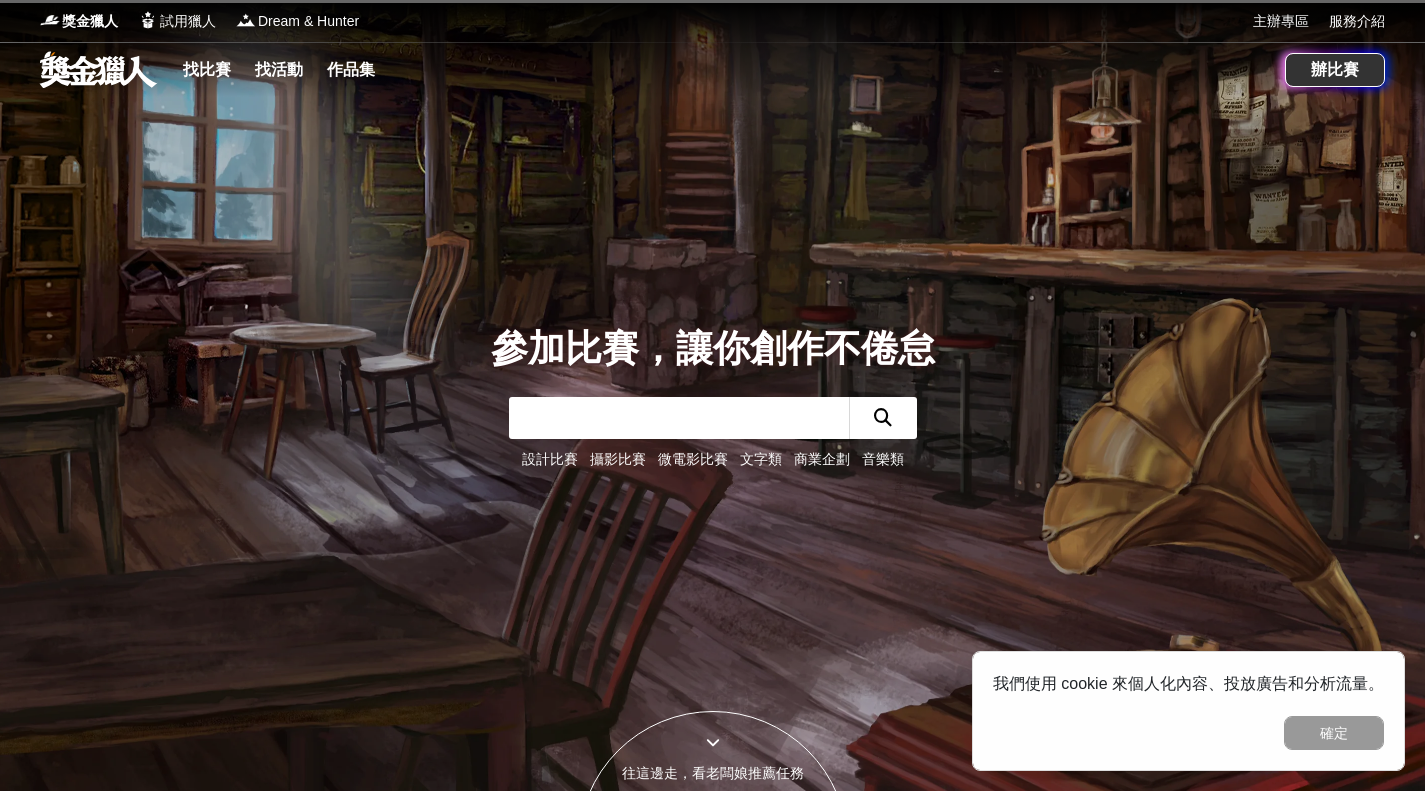 scroll, scrollTop: 0, scrollLeft: 0, axis: both 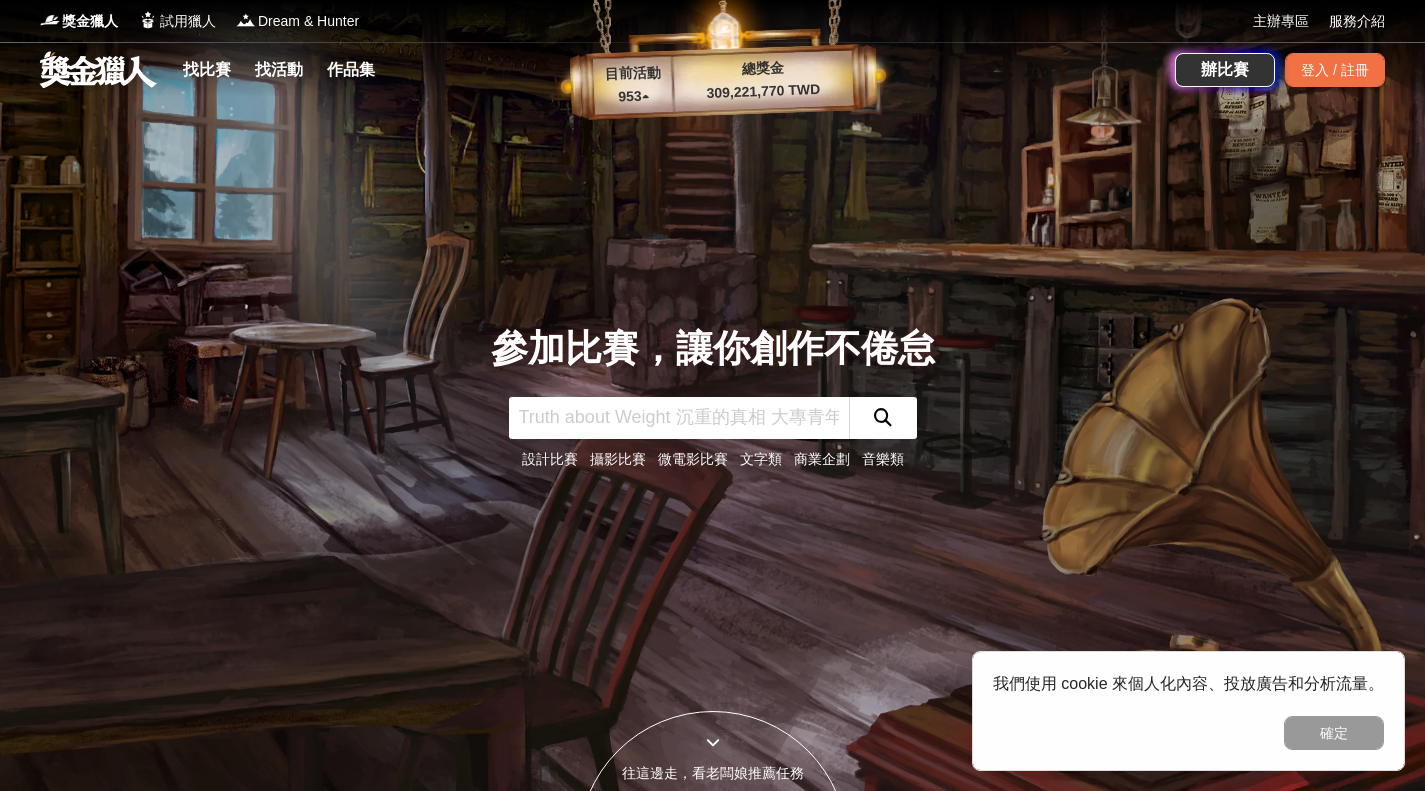 click on "找比賽" at bounding box center [207, 70] 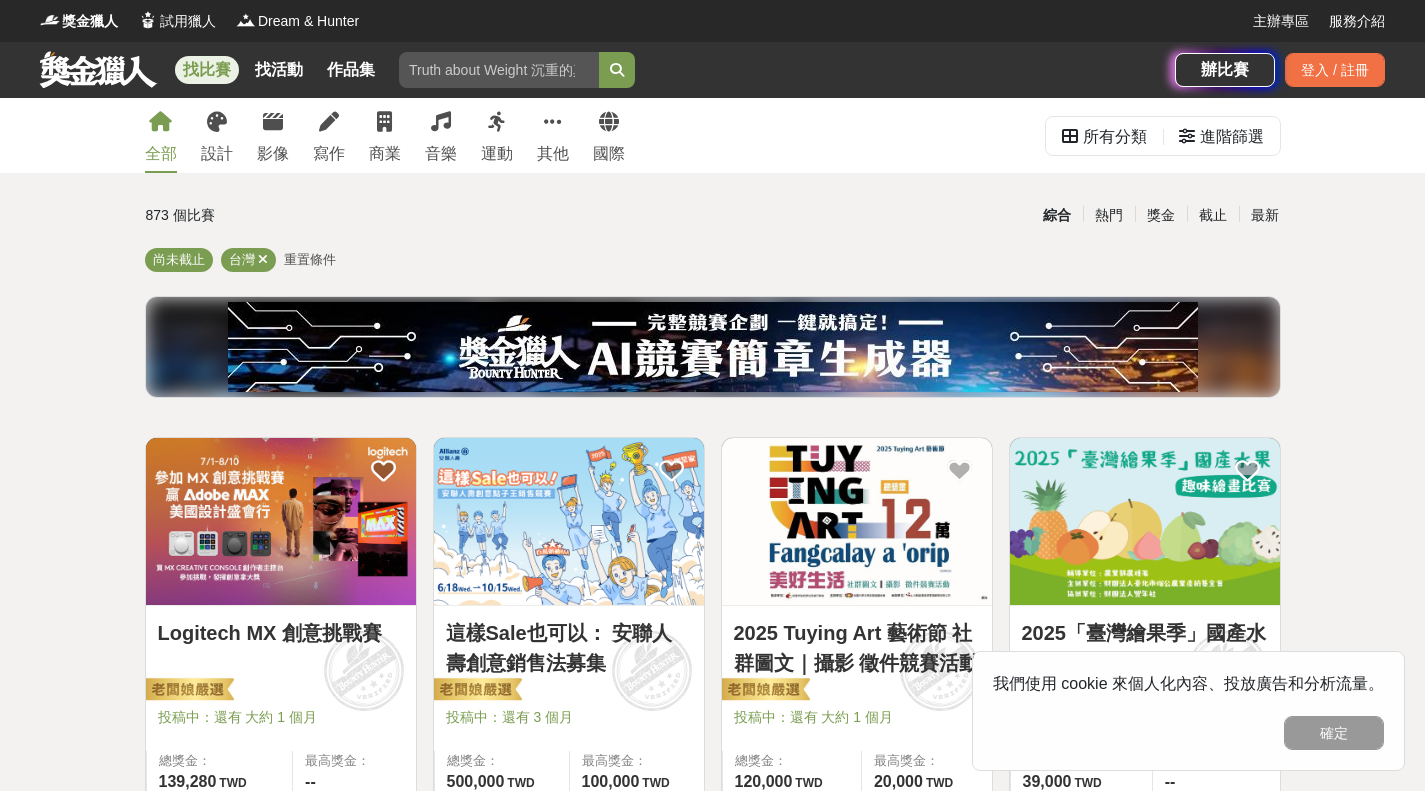 click on "全部 設計 影像 寫作 商業 音樂 運動 其他 國際 所有分類 進階篩選 873   個比賽 綜合 熱門 獎金 截止 最新 尚未截止 台灣 重置條件 Logitech MX 創意挑戰賽 投稿中：還有 大約 1 個月 總獎金： 139,280 139,280 TWD 最高獎金： -- 274,405 65 0 這樣Sale也可以： 安聯人壽創意銷售法募集 投稿中：還有 3 個月 總獎金： 500,000 500,000 TWD 最高獎金： 100,000 TWD 26,483 60 0 2025 Tuying Art 藝術節 社群圖文｜攝影 徵件競賽活動 投稿中：還有 大約 1 個月 總獎金： 120,000 120,000 TWD 最高獎金： 20,000 TWD 7,997 22 0 2025「臺灣繪果季」國產水果趣味繪畫比賽 投稿中：還有 2 個月 總獎金： 39,000 39,000 TWD 最高獎金： -- 5,554 48 0 來吧！Show出你的新『泰』度！國泰人壽全國創意行銷提案&圖文競賽 投票中：還有 15 天 總獎金： 1,000,260 100 萬 TWD 最高獎金： 180,000 TWD 183,701 753 0 2025 玩具及生活用品創意設計競賽 600,000 0" at bounding box center [712, 1684] 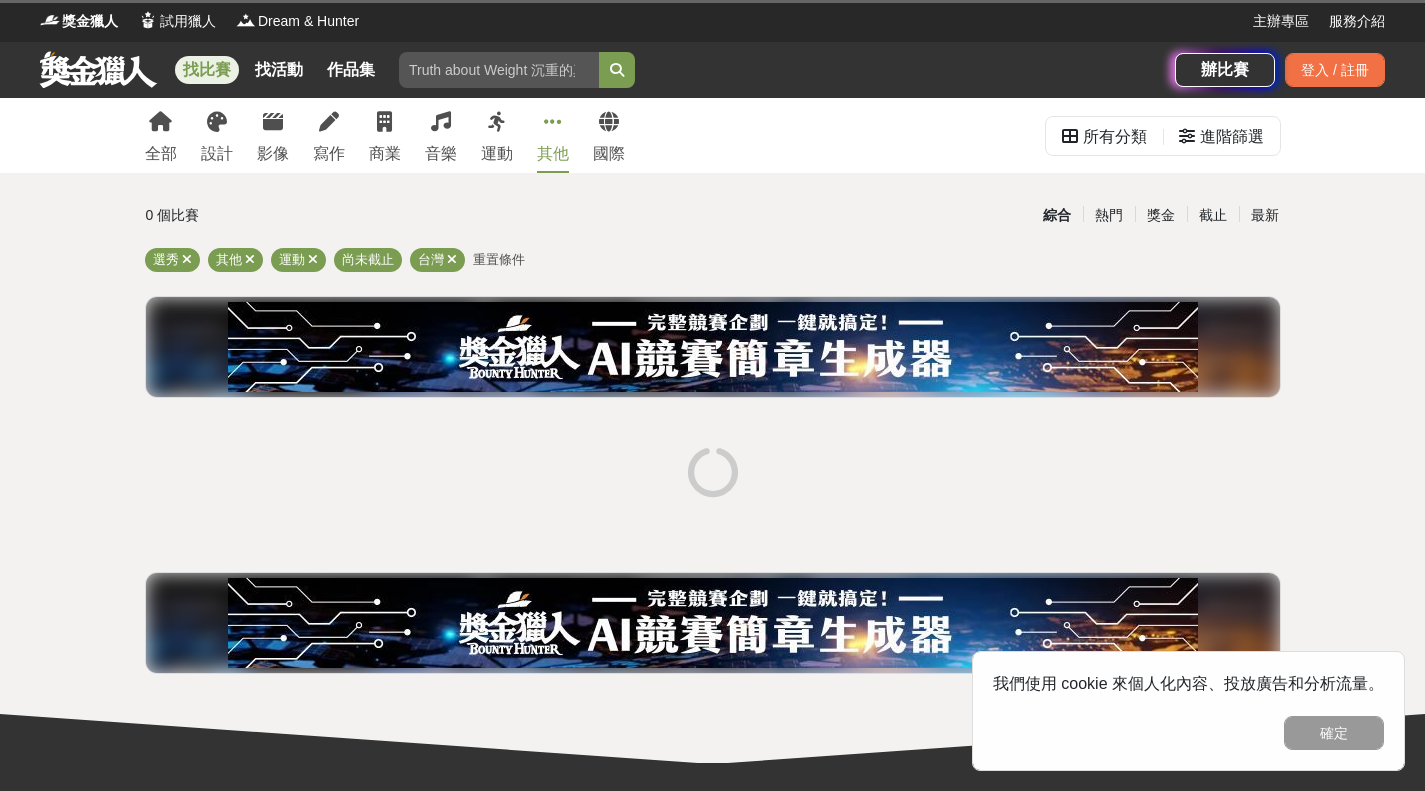 click at bounding box center [187, 259] 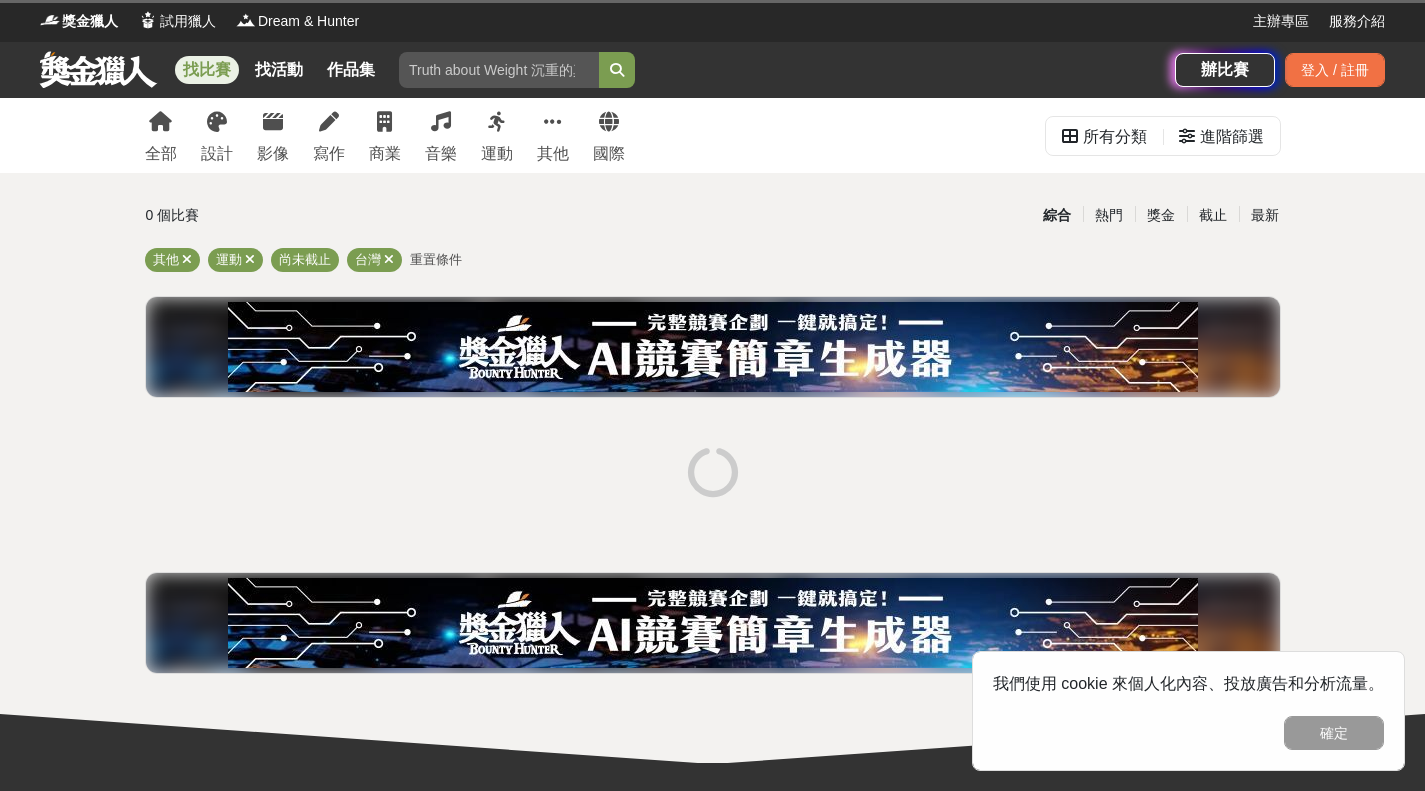 click at bounding box center [187, 259] 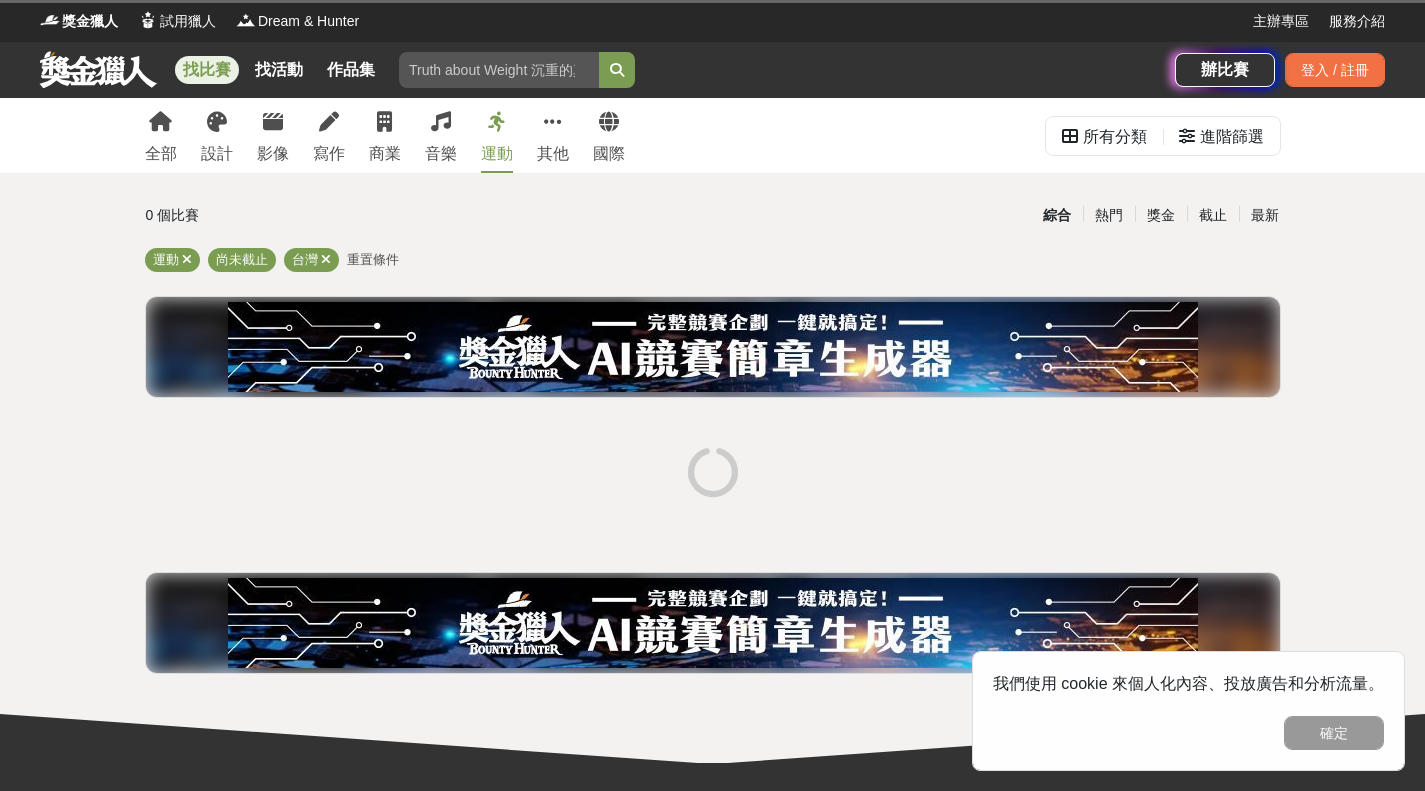 click at bounding box center (187, 259) 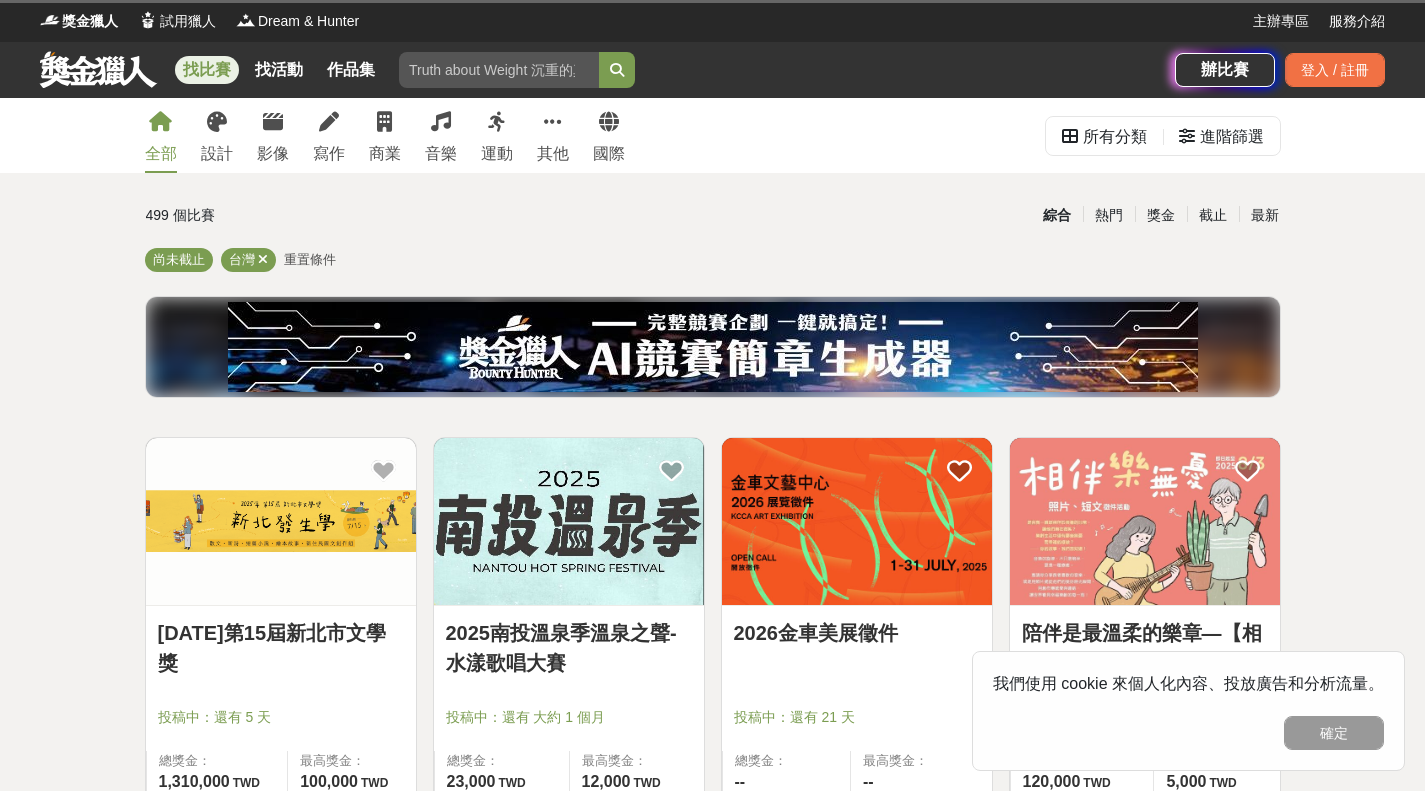 click at bounding box center [263, 259] 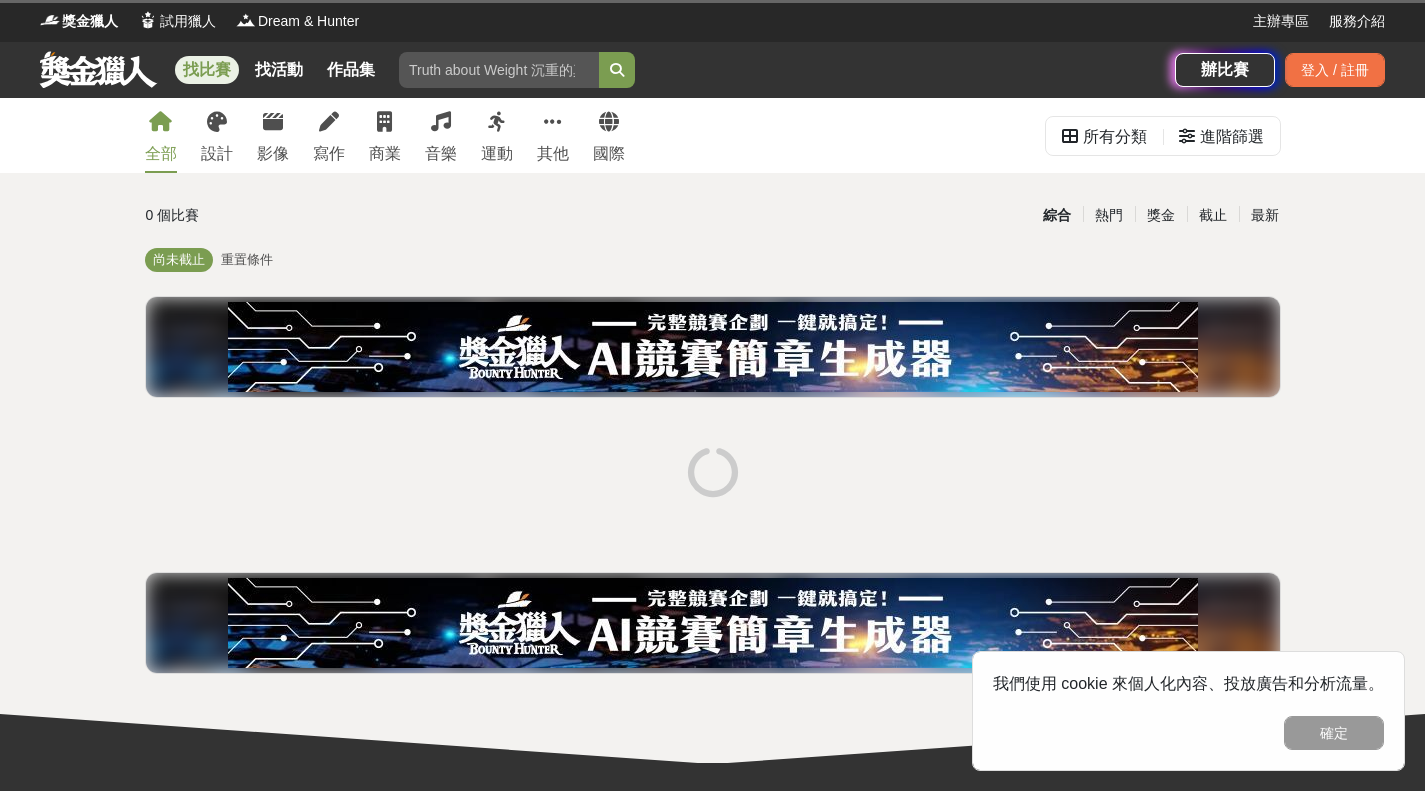 click at bounding box center (1187, 136) 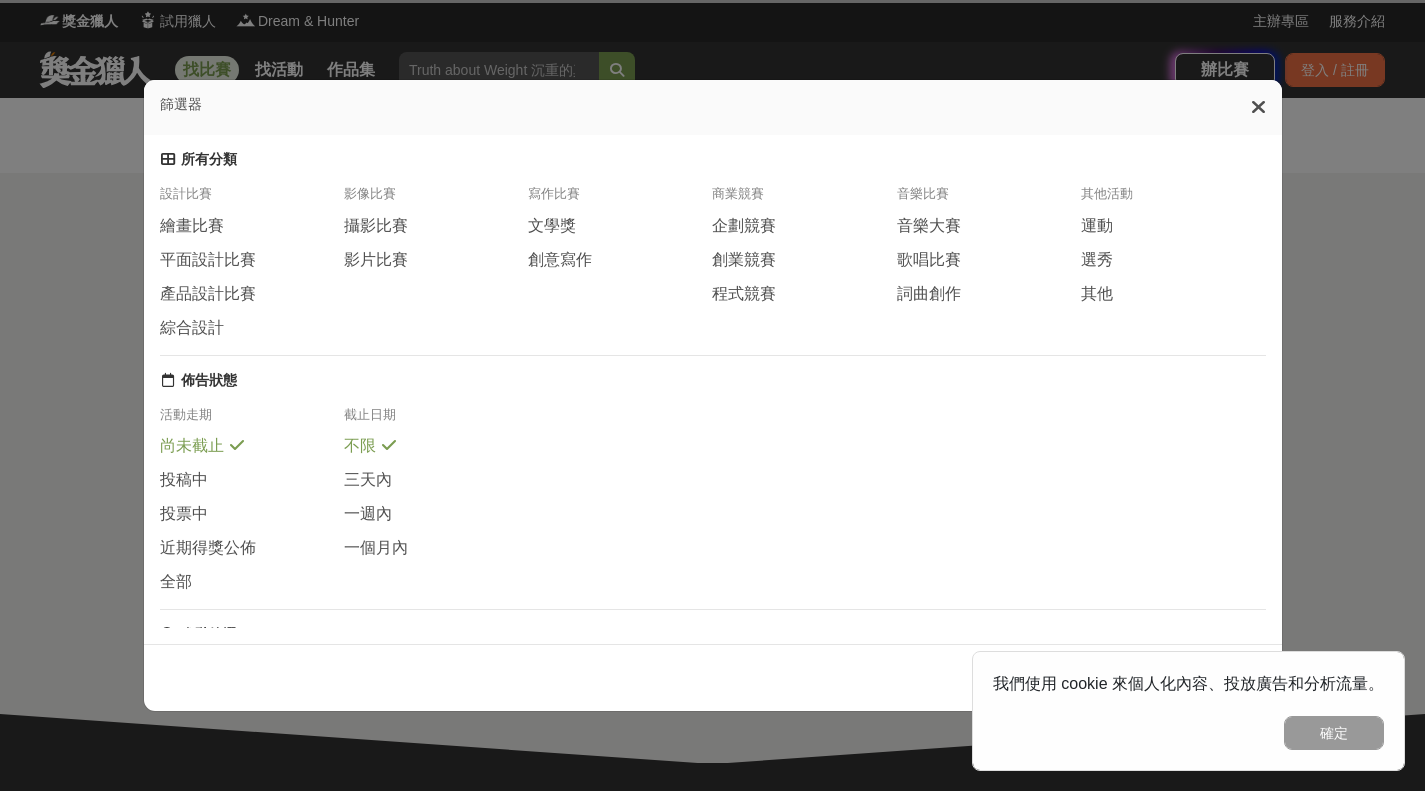 click on "程式競賽" at bounding box center (744, 294) 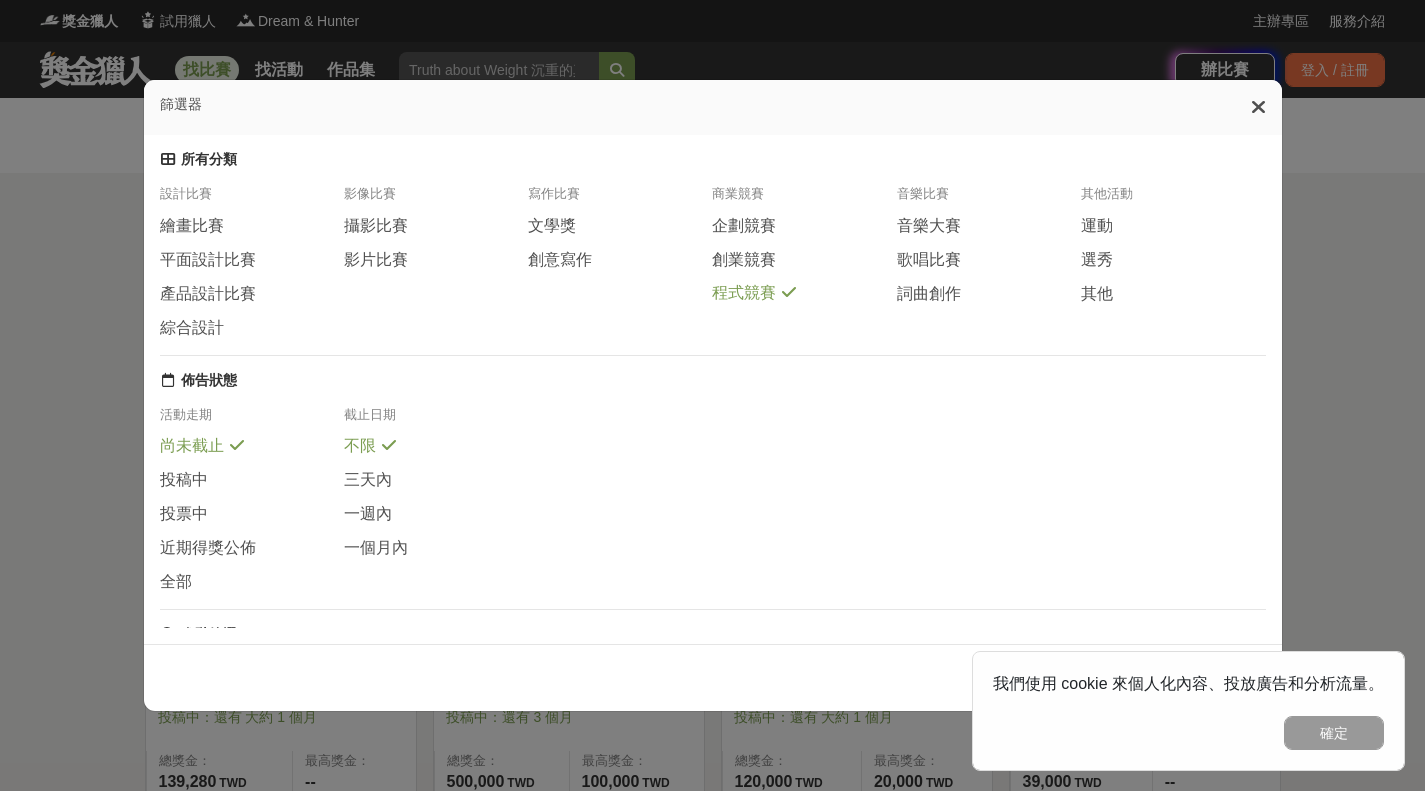 click at bounding box center [1258, 107] 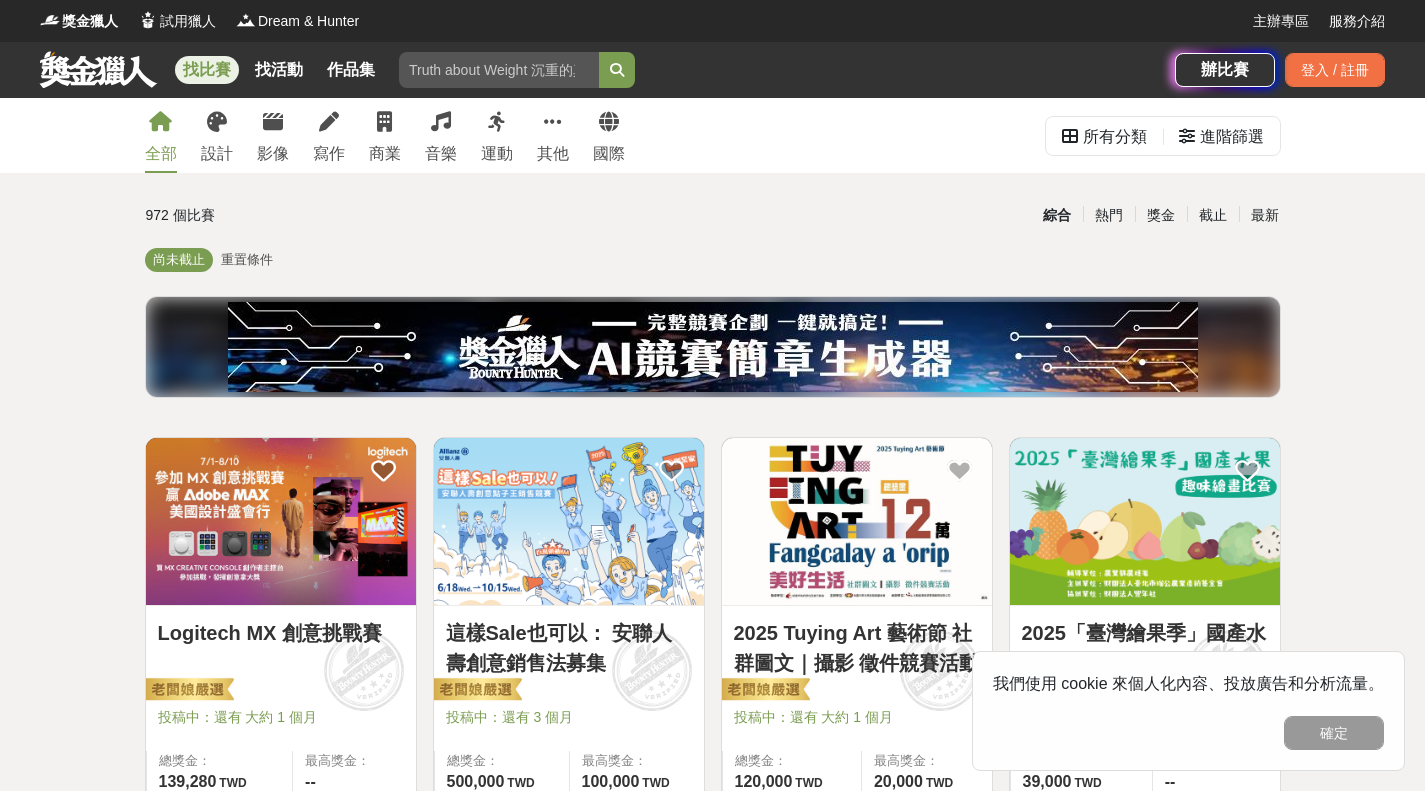 click on "進階篩選" at bounding box center [1232, 137] 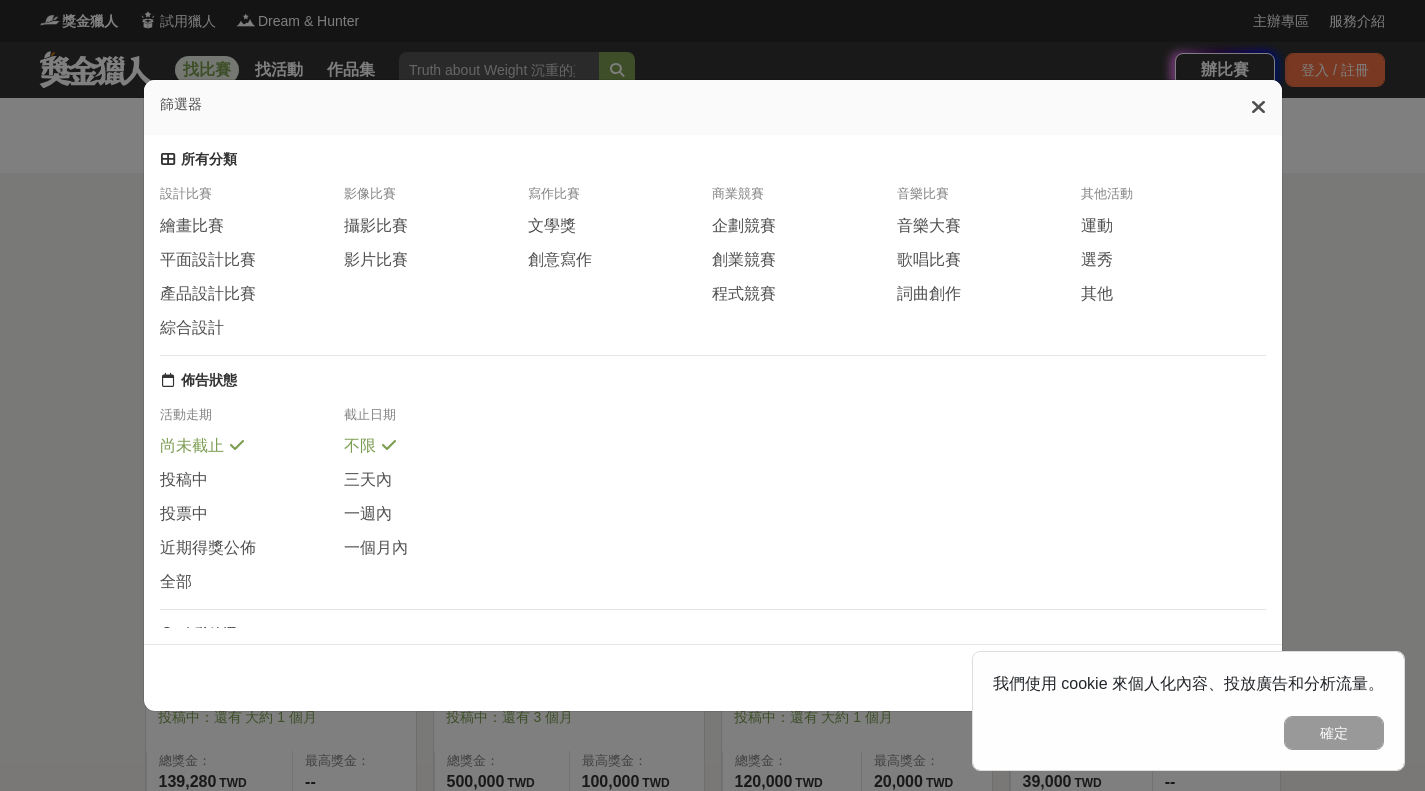 click on "程式競賽" at bounding box center (744, 294) 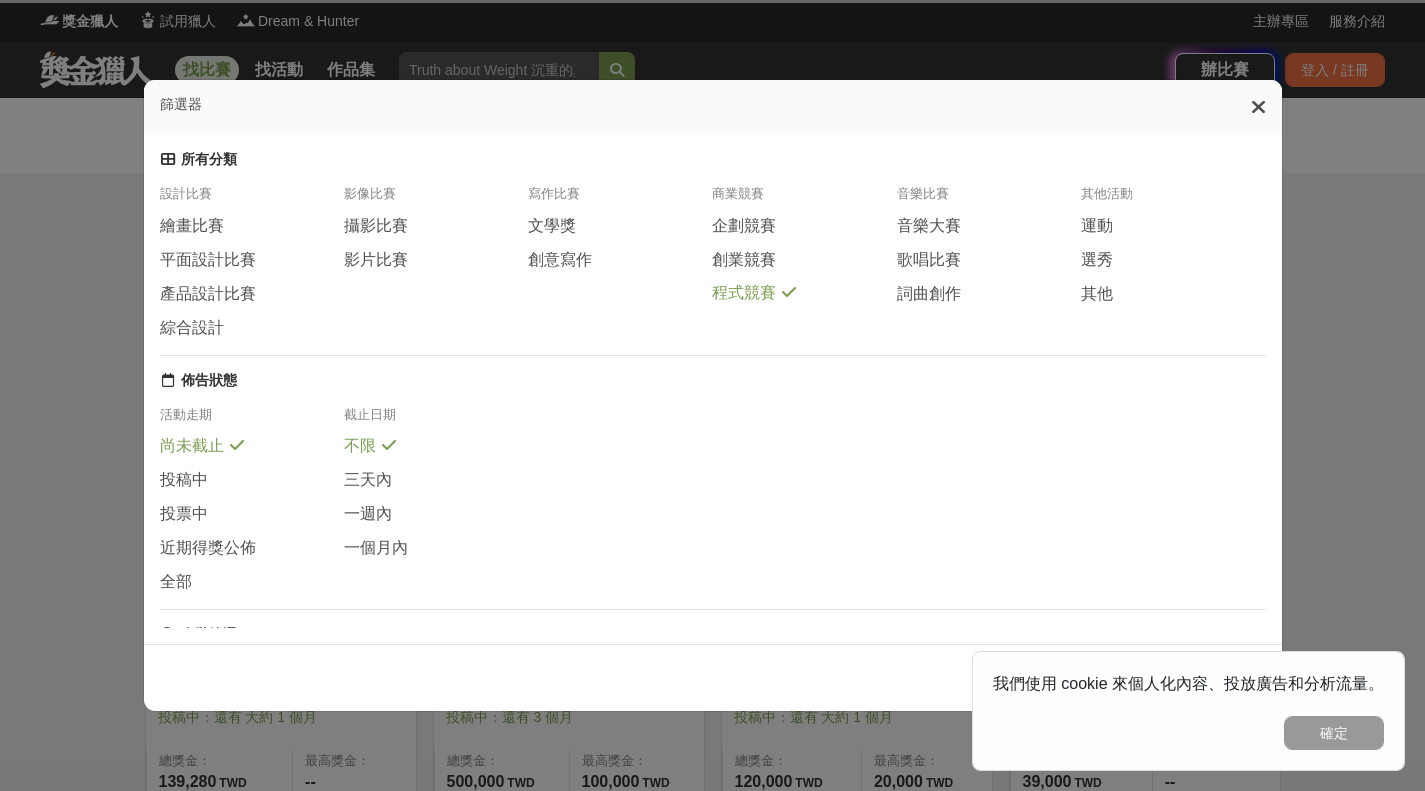 click on "確定" at bounding box center (1334, 733) 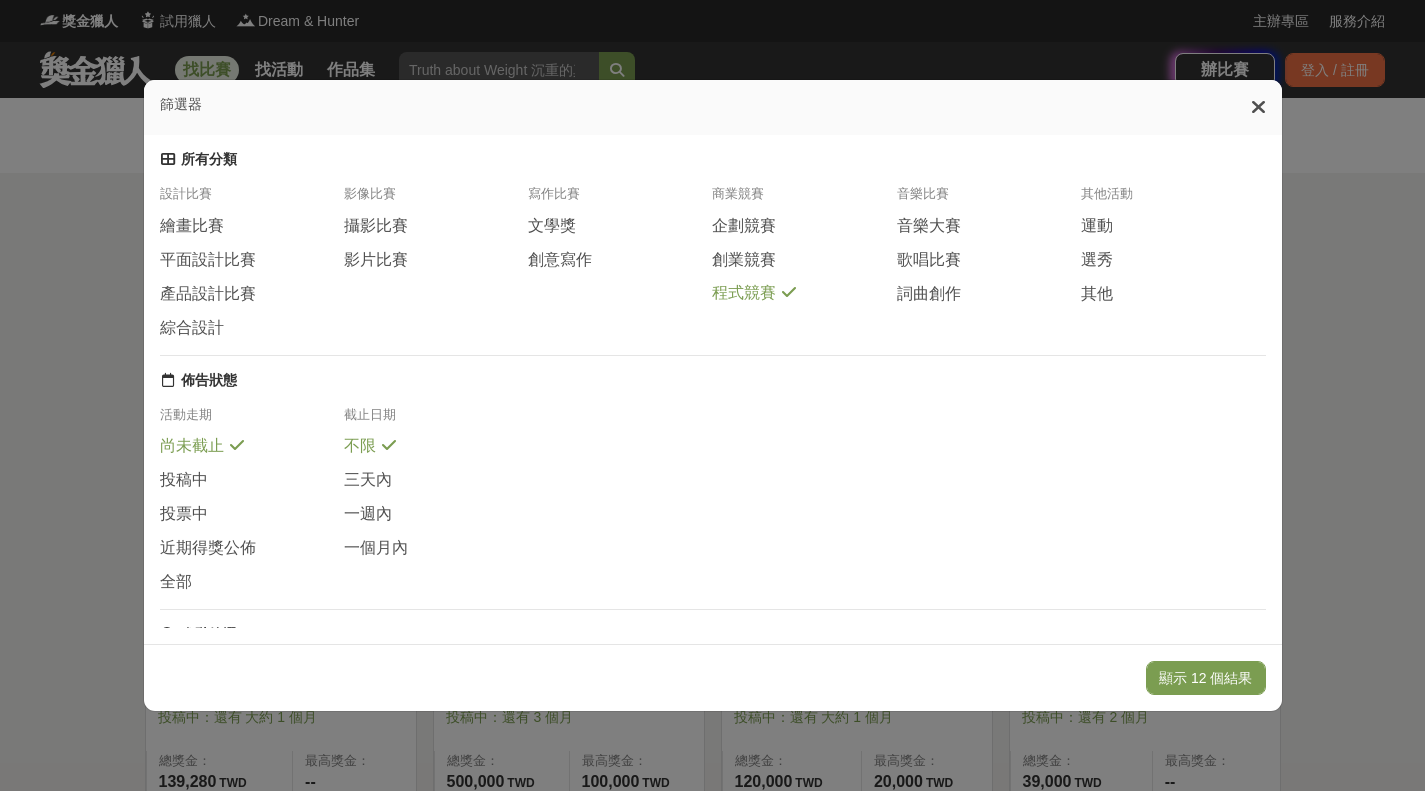 click on "顯示 12 個結果" at bounding box center [1205, 678] 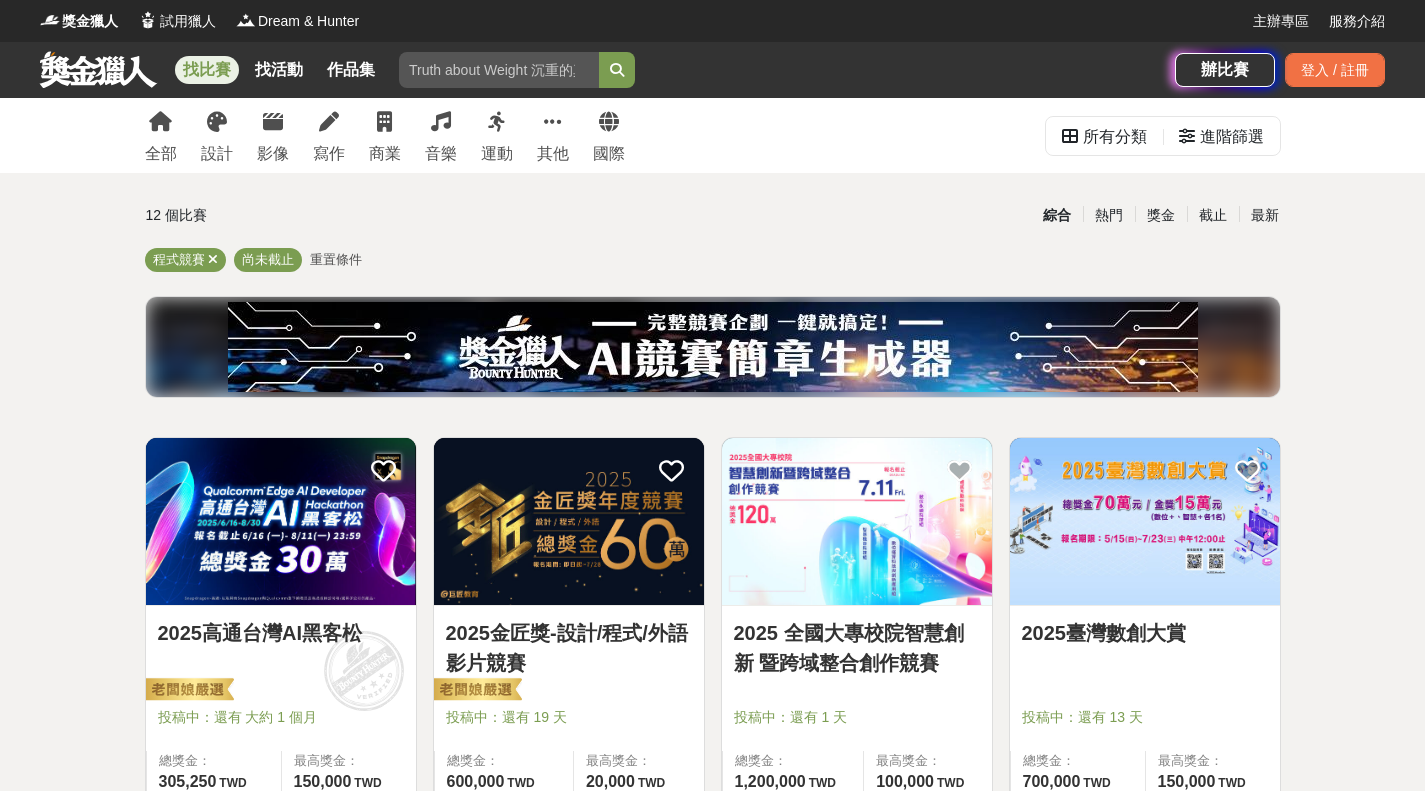 click on "全部 設計 影像 寫作 商業 音樂 運動 其他 國際 所有分類 進階篩選 12   個比賽 綜合 熱門 獎金 截止 最新 程式競賽 尚未截止 重置條件 2025高通台灣AI黑客松 投稿中：還有 大約 1 個月 總獎金： 305,250 305,250 TWD 最高獎金： 150,000 TWD 3,063 49 0 2025金匠獎-設計/程式/外語影片競賽 投稿中：還有 19 天 總獎金： 600,000 600,000 TWD 最高獎金： 20,000 TWD 10,472 197 0 2025 全國大專校院智慧創新 暨跨域整合創作競賽 投稿中：還有 1 天 總獎金： 1,200,000 120 萬 TWD 最高獎金： 100,000 TWD 2,108 31 0 2025臺灣數創大賞 投稿中：還有 13 天 總獎金： 700,000 700,000 TWD 最高獎金： 150,000 TWD 2,195 39 0 2025全國智慧製造大數據分析競賽 投稿中：還有 15 天 總獎金： 3,300,000 330 萬 TWD 最高獎金： 100,000 TWD 1,090 21 0 2025年ITSA全國大專校院程式設計極客挑戰賽 投稿中：還有 2 個月 總獎金： 115,000 115,000 TWD 最高獎金： TWD" at bounding box center (712, 1030) 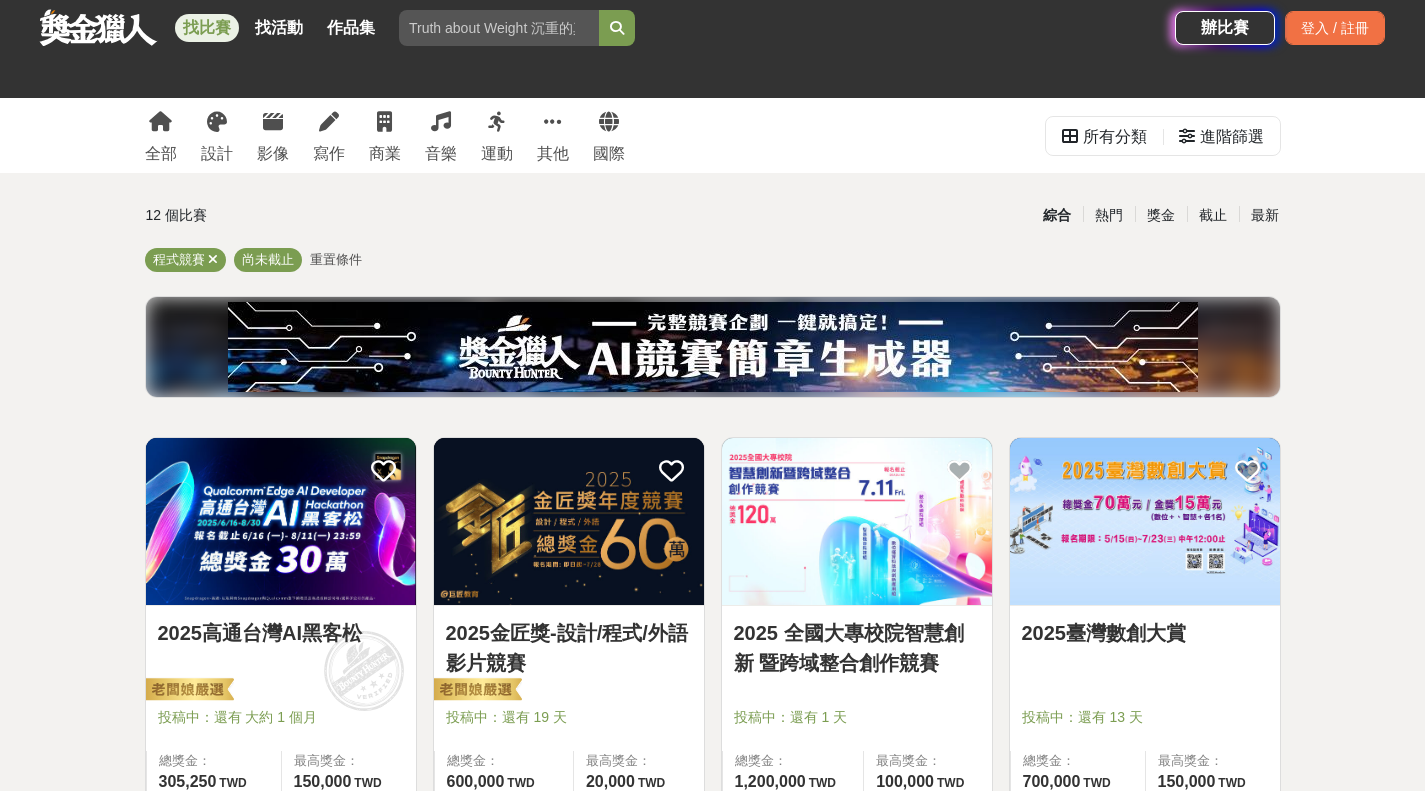 scroll, scrollTop: 300, scrollLeft: 0, axis: vertical 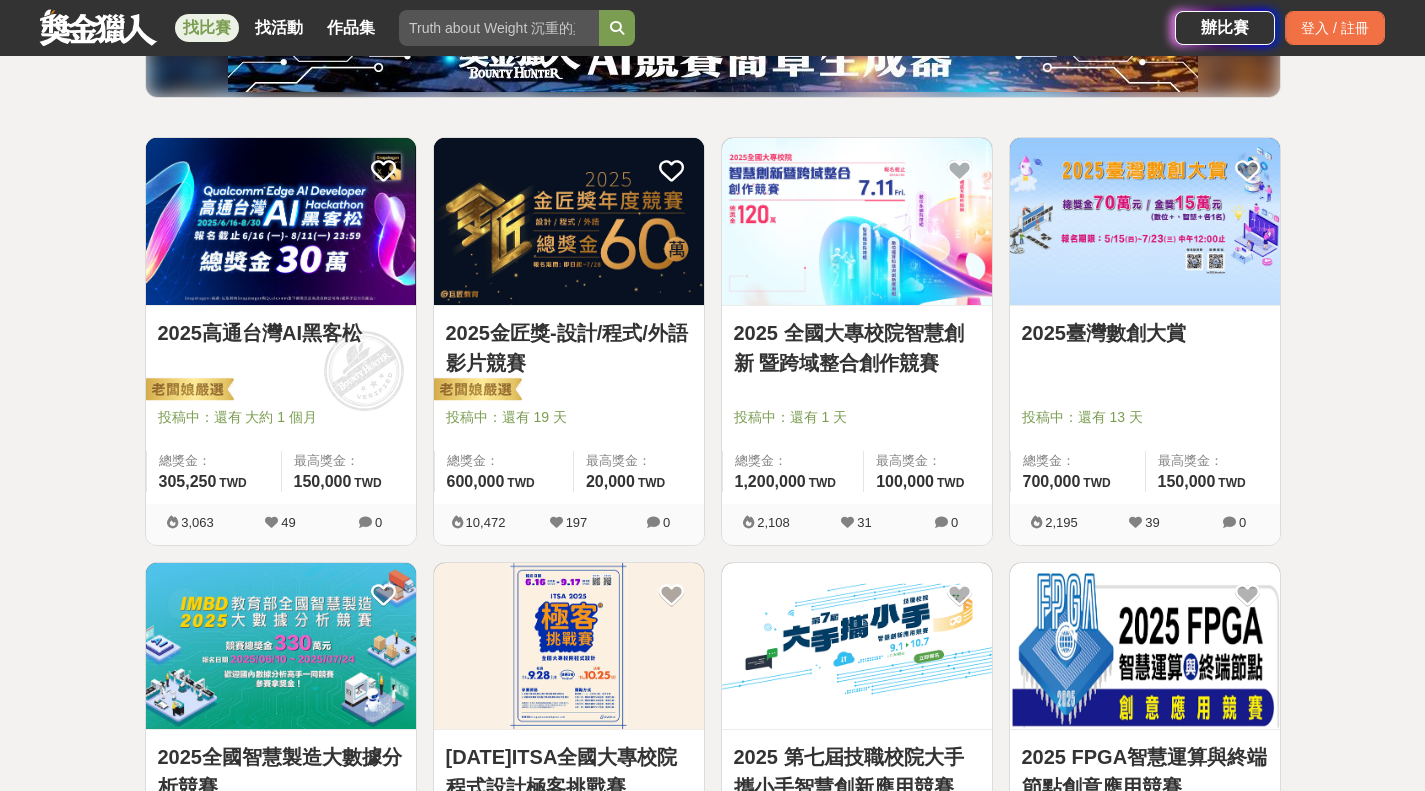 click on "全部 設計 影像 寫作 商業 音樂 運動 其他 國際 所有分類 進階篩選 12   個比賽 綜合 熱門 獎金 截止 最新 程式競賽 尚未截止 重置條件 2025高通台灣AI黑客松 投稿中：還有 大約 1 個月 總獎金： 305,250 305,250 TWD 最高獎金： 150,000 TWD 3,063 49 0 2025金匠獎-設計/程式/外語影片競賽 投稿中：還有 19 天 總獎金： 600,000 600,000 TWD 最高獎金： 20,000 TWD 10,472 197 0 2025 全國大專校院智慧創新 暨跨域整合創作競賽 投稿中：還有 1 天 總獎金： 1,200,000 120 萬 TWD 最高獎金： 100,000 TWD 2,108 31 0 2025臺灣數創大賞 投稿中：還有 13 天 總獎金： 700,000 700,000 TWD 最高獎金： 150,000 TWD 2,195 39 0 2025全國智慧製造大數據分析競賽 投稿中：還有 15 天 總獎金： 3,300,000 330 萬 TWD 最高獎金： 100,000 TWD 1,090 21 0 2025年ITSA全國大專校院程式設計極客挑戰賽 投稿中：還有 2 個月 總獎金： 115,000 115,000 TWD 最高獎金： TWD" at bounding box center [712, 730] 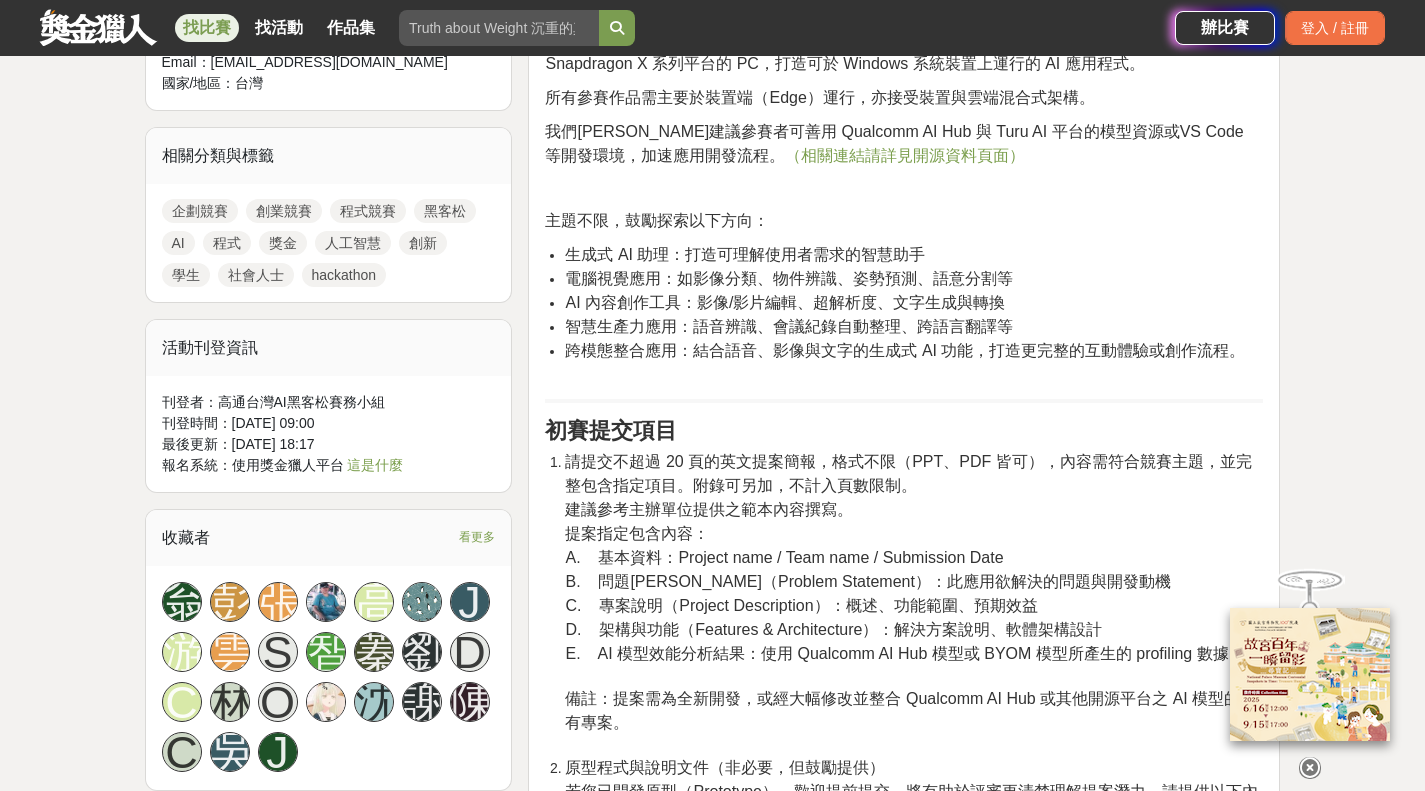 scroll, scrollTop: 1300, scrollLeft: 0, axis: vertical 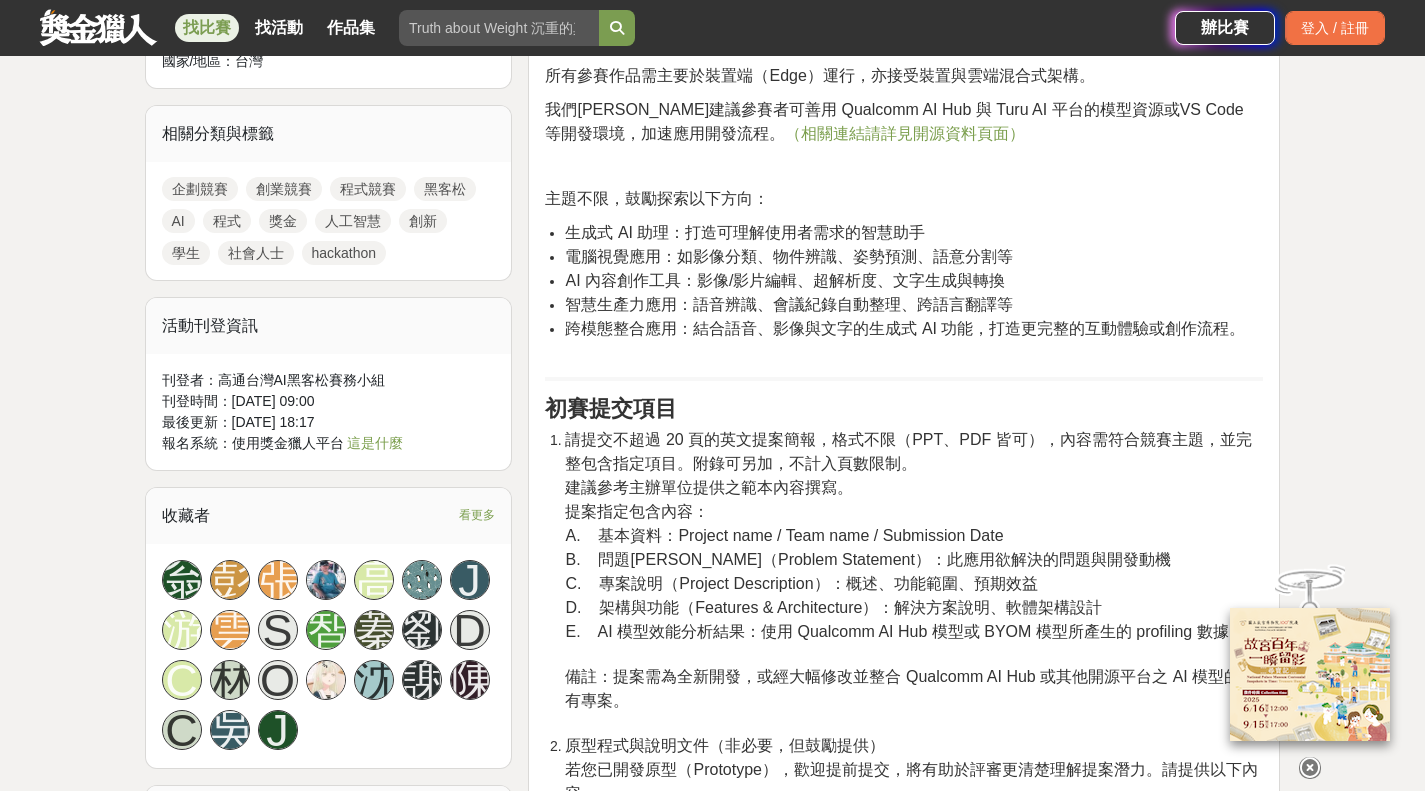 click on "請提交不超過 20 頁的英文提案簡報，格式不限（PPT、PDF 皆可），內容需符合競賽主題，並完整包含指定項目。附錄可另加，不計入頁數限制。" at bounding box center [908, 451] 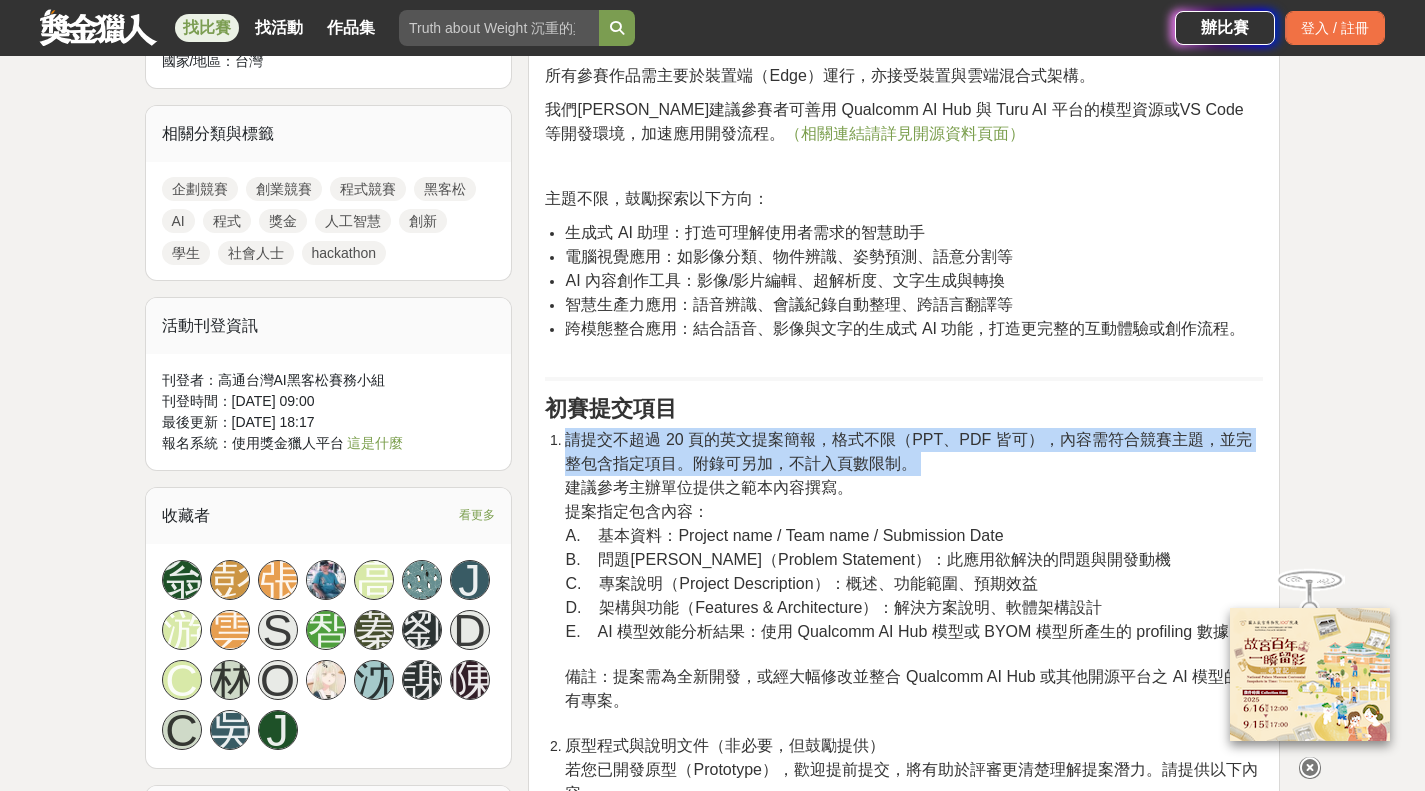 click on "請提交不超過 20 頁的英文提案簡報，格式不限（PPT、PDF 皆可），內容需符合競賽主題，並完整包含指定項目。附錄可另加，不計入頁數限制。" at bounding box center [908, 451] 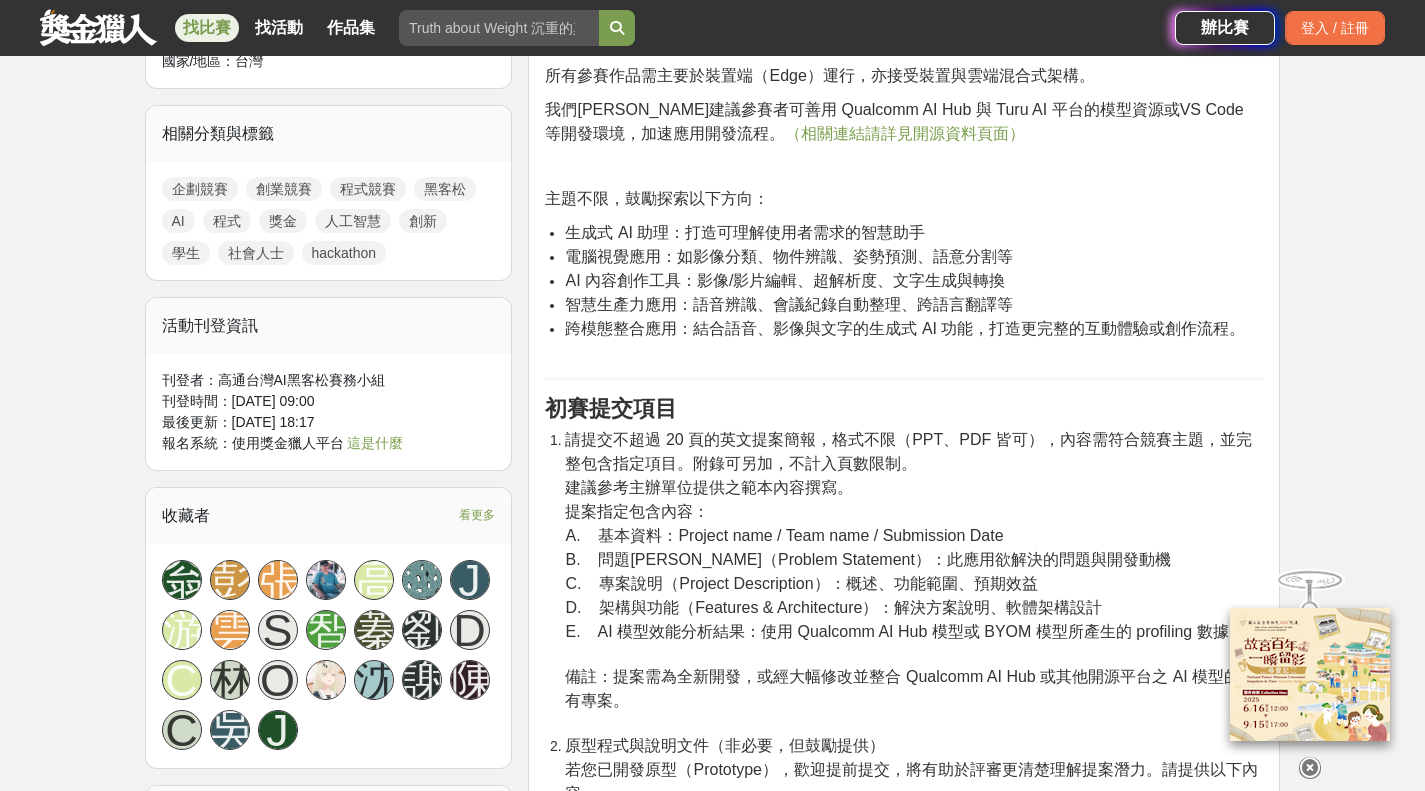 click on "建議參考主辦單位提供之範本內容撰寫。" at bounding box center [709, 487] 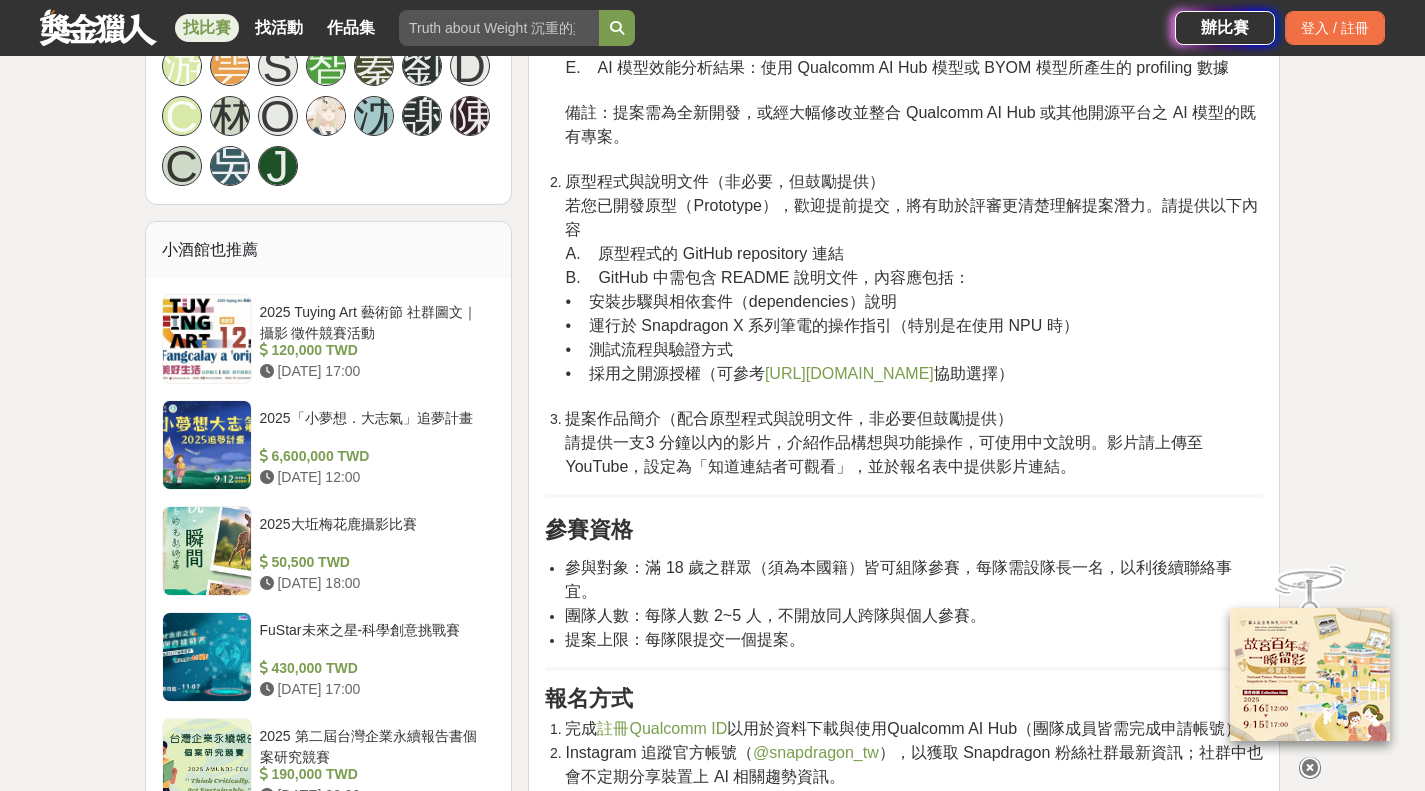 scroll, scrollTop: 2000, scrollLeft: 0, axis: vertical 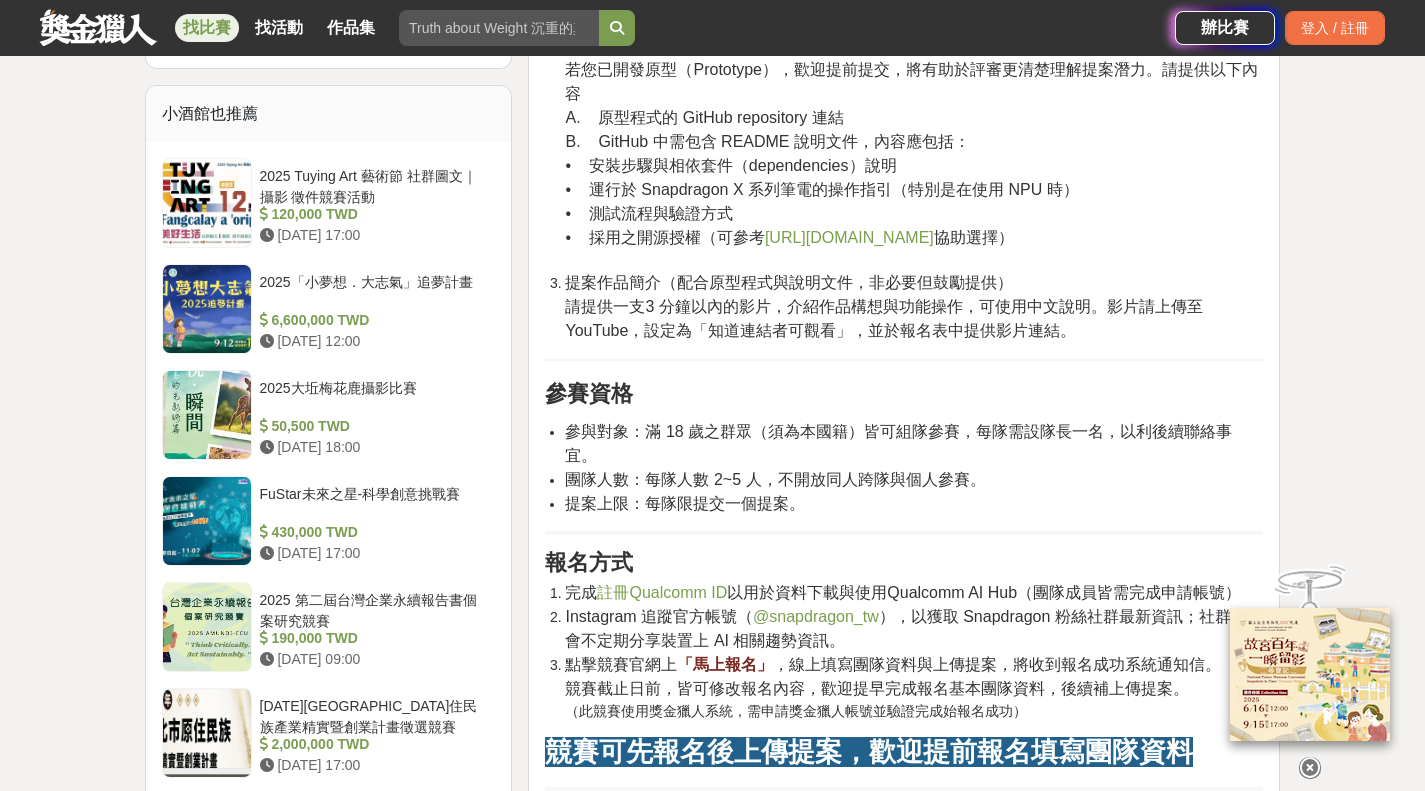 click on "參與對象：滿 18 歲之群眾（須為本國籍）皆可組隊參賽，每隊需設隊長一名，以利後續聯絡事宜。" at bounding box center [898, 443] 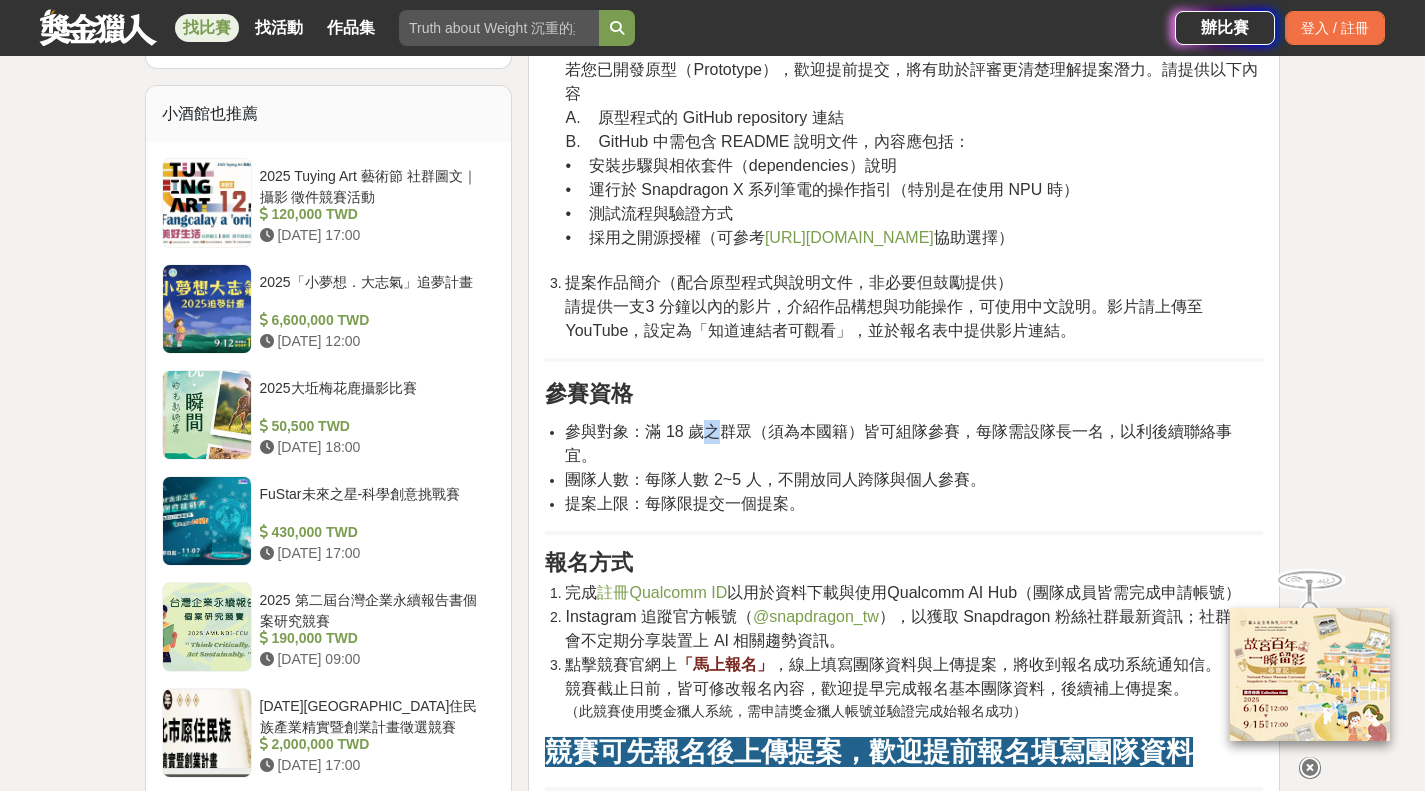 click on "參與對象：滿 18 歲之群眾（須為本國籍）皆可組隊參賽，每隊需設隊長一名，以利後續聯絡事宜。" at bounding box center (898, 443) 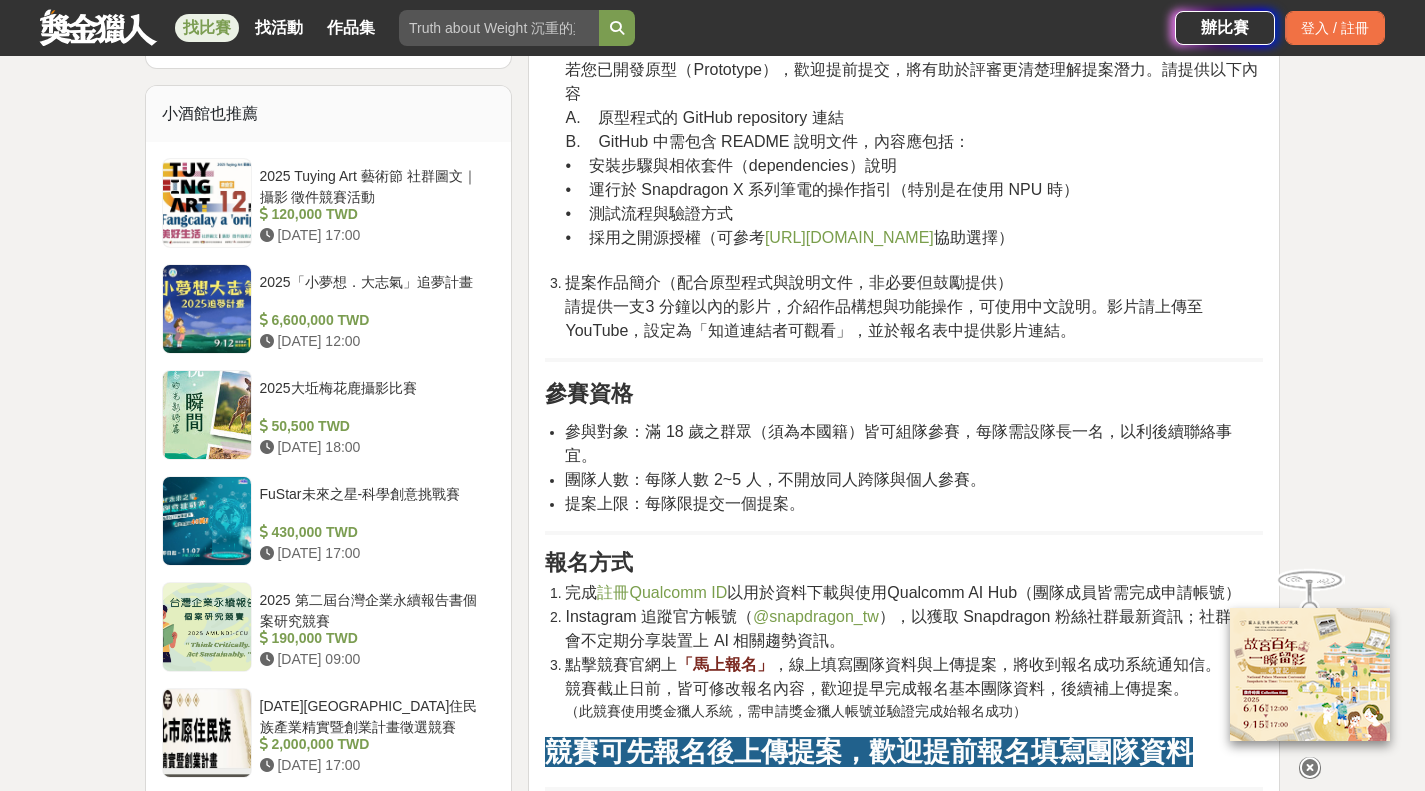 click on "團隊人數：每隊人數 2~5 人，不開放同人跨隊與個人參賽。" at bounding box center (775, 479) 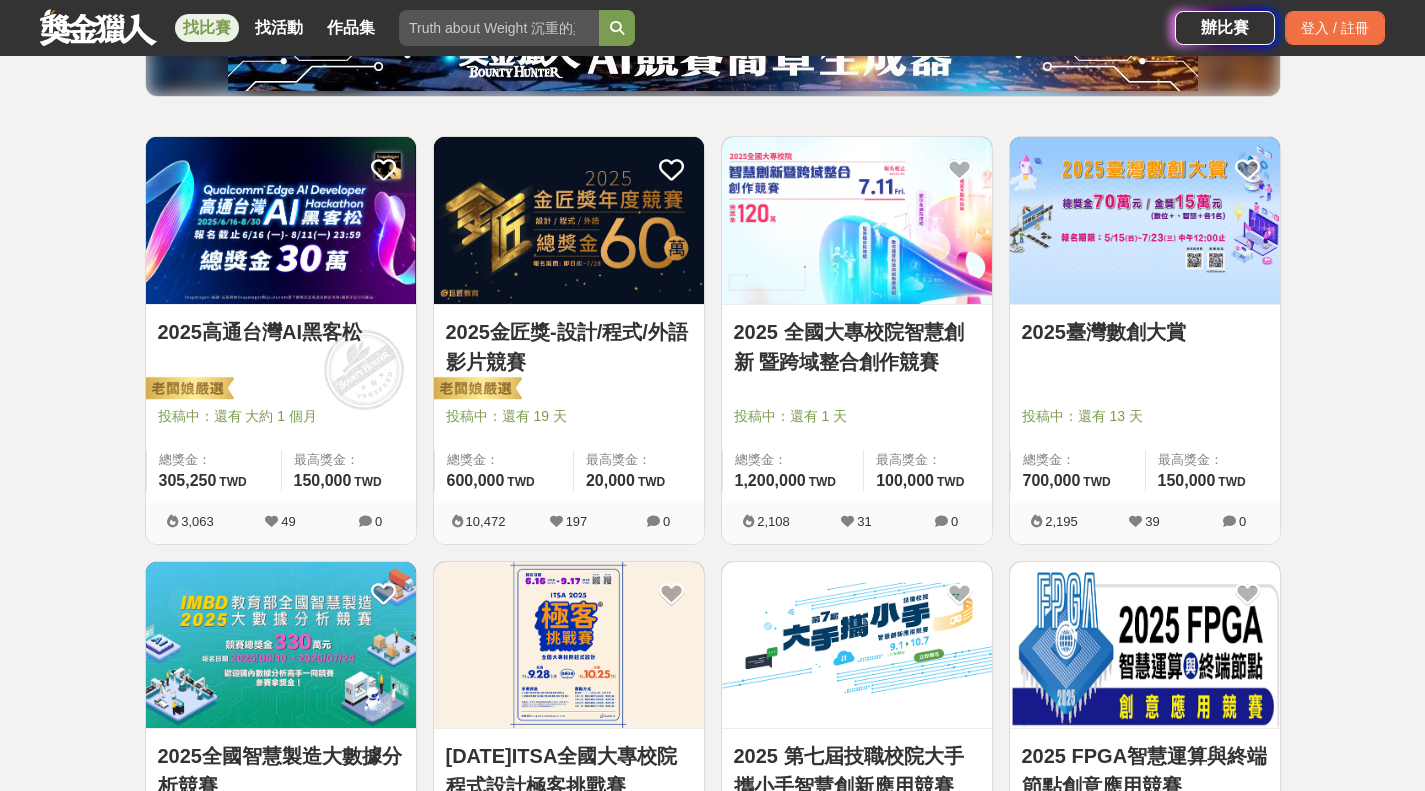 scroll, scrollTop: 300, scrollLeft: 0, axis: vertical 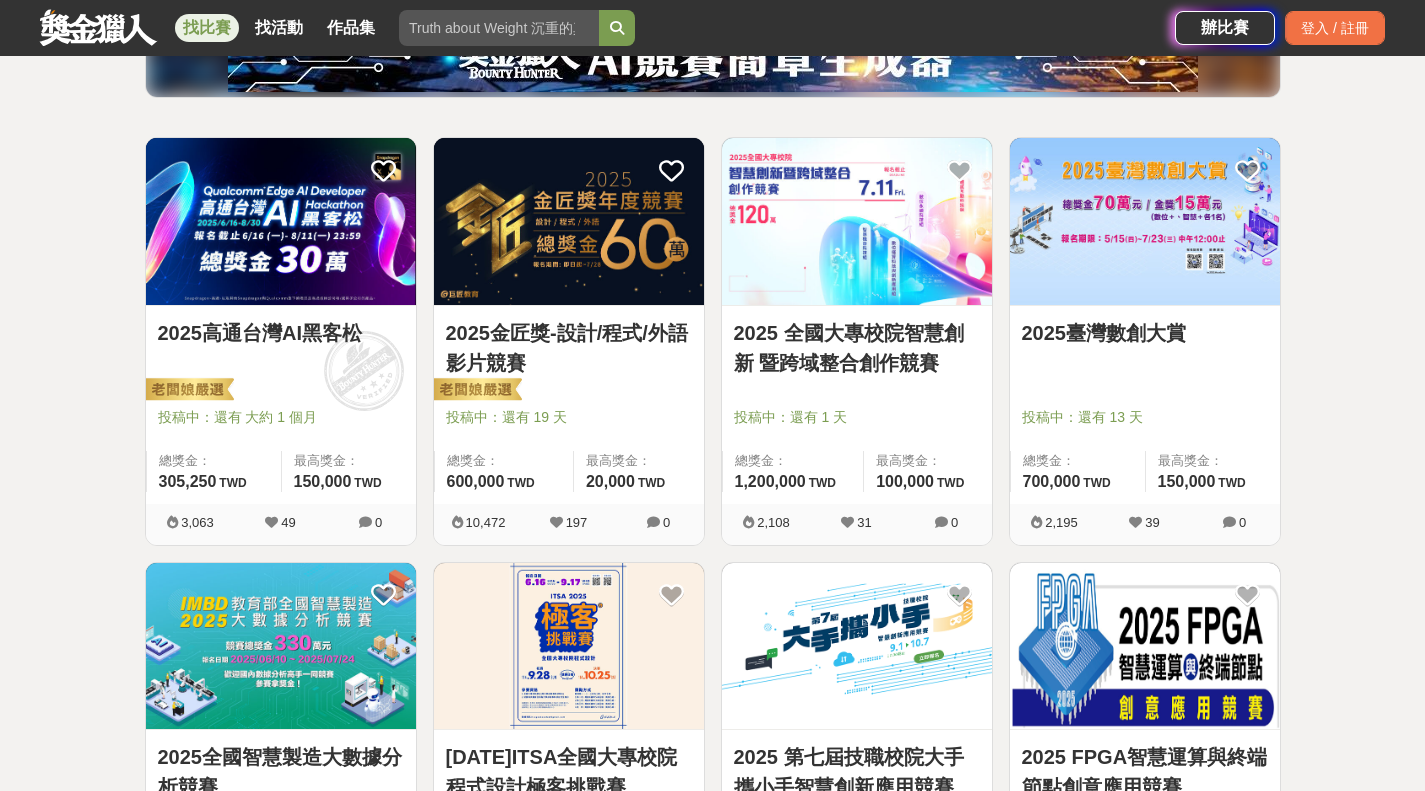 click on "2025 全國大專校院智慧創新 暨跨域整合創作競賽" at bounding box center (857, 348) 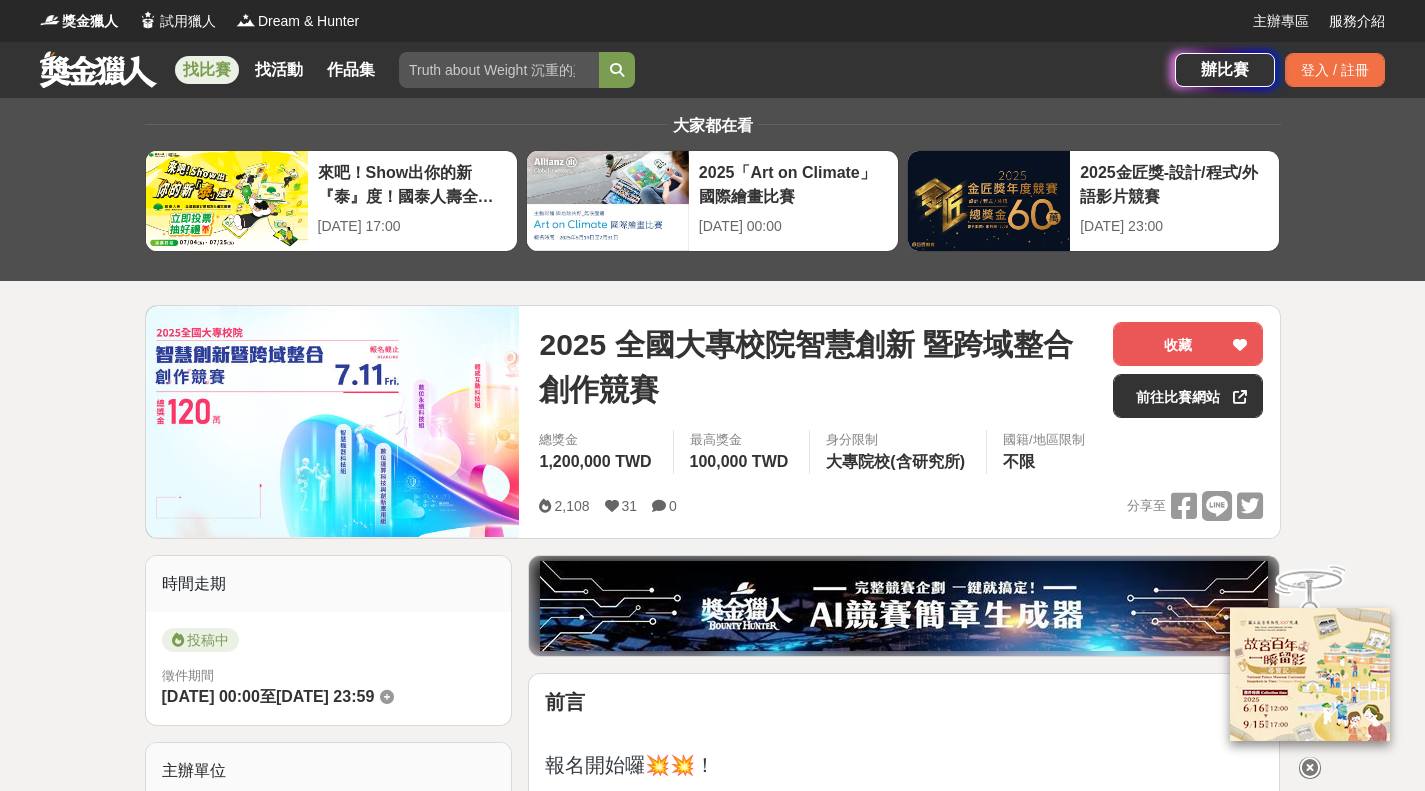 click on "大家都在看 來吧！Show出你的新『泰』度！國泰人壽全國創意行銷提案&圖文競賽 2025-06-27 17:00 2025「Art on Climate」國際繪畫比賽 2025-07-31 00:00 2025金匠獎-設計/程式/外語影片競賽 2025-07-28 23:00 2025 全國大專校院智慧創新 暨跨域整合創作競賽 收藏 前往比賽網站 總獎金 1,200,000   TWD 最高獎金 100,000   TWD 身分限制 大專院校(含研究所) 國籍/地區限制 不限 2,108 31 0 分享至 收藏 前往比賽網站 時間走期 投稿中 徵件期間 2025-05-05 00:00  至  2025-07-11 23:59 主辦單位 國立中央大學資訊工程學系 協辦/執行： 國立臺北科技大學、國立臺北教育大學、國立臺灣師範大學 電話： (03)4227151 #35324 Email： ncucilab@gmail.com 國家/地區： 台灣 相關分類與標籤 程式競賽 學生競賽 學生 國內 競賽 程式競賽 智慧創新 跨域整合 競賽主題 智慧機器科技 數位永續科技 體感互動科技 數位運算科技 參賽資格 念 彭" at bounding box center [712, 2534] 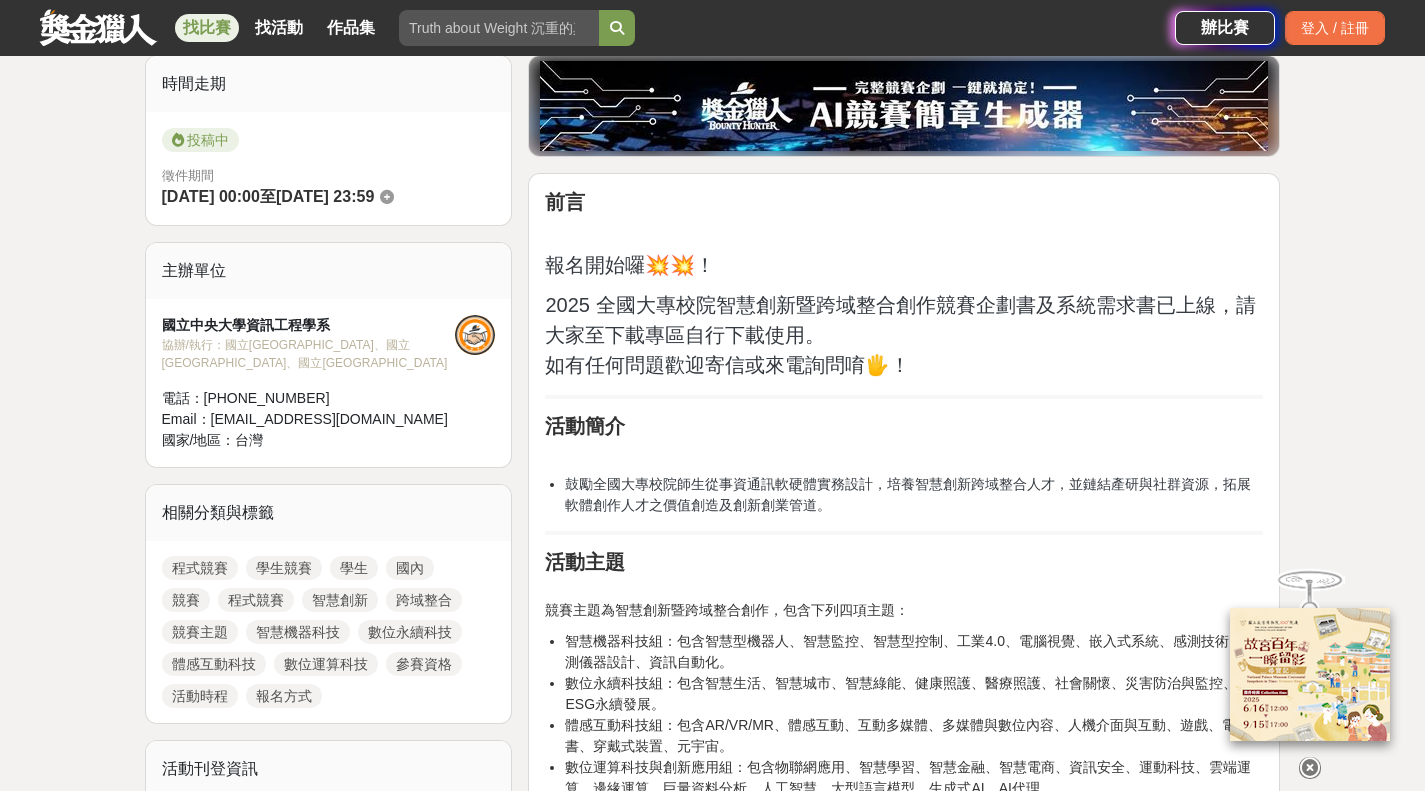 scroll, scrollTop: 700, scrollLeft: 0, axis: vertical 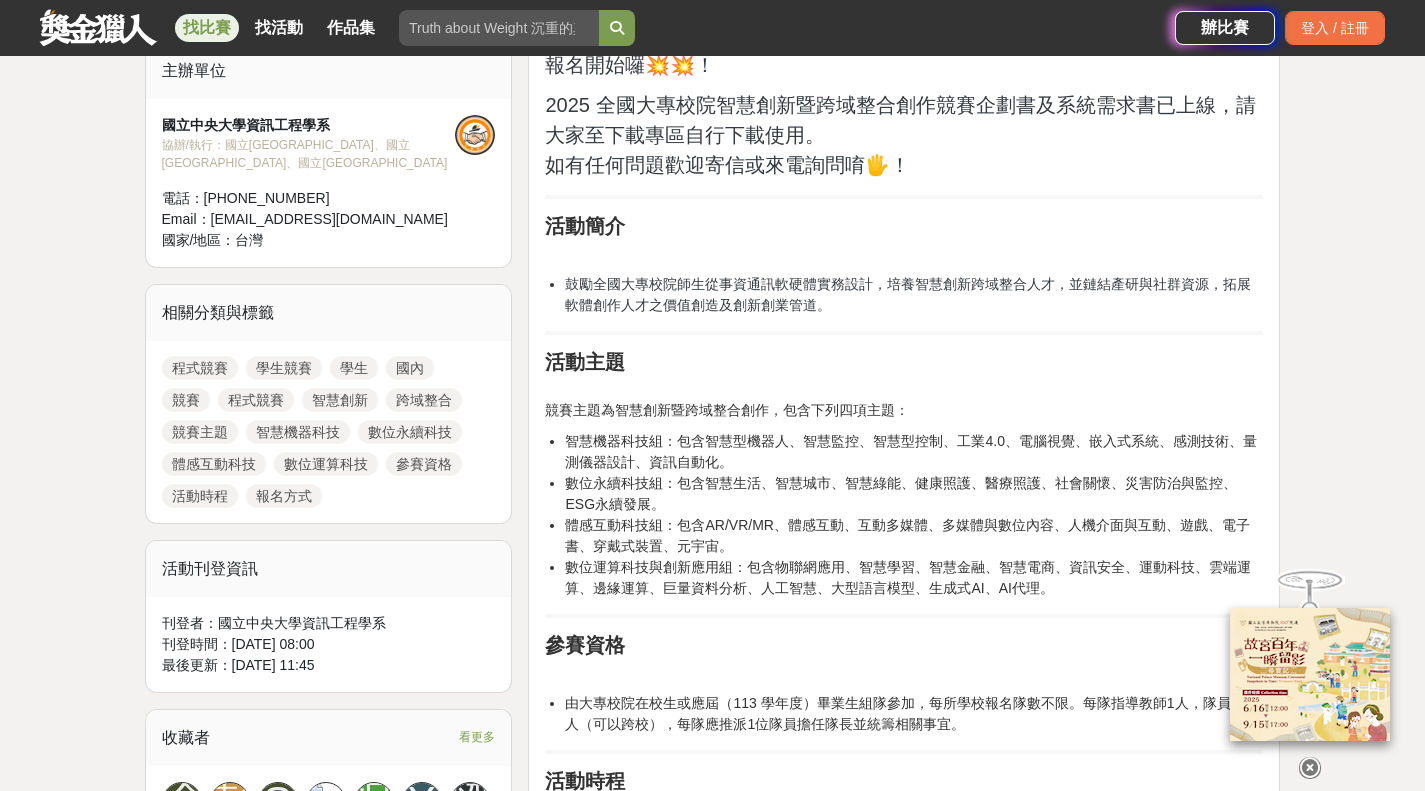 click on "體感互動科技組：包含AR/VR/MR、體感互動、互動多媒體、多媒體與數位內容、人機介面與互動、遊戲、電子書、穿戴式裝置、元宇宙。" at bounding box center [914, 536] 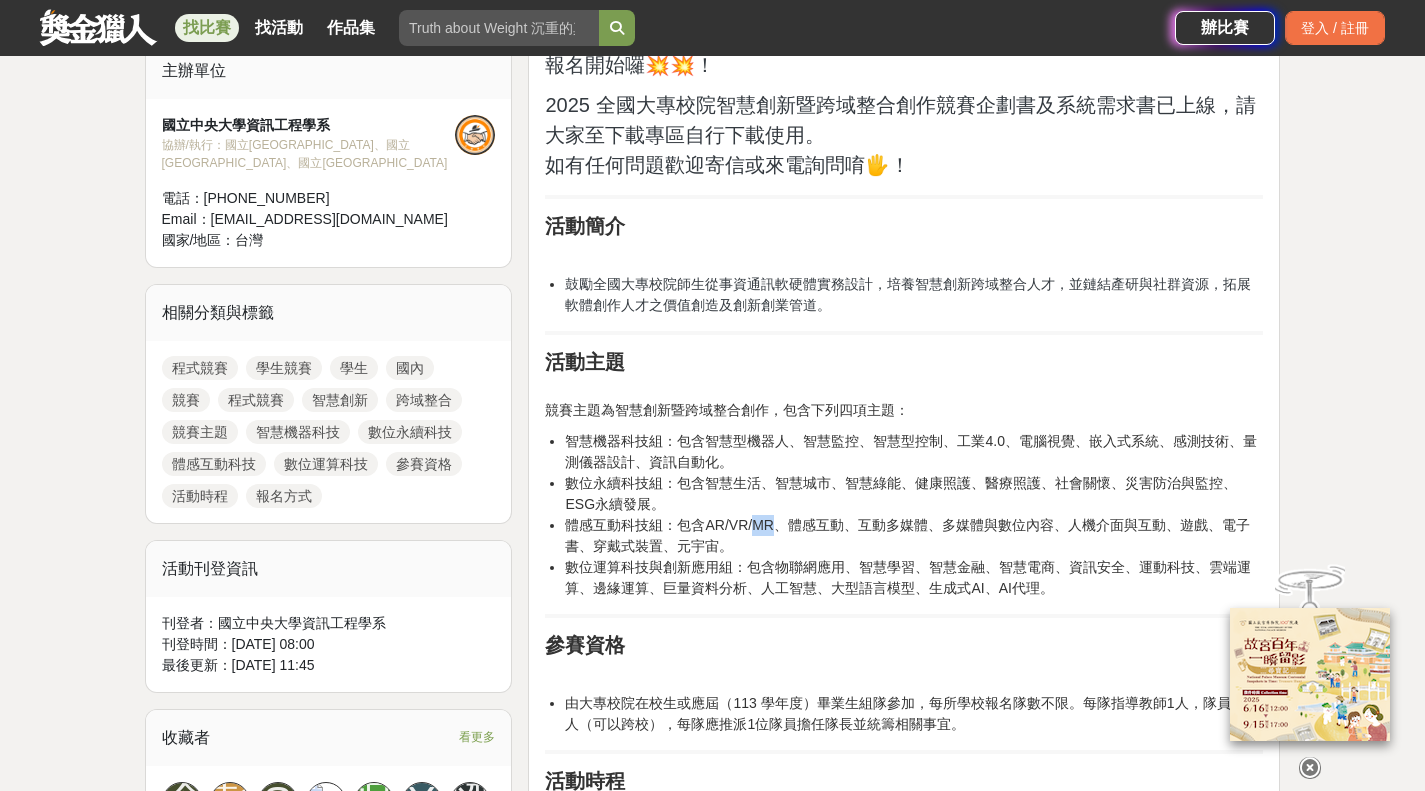 click on "體感互動科技組：包含AR/VR/MR、體感互動、互動多媒體、多媒體與數位內容、人機介面與互動、遊戲、電子書、穿戴式裝置、元宇宙。" at bounding box center (914, 536) 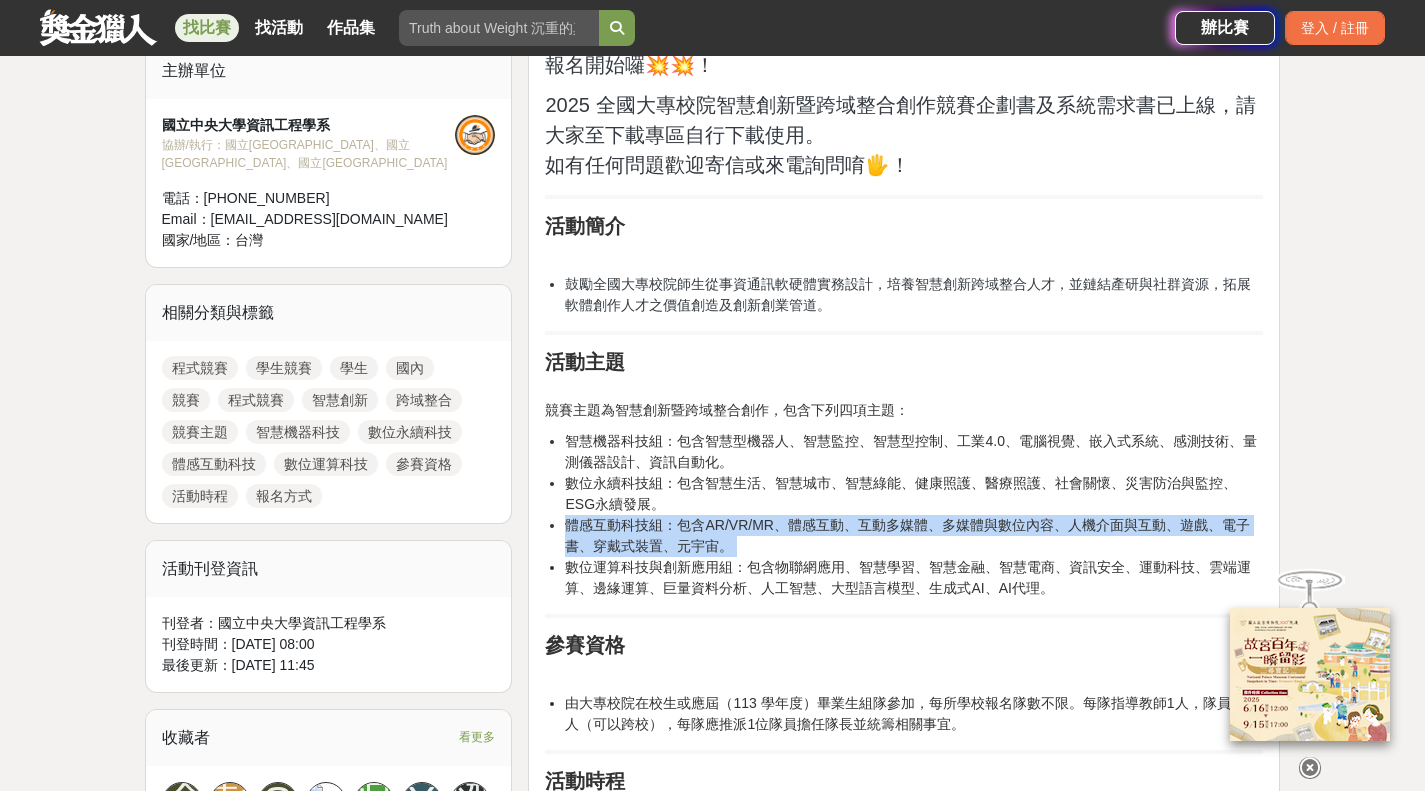 click on "體感互動科技組：包含AR/VR/MR、體感互動、互動多媒體、多媒體與數位內容、人機介面與互動、遊戲、電子書、穿戴式裝置、元宇宙。" at bounding box center [914, 536] 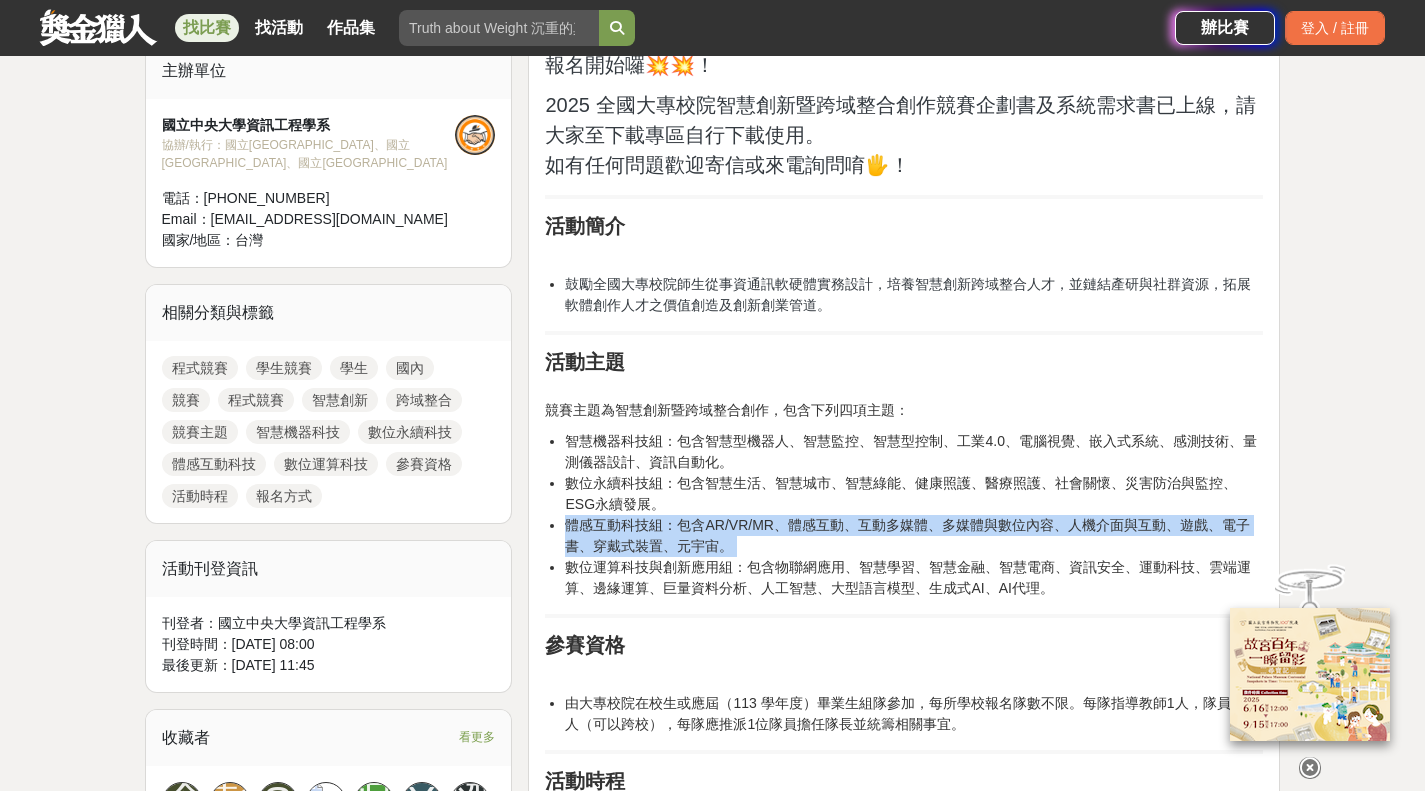 click on "體感互動科技組：包含AR/VR/MR、體感互動、互動多媒體、多媒體與數位內容、人機介面與互動、遊戲、電子書、穿戴式裝置、元宇宙。" at bounding box center (914, 536) 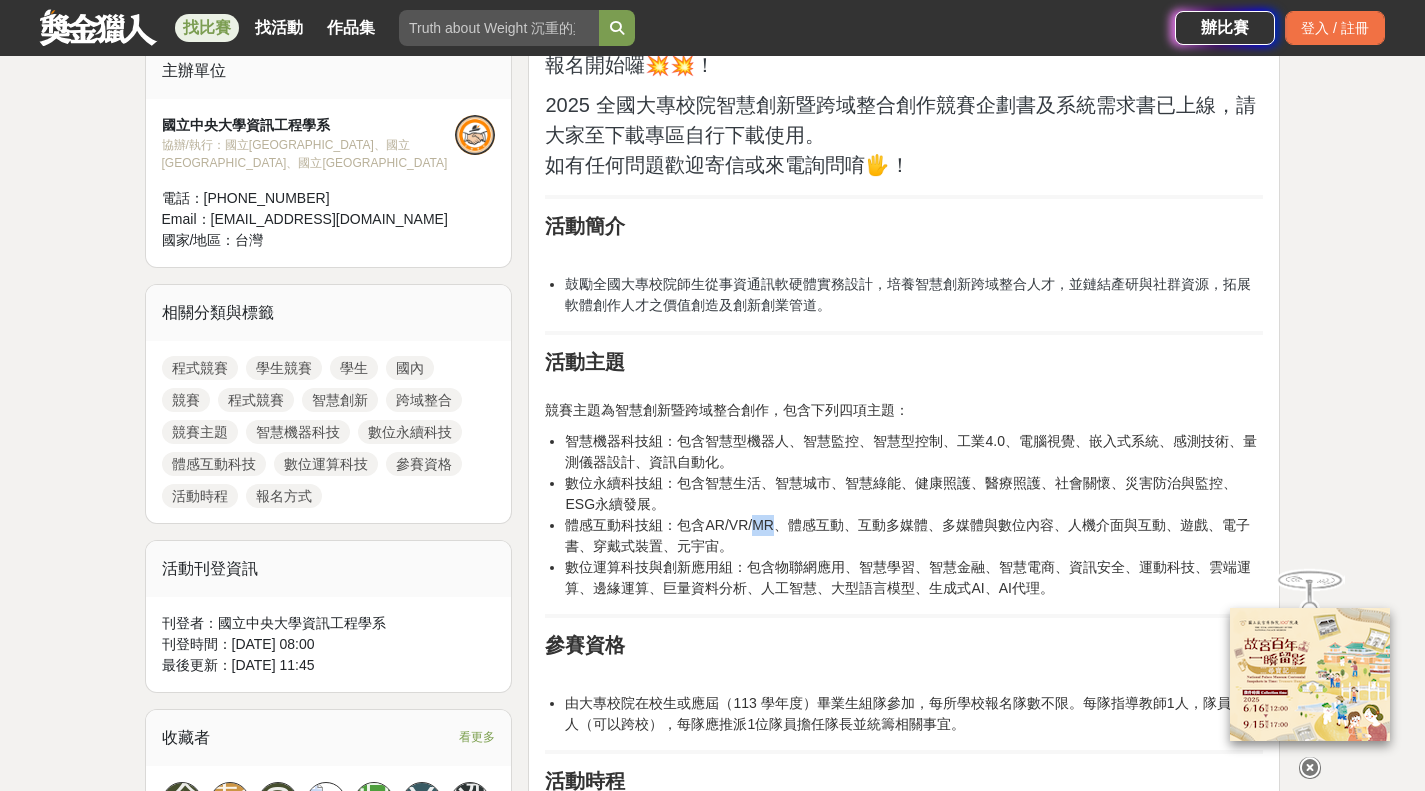 click on "體感互動科技組：包含AR/VR/MR、體感互動、互動多媒體、多媒體與數位內容、人機介面與互動、遊戲、電子書、穿戴式裝置、元宇宙。" at bounding box center (914, 536) 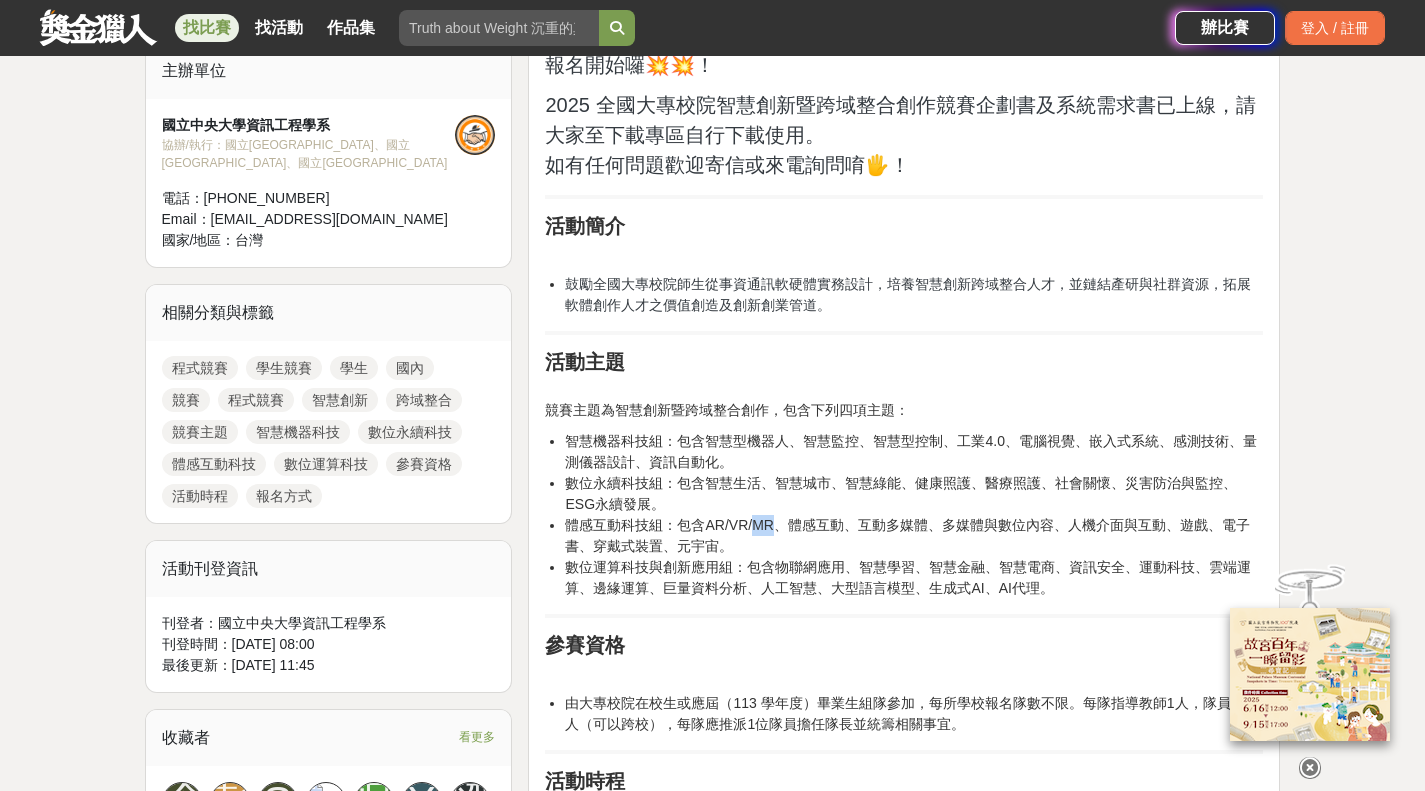 click on "體感互動科技組：包含AR/VR/MR、體感互動、互動多媒體、多媒體與數位內容、人機介面與互動、遊戲、電子書、穿戴式裝置、元宇宙。" at bounding box center (914, 536) 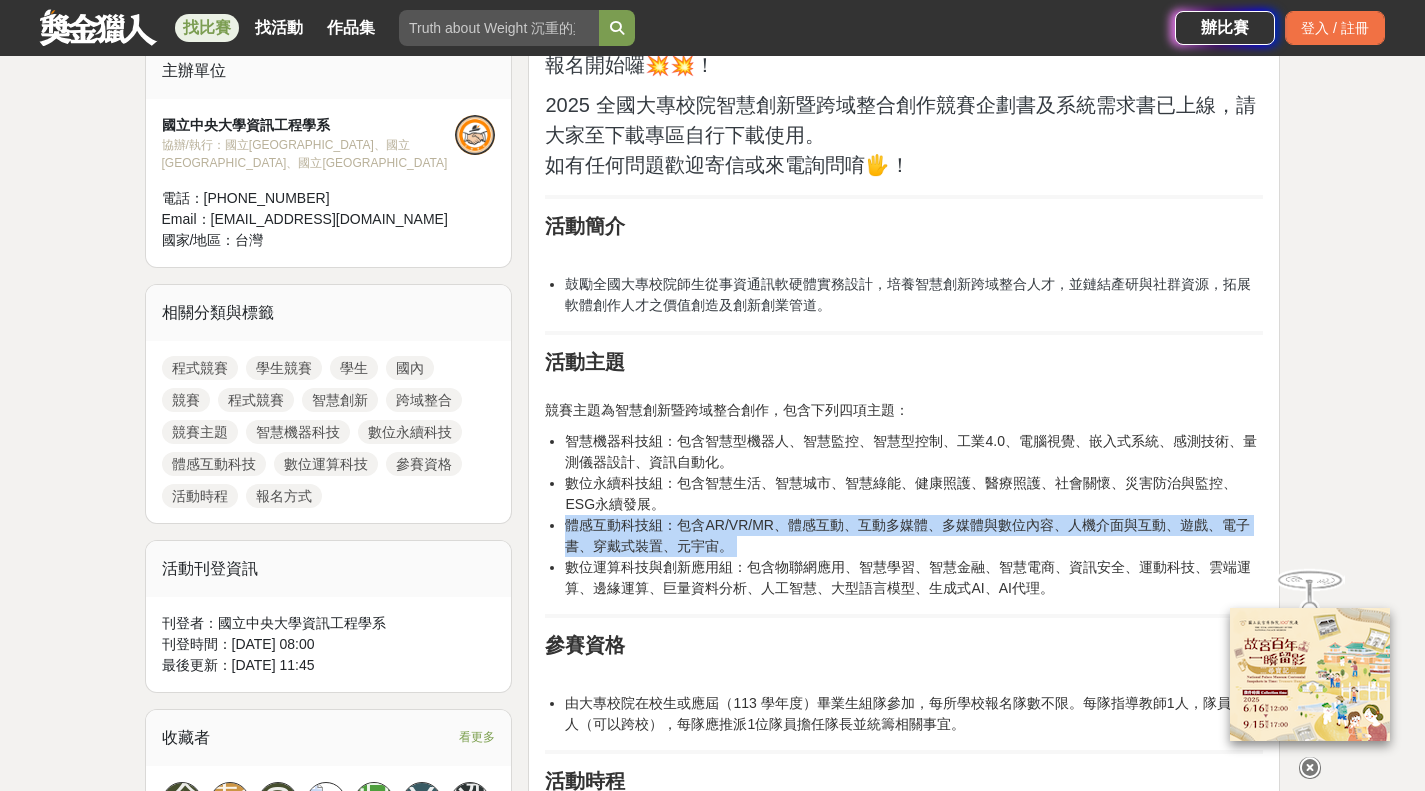 click on "體感互動科技組：包含AR/VR/MR、體感互動、互動多媒體、多媒體與數位內容、人機介面與互動、遊戲、電子書、穿戴式裝置、元宇宙。" at bounding box center (914, 536) 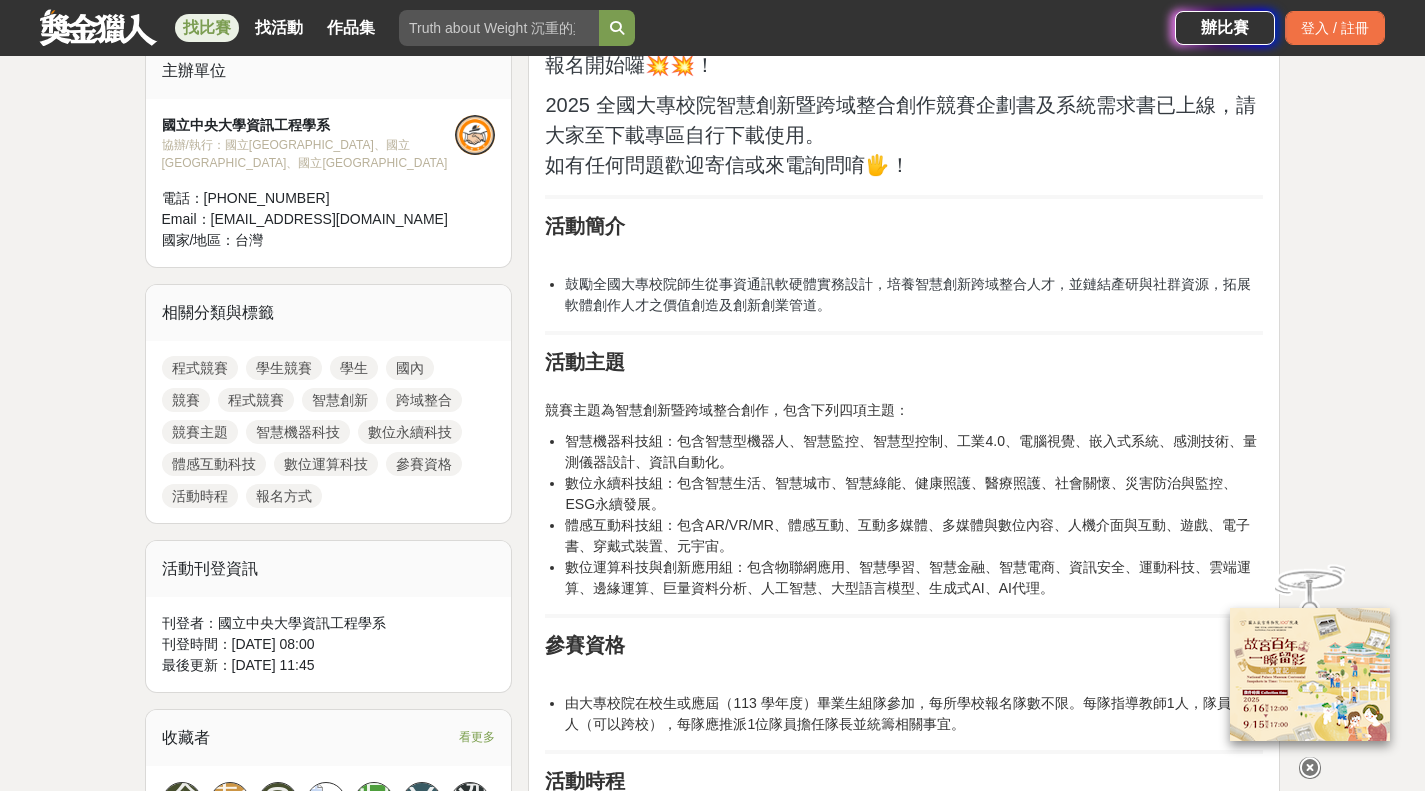 click on "智慧機器科技組：包含智慧型機器人、智慧監控、智慧型控制、工業4.0、電腦視覺、嵌入式系統、感測技術、量測儀器設計、資訊自動化。" at bounding box center [914, 452] 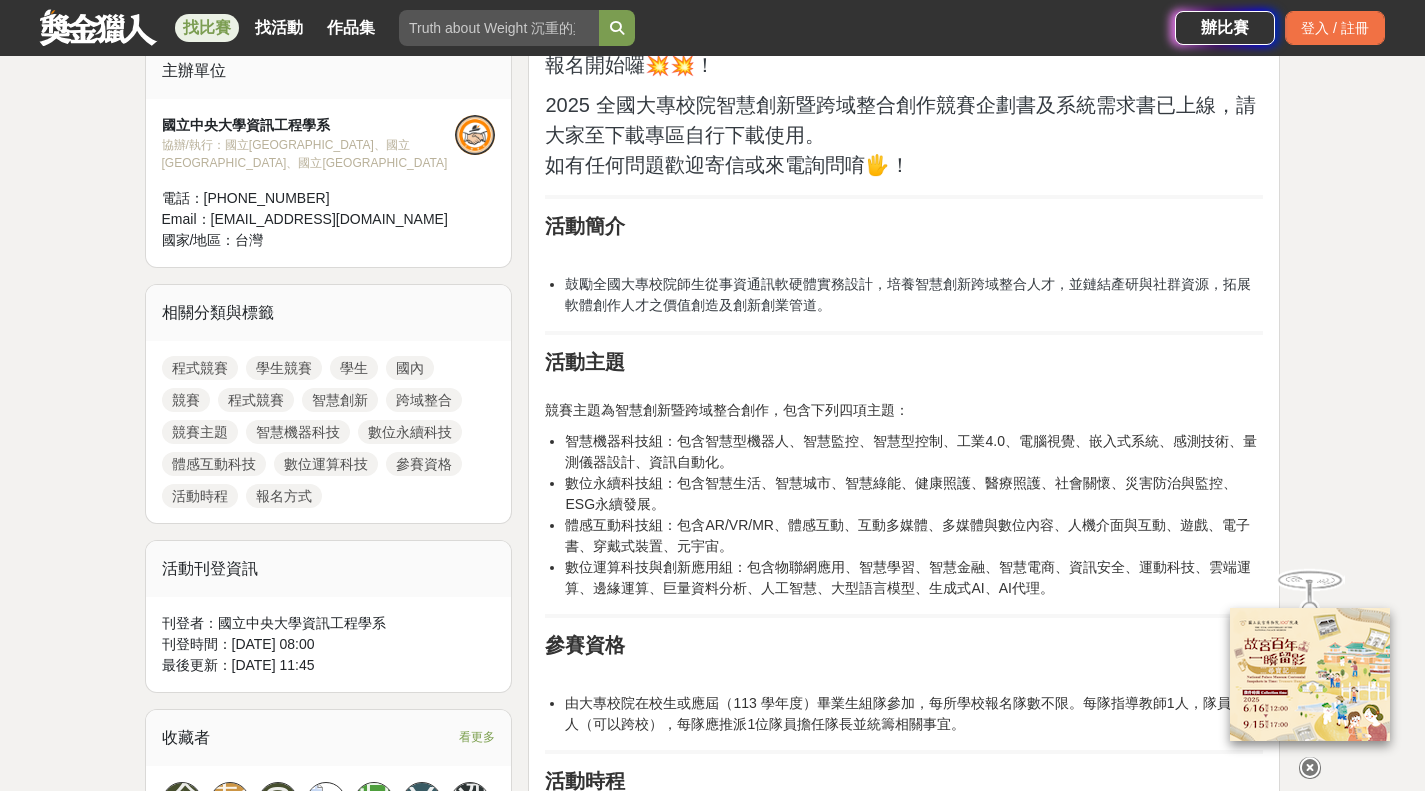 click on "智慧機器科技組：包含智慧型機器人、智慧監控、智慧型控制、工業4.0、電腦視覺、嵌入式系統、感測技術、量測儀器設計、資訊自動化。" at bounding box center [914, 452] 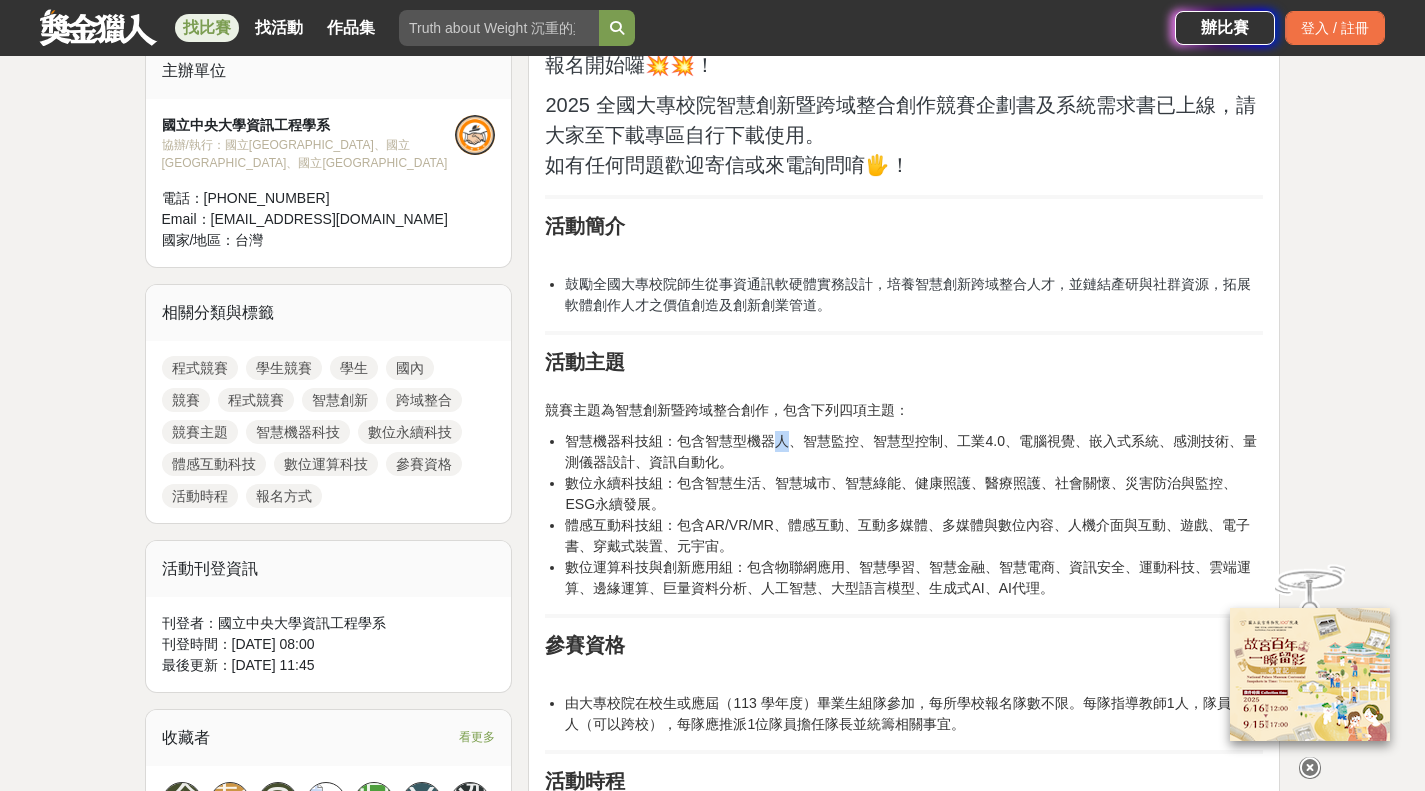 click on "智慧機器科技組：包含智慧型機器人、智慧監控、智慧型控制、工業4.0、電腦視覺、嵌入式系統、感測技術、量測儀器設計、資訊自動化。" at bounding box center [914, 452] 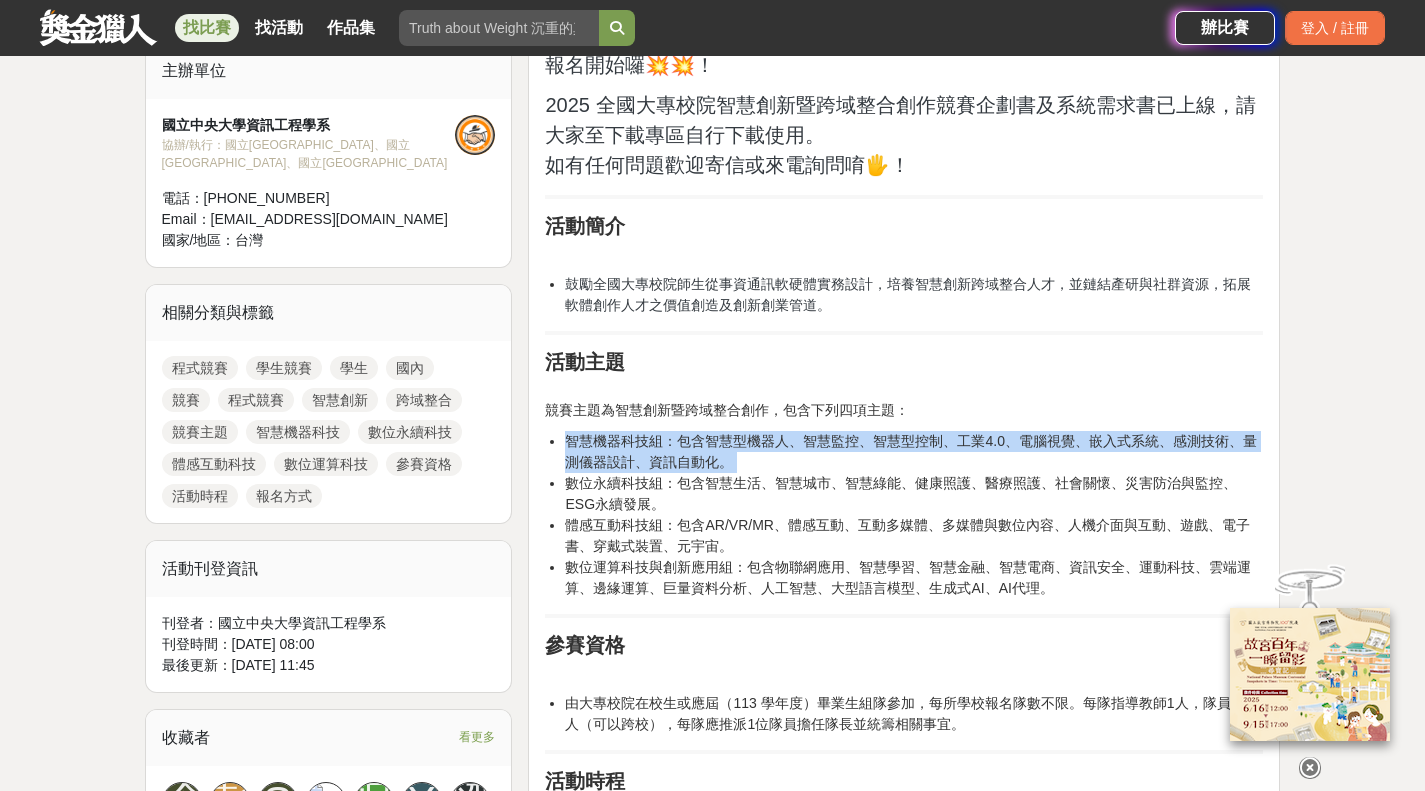 click on "智慧機器科技組：包含智慧型機器人、智慧監控、智慧型控制、工業4.0、電腦視覺、嵌入式系統、感測技術、量測儀器設計、資訊自動化。" at bounding box center (914, 452) 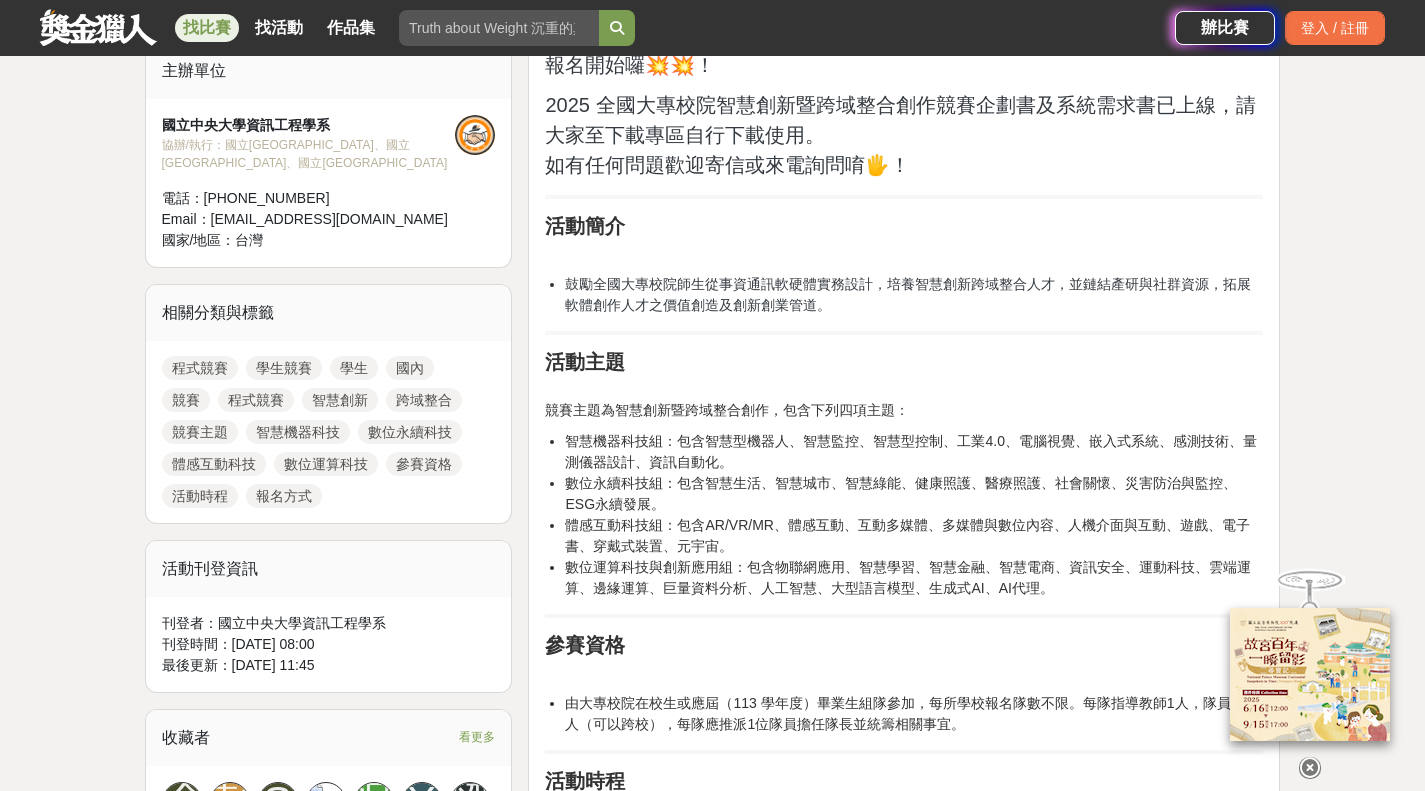 click on "數位永續科技組：包含智慧生活、智慧城市、智慧綠能、健康照護、醫療照護、社會關懷、災害防治與監控、ESG永續發展。" at bounding box center [914, 494] 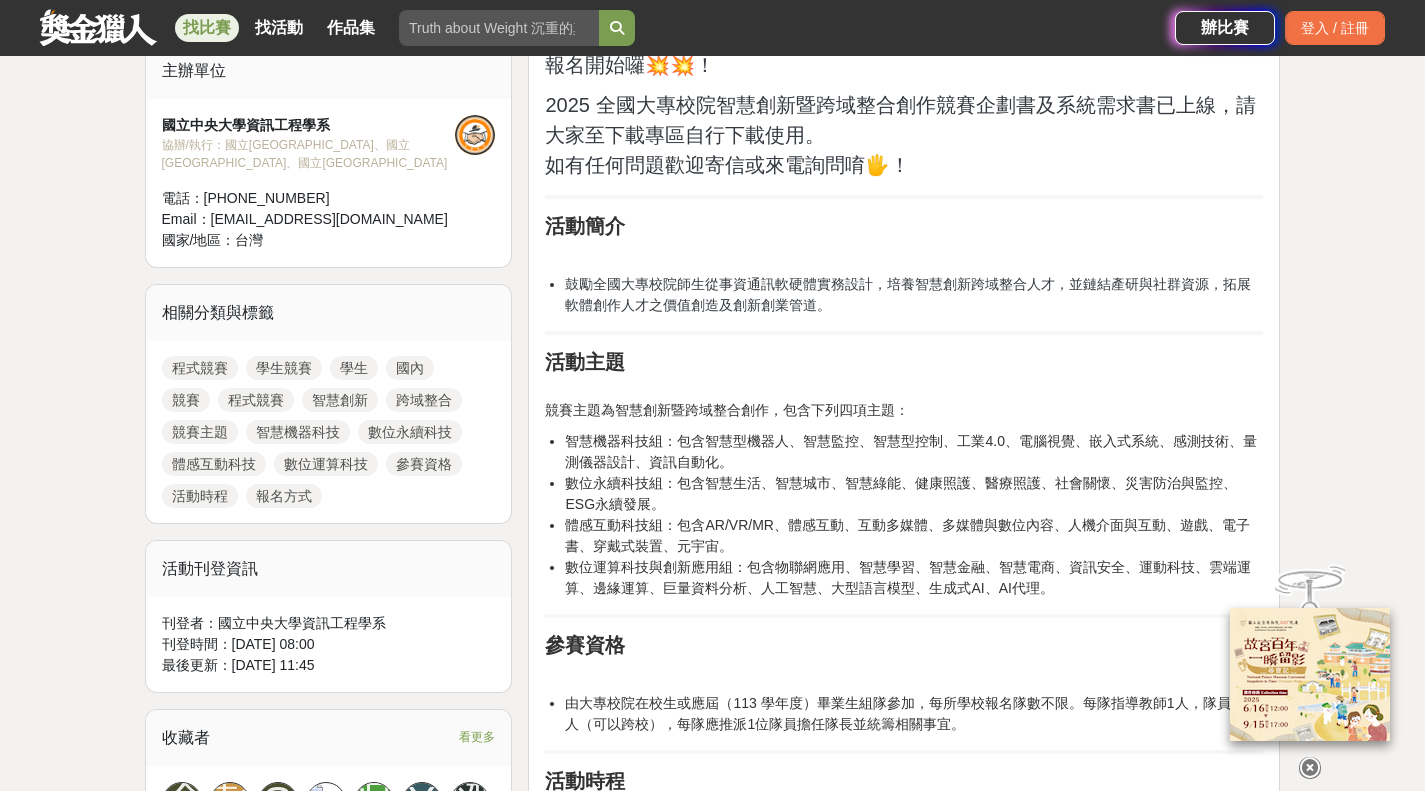 click on "智慧機器科技組：包含智慧型機器人、智慧監控、智慧型控制、工業4.0、電腦視覺、嵌入式系統、感測技術、量測儀器設計、資訊自動化。" at bounding box center (914, 452) 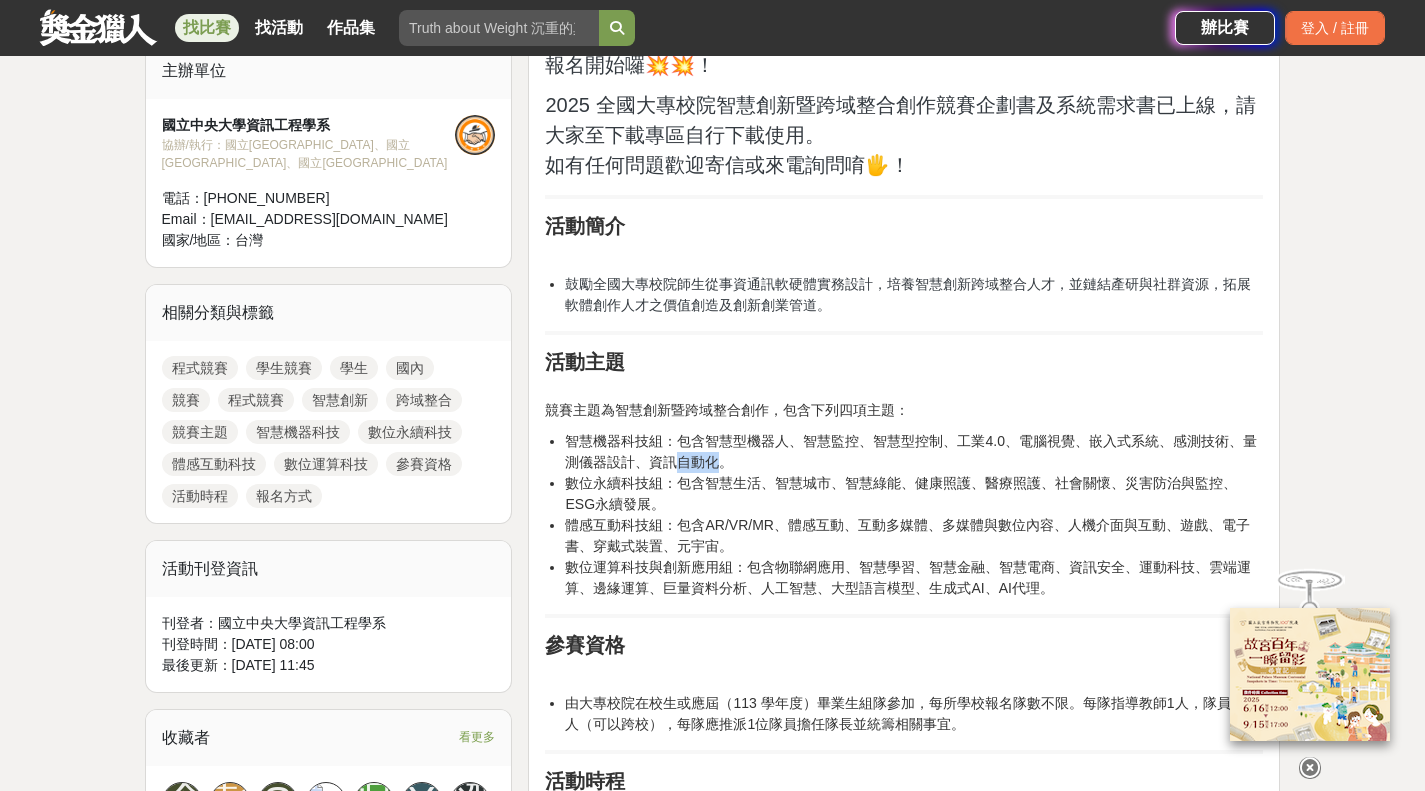click on "智慧機器科技組：包含智慧型機器人、智慧監控、智慧型控制、工業4.0、電腦視覺、嵌入式系統、感測技術、量測儀器設計、資訊自動化。" at bounding box center [914, 452] 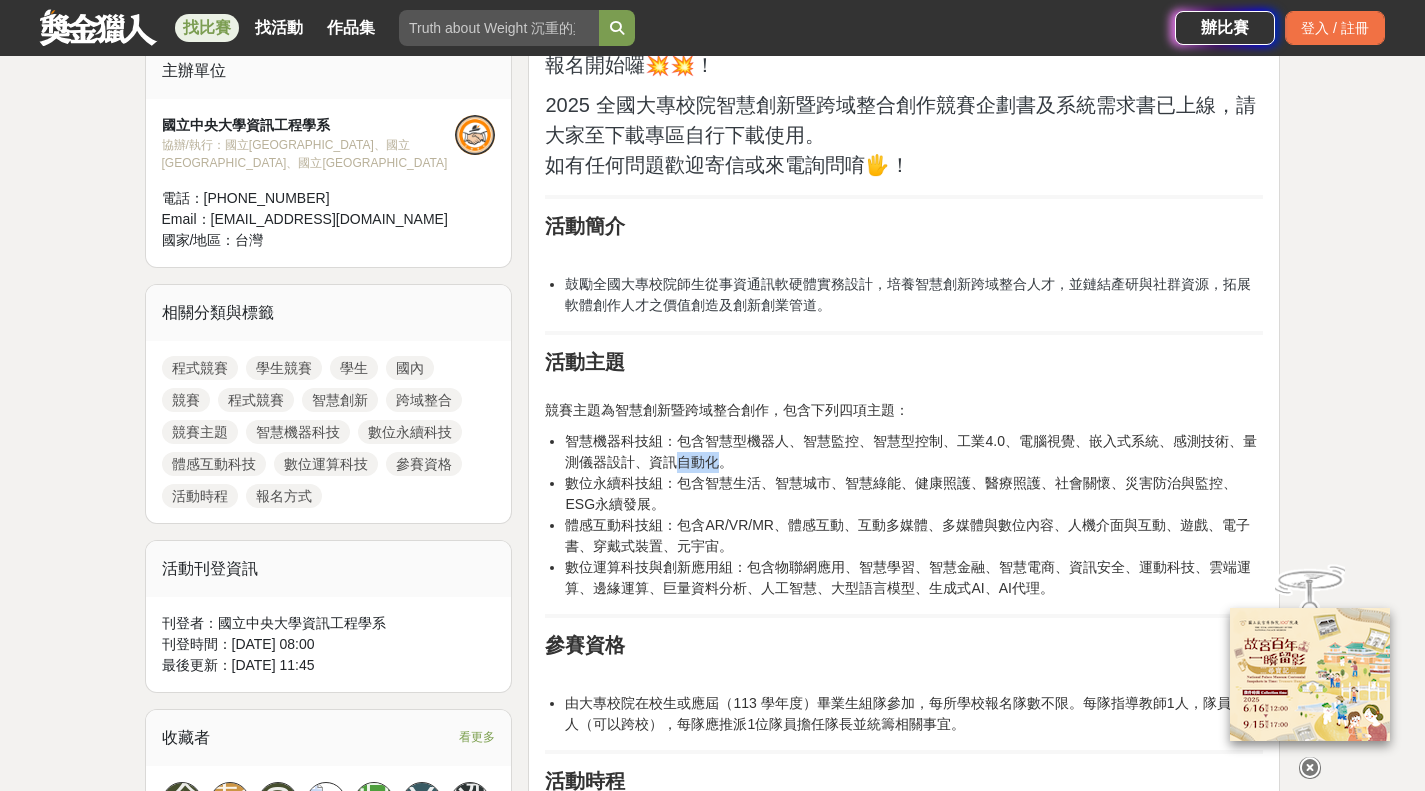 click on "智慧機器科技組：包含智慧型機器人、智慧監控、智慧型控制、工業4.0、電腦視覺、嵌入式系統、感測技術、量測儀器設計、資訊自動化。" at bounding box center (914, 452) 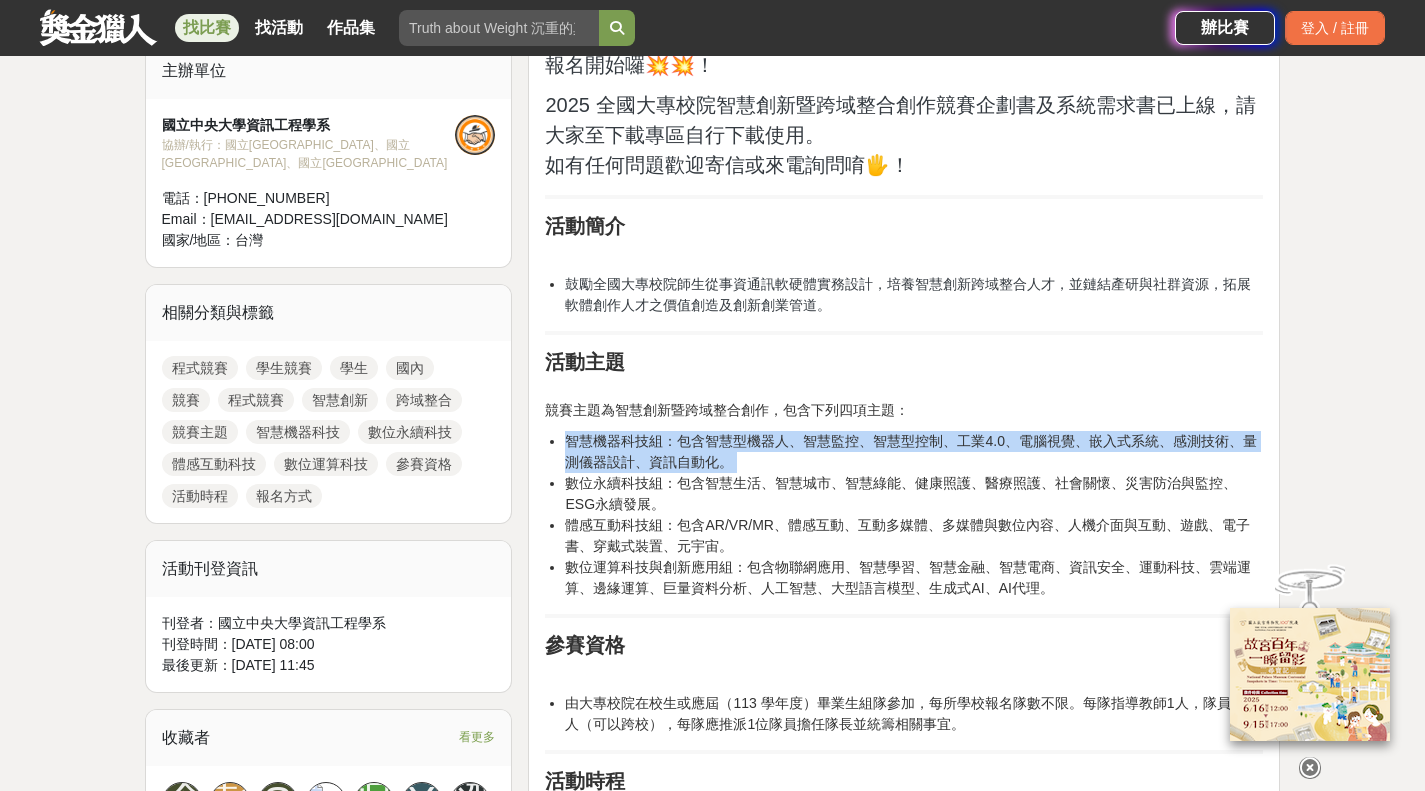 click on "智慧機器科技組：包含智慧型機器人、智慧監控、智慧型控制、工業4.0、電腦視覺、嵌入式系統、感測技術、量測儀器設計、資訊自動化。" at bounding box center (914, 452) 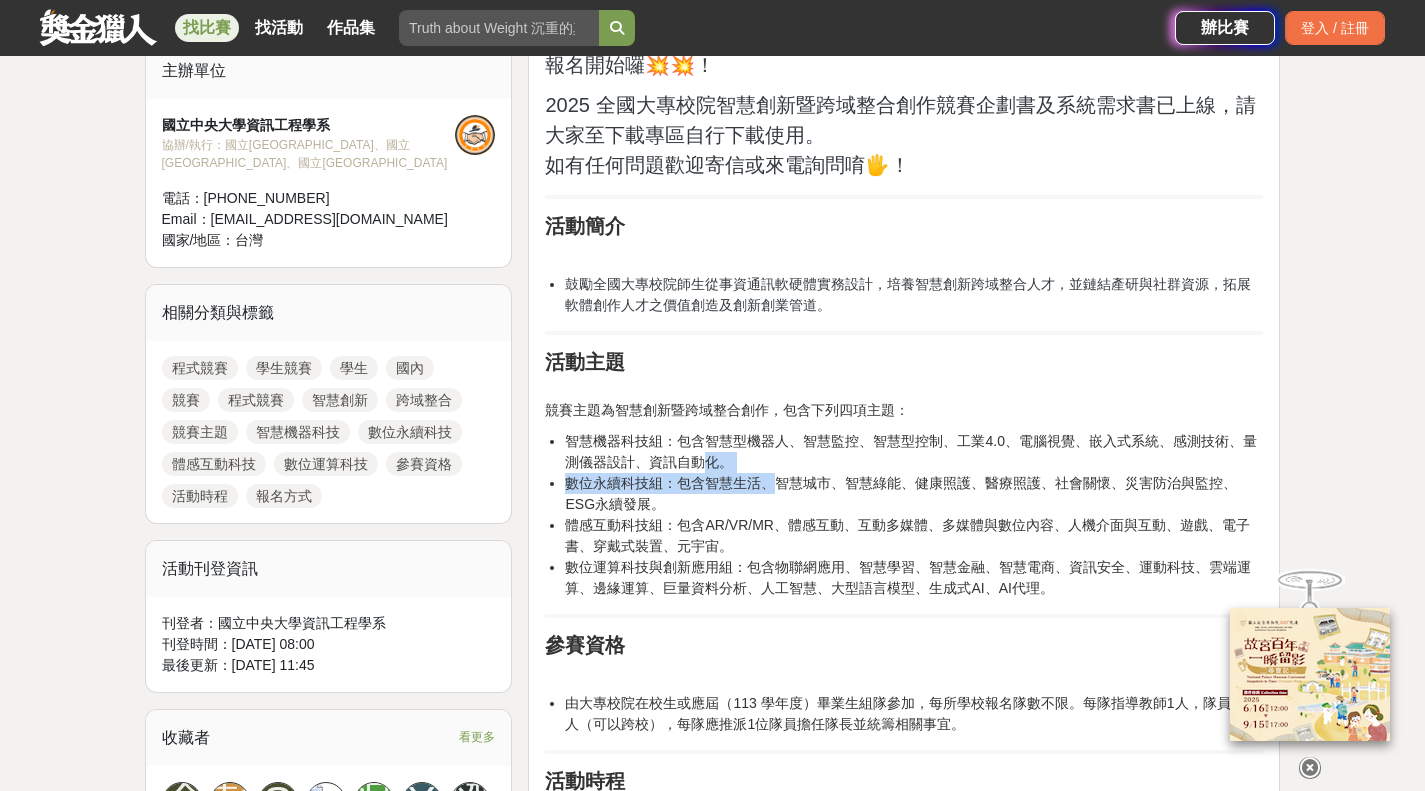 drag, startPoint x: 757, startPoint y: 476, endPoint x: 702, endPoint y: 464, distance: 56.293873 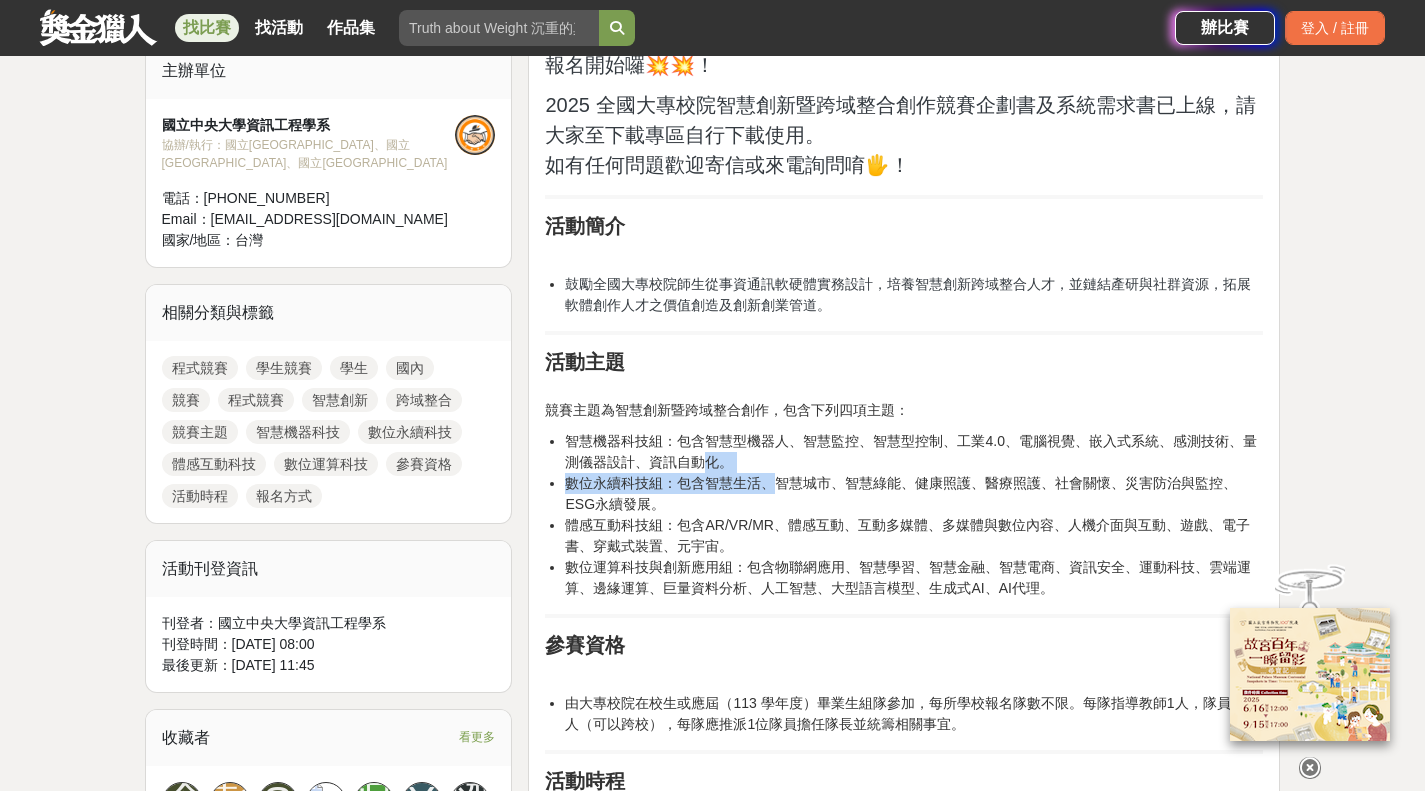 click on "智慧機器科技組：包含智慧型機器人、智慧監控、智慧型控制、工業4.0、電腦視覺、嵌入式系統、感測技術、量測儀器設計、資訊自動化。 數位永續科技組：包含智慧生活、智慧城市、智慧綠能、健康照護、醫療照護、社會關懷、災害防治與監控、ESG永續發展。 體感互動科技組：包含AR/VR/MR、體感互動、互動多媒體、多媒體與數位內容、人機介面與互動、遊戲、電子書、穿戴式裝置、元宇宙。 數位運算科技與創新應用組：包含物聯網應用、智慧學習、智慧金融、智慧電商、資訊安全、運動科技、雲端運算、邊緣運算、巨量資料分析、人工智慧、大型語言模型、生成式AI、AI代理。" at bounding box center (904, 515) 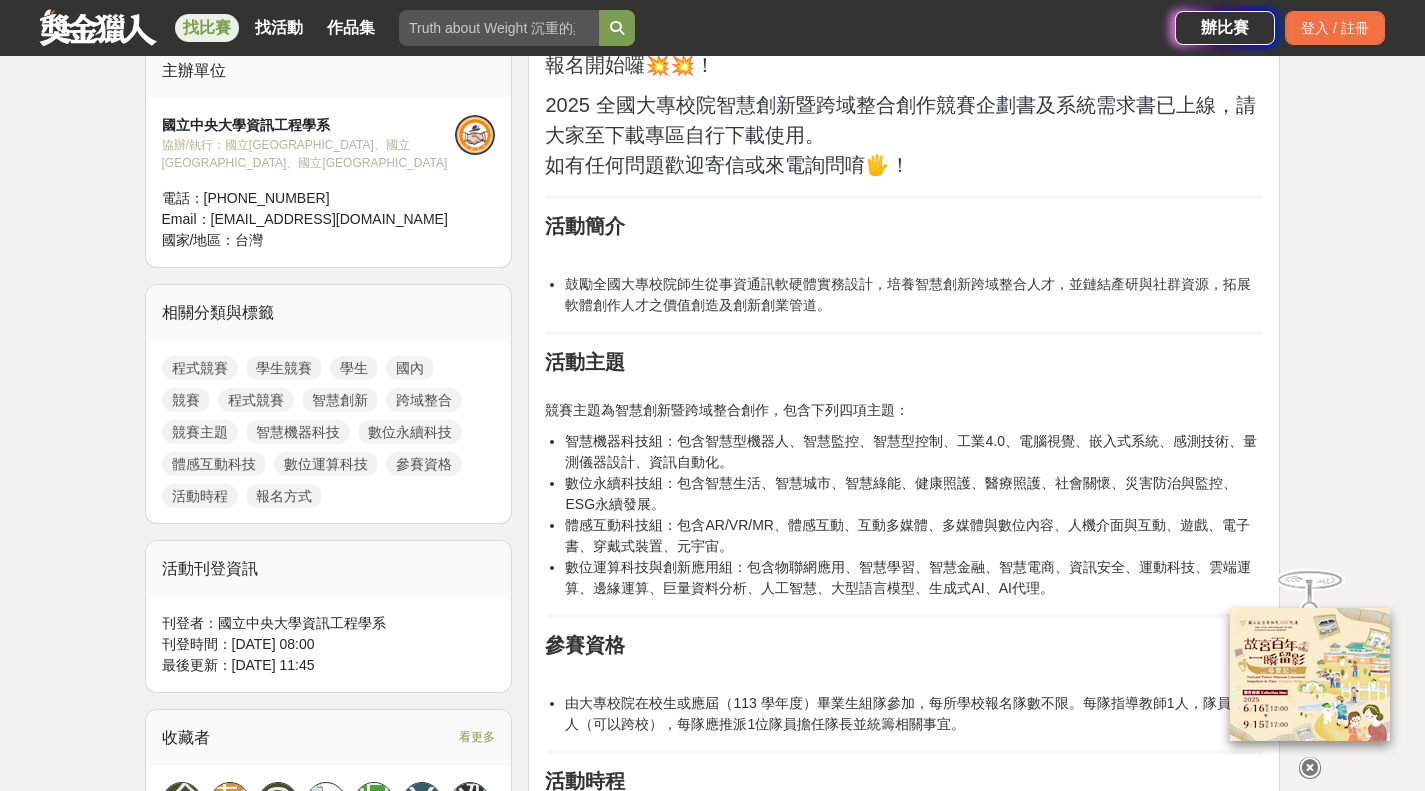 click on "智慧機器科技組：包含智慧型機器人、智慧監控、智慧型控制、工業4.0、電腦視覺、嵌入式系統、感測技術、量測儀器設計、資訊自動化。" at bounding box center [914, 452] 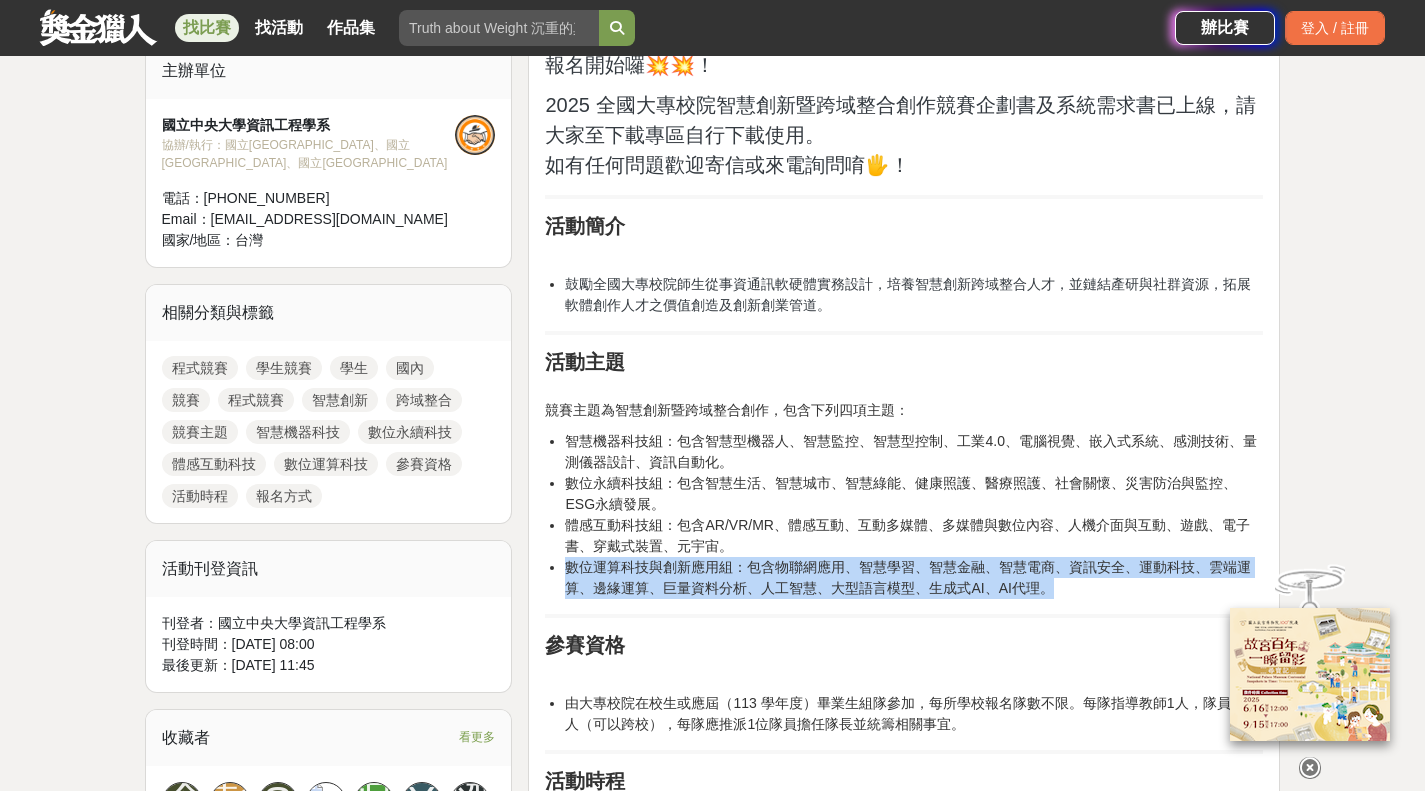 drag, startPoint x: 567, startPoint y: 574, endPoint x: 1076, endPoint y: 593, distance: 509.3545 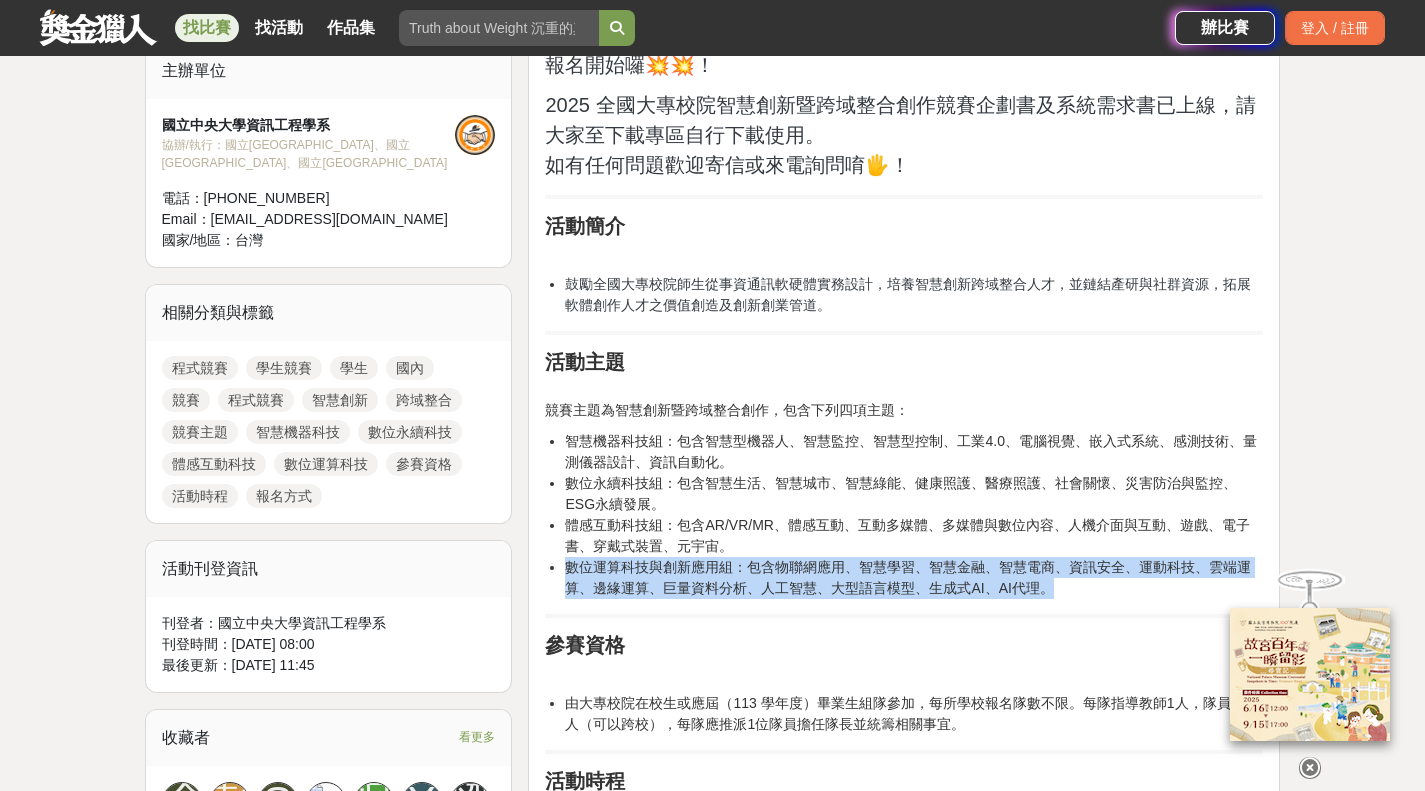 click on "數位運算科技與創新應用組：包含物聯網應用、智慧學習、智慧金融、智慧電商、資訊安全、運動科技、雲端運算、邊緣運算、巨量資料分析、人工智慧、大型語言模型、生成式AI、AI代理。" at bounding box center [914, 578] 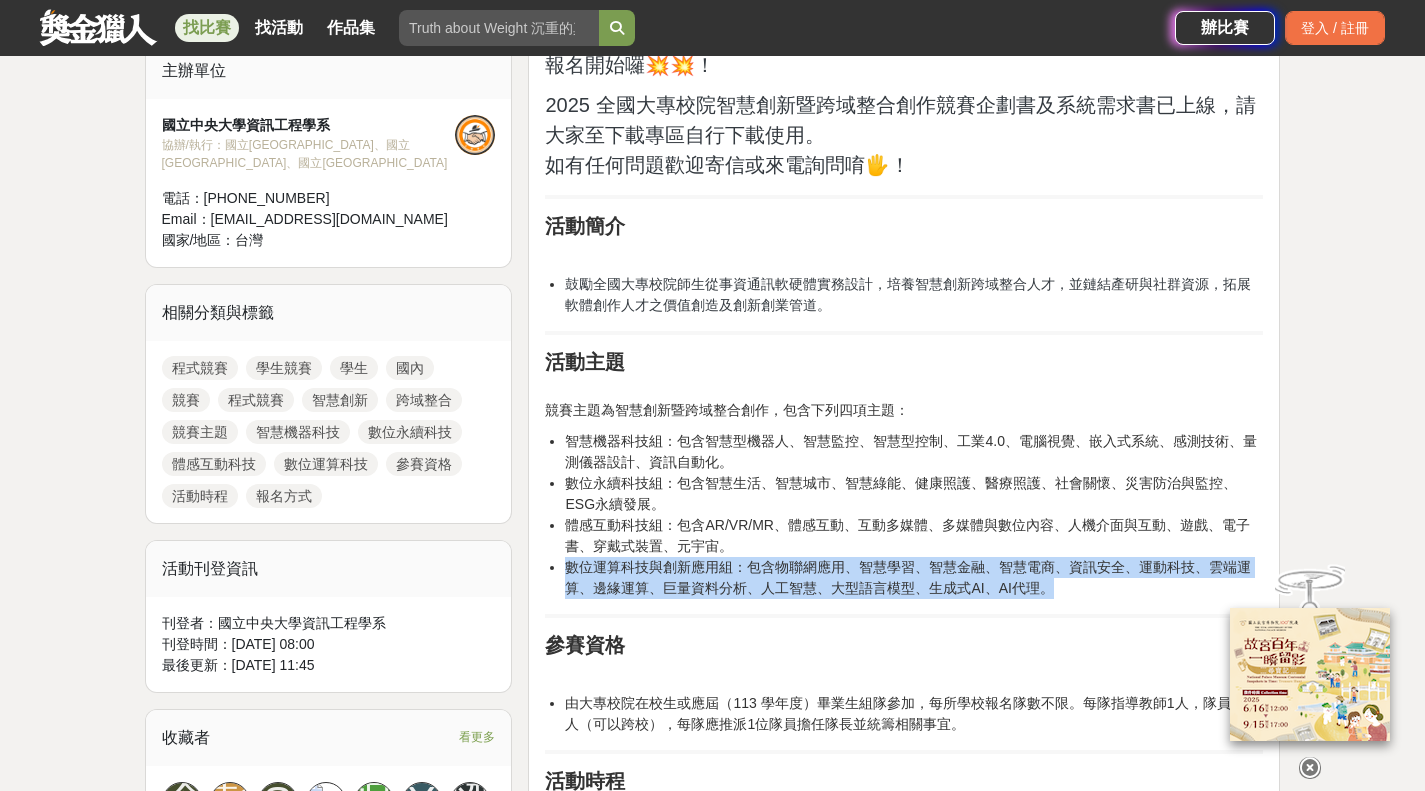 click on "數位運算科技與創新應用組：包含物聯網應用、智慧學習、智慧金融、智慧電商、資訊安全、運動科技、雲端運算、邊緣運算、巨量資料分析、人工智慧、大型語言模型、生成式AI、AI代理。" at bounding box center (914, 578) 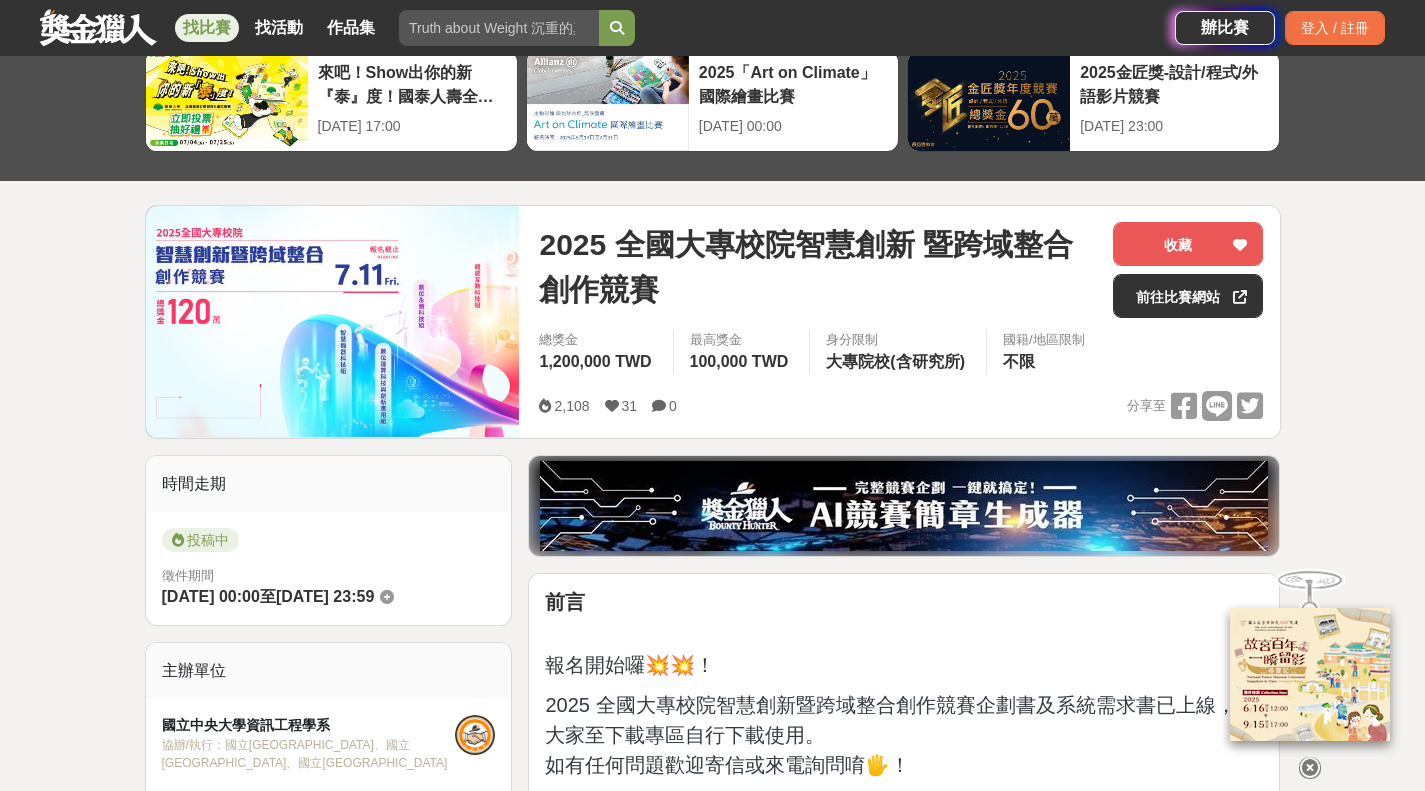 scroll, scrollTop: 0, scrollLeft: 0, axis: both 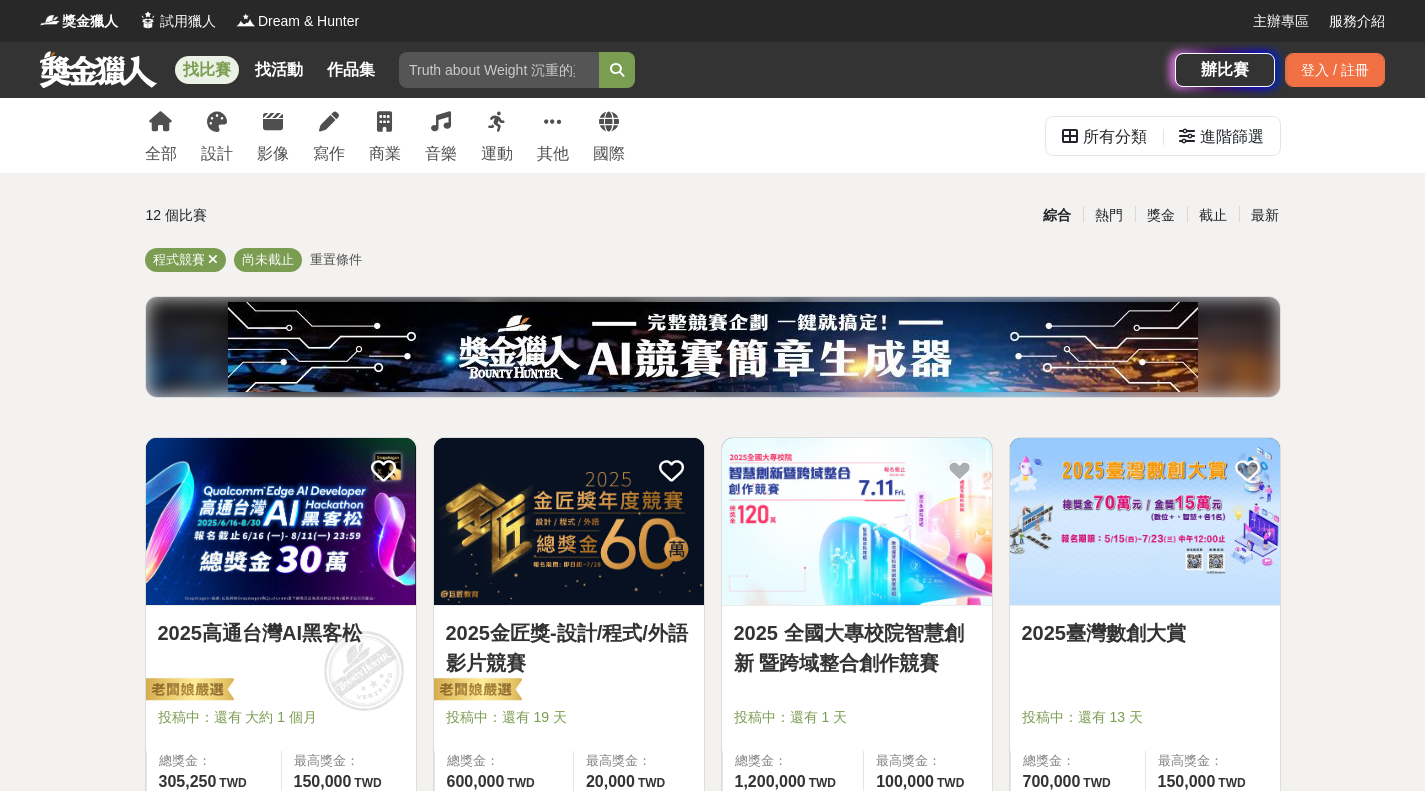 click on "所有分類" at bounding box center [1115, 137] 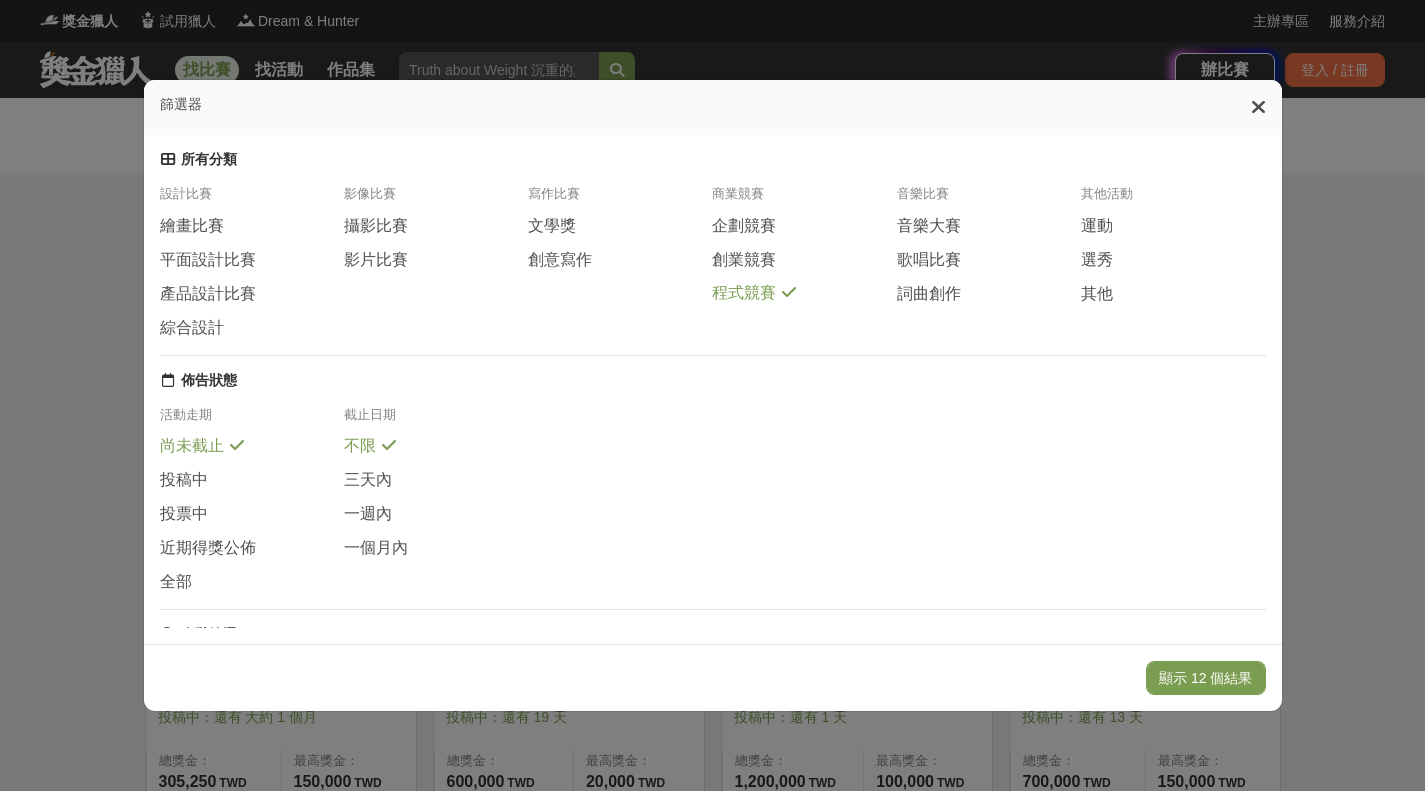 click at bounding box center (1258, 107) 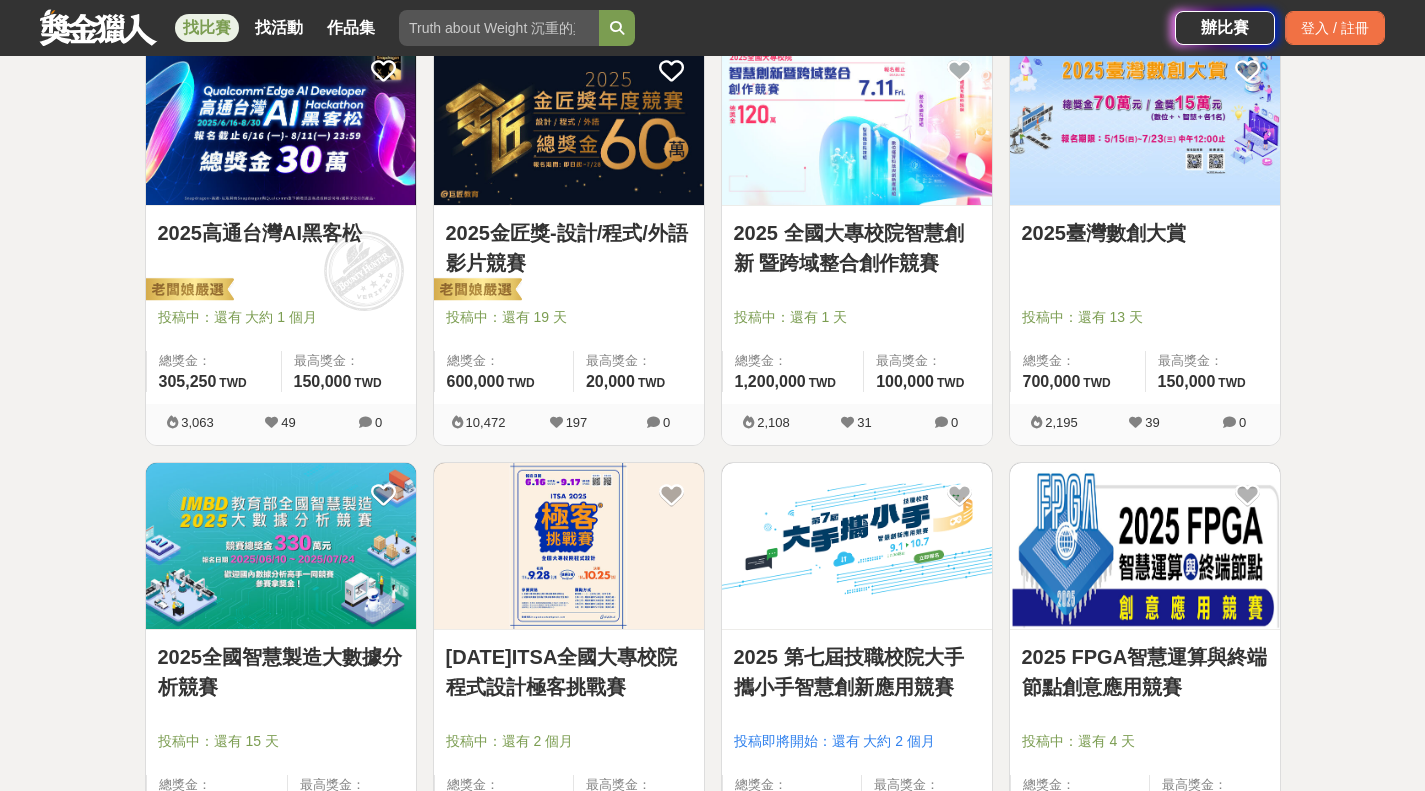 scroll, scrollTop: 300, scrollLeft: 0, axis: vertical 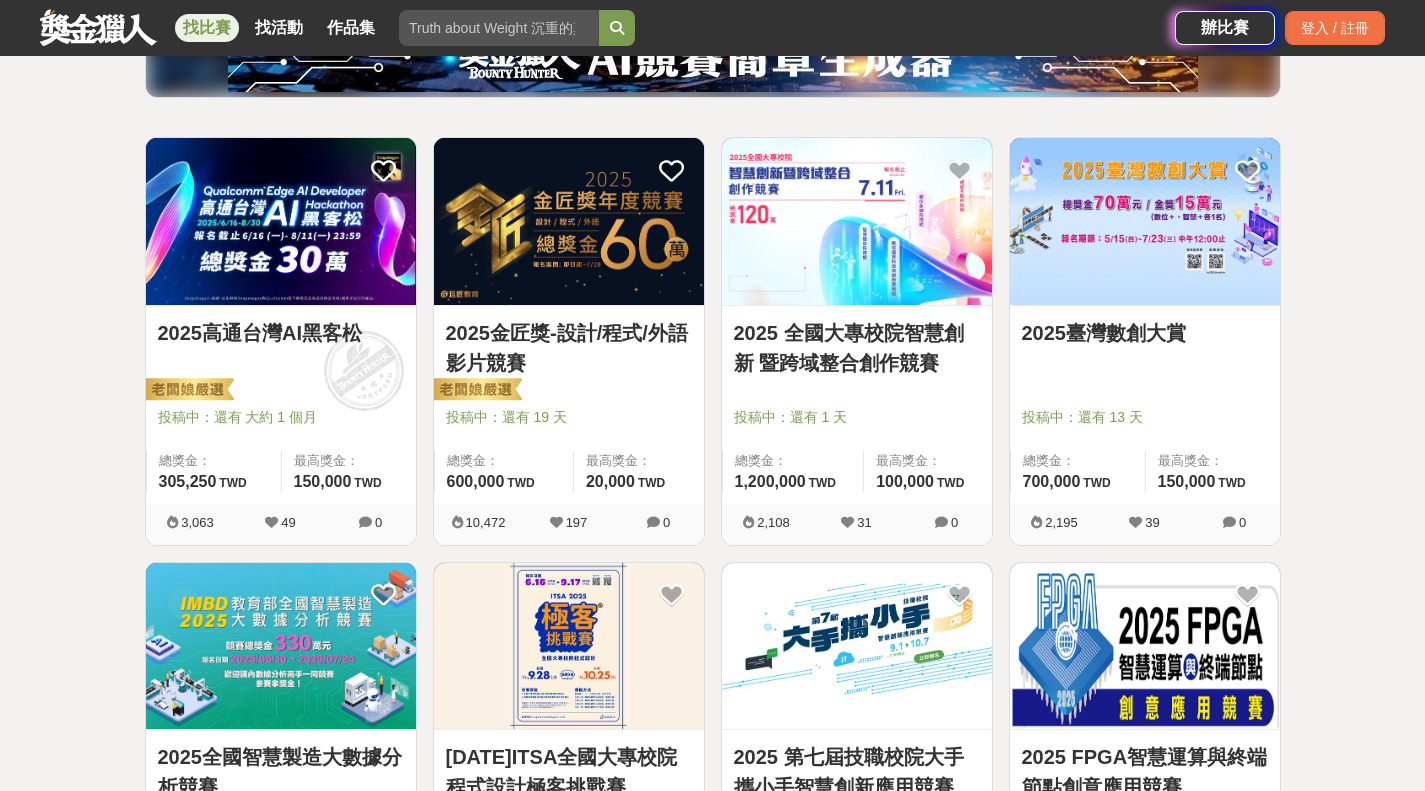 click on "2025臺灣數創大賞" at bounding box center [1145, 333] 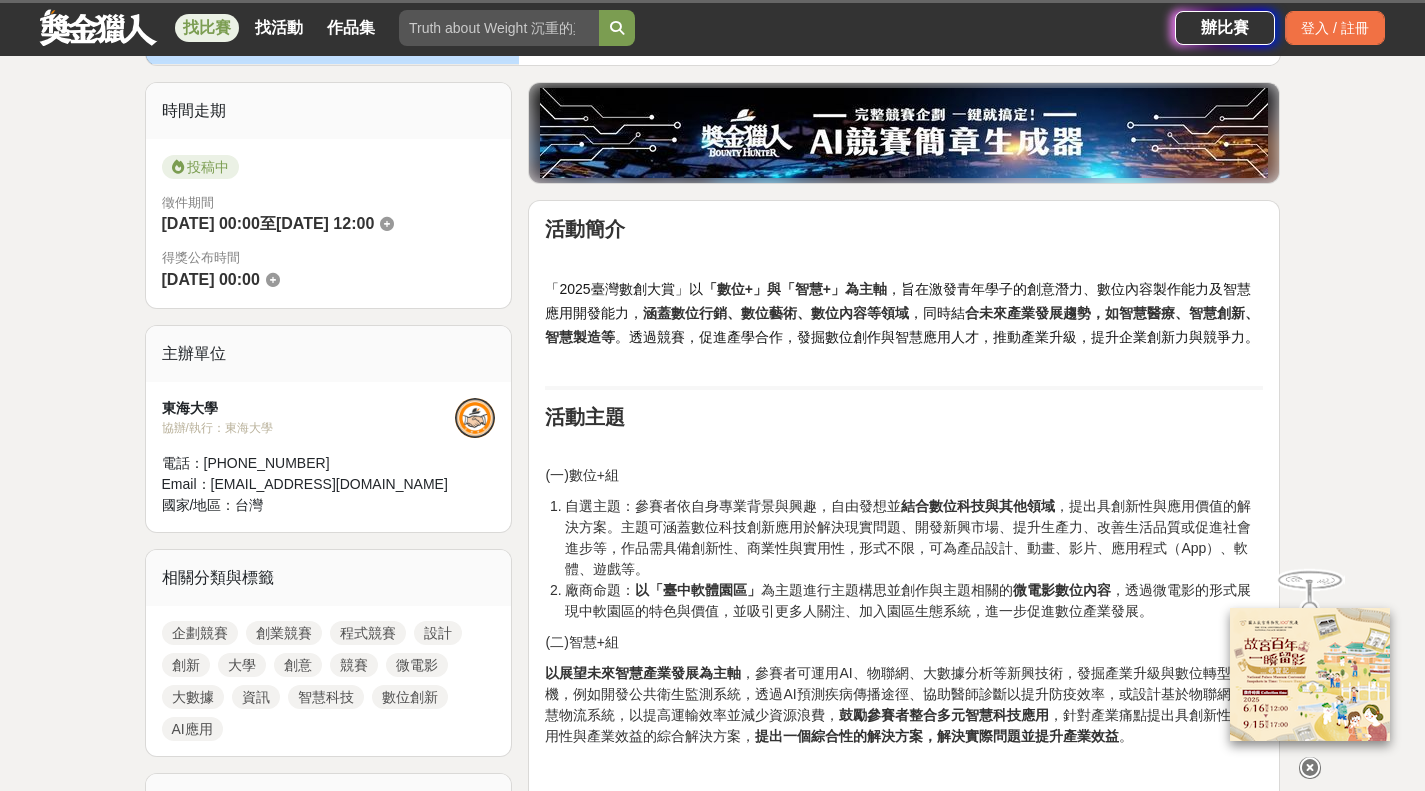 scroll, scrollTop: 500, scrollLeft: 0, axis: vertical 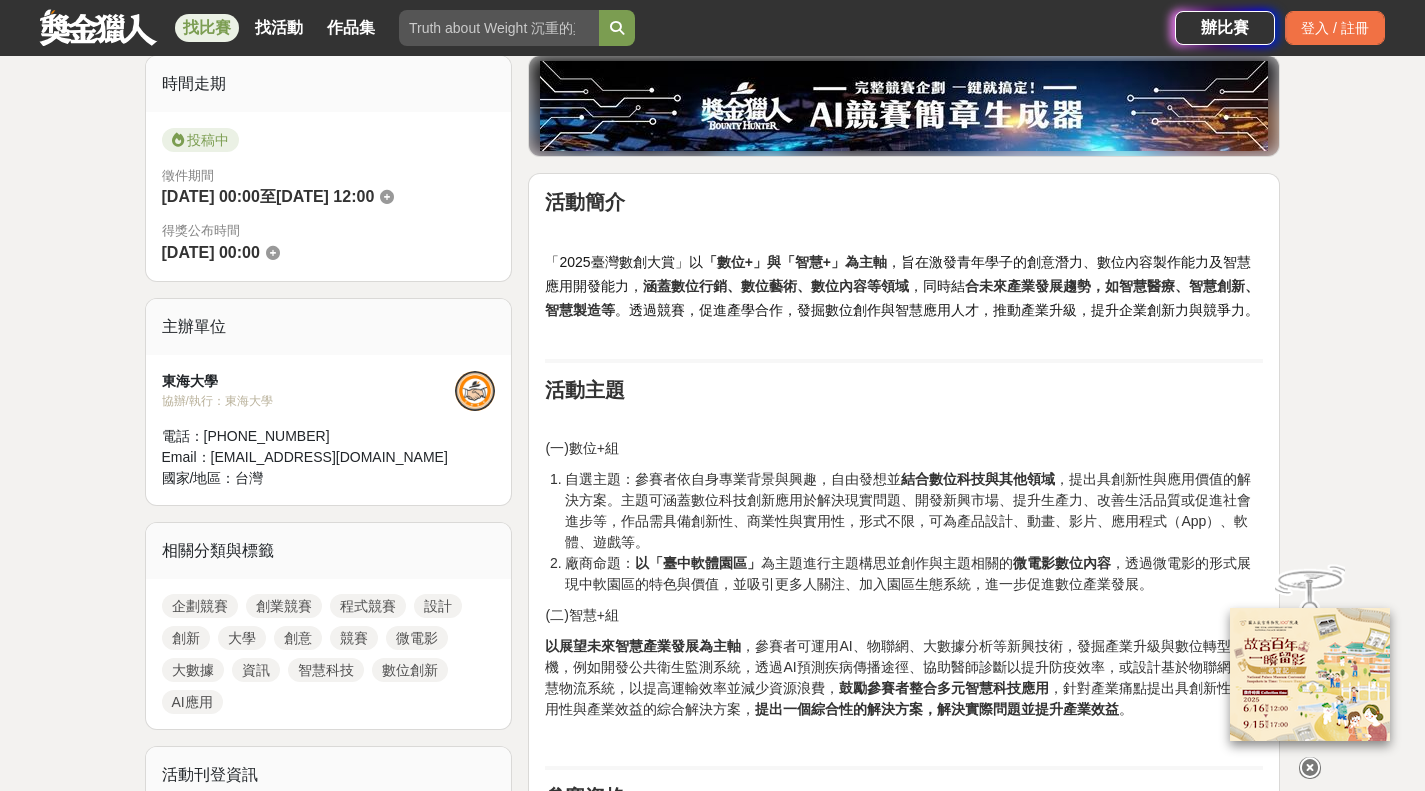click on "自選主題：參賽者依自身專業背景與興趣，自由發想並 結合數位科技與其他領域 ，提出具創新性與應用價值的解決方案。主題可涵蓋數位科技創新應用於解決現實問題、開發新興市場、提升生產力、改善生活品質或促進社會進步等，作品需具備創新性、商業性與實用性，形式不限，可為產品設計、動畫、影片、應用程式（App）、軟體、遊戲等。" at bounding box center (914, 511) 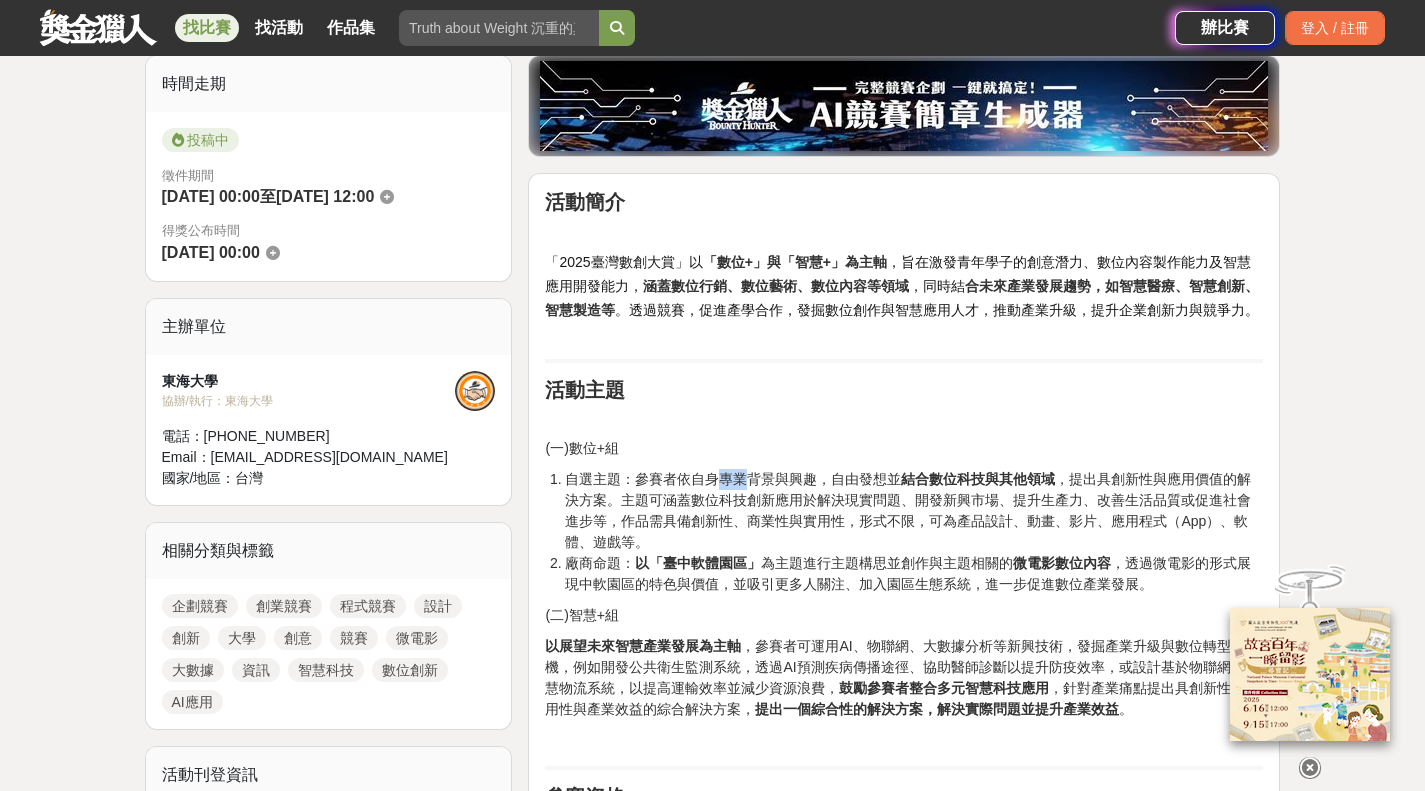 click on "自選主題：參賽者依自身專業背景與興趣，自由發想並 結合數位科技與其他領域 ，提出具創新性與應用價值的解決方案。主題可涵蓋數位科技創新應用於解決現實問題、開發新興市場、提升生產力、改善生活品質或促進社會進步等，作品需具備創新性、商業性與實用性，形式不限，可為產品設計、動畫、影片、應用程式（App）、軟體、遊戲等。" at bounding box center (914, 511) 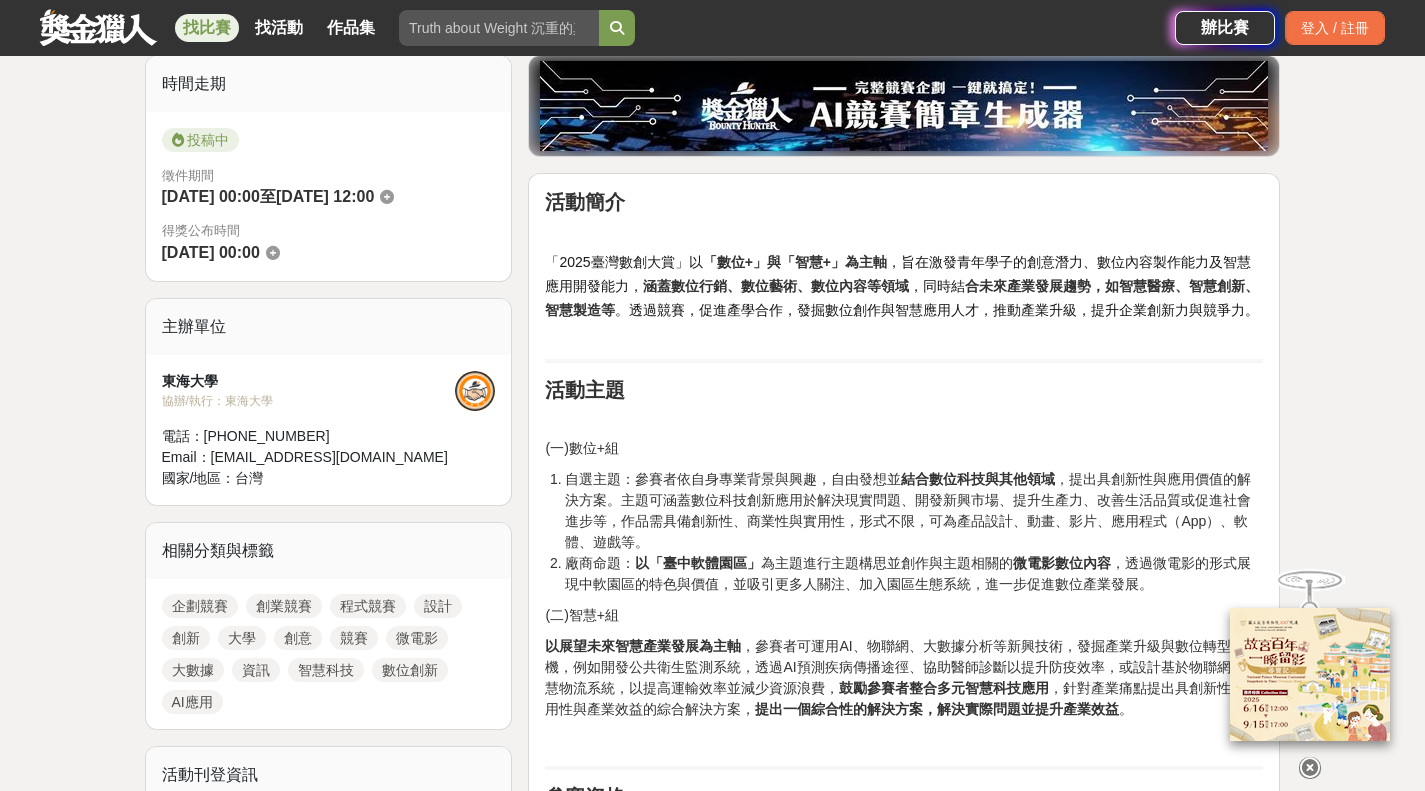 click on "自選主題：參賽者依自身專業背景與興趣，自由發想並 結合數位科技與其他領域 ，提出具創新性與應用價值的解決方案。主題可涵蓋數位科技創新應用於解決現實問題、開發新興市場、提升生產力、改善生活品質或促進社會進步等，作品需具備創新性、商業性與實用性，形式不限，可為產品設計、動畫、影片、應用程式（App）、軟體、遊戲等。" at bounding box center [914, 511] 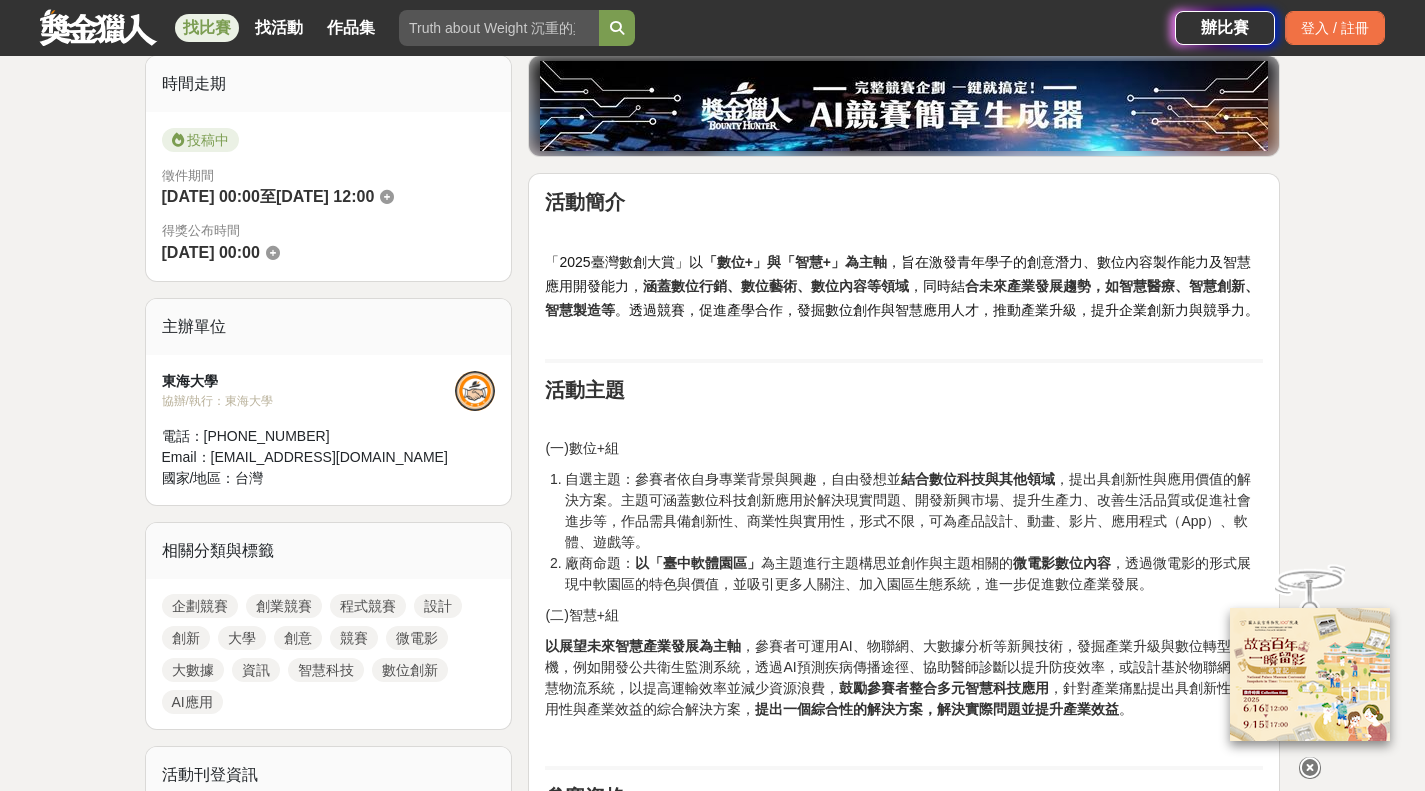 click on "自選主題：參賽者依自身專業背景與興趣，自由發想並 結合數位科技與其他領域 ，提出具創新性與應用價值的解決方案。主題可涵蓋數位科技創新應用於解決現實問題、開發新興市場、提升生產力、改善生活品質或促進社會進步等，作品需具備創新性、商業性與實用性，形式不限，可為產品設計、動畫、影片、應用程式（App）、軟體、遊戲等。" at bounding box center [914, 511] 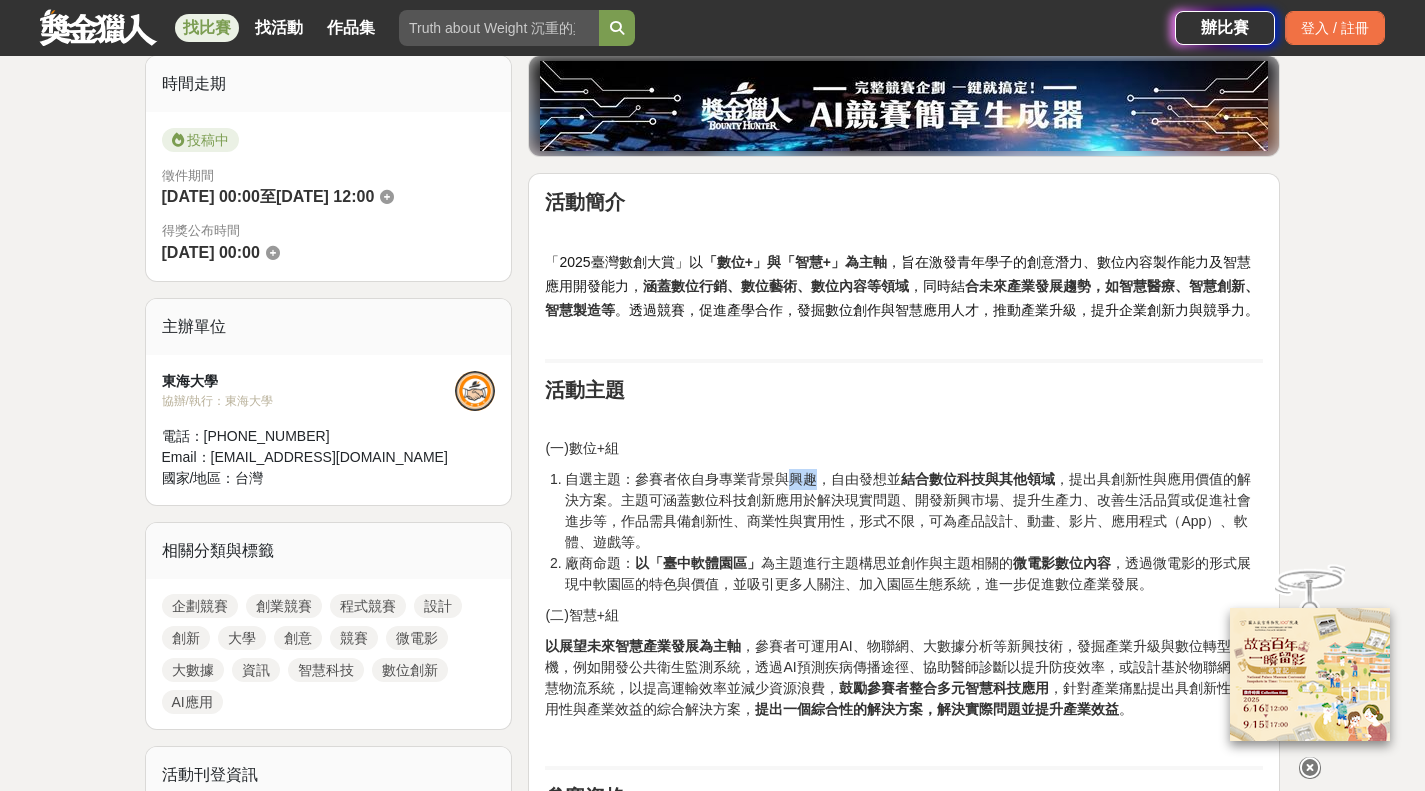 click on "自選主題：參賽者依自身專業背景與興趣，自由發想並 結合數位科技與其他領域 ，提出具創新性與應用價值的解決方案。主題可涵蓋數位科技創新應用於解決現實問題、開發新興市場、提升生產力、改善生活品質或促進社會進步等，作品需具備創新性、商業性與實用性，形式不限，可為產品設計、動畫、影片、應用程式（App）、軟體、遊戲等。" at bounding box center [914, 511] 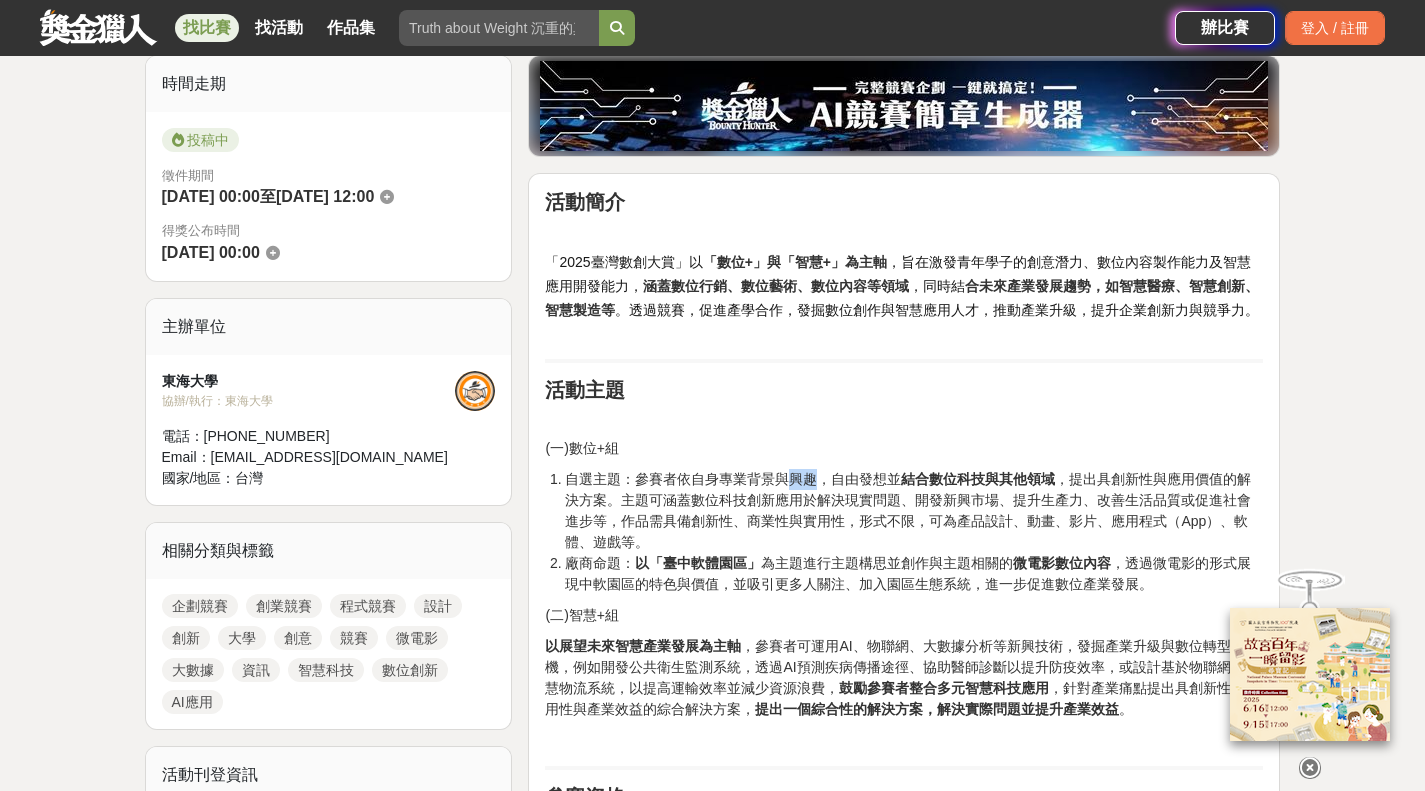 click on "自選主題：參賽者依自身專業背景與興趣，自由發想並 結合數位科技與其他領域 ，提出具創新性與應用價值的解決方案。主題可涵蓋數位科技創新應用於解決現實問題、開發新興市場、提升生產力、改善生活品質或促進社會進步等，作品需具備創新性、商業性與實用性，形式不限，可為產品設計、動畫、影片、應用程式（App）、軟體、遊戲等。" at bounding box center [914, 511] 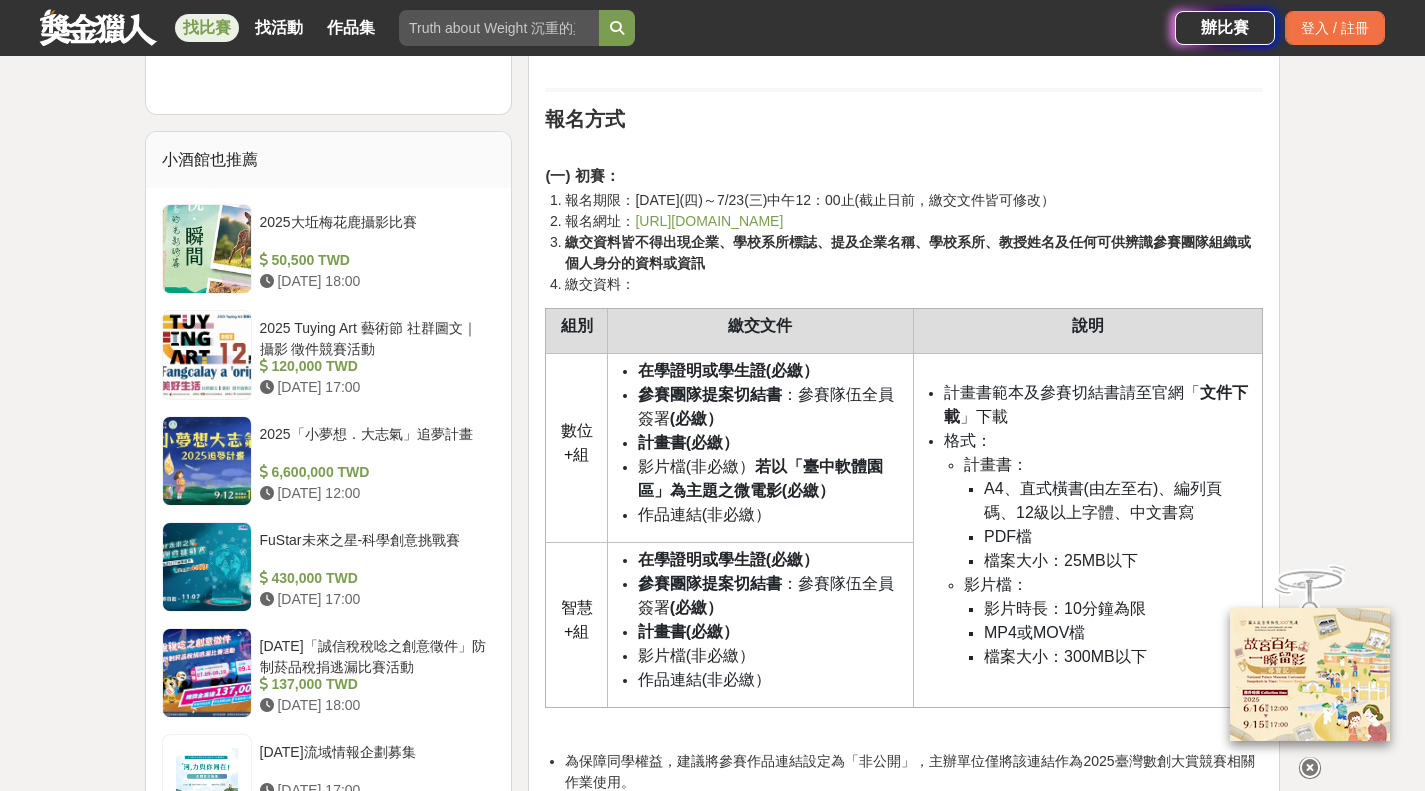 scroll, scrollTop: 2200, scrollLeft: 0, axis: vertical 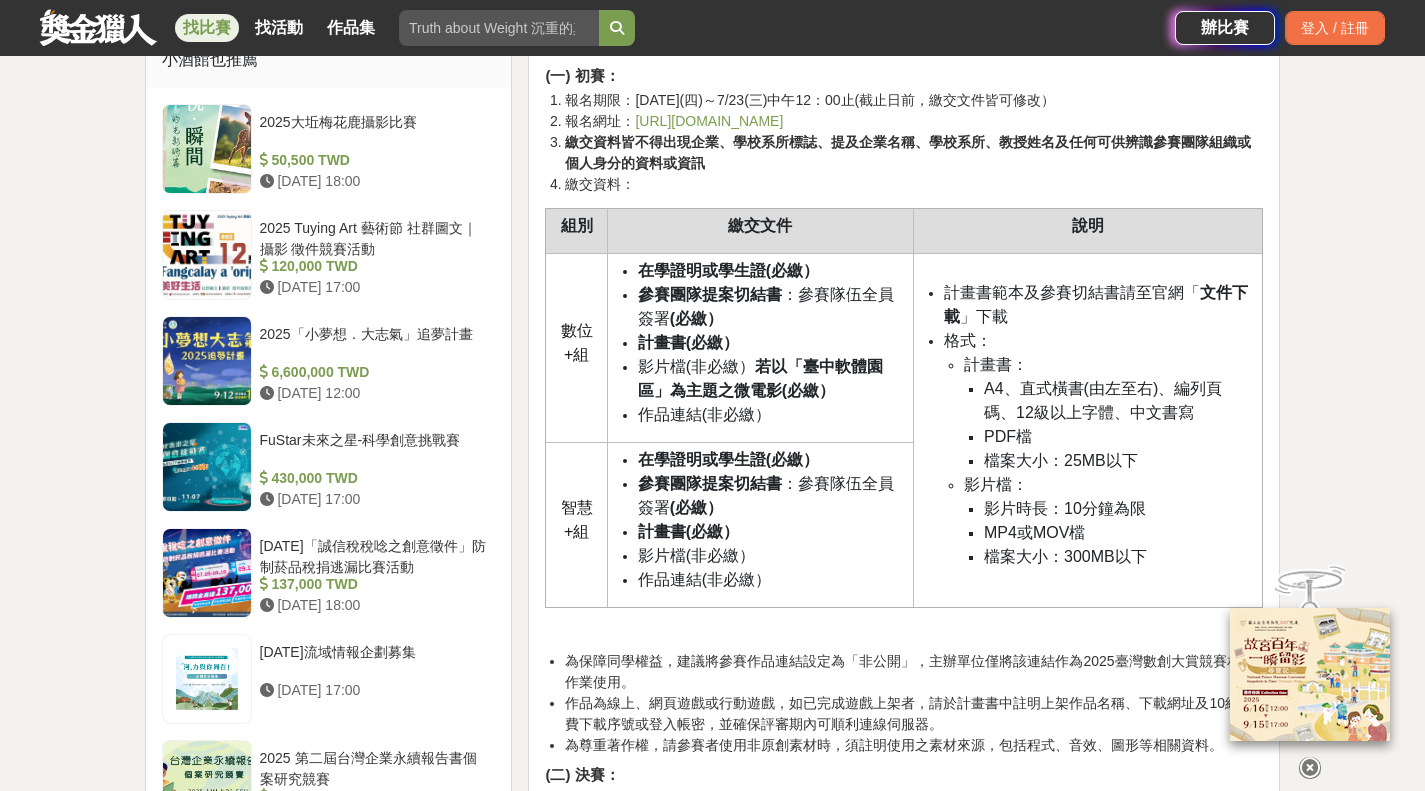click on "作品連結(非必繳）" at bounding box center (704, 414) 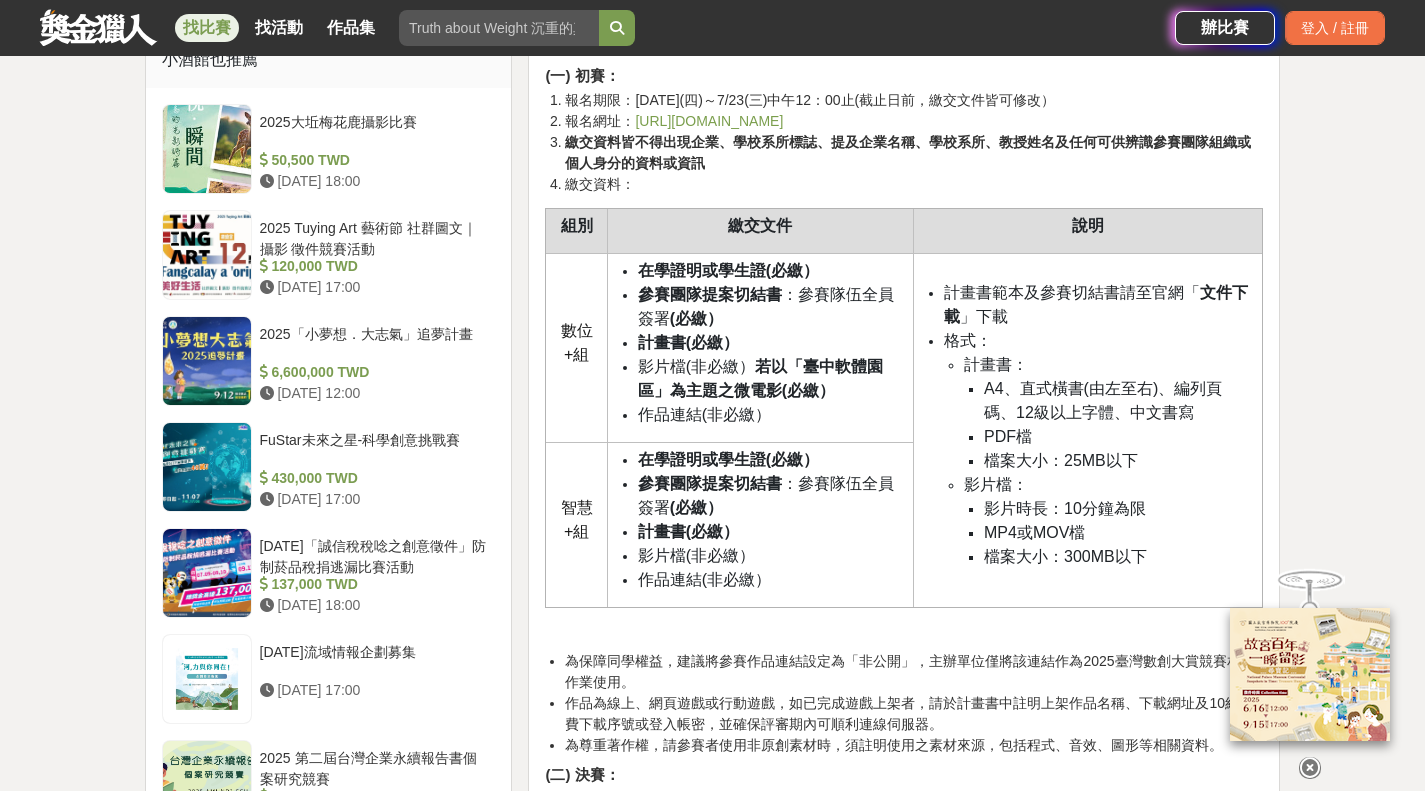 click on "作品連結(非必繳）" at bounding box center (704, 414) 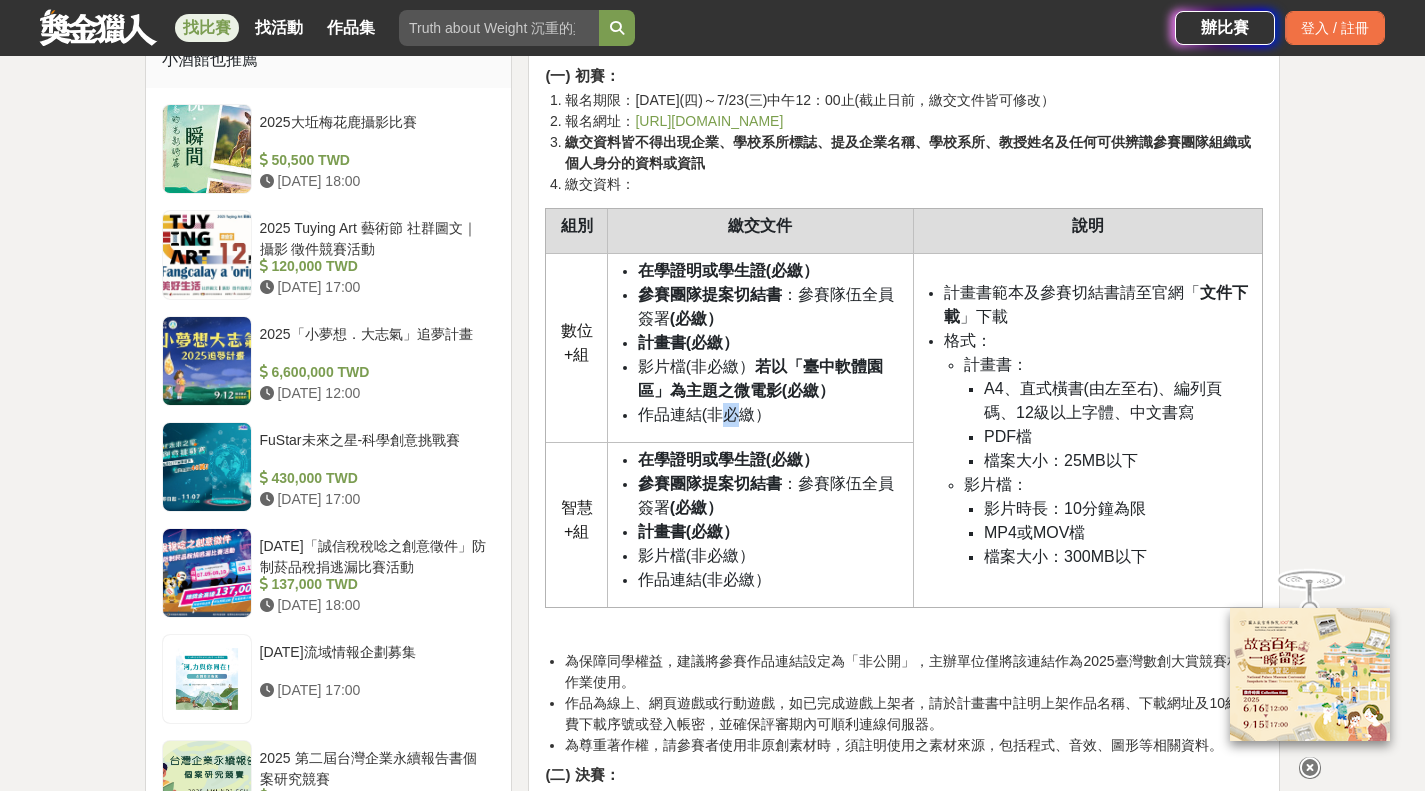 click on "作品連結(非必繳）" at bounding box center [704, 414] 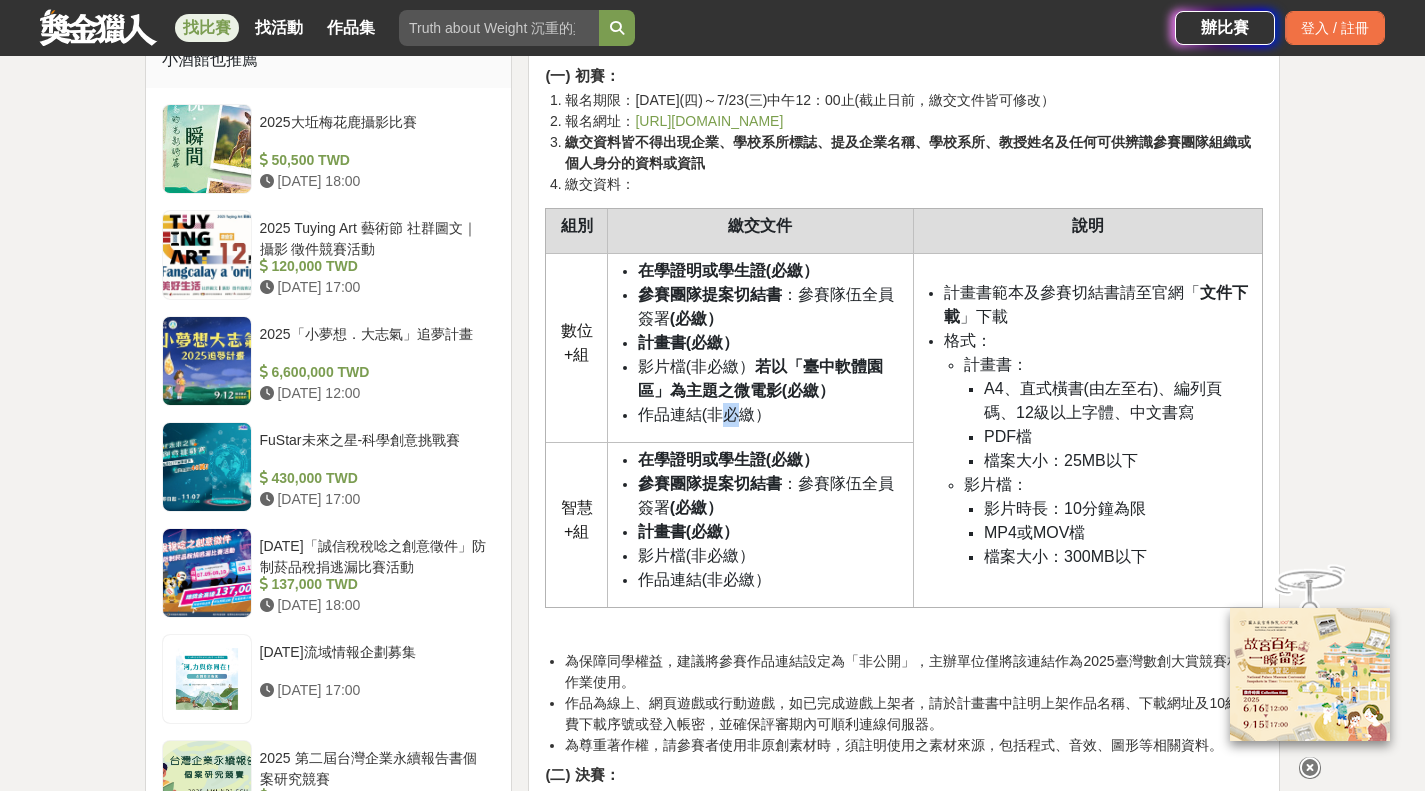 click on "作品連結(非必繳）" at bounding box center [704, 414] 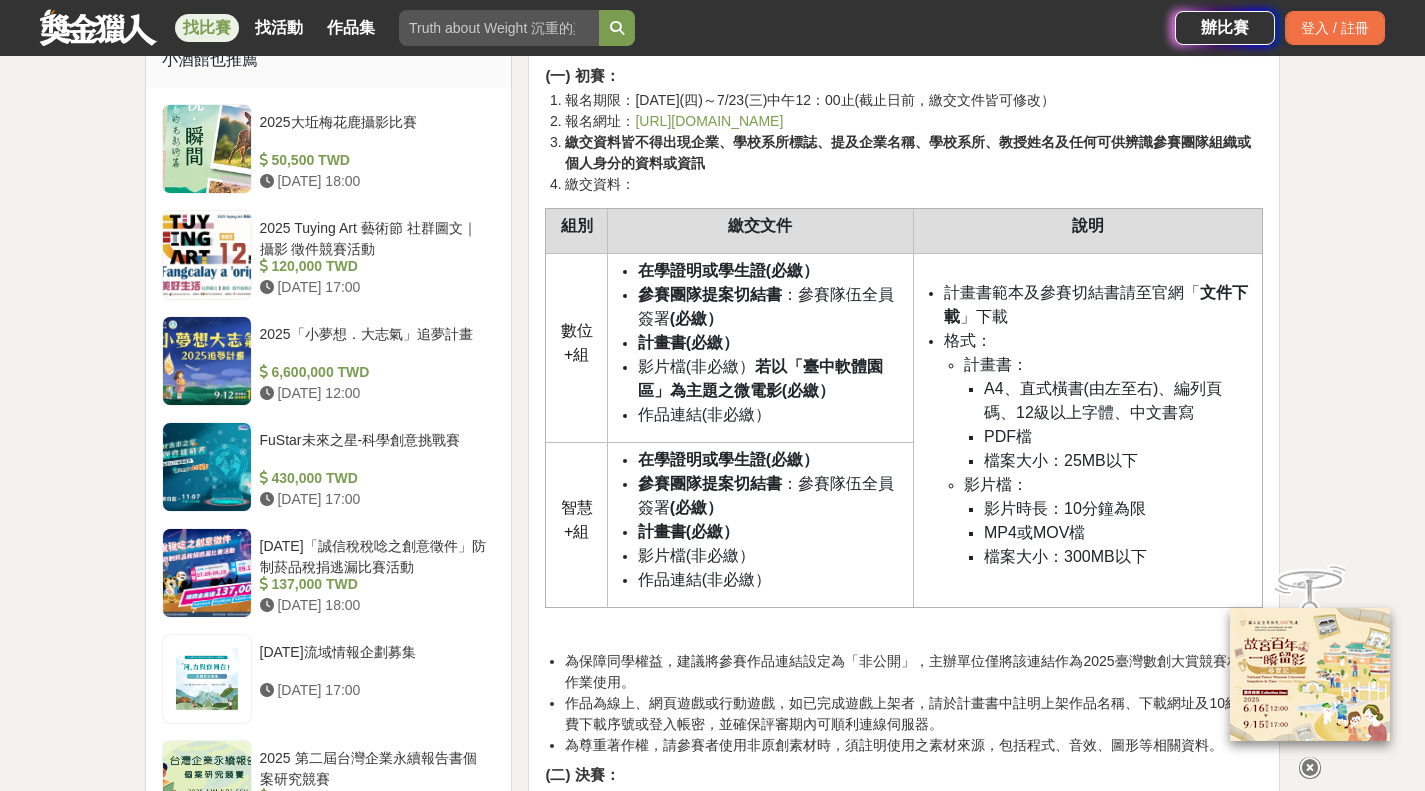 click on "作品連結(非必繳）" at bounding box center [704, 414] 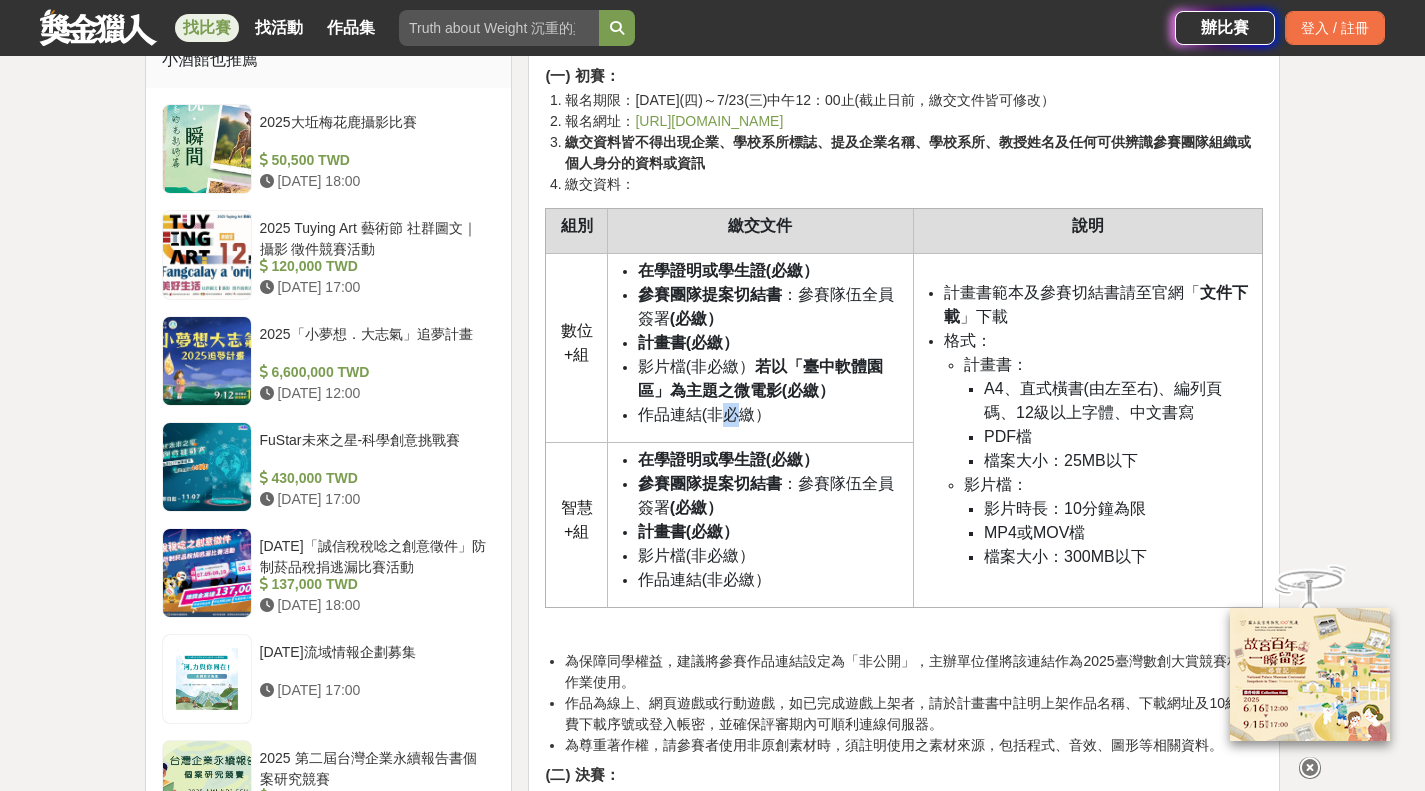 click on "作品連結(非必繳）" at bounding box center (704, 414) 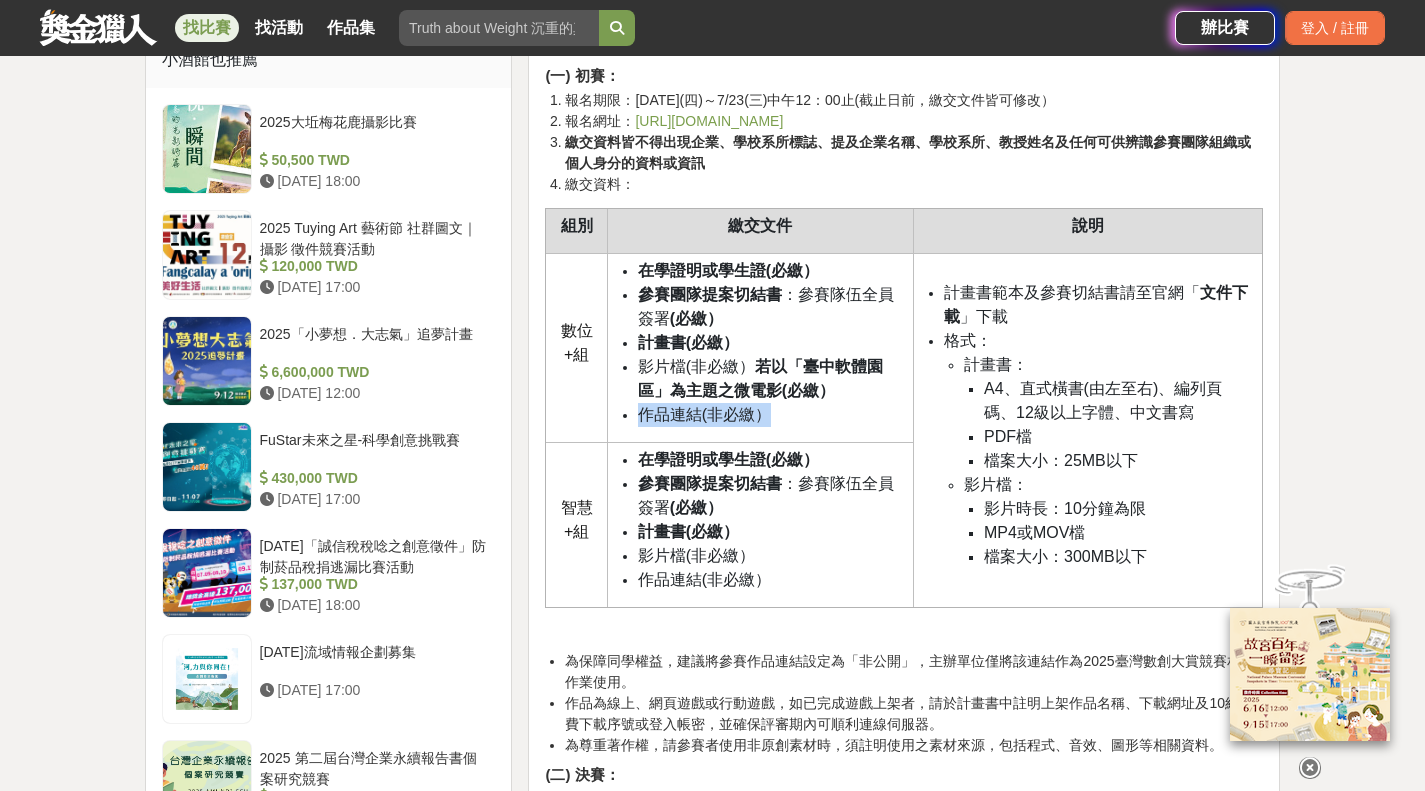 click on "作品連結(非必繳）" at bounding box center (704, 414) 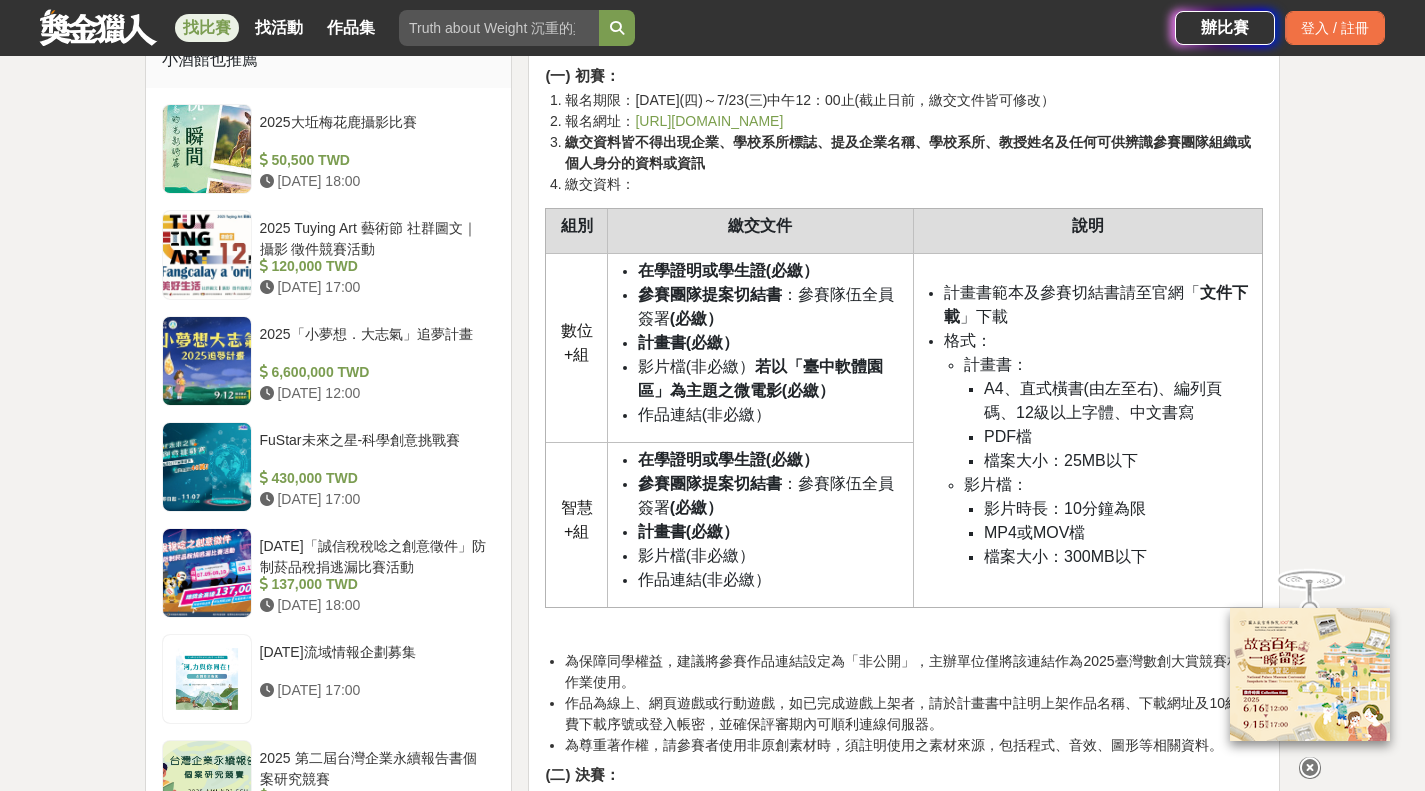 click on "參賽團隊提案切結書" at bounding box center (710, 483) 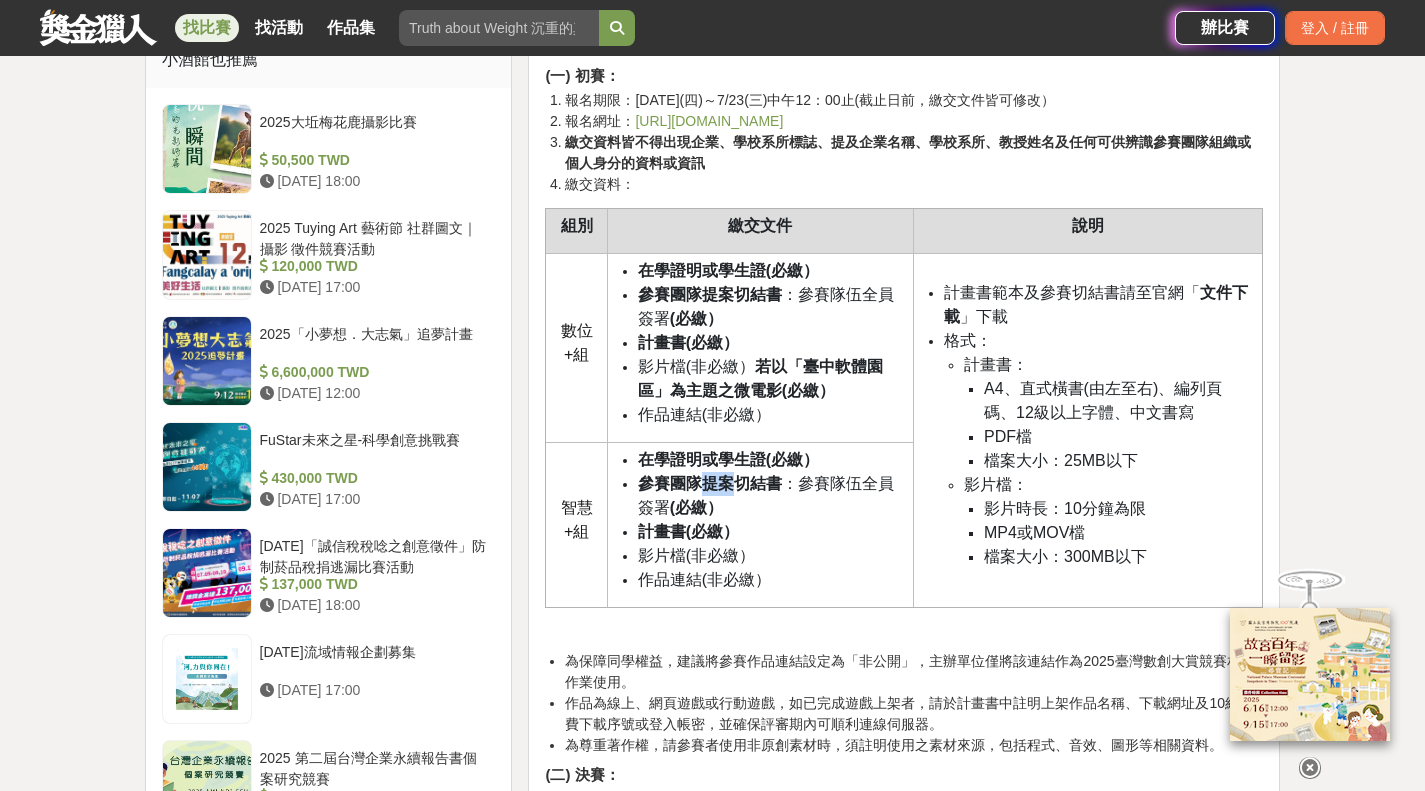 click on "參賽團隊提案切結書" at bounding box center (710, 483) 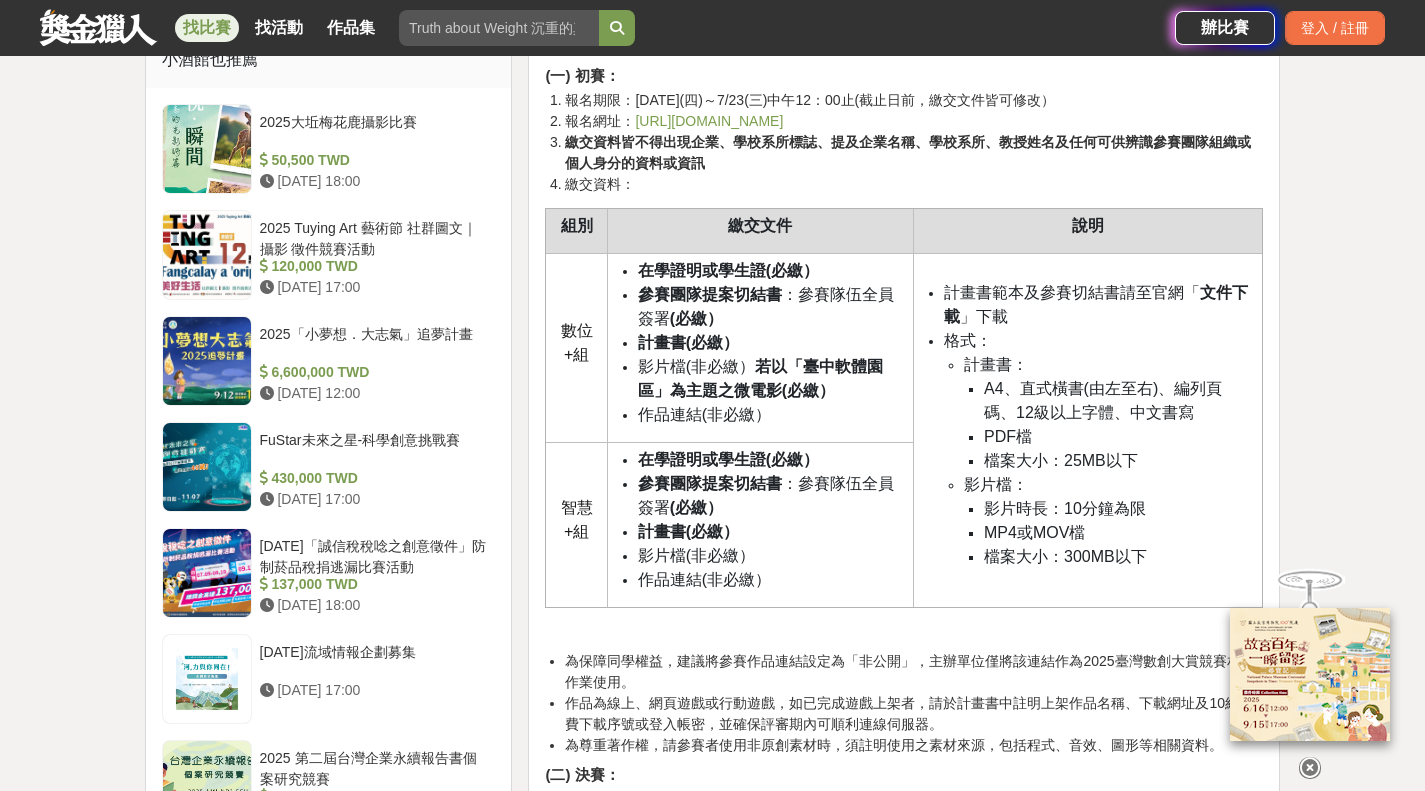 click on "在學證明或學生證(必繳）" at bounding box center [728, 459] 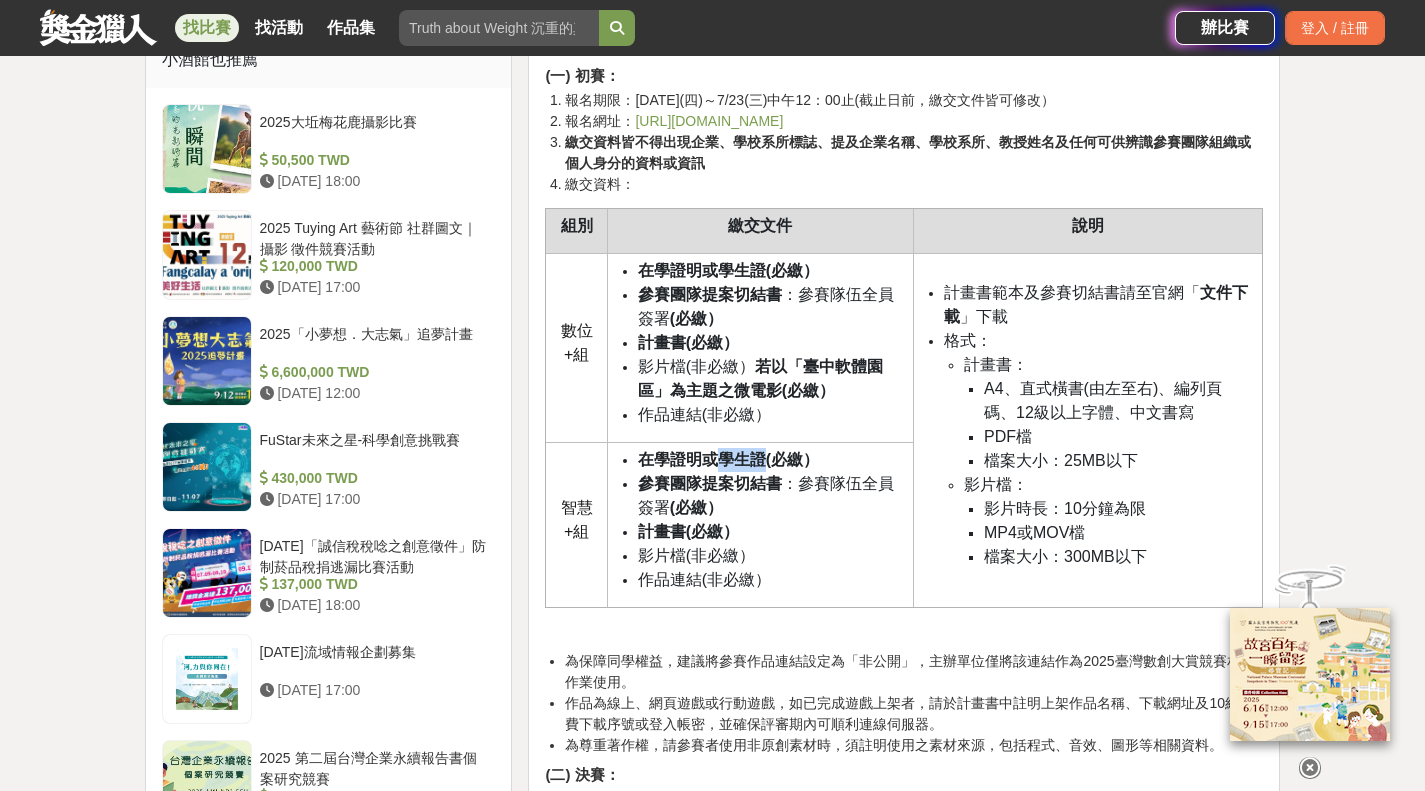 click on "在學證明或學生證(必繳）" at bounding box center [728, 459] 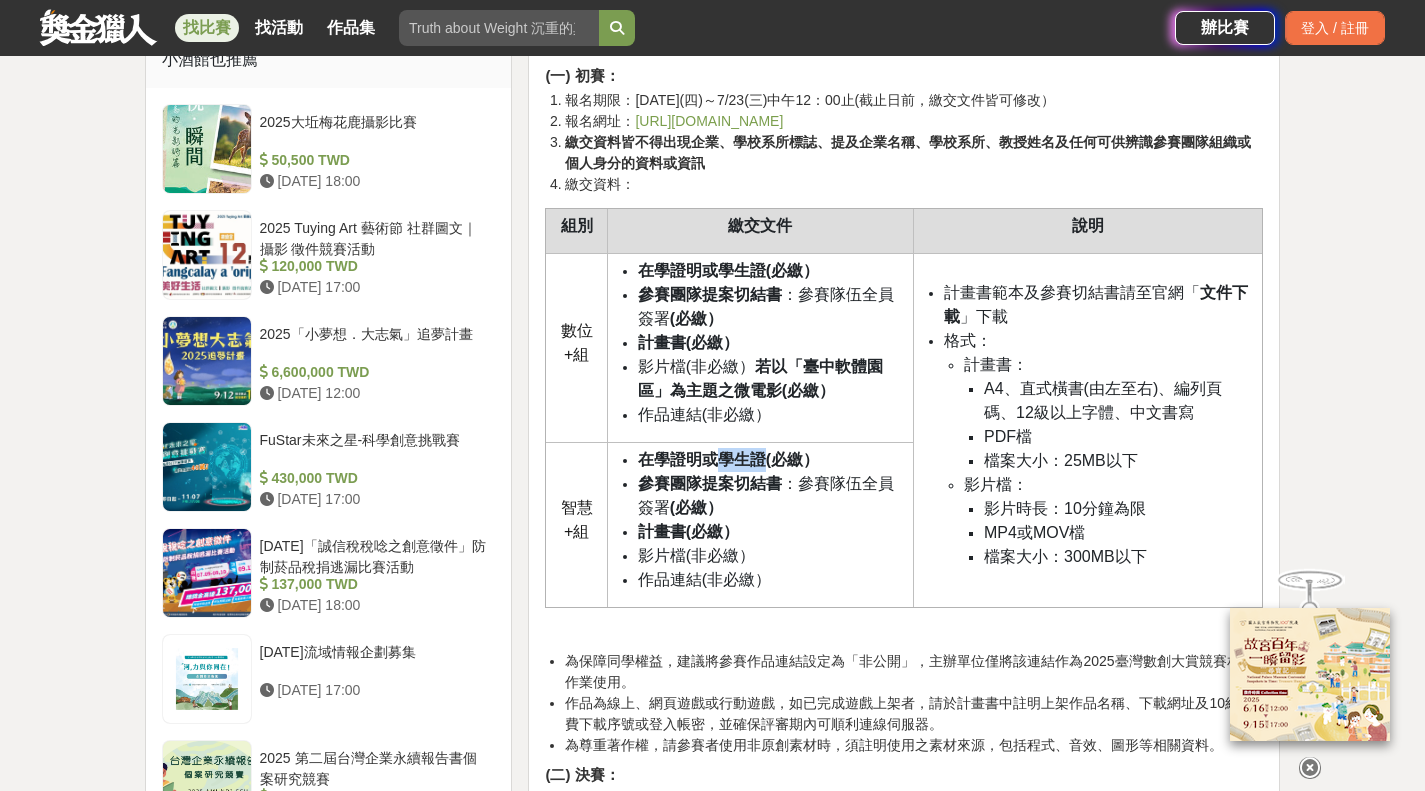 click on "計畫書(必繳）" at bounding box center [688, 531] 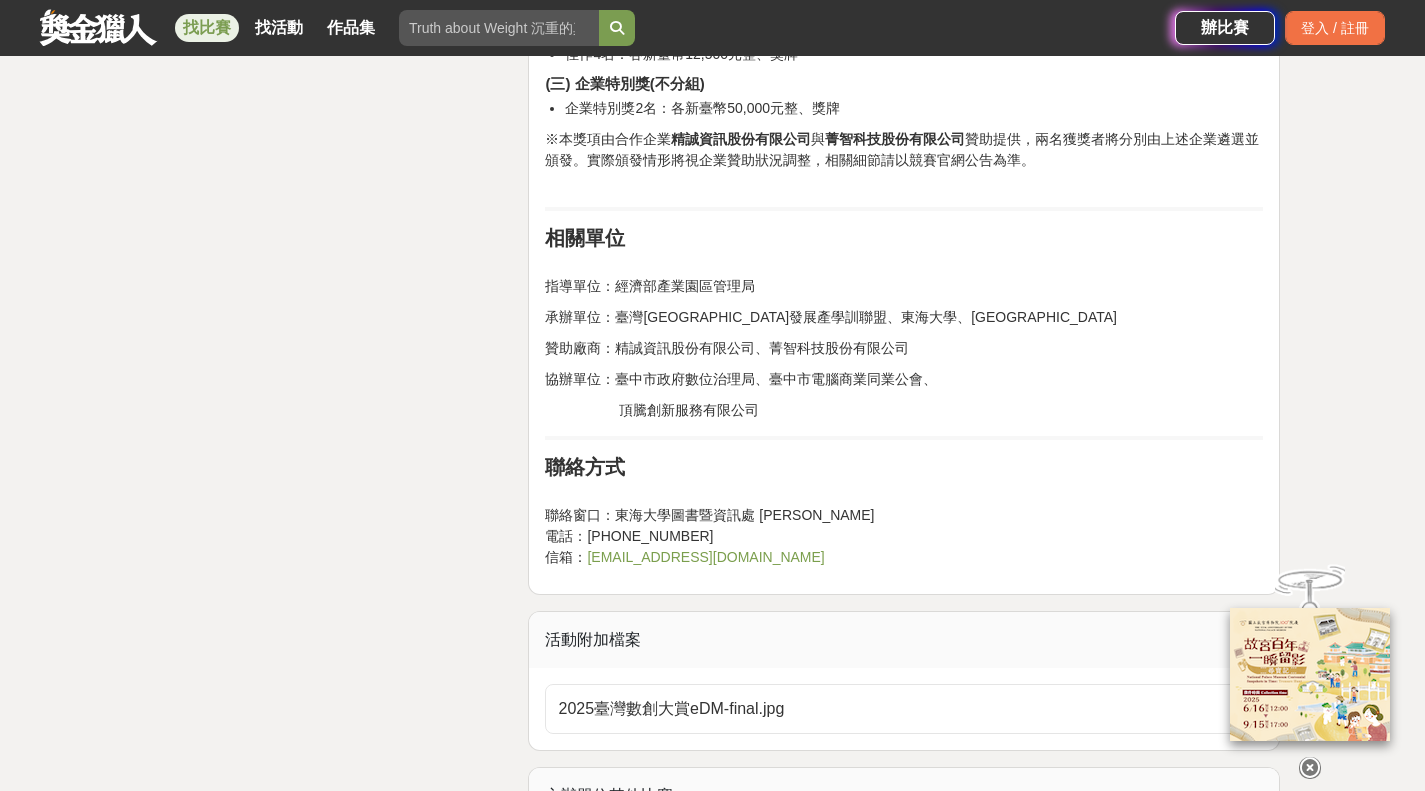 scroll, scrollTop: 3500, scrollLeft: 0, axis: vertical 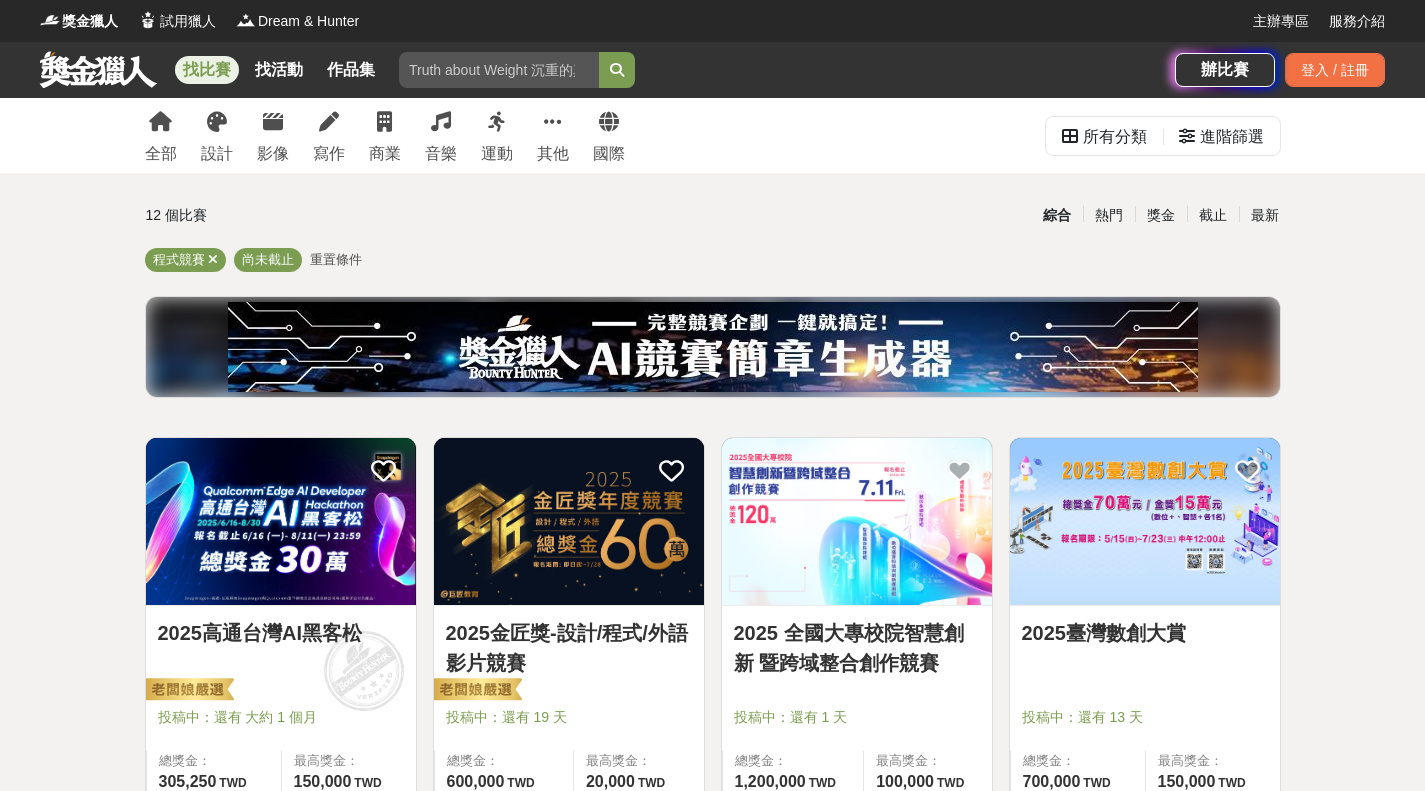 click on "所有分類" at bounding box center (1115, 137) 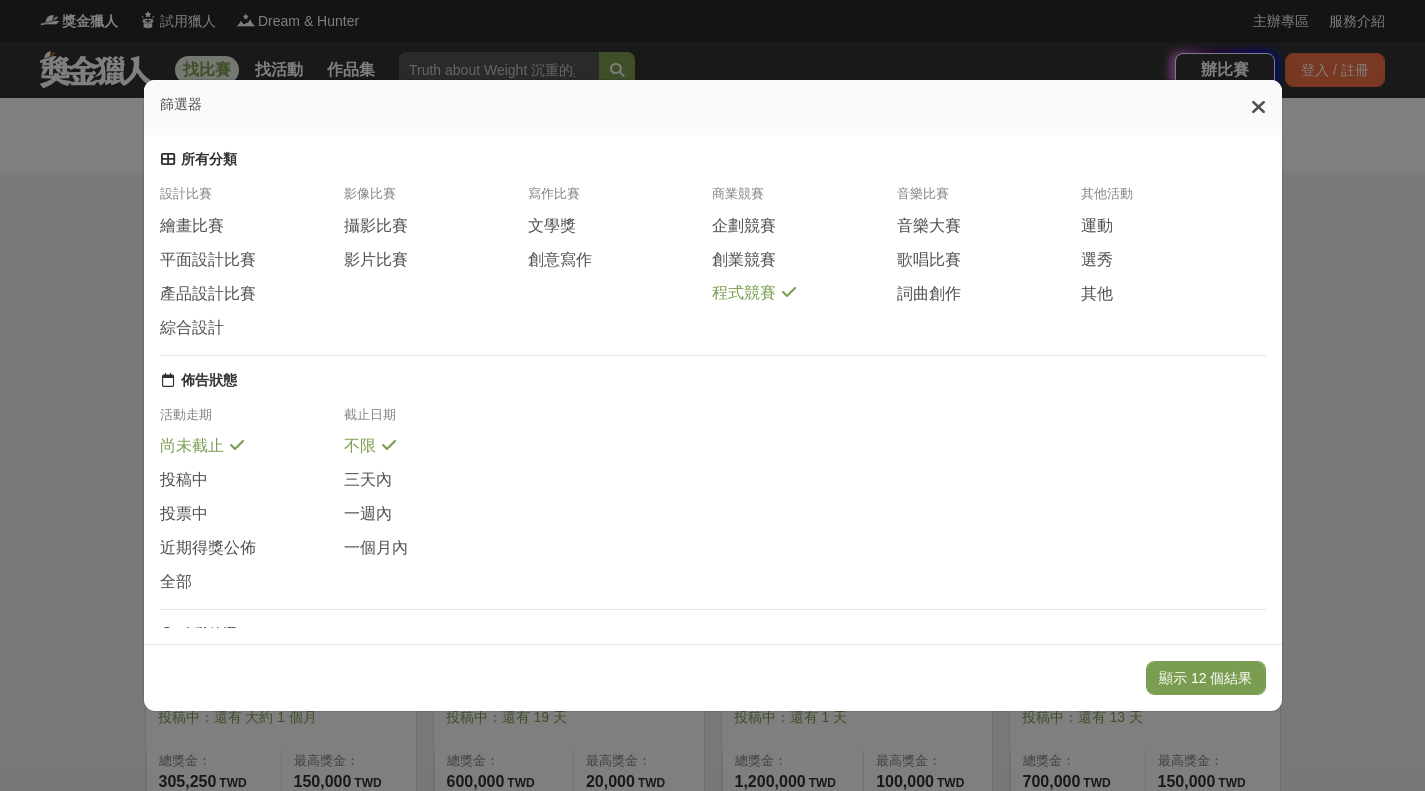 click on "篩選器 所有分類 設計比賽 繪畫比賽 平面設計比賽 產品設計比賽 綜合設計 影像比賽 攝影比賽 影片比賽 寫作比賽 文學獎 創意寫作  商業競賽 企劃競賽 創業競賽 程式競賽 音樂比賽 音樂大賽 歌唱比賽 詞曲創作 其他活動 運動 選秀 其他 佈告狀態 活動走期 尚未截止 投稿中 投票中 近期得獎公佈 全部 截止日期 不限 三天內 一週內 一個月內 進階篩選 報名條件篩選 不限 國小 國中 高中 大學及研究所 社會人士 國家 / 地區 台灣 國際 全部 總獎金範圍 不限 5 萬以下 5 ~ 15 萬 15 ~ 30 萬 30 ~ 60 萬 60 萬以上 其他 可申請投稿憑證 顯示 12 個結果" at bounding box center [712, 395] 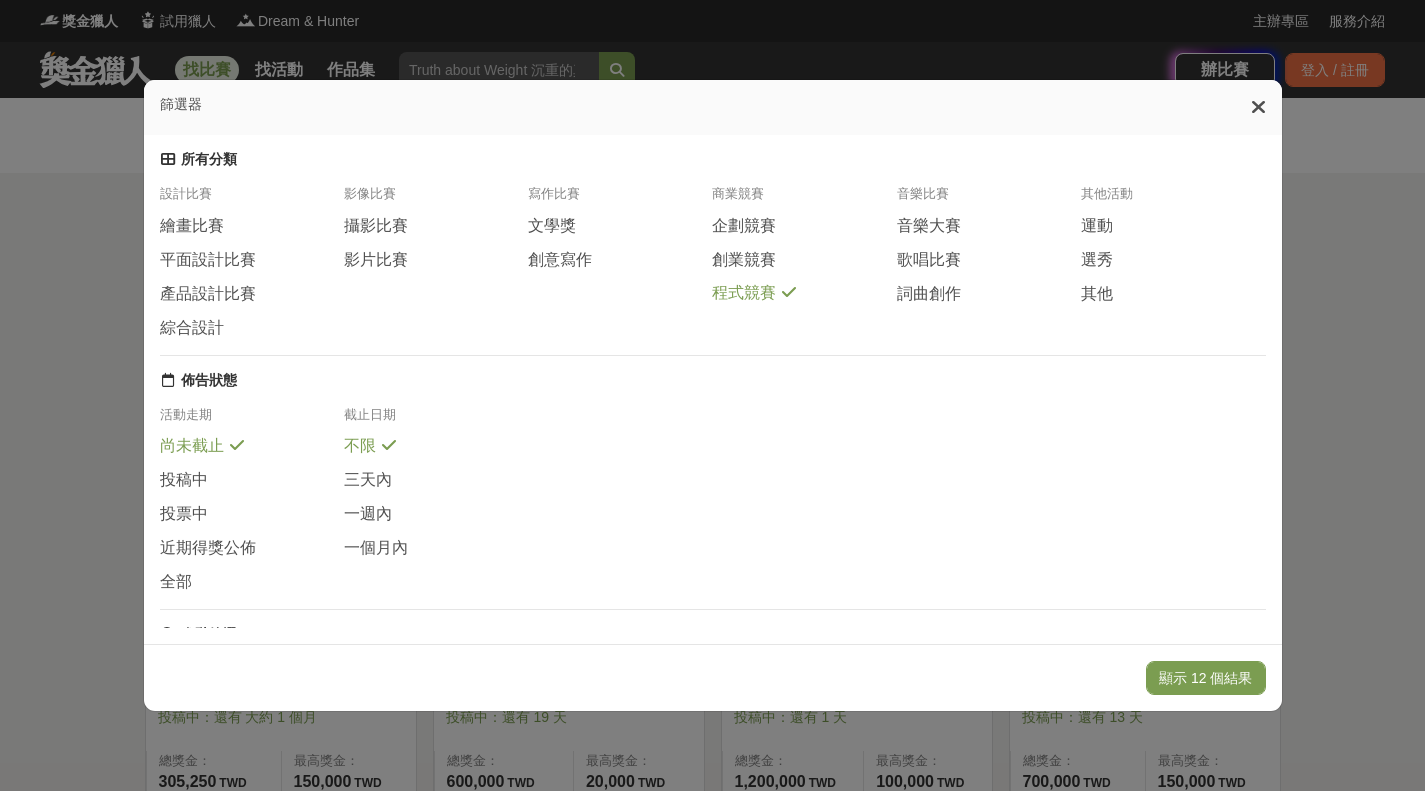 click at bounding box center (1258, 107) 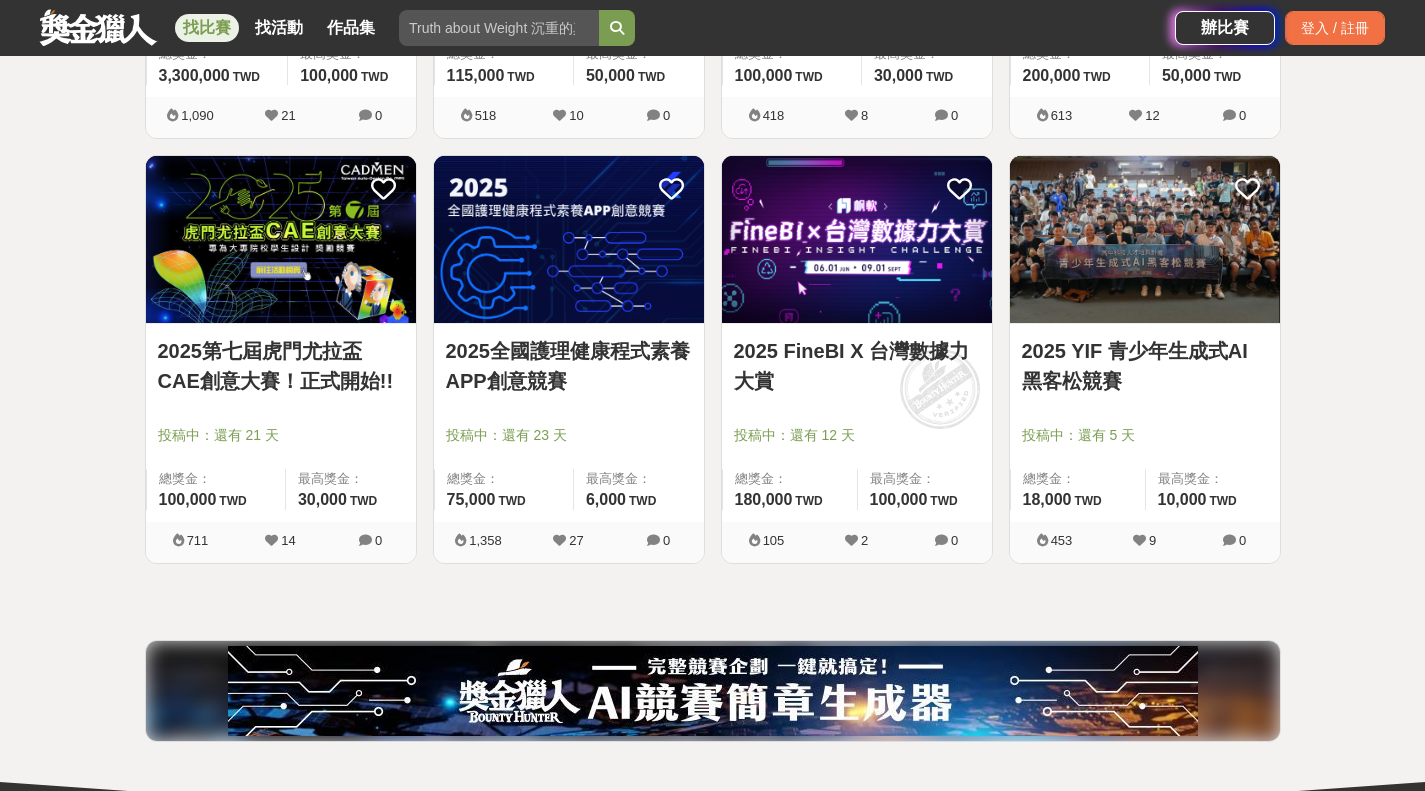scroll, scrollTop: 1100, scrollLeft: 0, axis: vertical 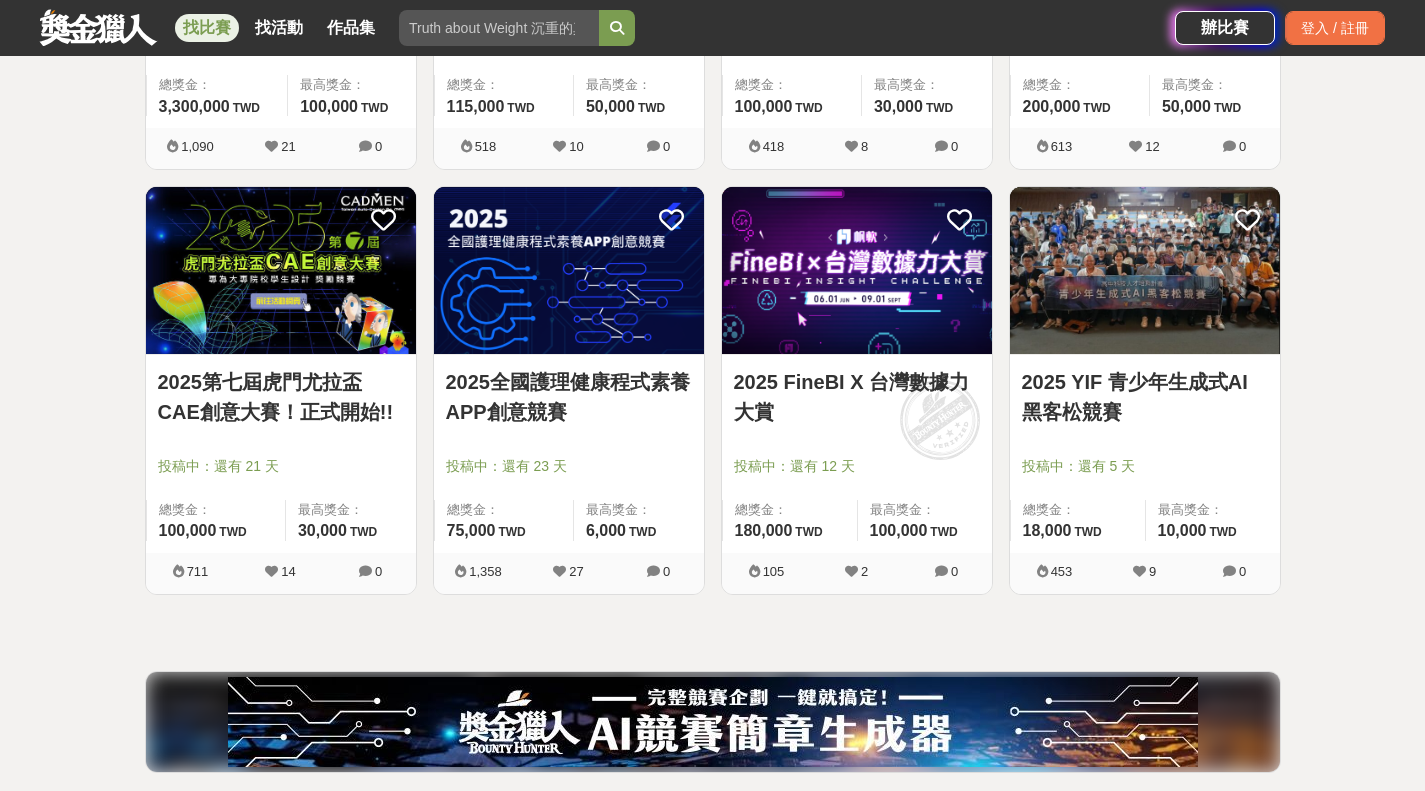 click on "2025 YIF 青少年生成式AI黑客松競賽" at bounding box center (1145, 397) 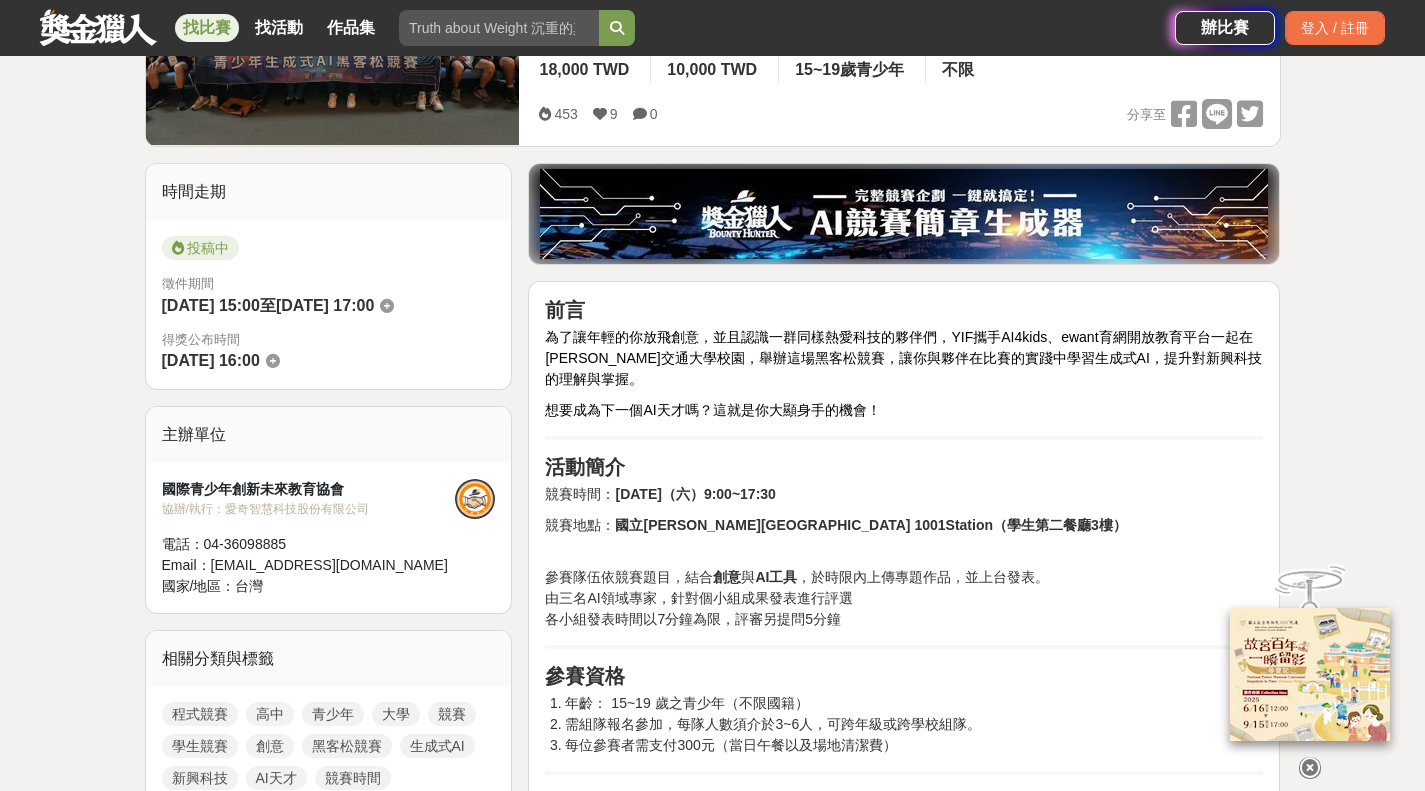 scroll, scrollTop: 400, scrollLeft: 0, axis: vertical 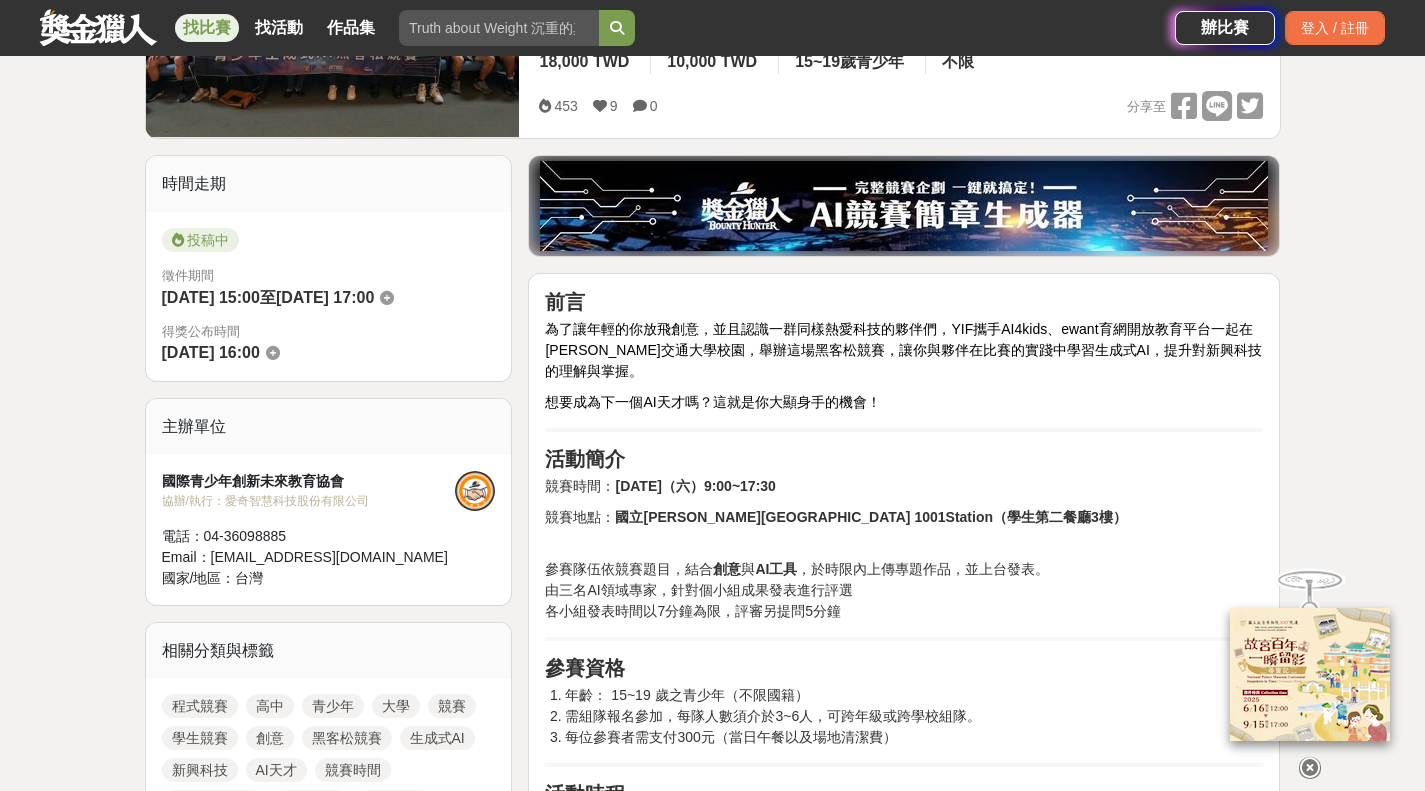 click on "為了讓年輕的你放飛創意，並且認識一群同樣熱愛科技的夥伴們，YIF攜手AI4kids、ewant育網開放教育平台一起在陽明交通大學校園，舉辦這場黑客松競賽，讓你與夥伴在比賽的實踐中學習生成式AI，提升對新興科技的理解與掌握。" at bounding box center [903, 350] 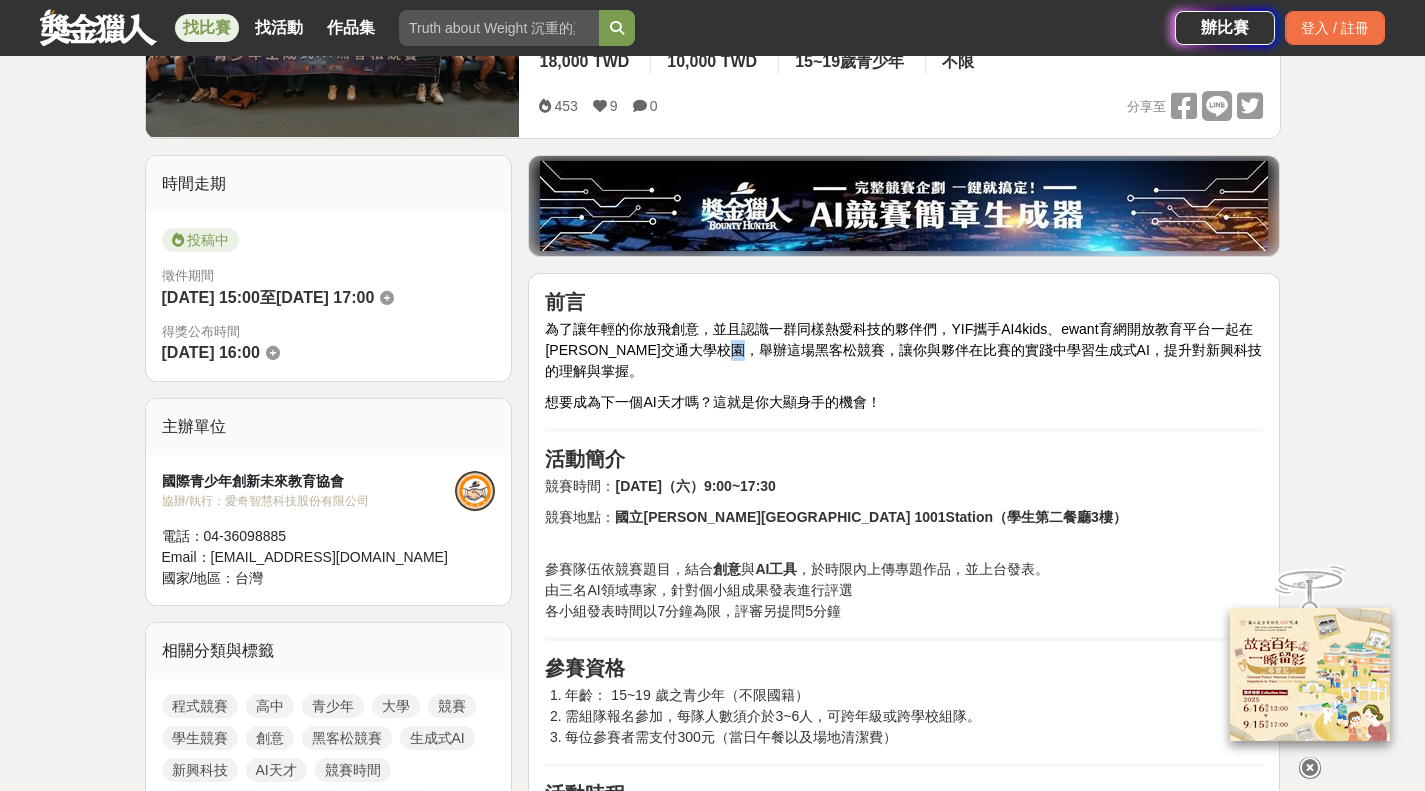 click on "為了讓年輕的你放飛創意，並且認識一群同樣熱愛科技的夥伴們，YIF攜手AI4kids、ewant育網開放教育平台一起在陽明交通大學校園，舉辦這場黑客松競賽，讓你與夥伴在比賽的實踐中學習生成式AI，提升對新興科技的理解與掌握。" at bounding box center [903, 350] 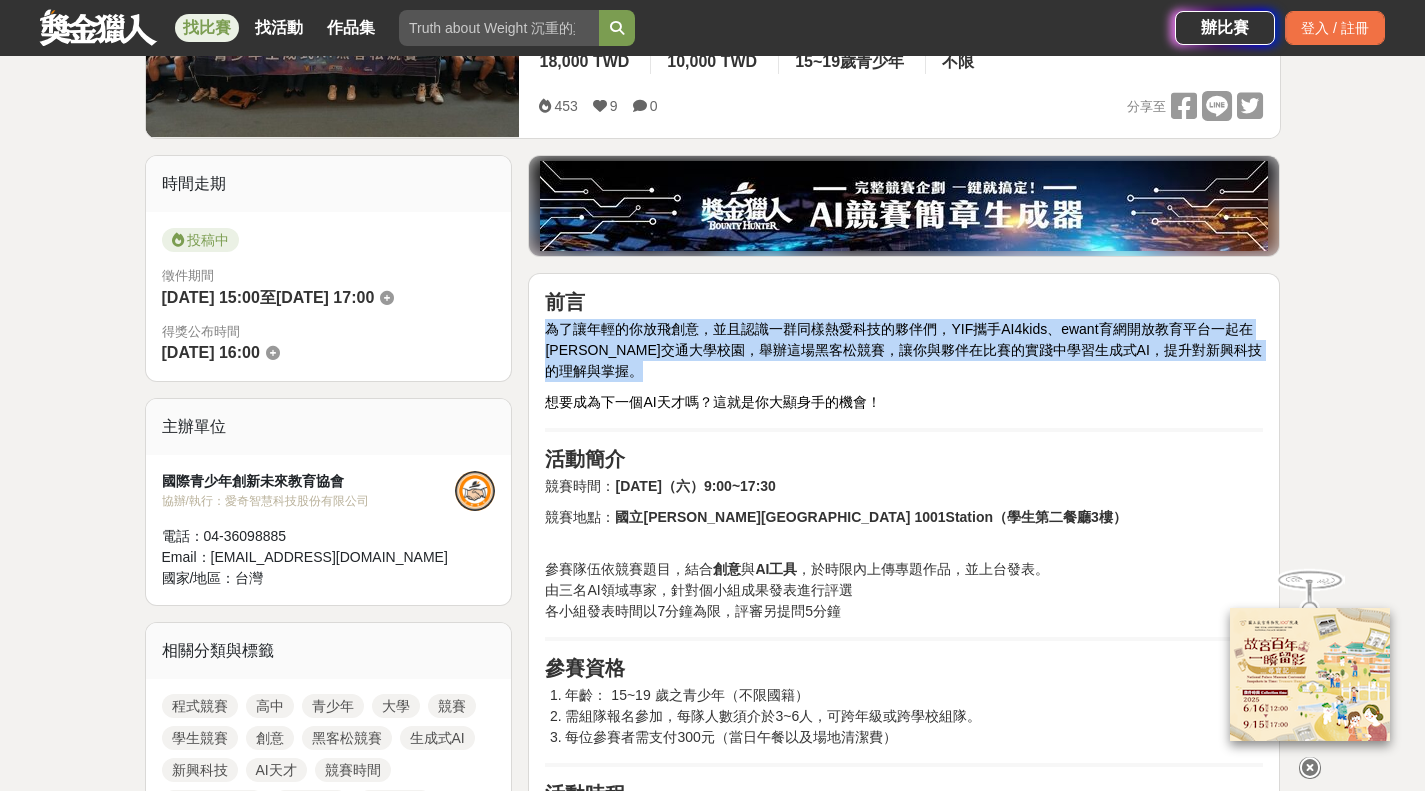 click on "為了讓年輕的你放飛創意，並且認識一群同樣熱愛科技的夥伴們，YIF攜手AI4kids、ewant育網開放教育平台一起在陽明交通大學校園，舉辦這場黑客松競賽，讓你與夥伴在比賽的實踐中學習生成式AI，提升對新興科技的理解與掌握。" at bounding box center [903, 350] 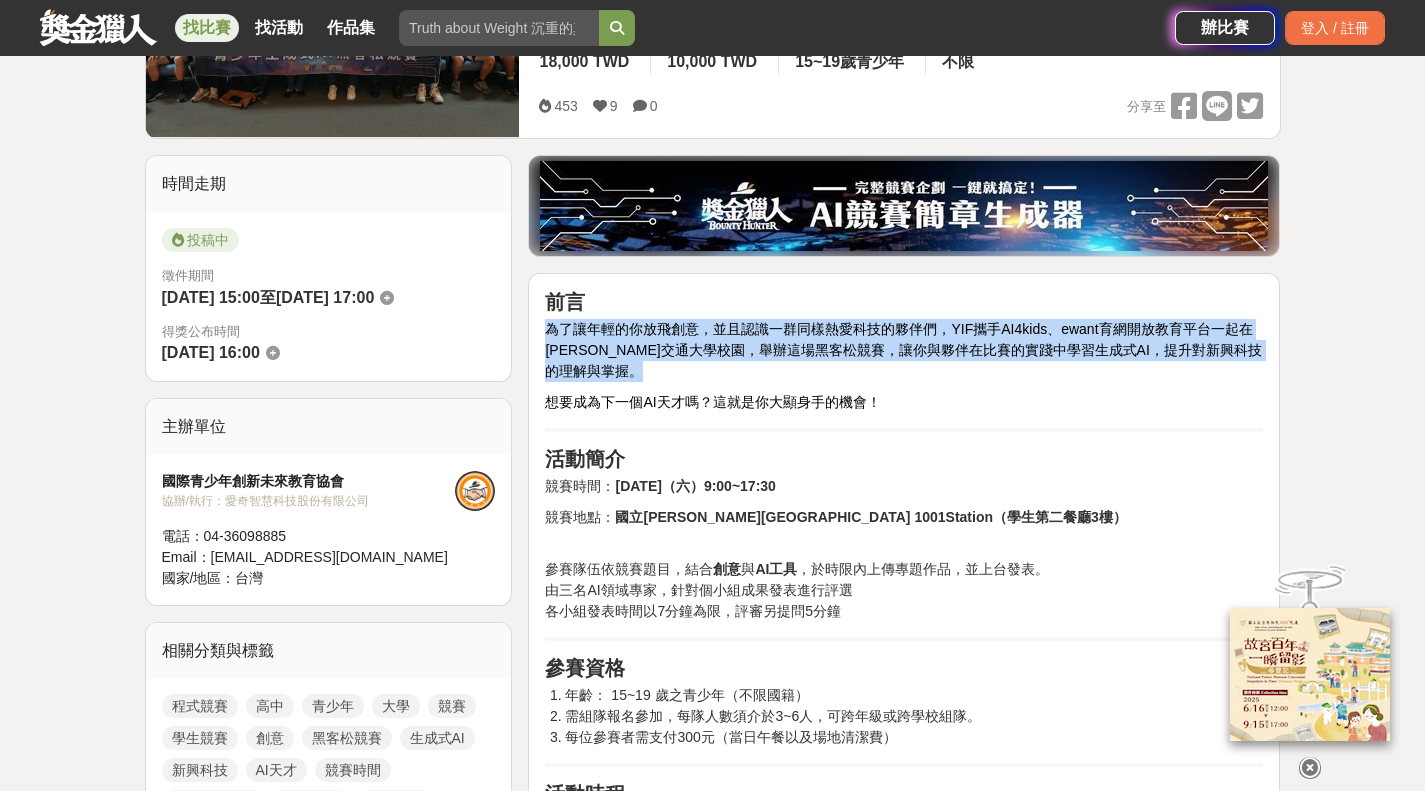 click on "為了讓年輕的你放飛創意，並且認識一群同樣熱愛科技的夥伴們，YIF攜手AI4kids、ewant育網開放教育平台一起在陽明交通大學校園，舉辦這場黑客松競賽，讓你與夥伴在比賽的實踐中學習生成式AI，提升對新興科技的理解與掌握。" at bounding box center (903, 350) 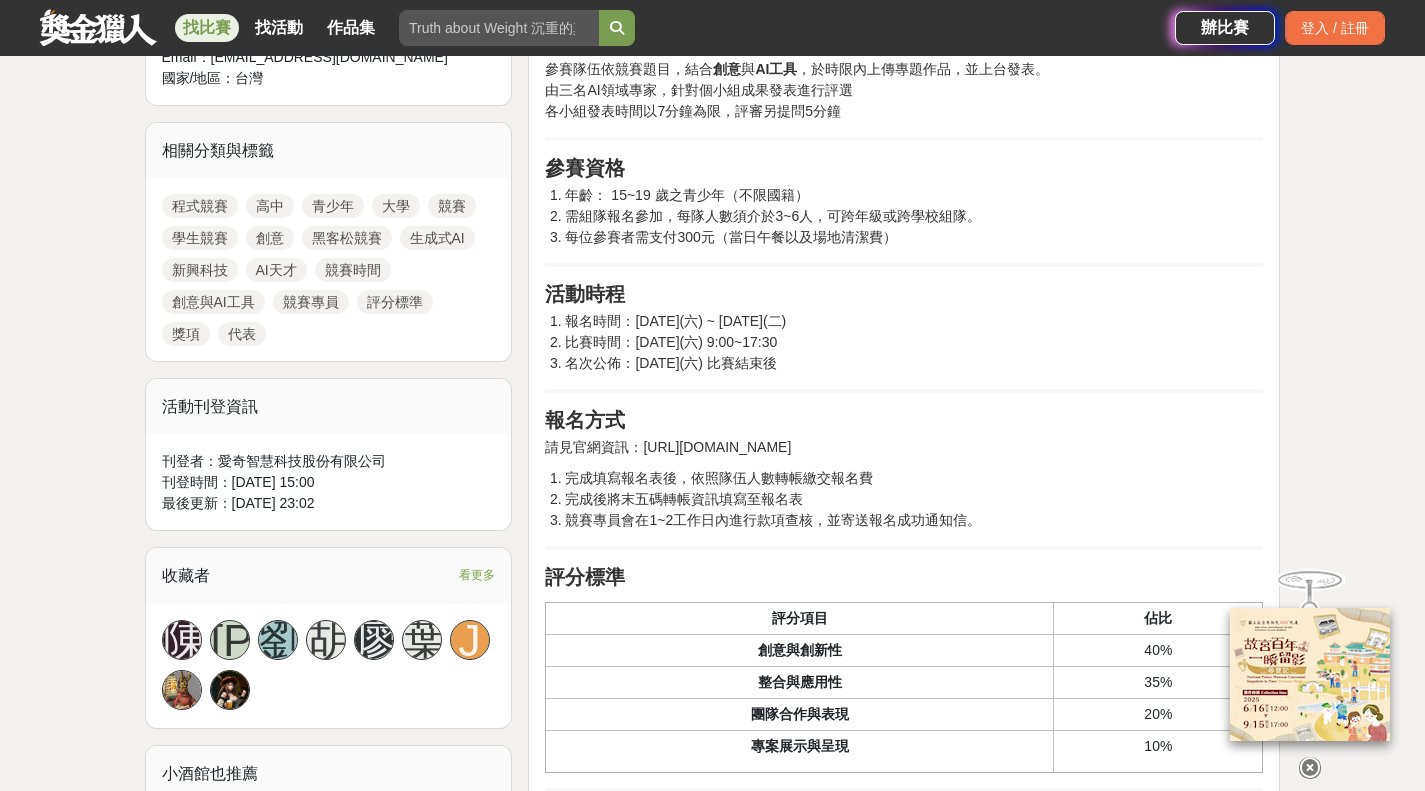 scroll, scrollTop: 1100, scrollLeft: 0, axis: vertical 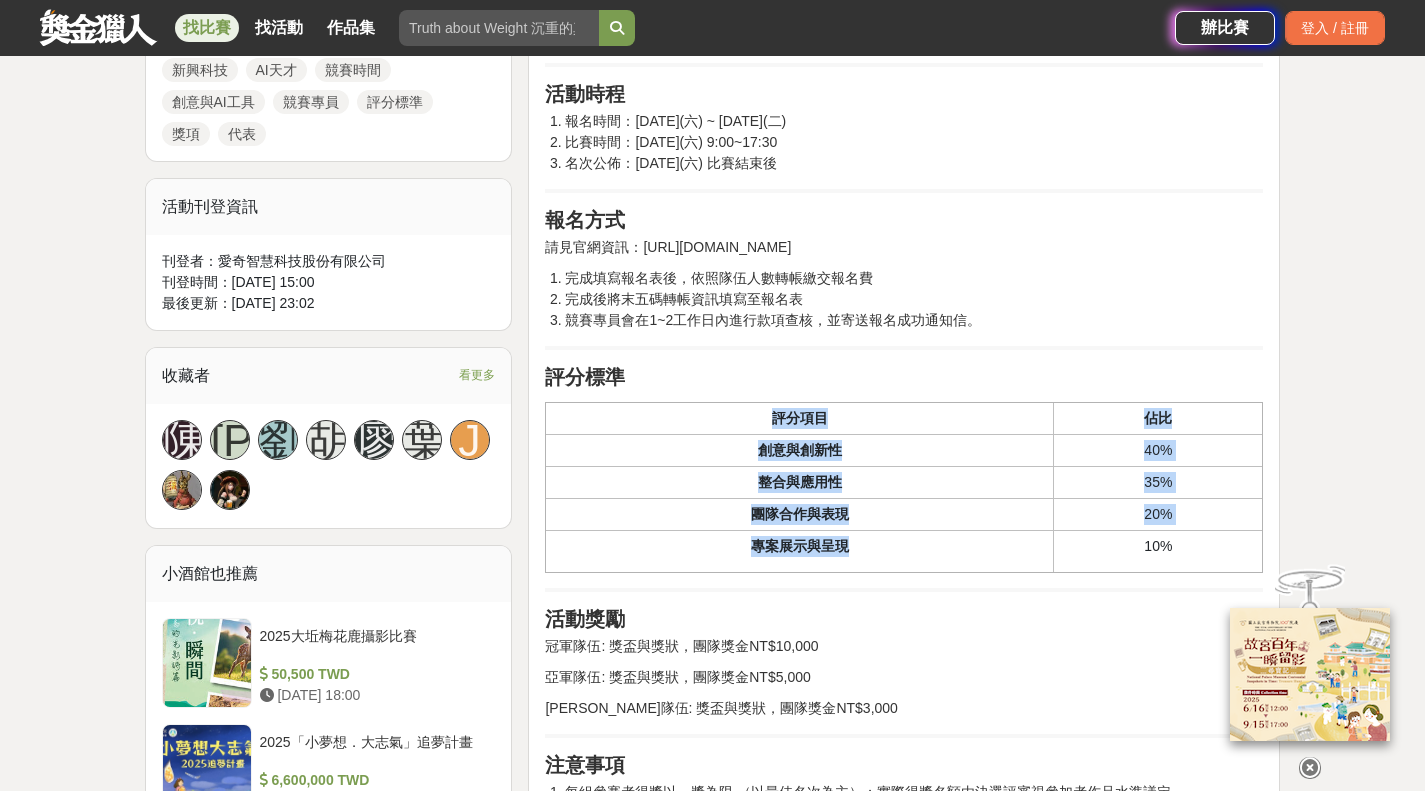 drag, startPoint x: 765, startPoint y: 441, endPoint x: 908, endPoint y: 558, distance: 184.76471 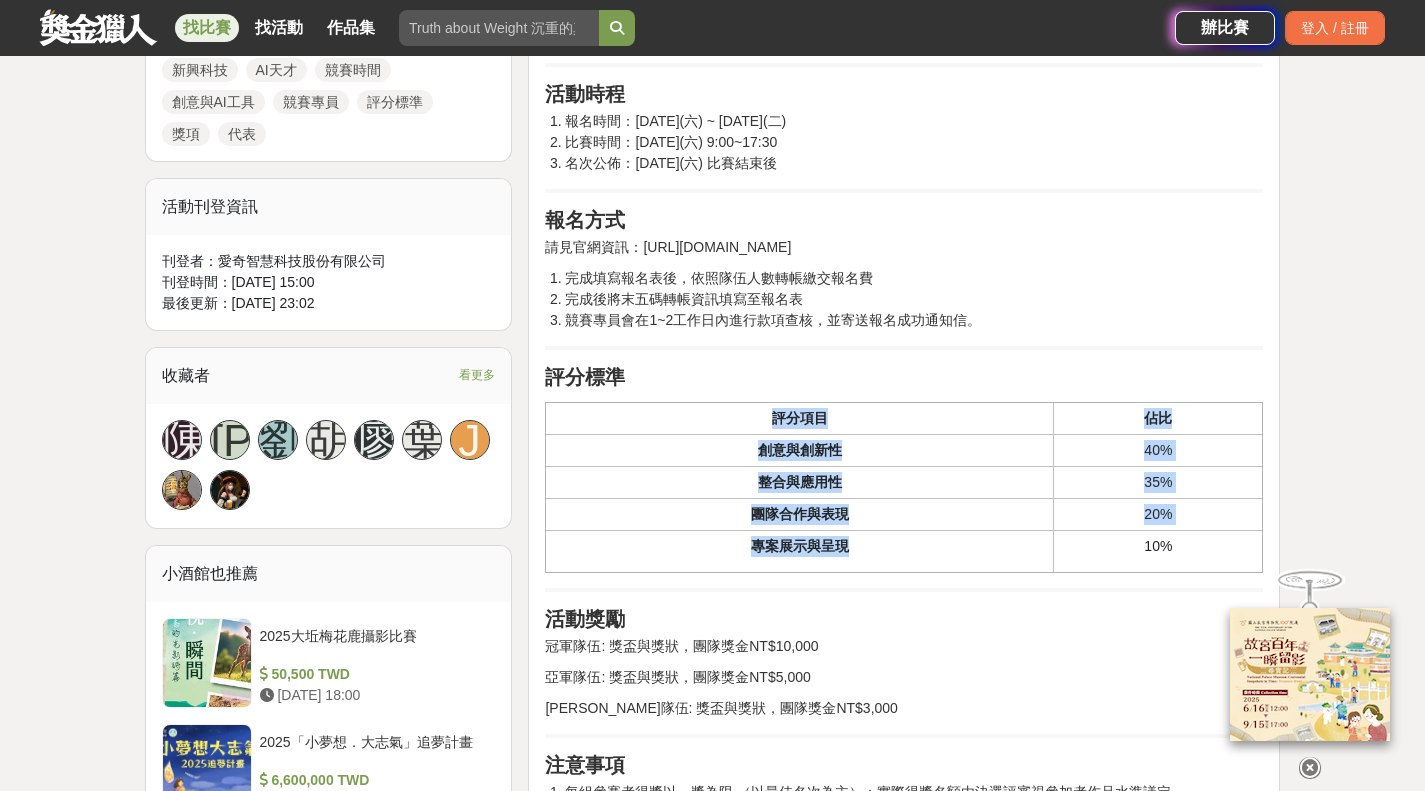 click on "評分項目 佔比 創意與創新性 40% 整合與應用性 35% 團隊合作與表現 20% 專案展示與呈現 10%" at bounding box center (904, 487) 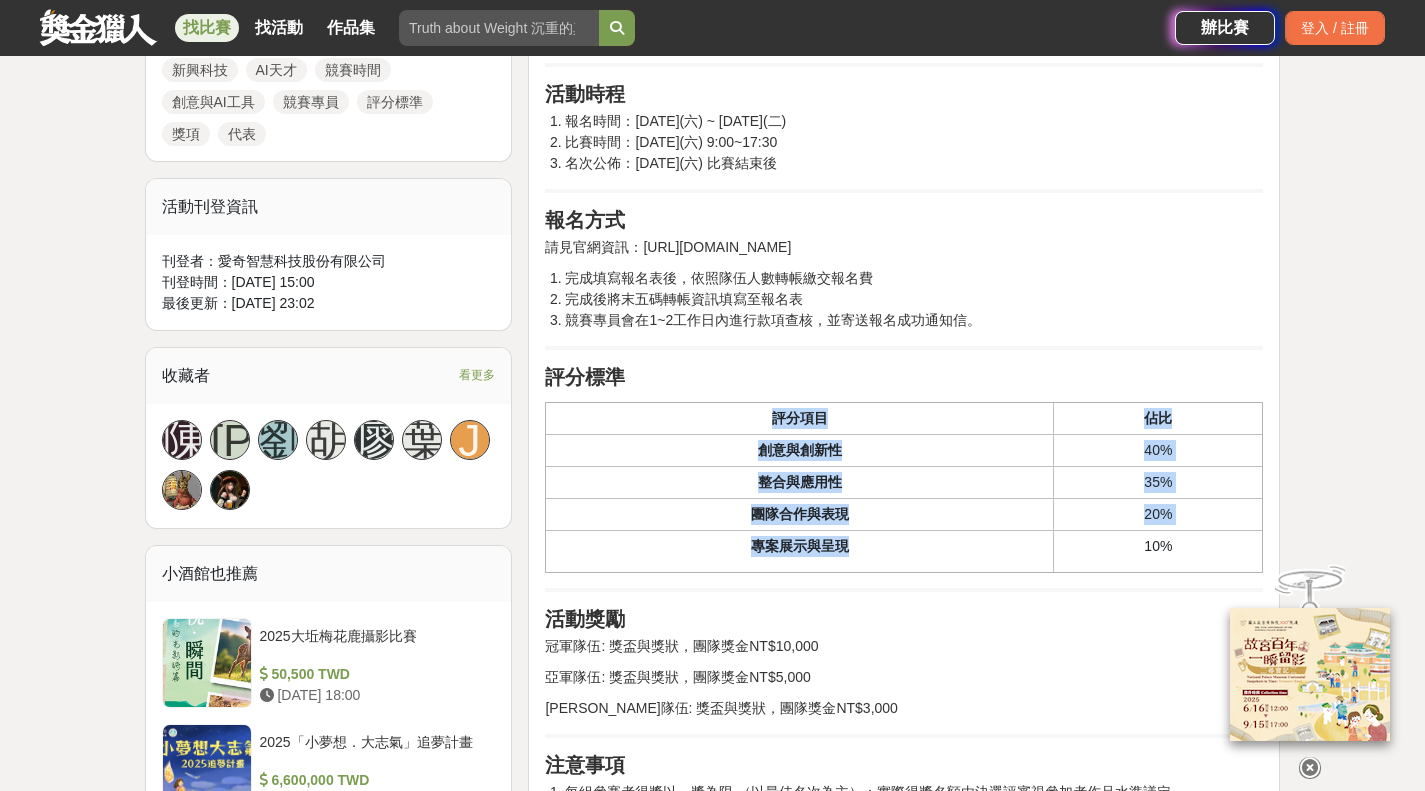 click on "專案展示與呈現" at bounding box center [799, 546] 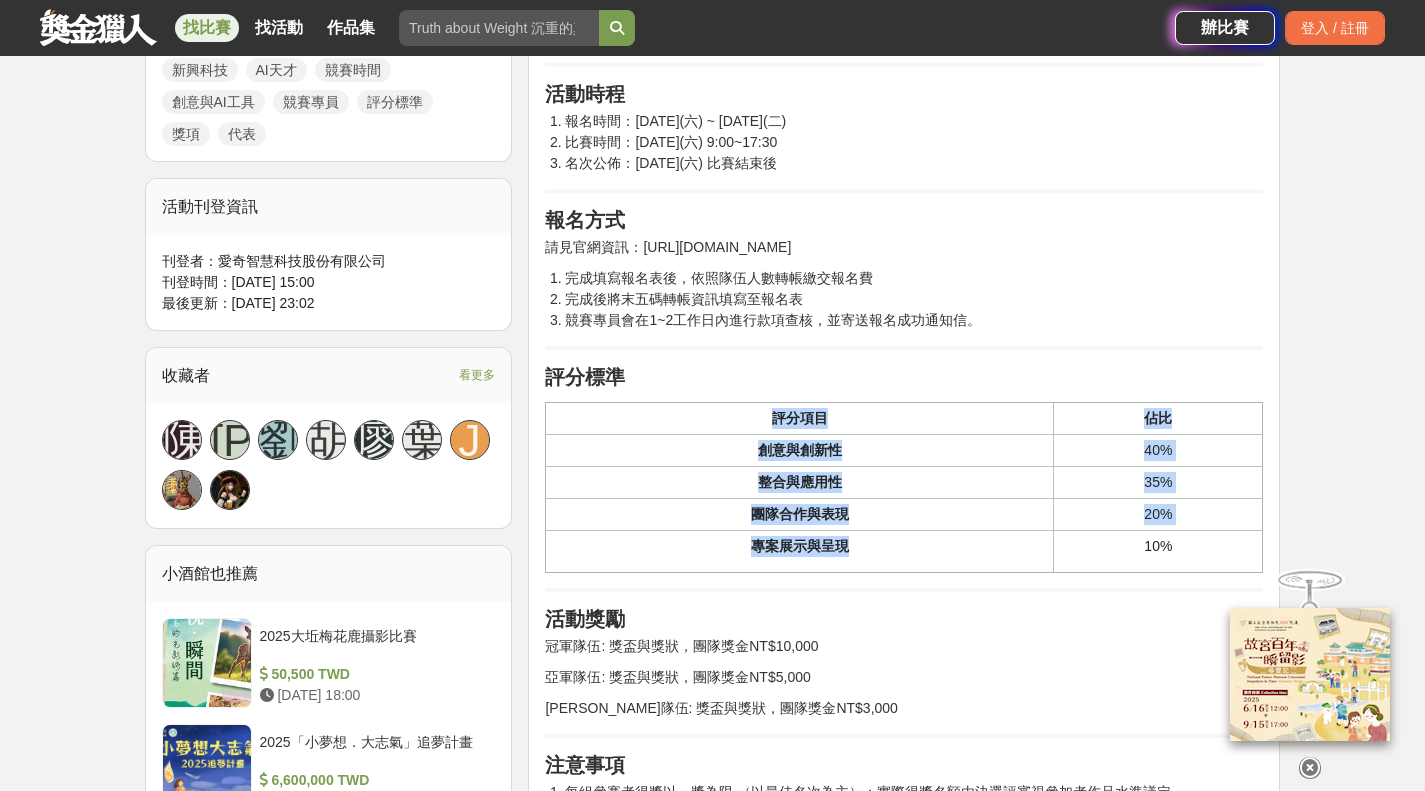 drag, startPoint x: 868, startPoint y: 542, endPoint x: 758, endPoint y: 413, distance: 169.53171 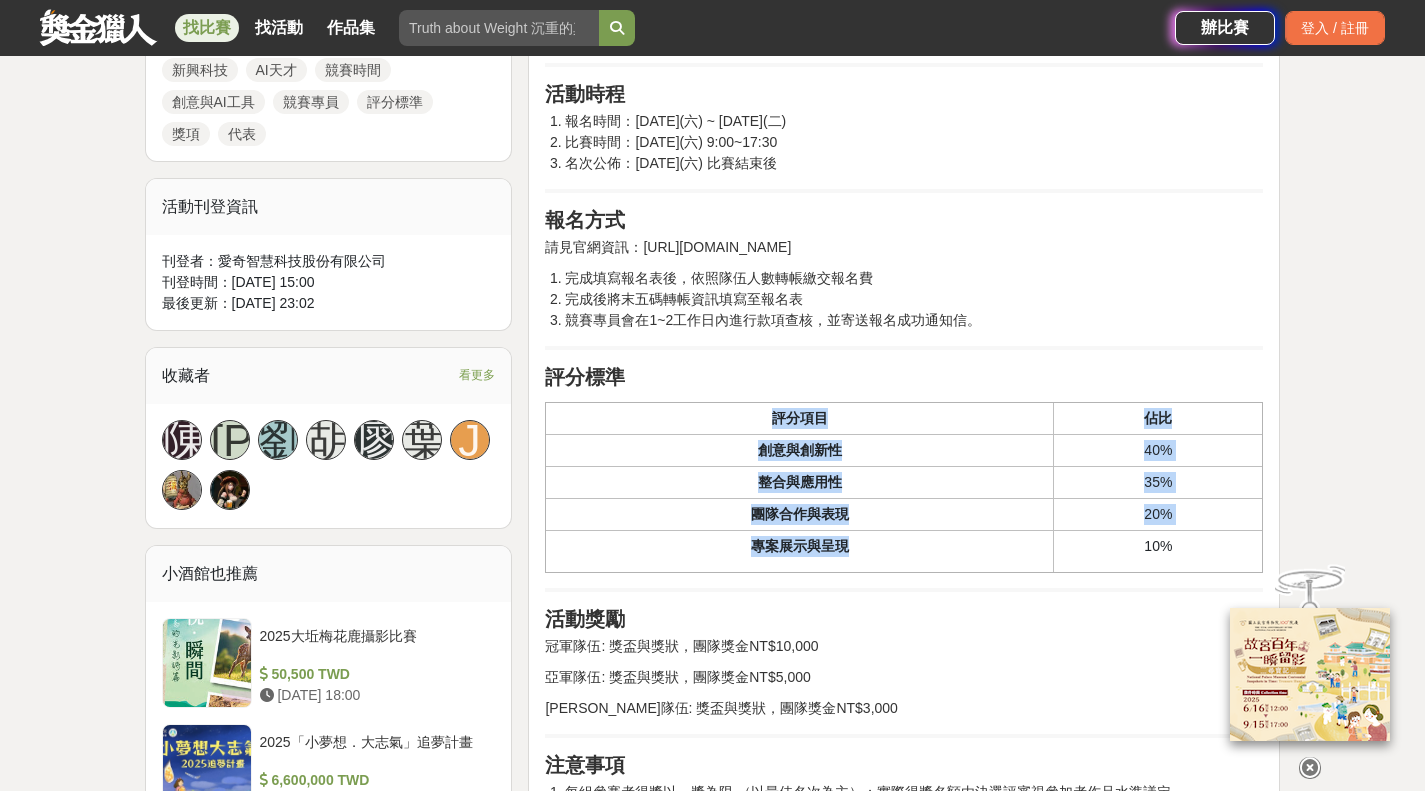 click on "評分項目" at bounding box center [800, 418] 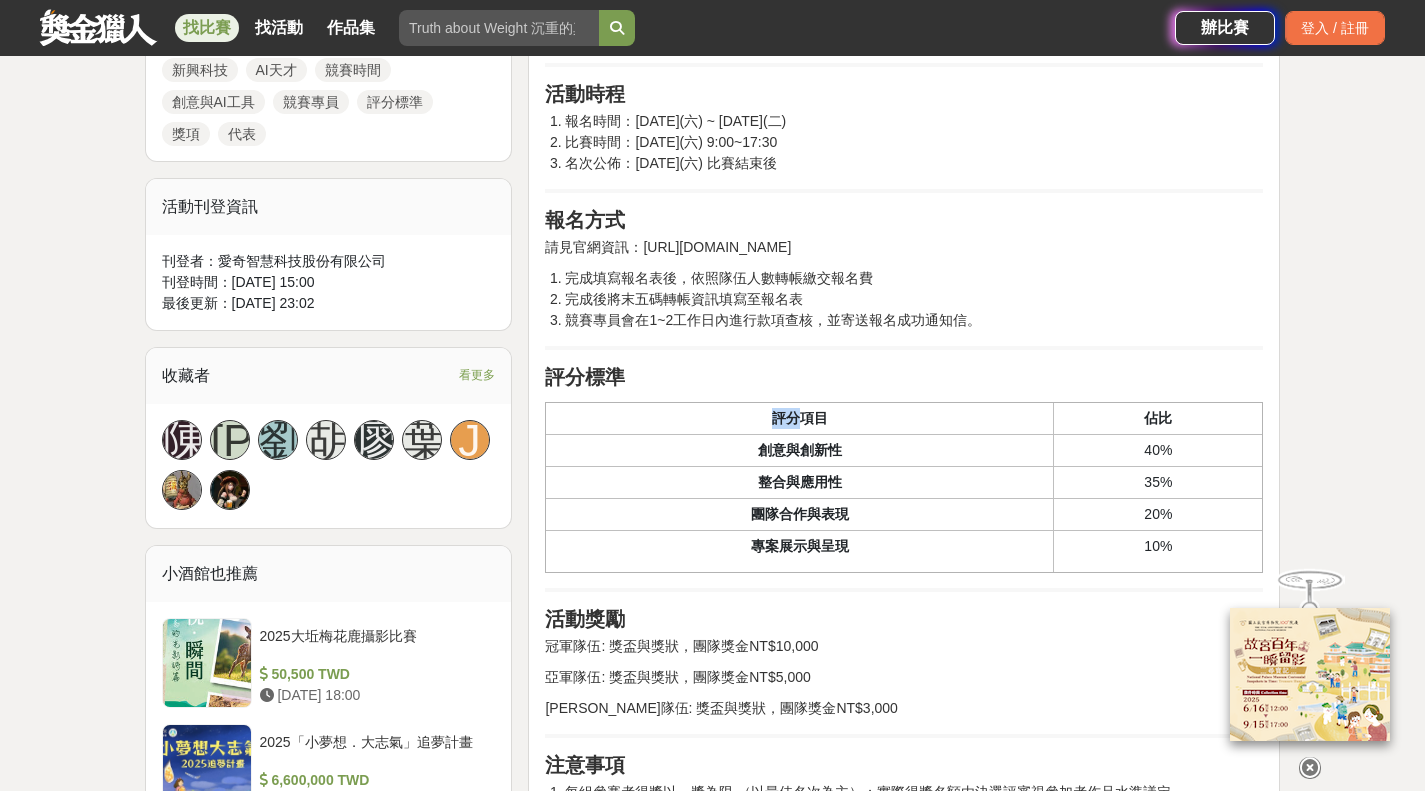 click on "評分項目" at bounding box center (800, 418) 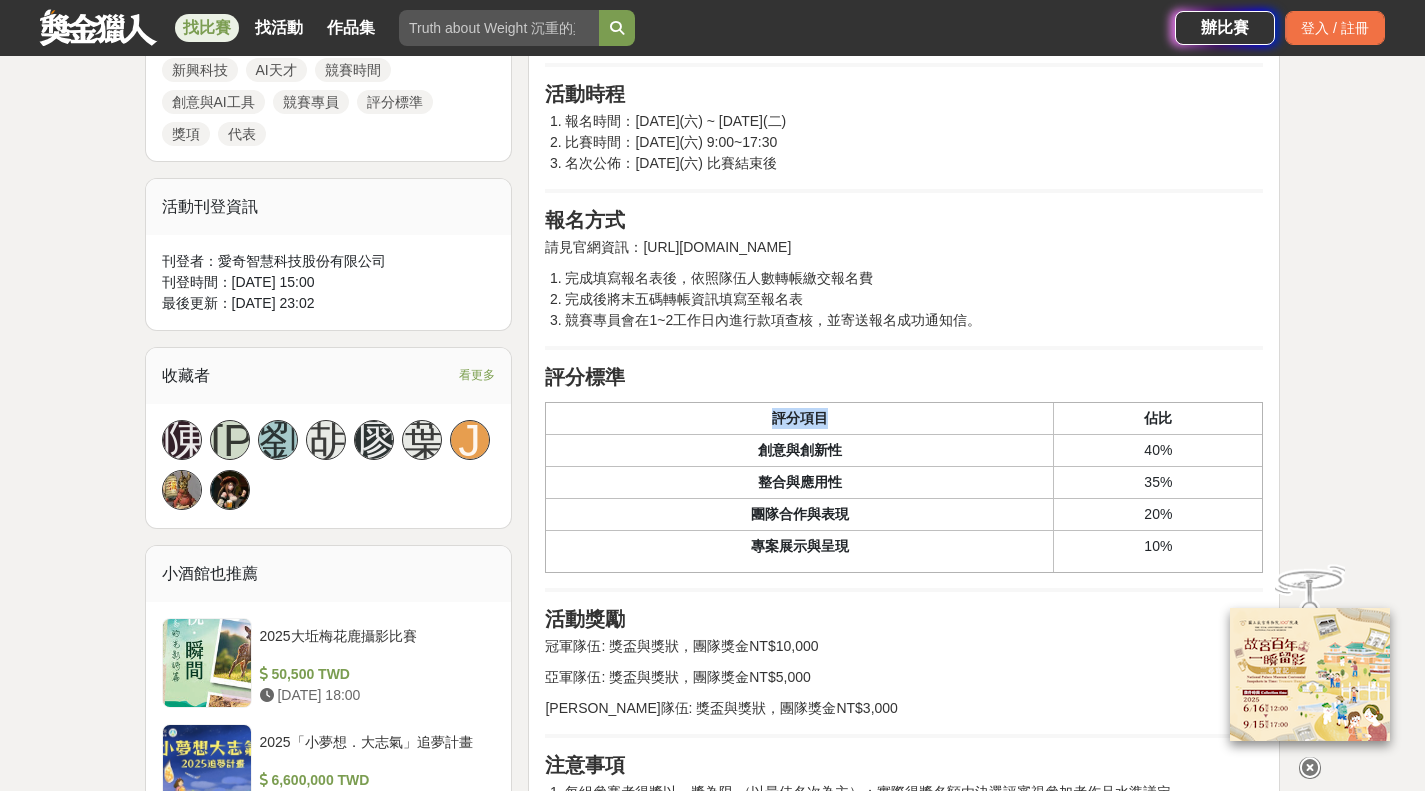 click on "評分項目" at bounding box center (800, 418) 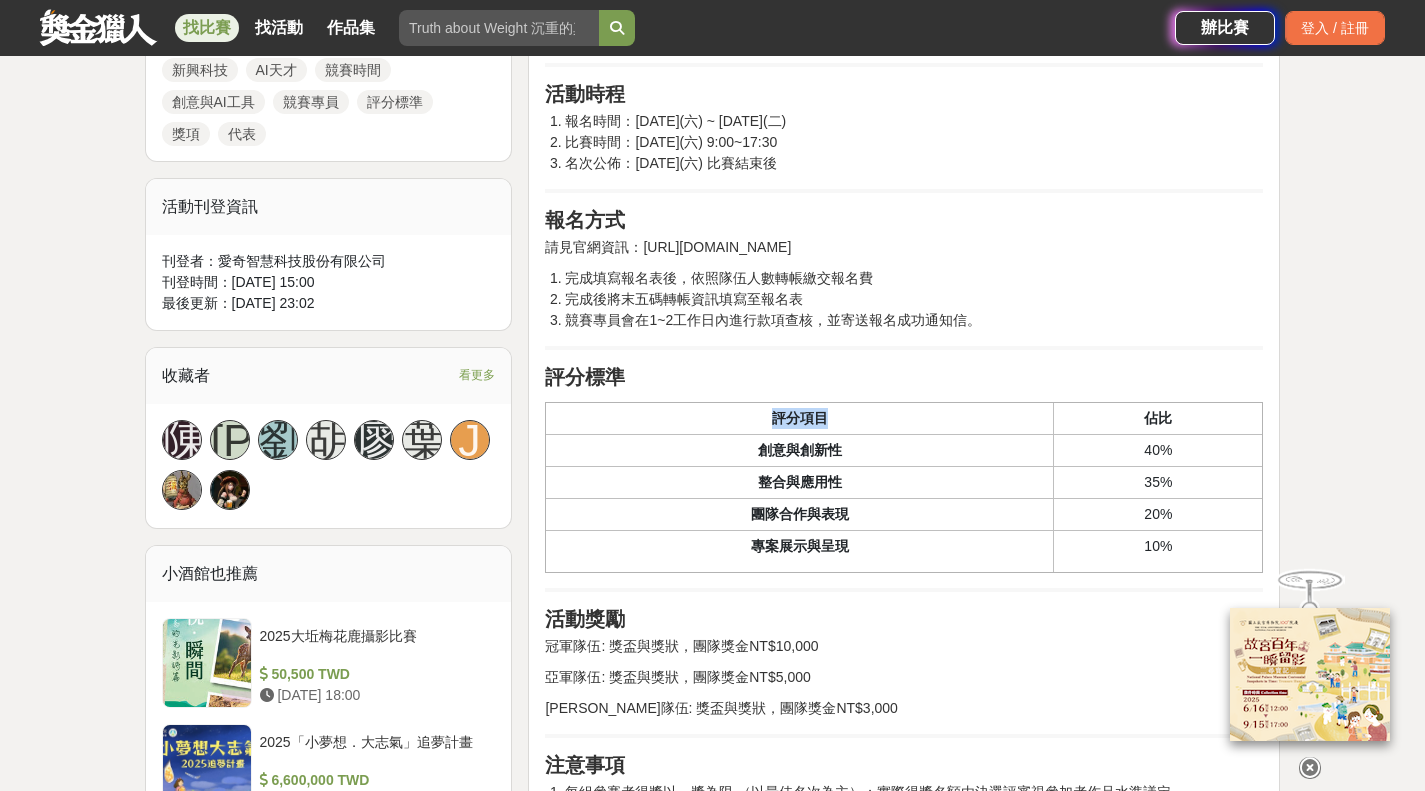 click on "評分項目" at bounding box center [800, 418] 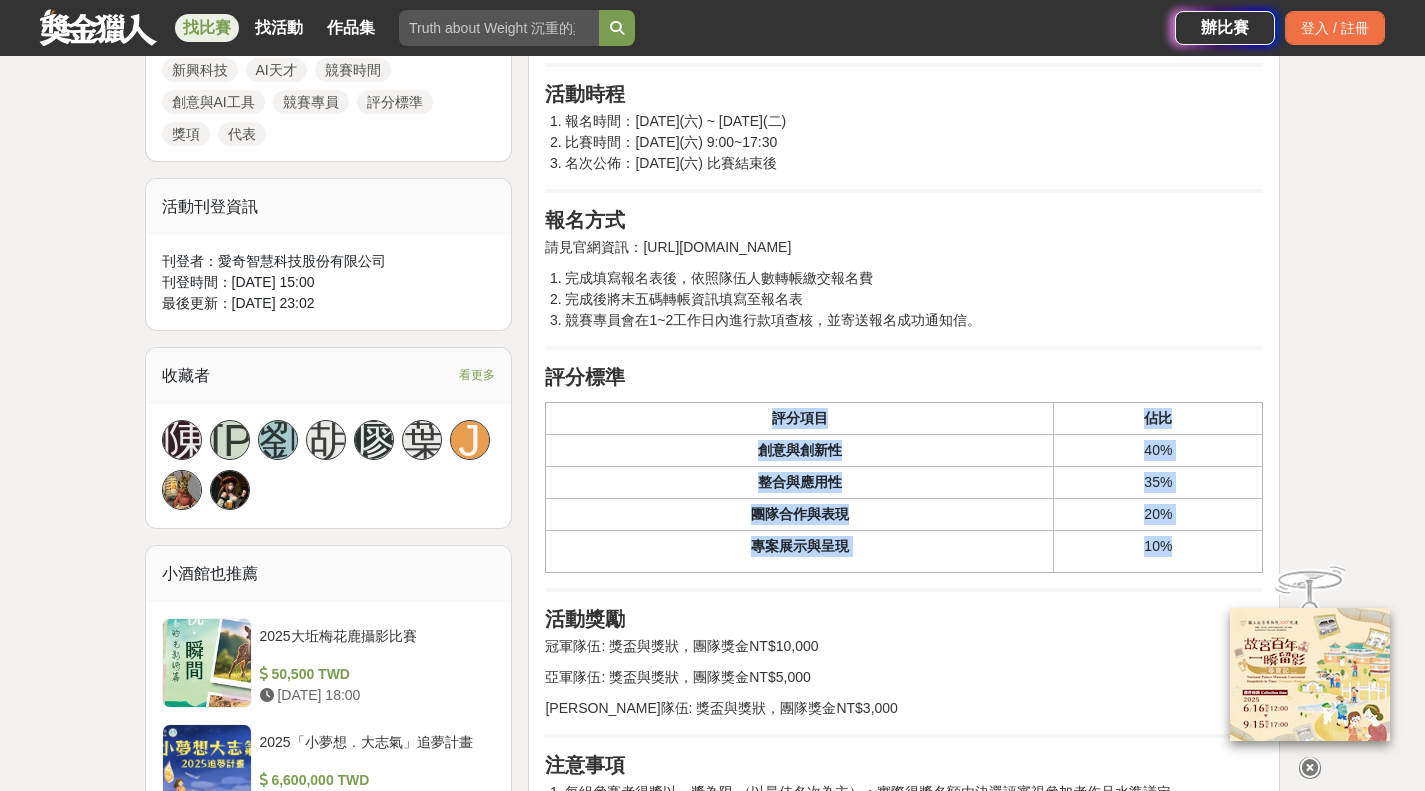 drag, startPoint x: 771, startPoint y: 413, endPoint x: 1189, endPoint y: 552, distance: 440.5054 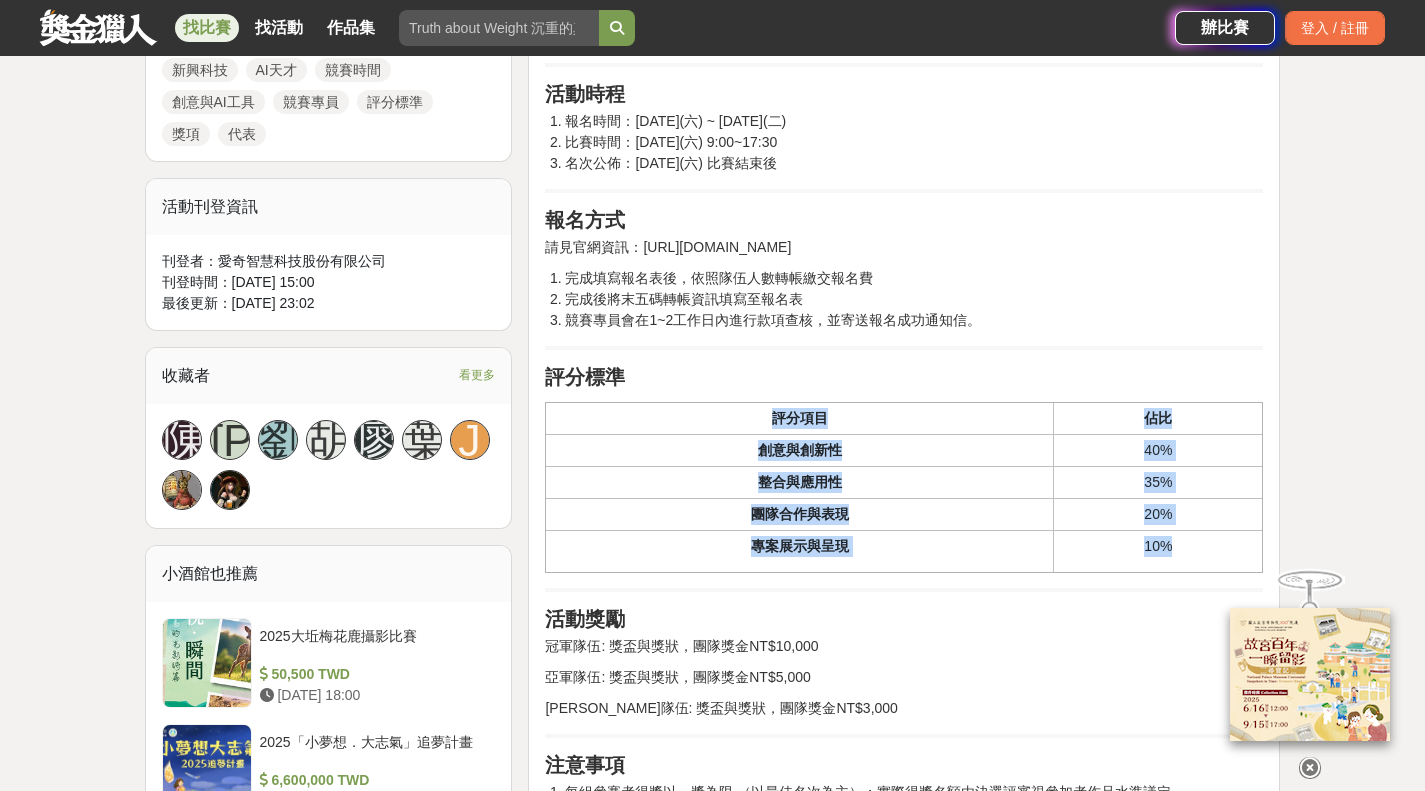 click on "20%" at bounding box center (1158, 514) 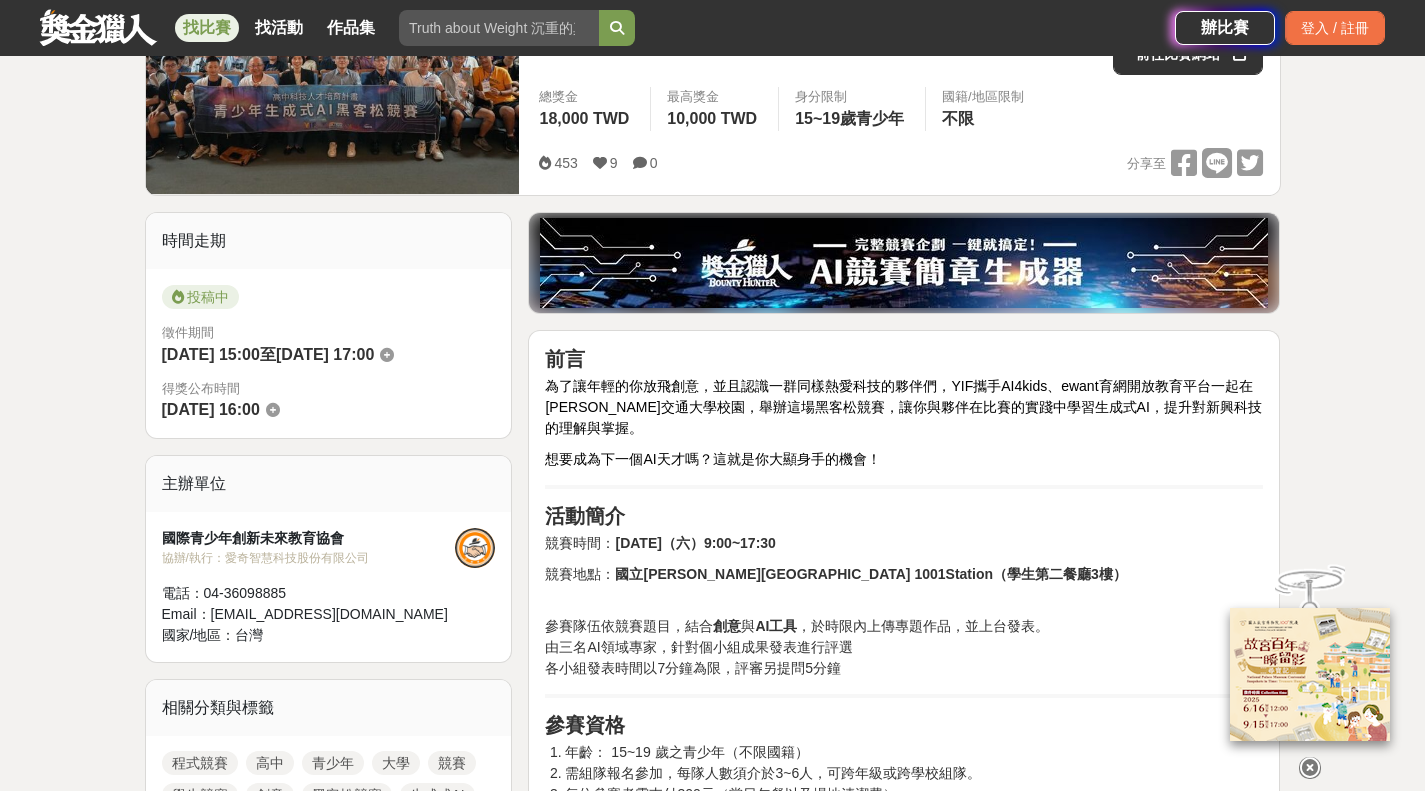 scroll, scrollTop: 400, scrollLeft: 0, axis: vertical 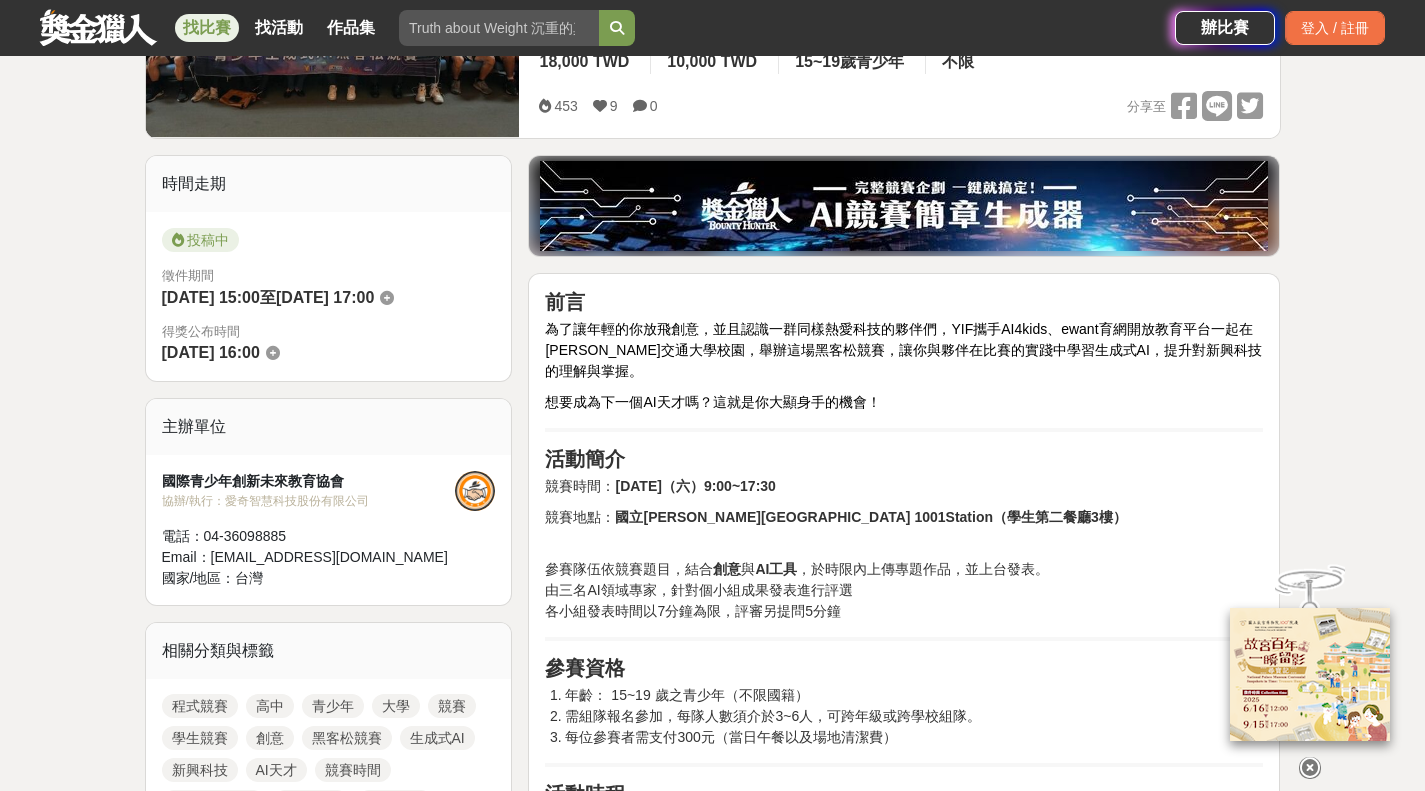 click on "參賽隊伍依競賽題目，結合 創意 與 AI工具 ，於時限內上傳專題作品，並上台發表。 由三名AI領域專家，針對個小組成果發表進行評選 各小組發表時間以7分鐘為限，評審另提問5分鐘" at bounding box center (904, 590) 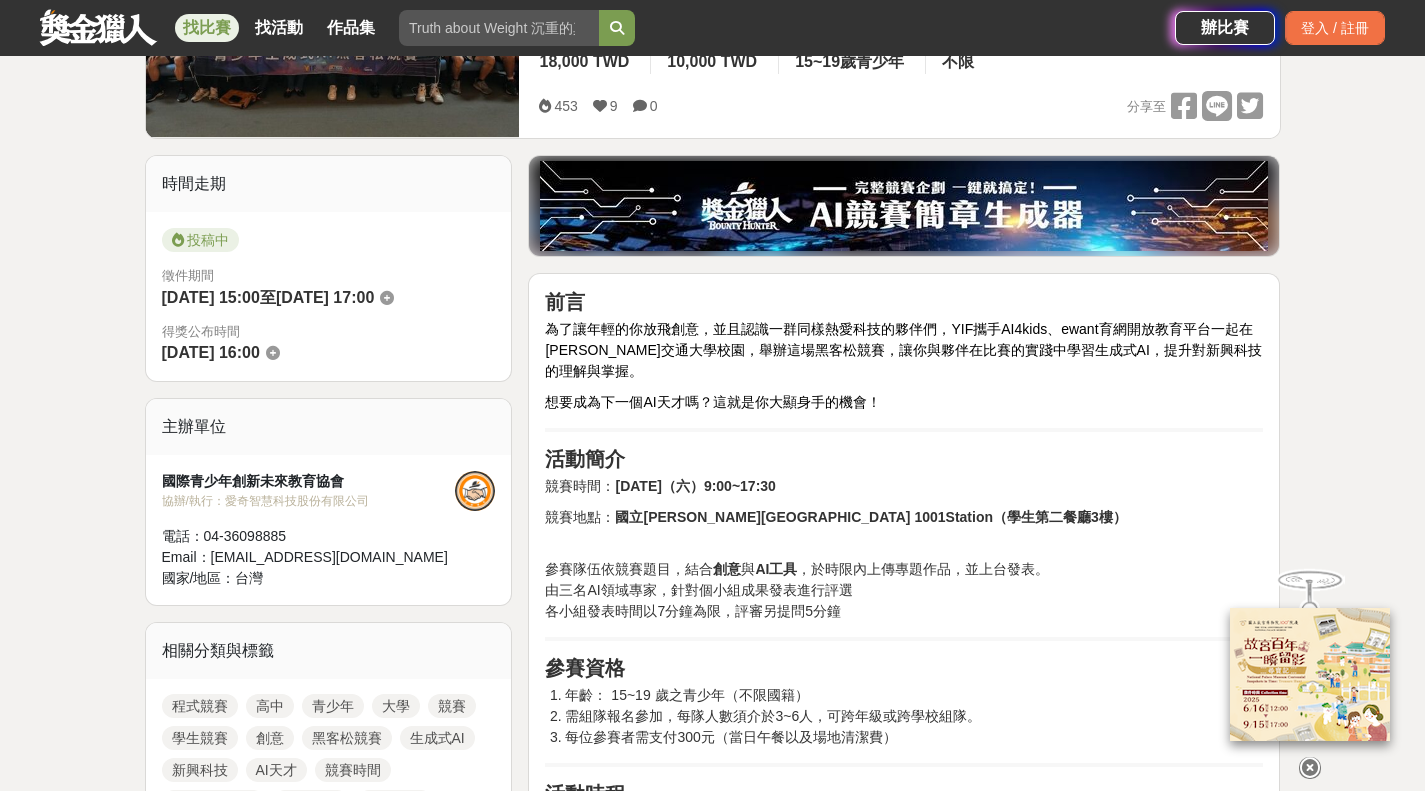 click on "參賽隊伍依競賽題目，結合 創意 與 AI工具 ，於時限內上傳專題作品，並上台發表。 由三名AI領域專家，針對個小組成果發表進行評選 各小組發表時間以7分鐘為限，評審另提問5分鐘" at bounding box center (904, 590) 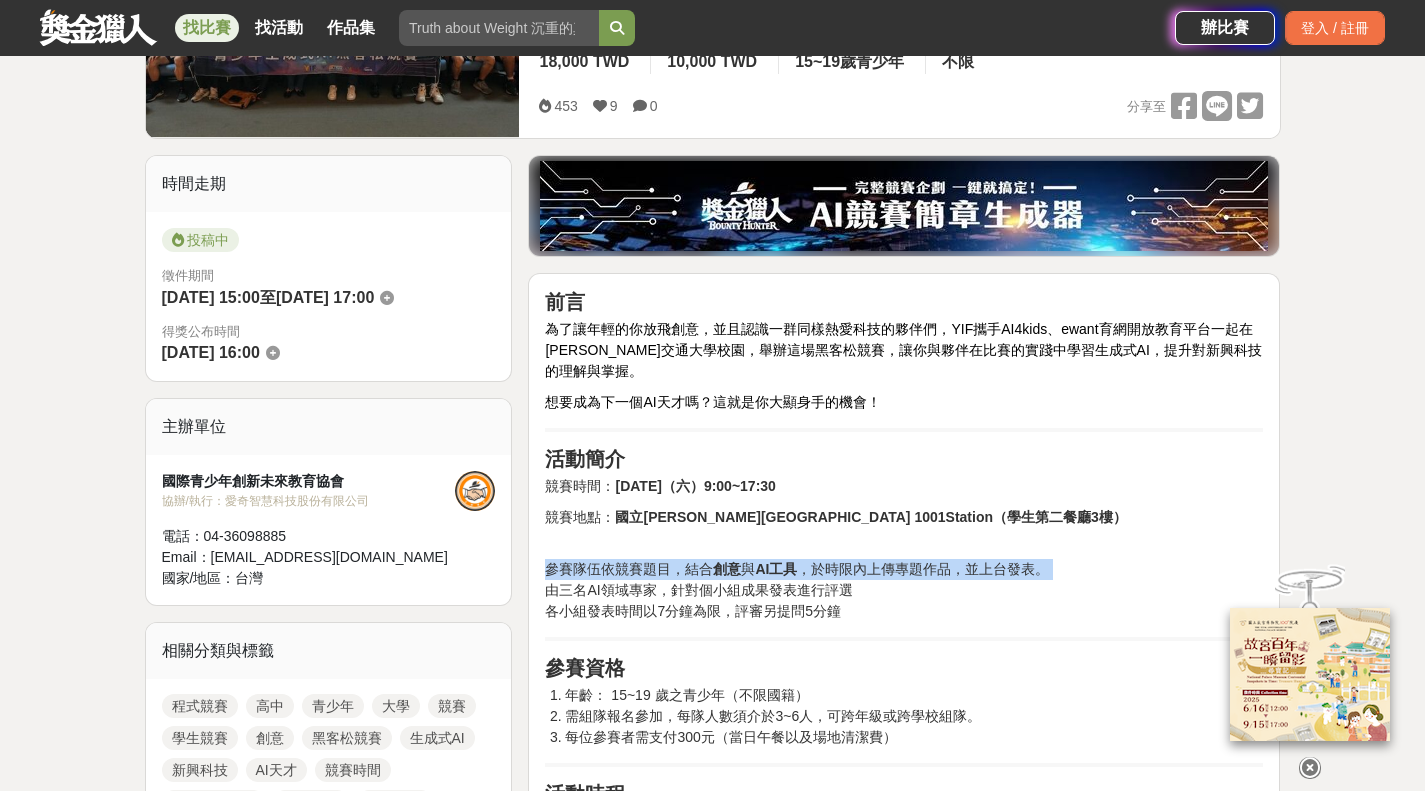 click on "參賽隊伍依競賽題目，結合 創意 與 AI工具 ，於時限內上傳專題作品，並上台發表。 由三名AI領域專家，針對個小組成果發表進行評選 各小組發表時間以7分鐘為限，評審另提問5分鐘" at bounding box center (904, 590) 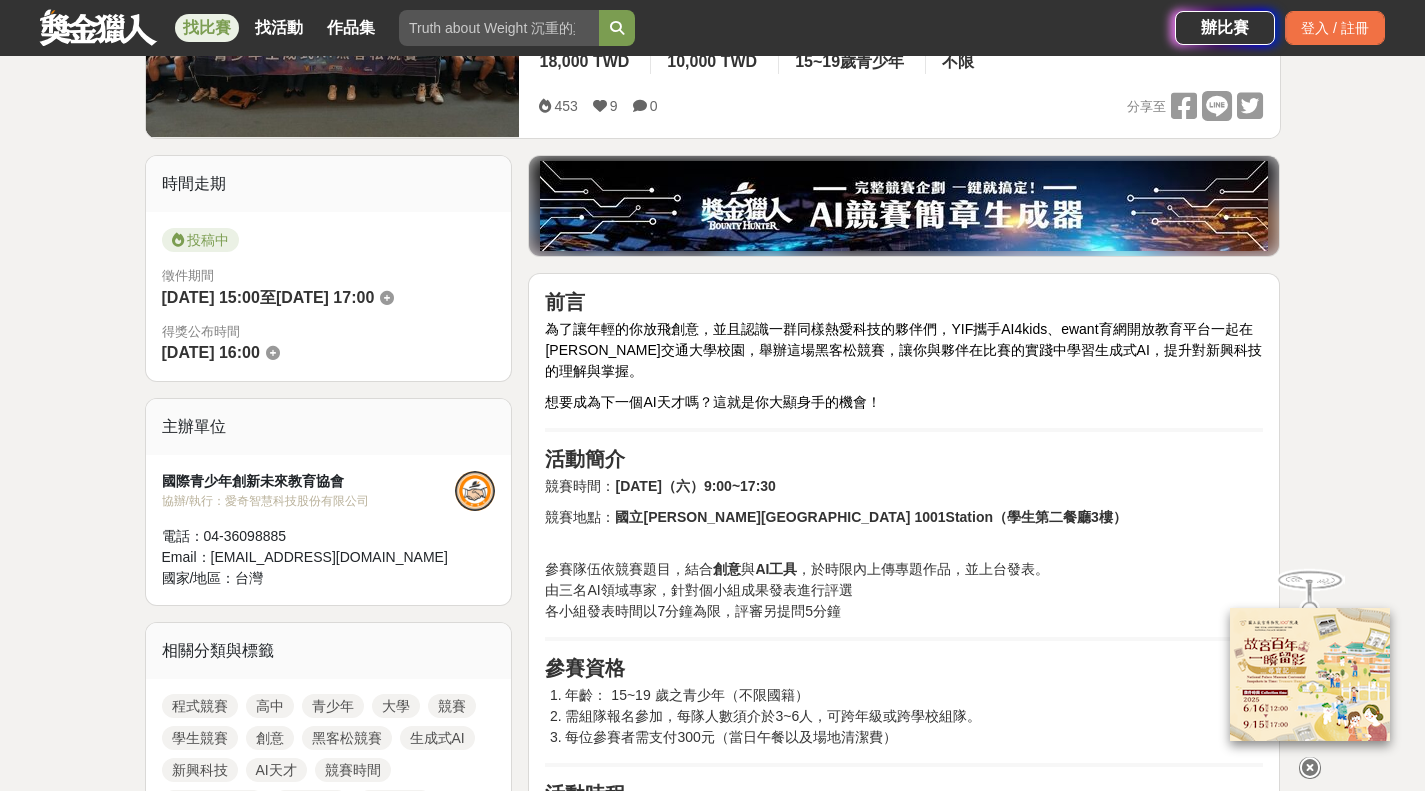 click on "參賽隊伍依競賽題目，結合 創意 與 AI工具 ，於時限內上傳專題作品，並上台發表。 由三名AI領域專家，針對個小組成果發表進行評選 各小組發表時間以7分鐘為限，評審另提問5分鐘" at bounding box center (904, 590) 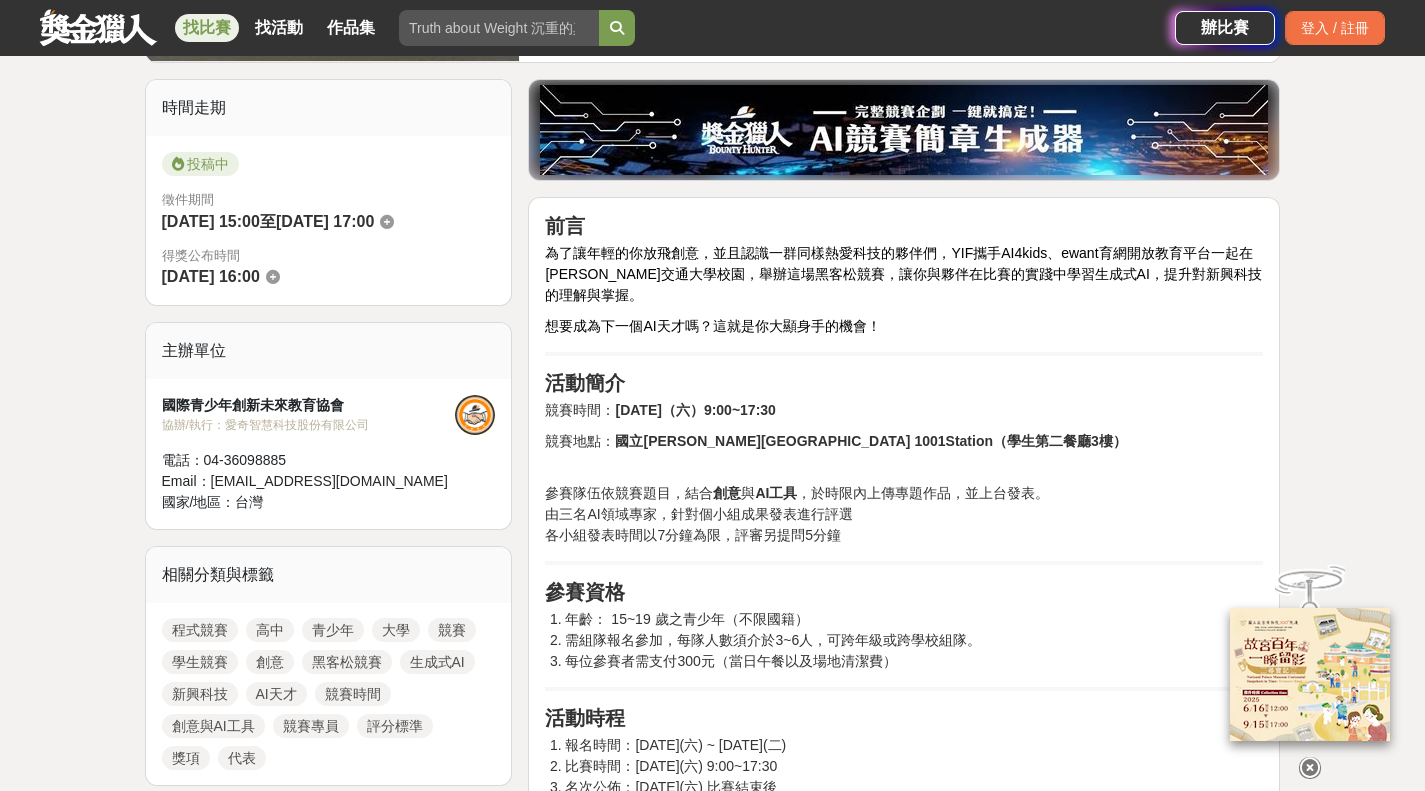 scroll, scrollTop: 500, scrollLeft: 0, axis: vertical 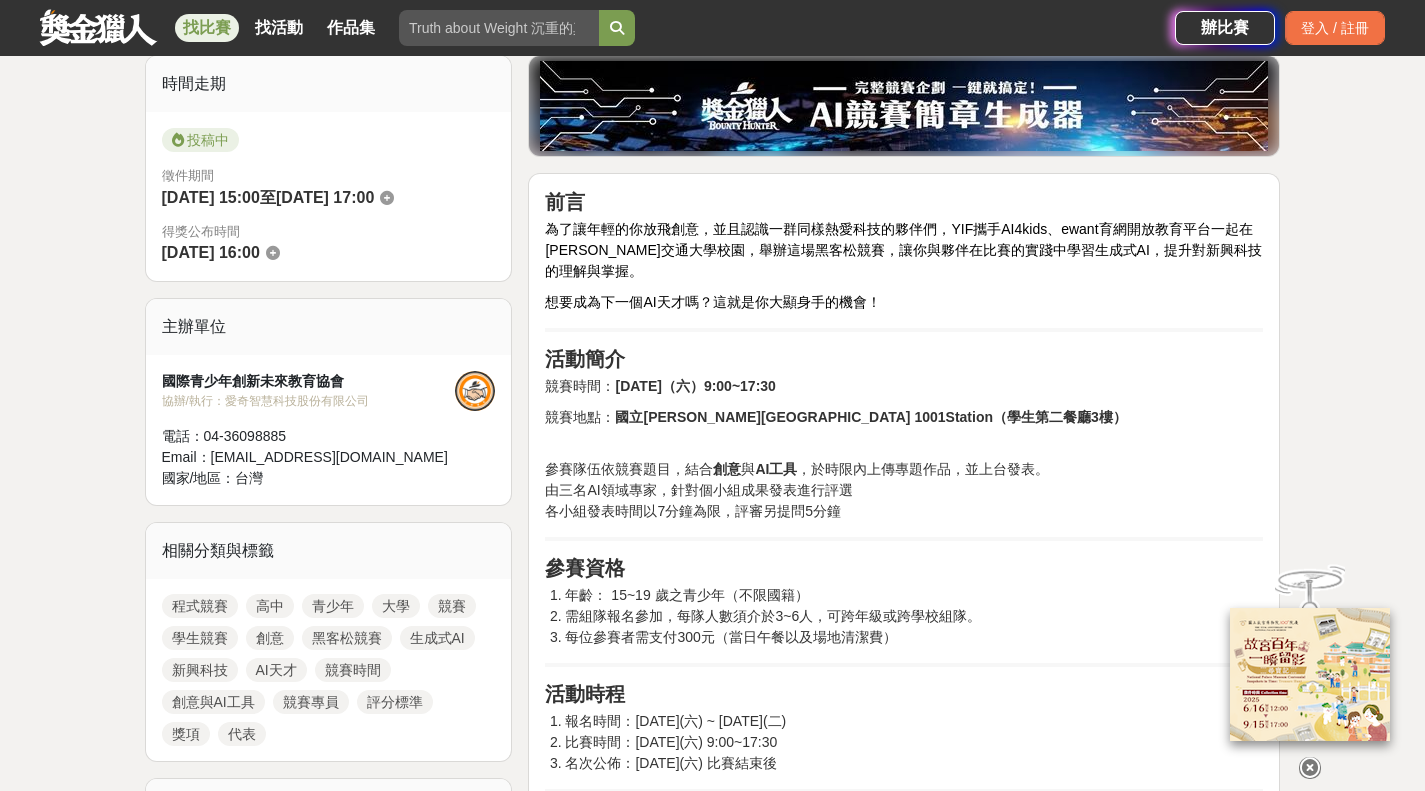 click on "需組隊報名參加，每隊人數須介於3~6人，可跨年級或跨學校組隊。" at bounding box center (914, 616) 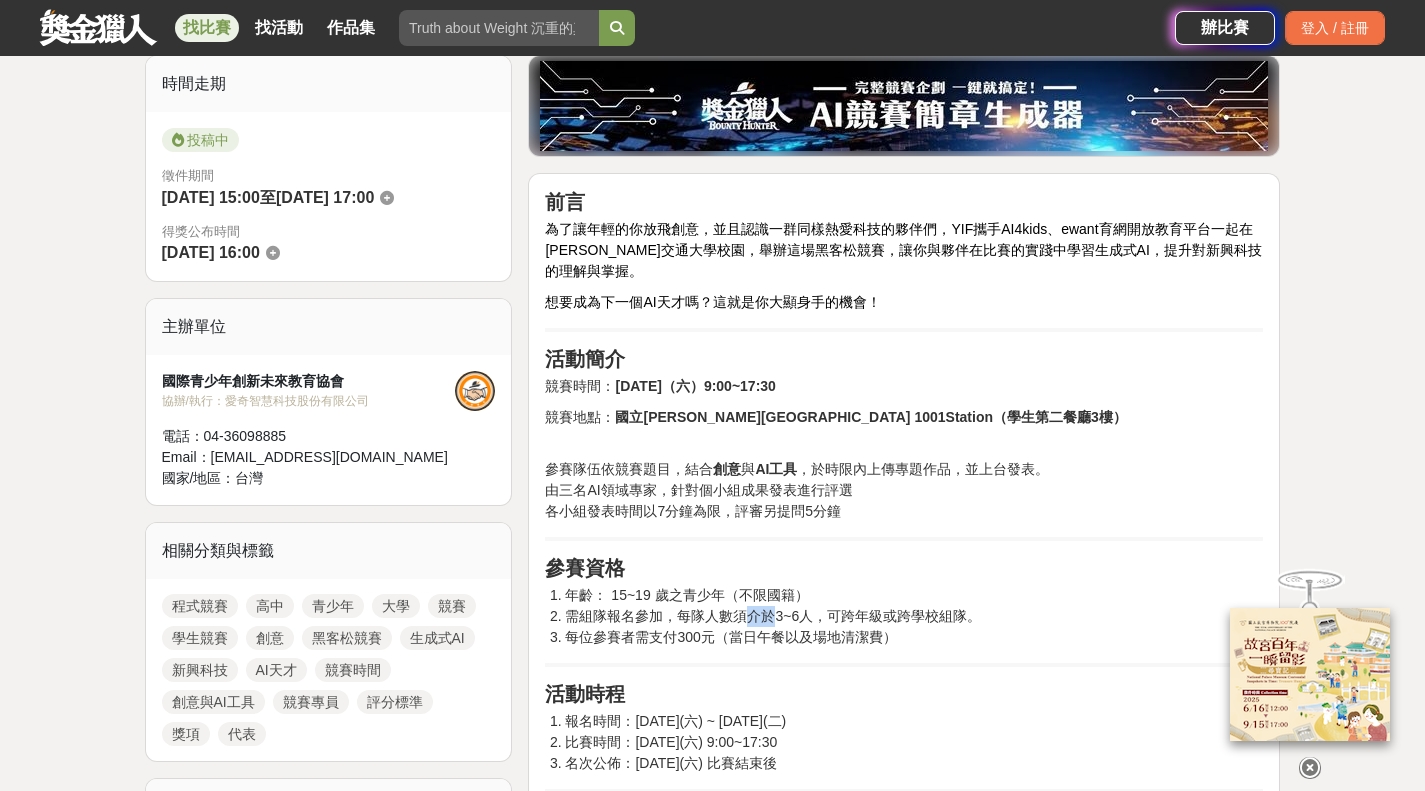 click on "需組隊報名參加，每隊人數須介於3~6人，可跨年級或跨學校組隊。" at bounding box center (914, 616) 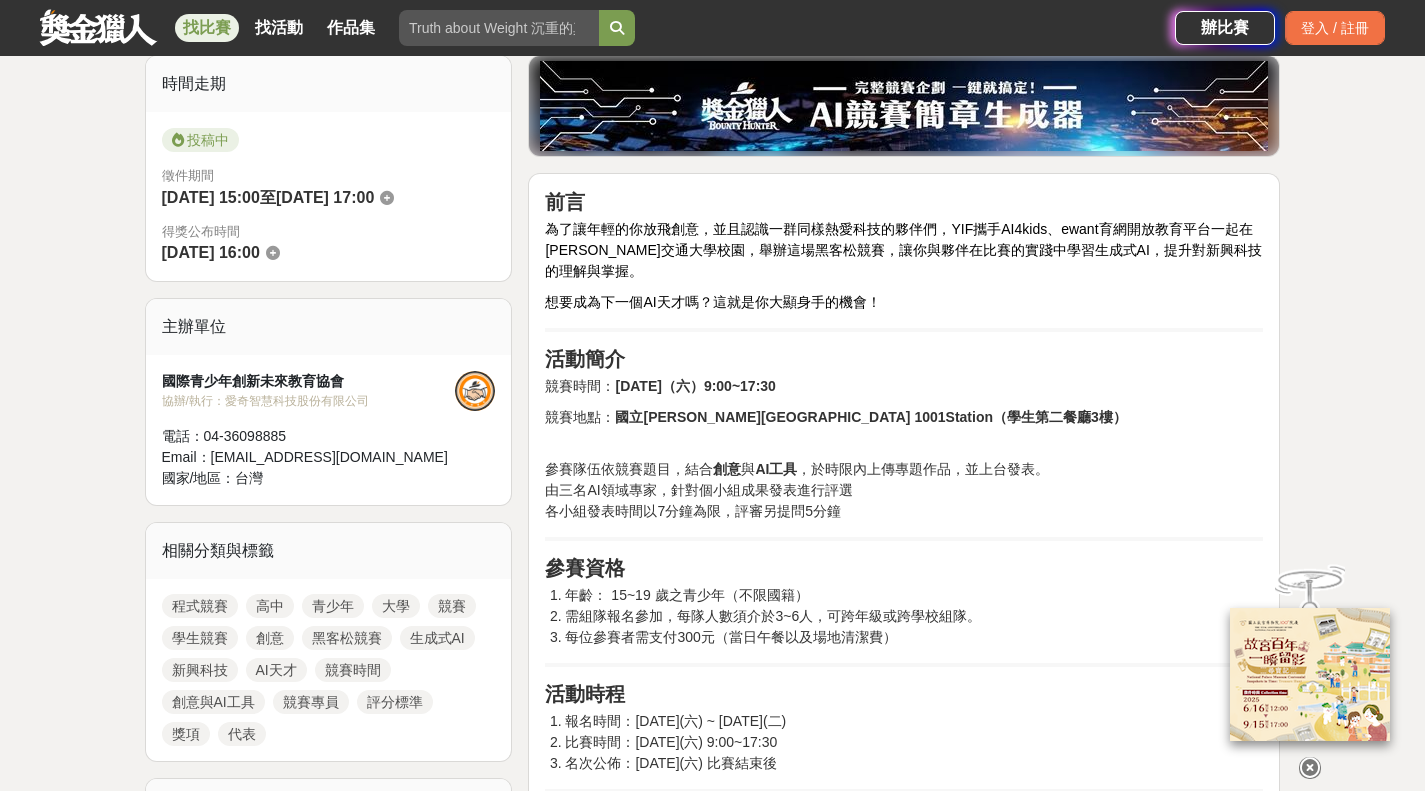 click on "每位參賽者需支付300元（當日午餐以及場地清潔費）" at bounding box center [914, 637] 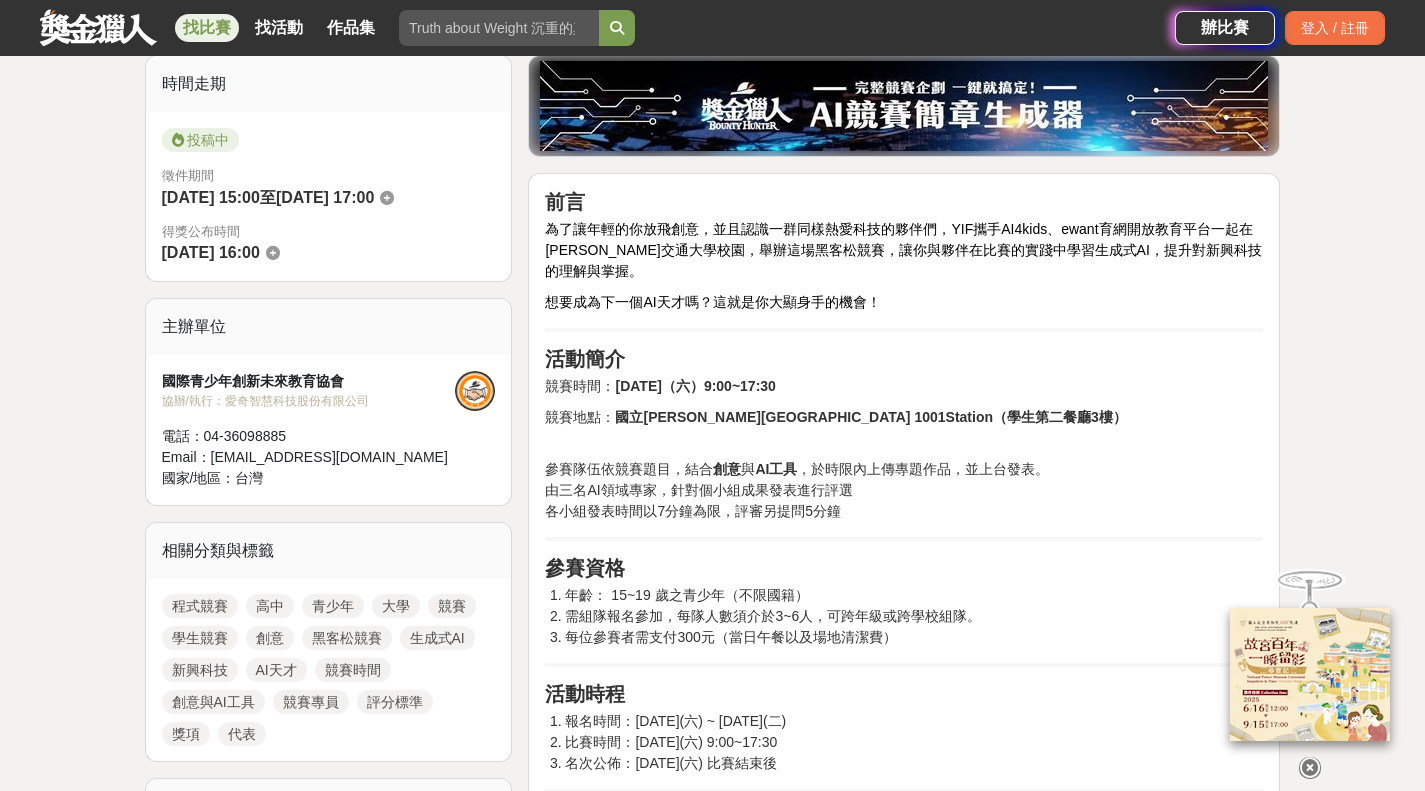 click on "需組隊報名參加，每隊人數須介於3~6人，可跨年級或跨學校組隊。" at bounding box center [914, 616] 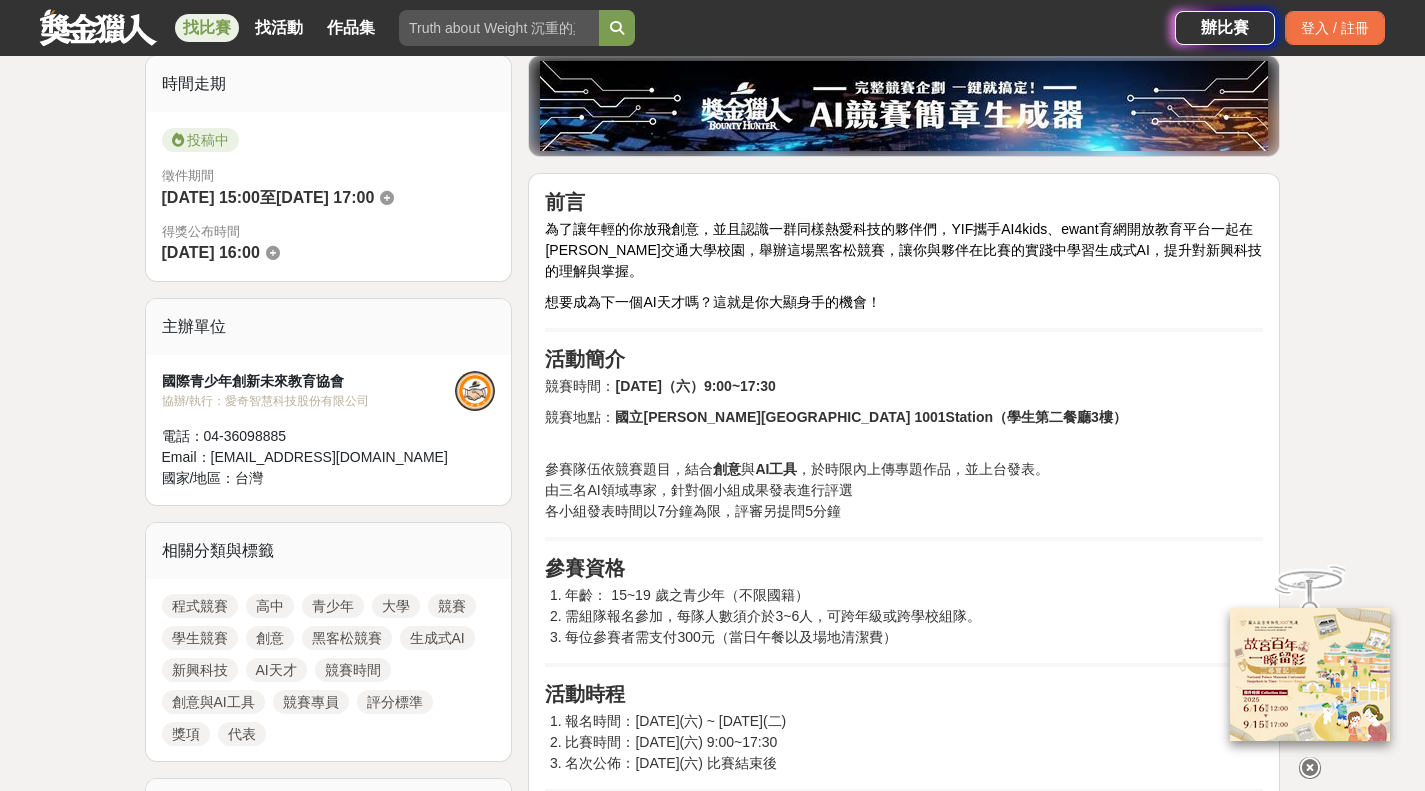 click on "需組隊報名參加，每隊人數須介於3~6人，可跨年級或跨學校組隊。" at bounding box center [914, 616] 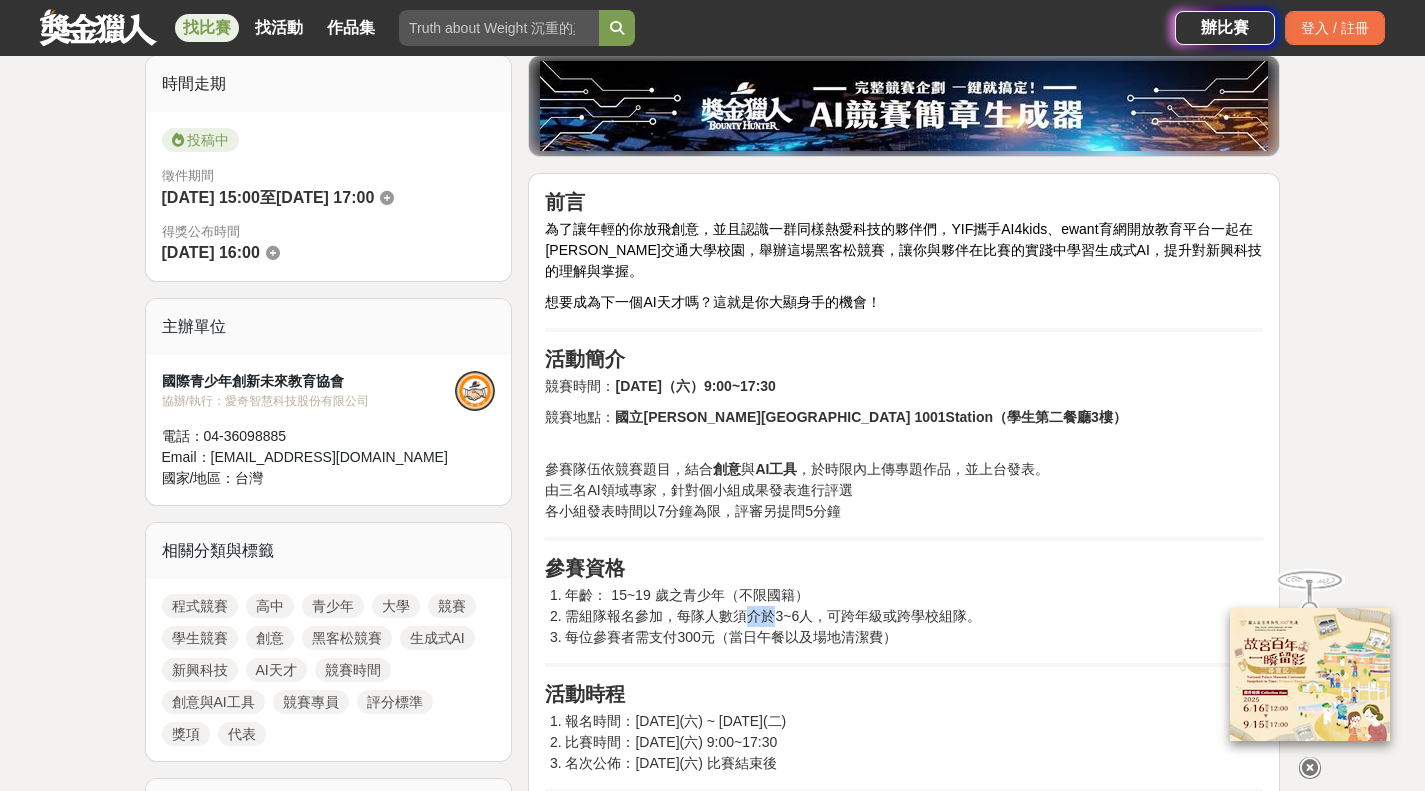 click on "需組隊報名參加，每隊人數須介於3~6人，可跨年級或跨學校組隊。" at bounding box center [914, 616] 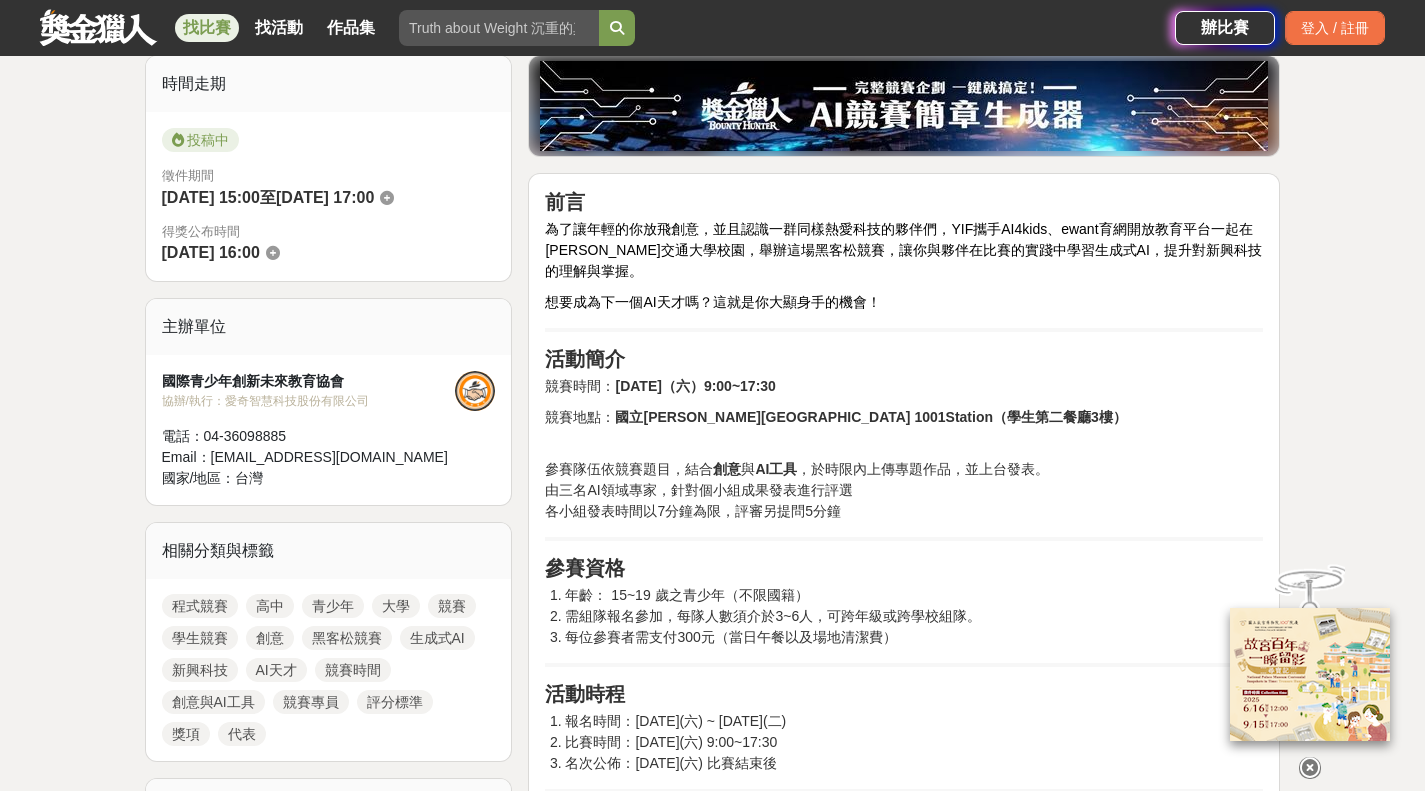 click on "每位參賽者需支付300元（當日午餐以及場地清潔費）" at bounding box center (914, 637) 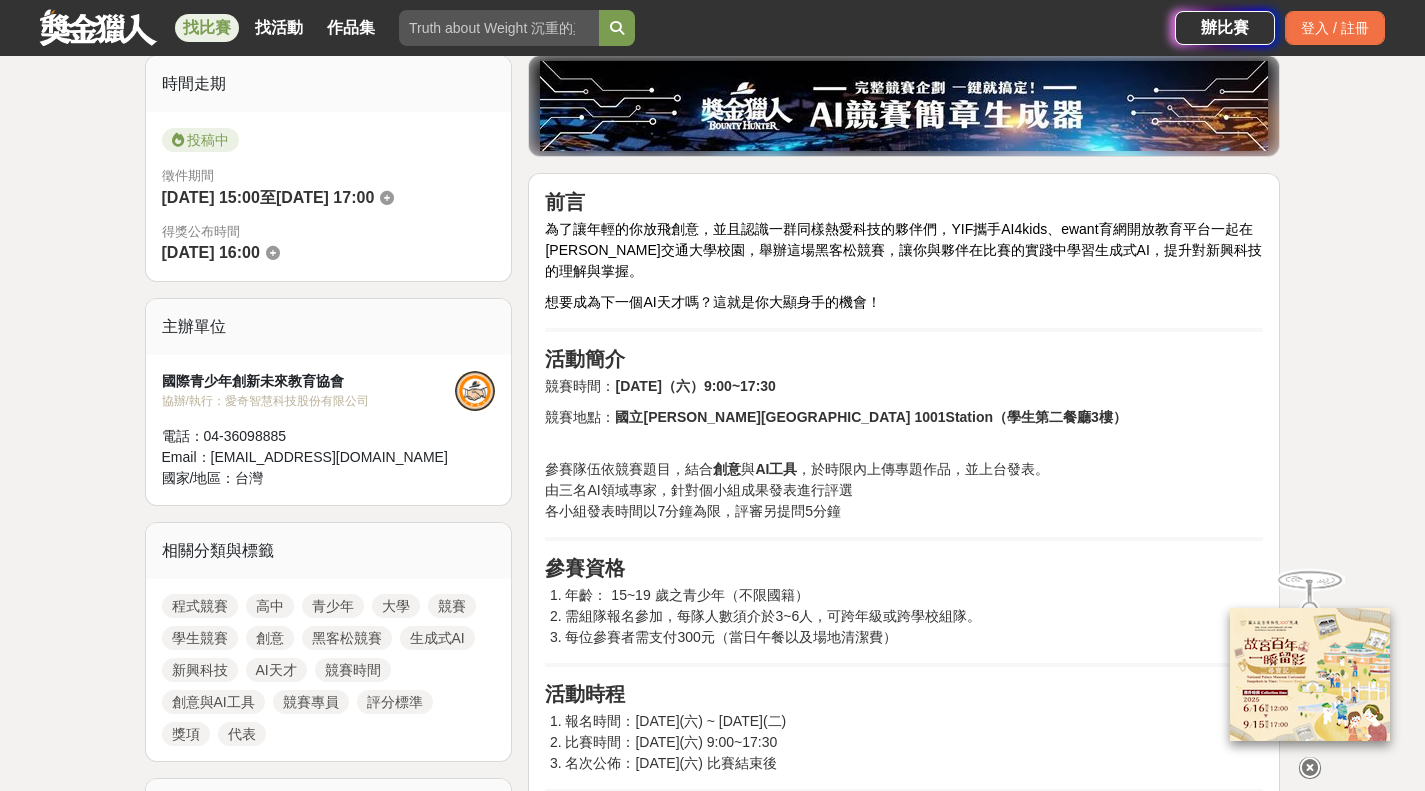 click on "年齡： 15~19 歲之青少年（不限國籍）" at bounding box center [914, 595] 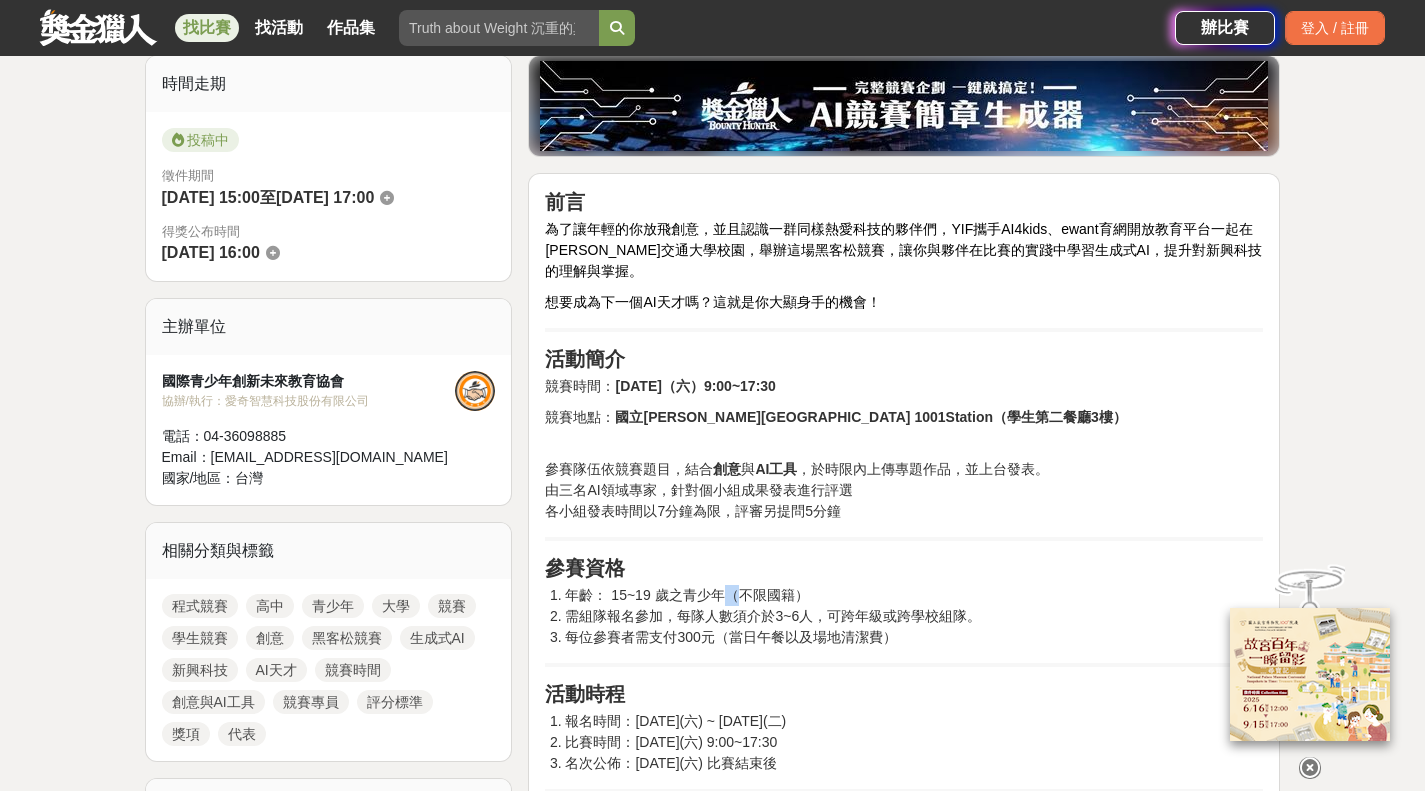 click on "年齡： 15~19 歲之青少年（不限國籍）" at bounding box center (914, 595) 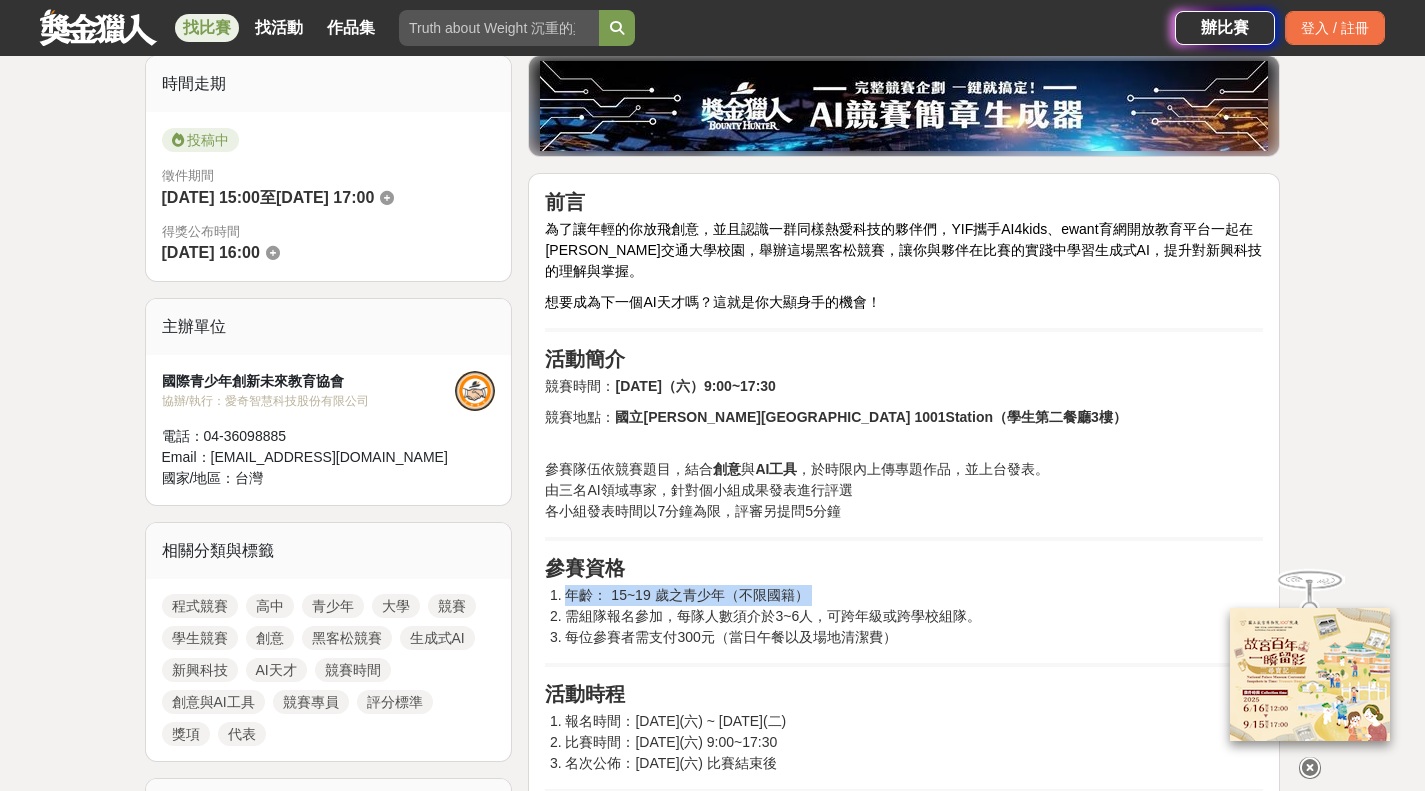 click on "年齡： 15~19 歲之青少年（不限國籍）" at bounding box center [914, 595] 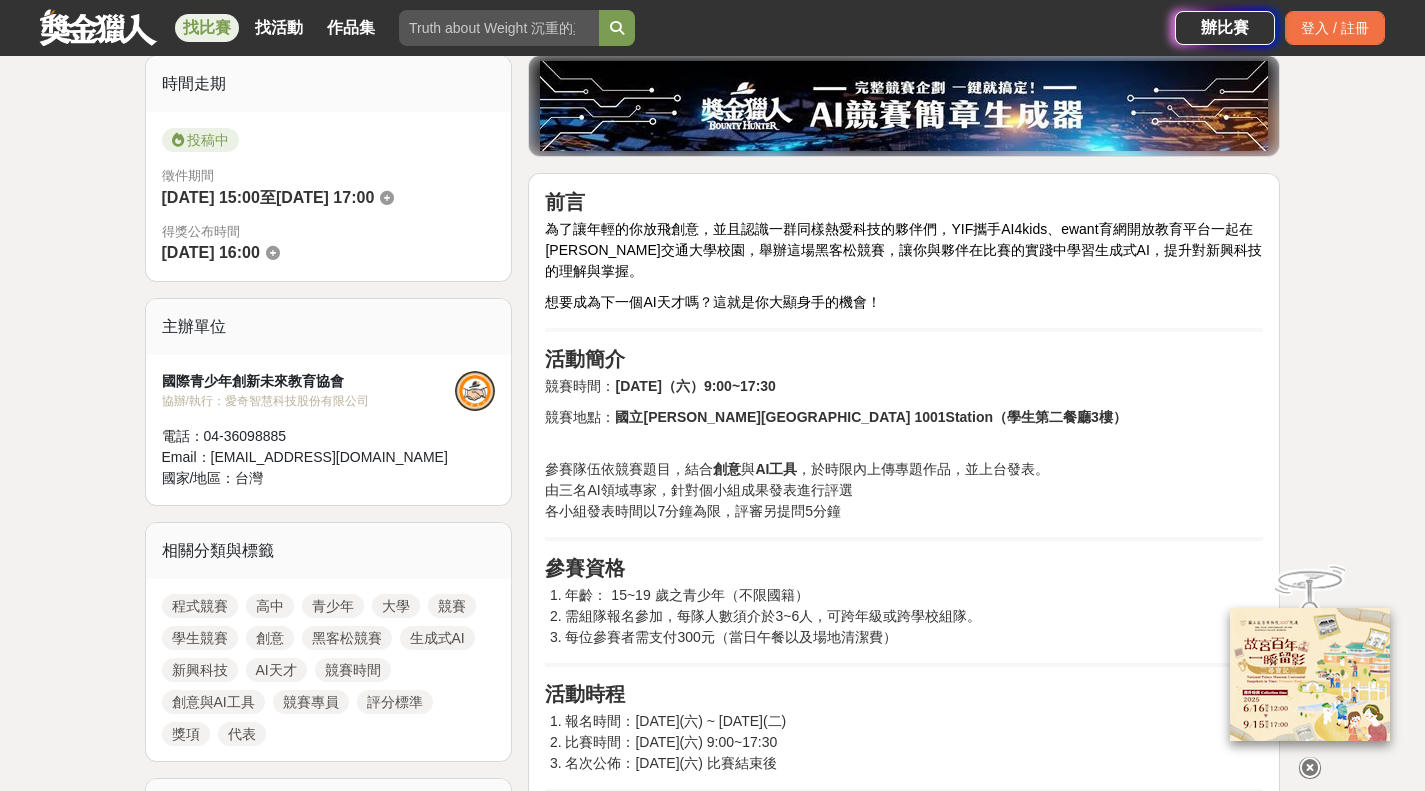 click on "需組隊報名參加，每隊人數須介於3~6人，可跨年級或跨學校組隊。" at bounding box center (914, 616) 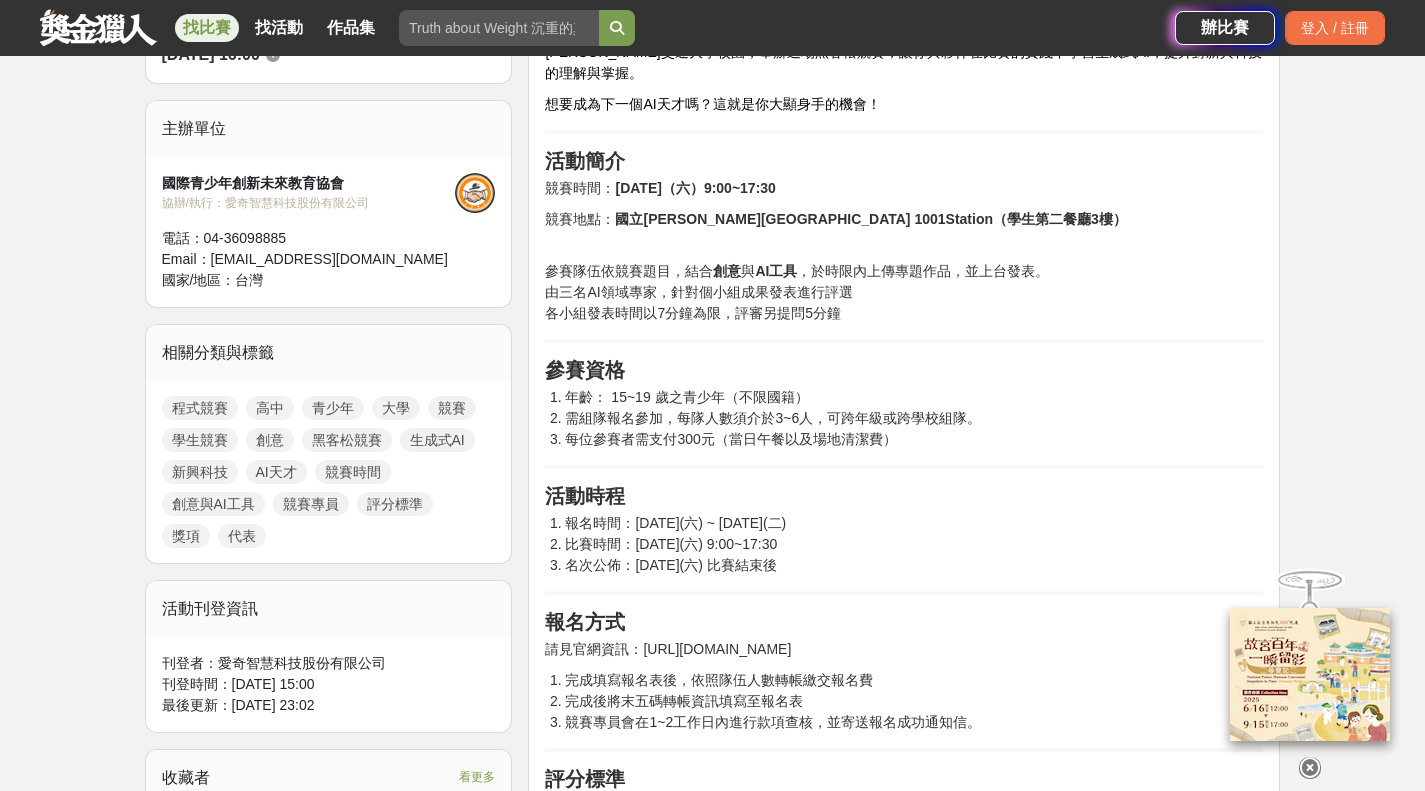 scroll, scrollTop: 700, scrollLeft: 0, axis: vertical 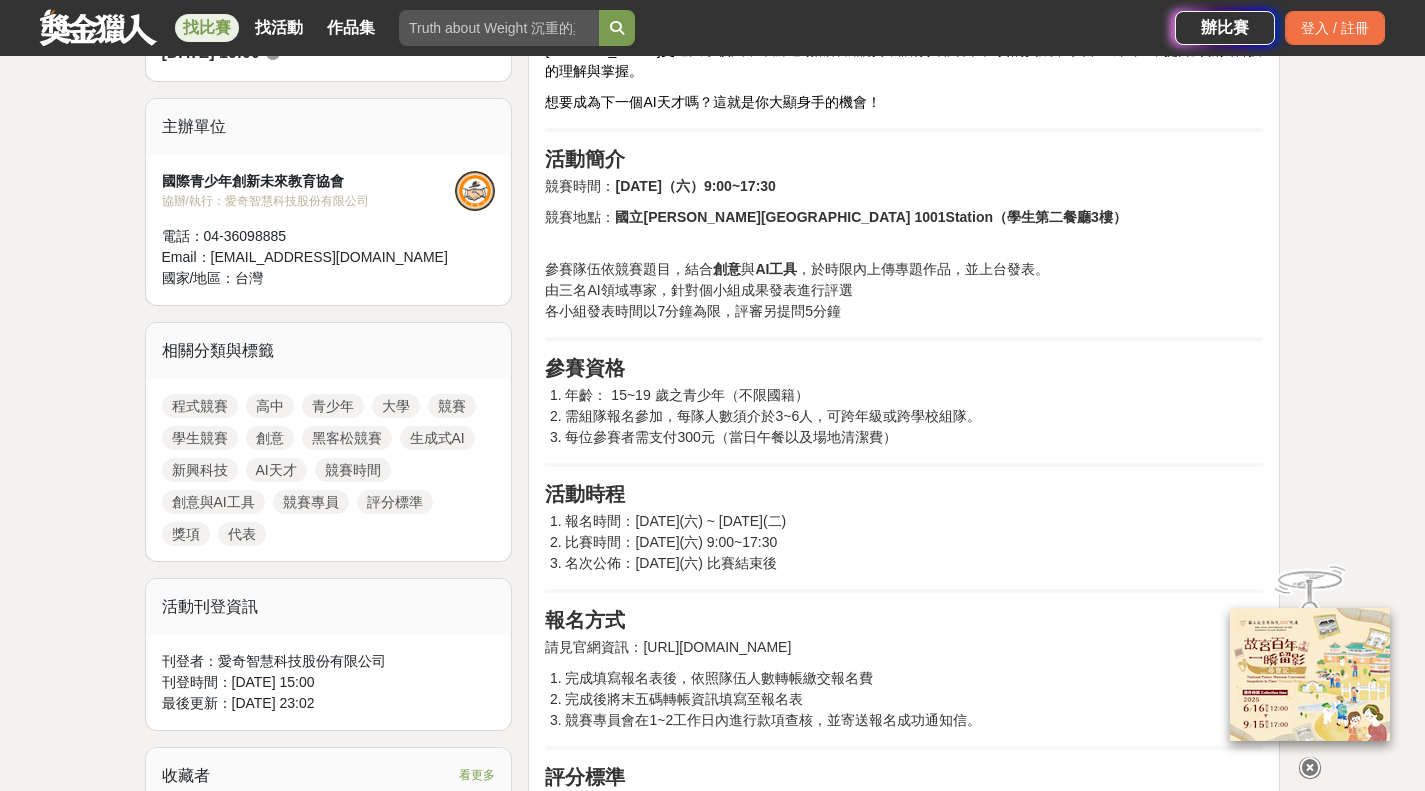 click on "名次公佈：2025/08/23(六) 比賽結束後" at bounding box center [914, 563] 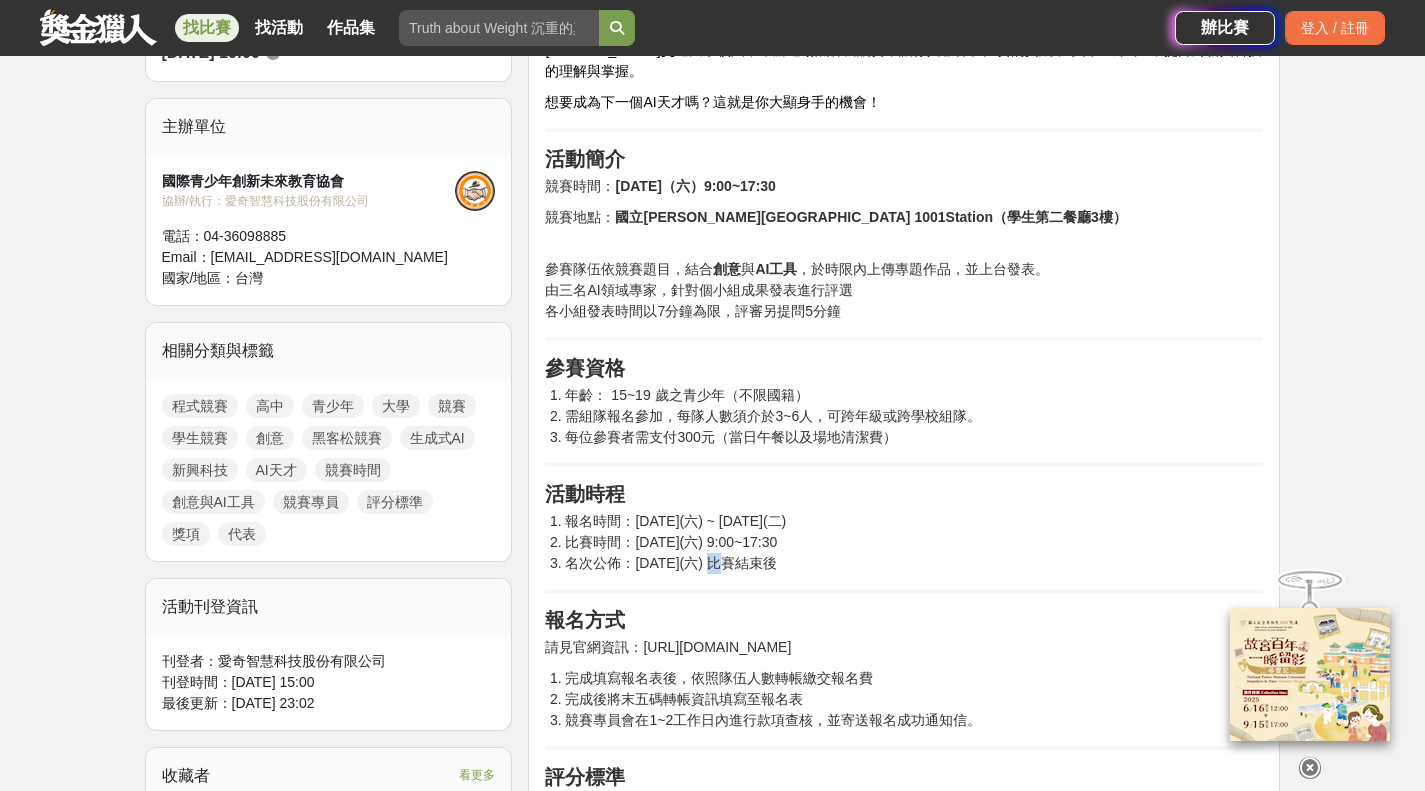 click on "名次公佈：2025/08/23(六) 比賽結束後" at bounding box center [914, 563] 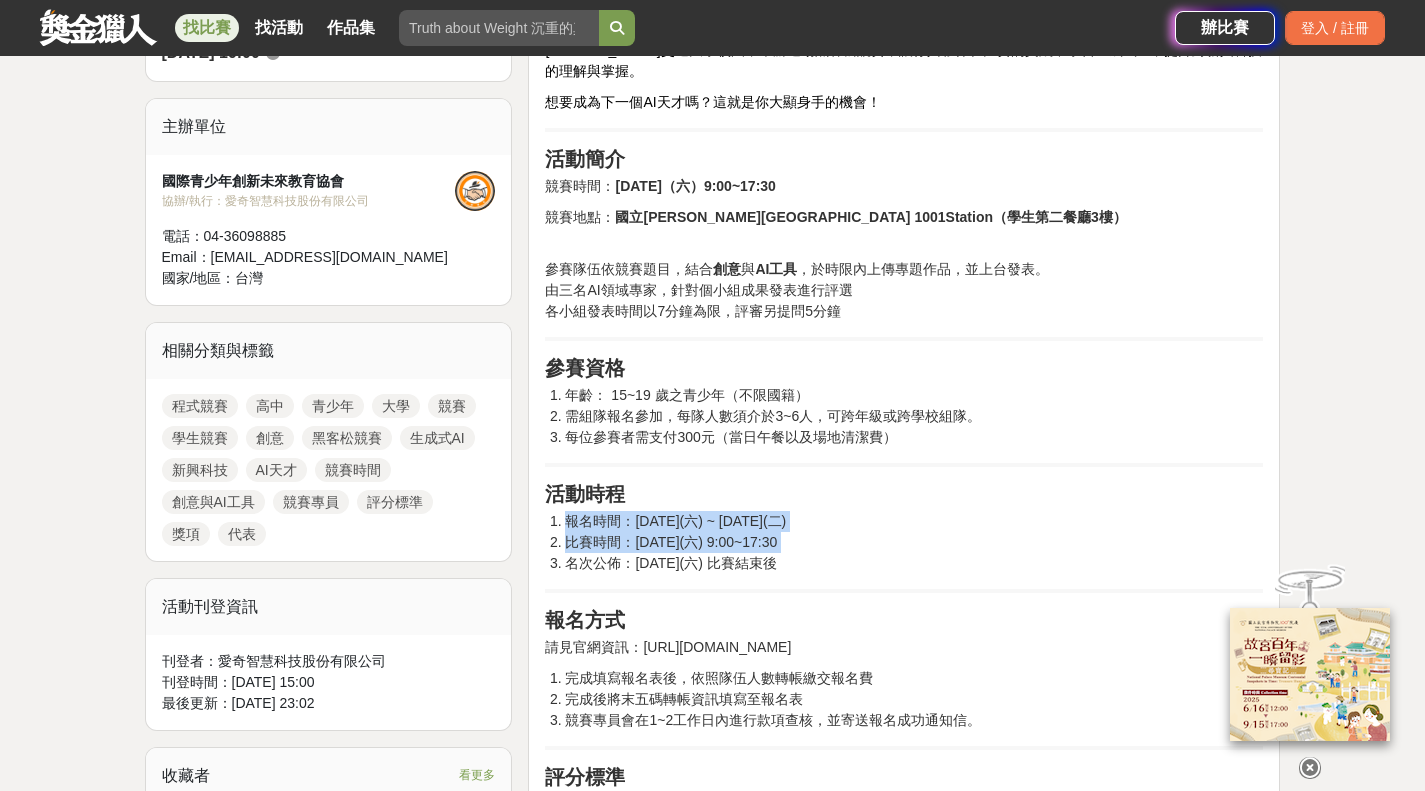 click on "名次公佈：2025/08/23(六) 比賽結束後" at bounding box center [914, 563] 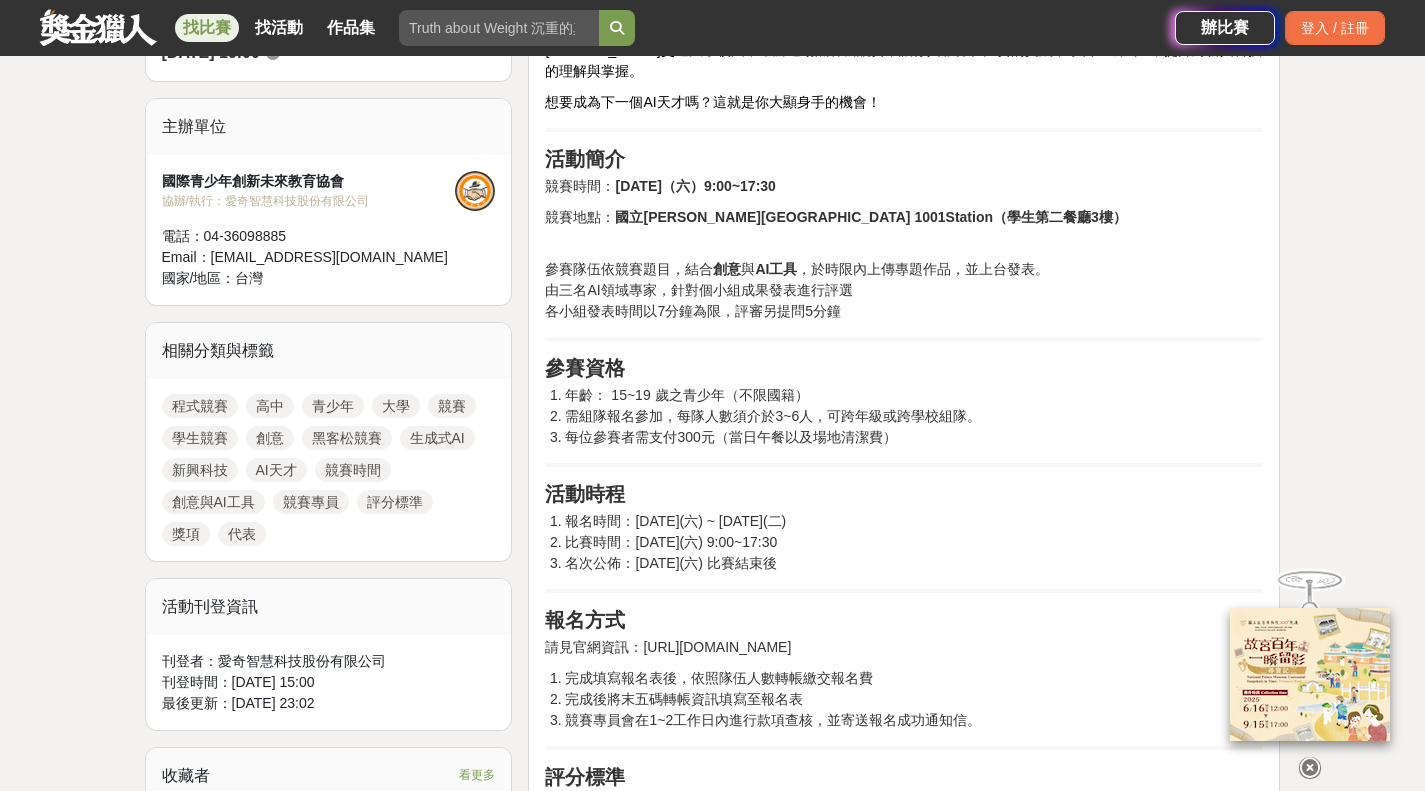 click on "比賽時間：2025/08/23(六) 9:00~17:30" at bounding box center [914, 542] 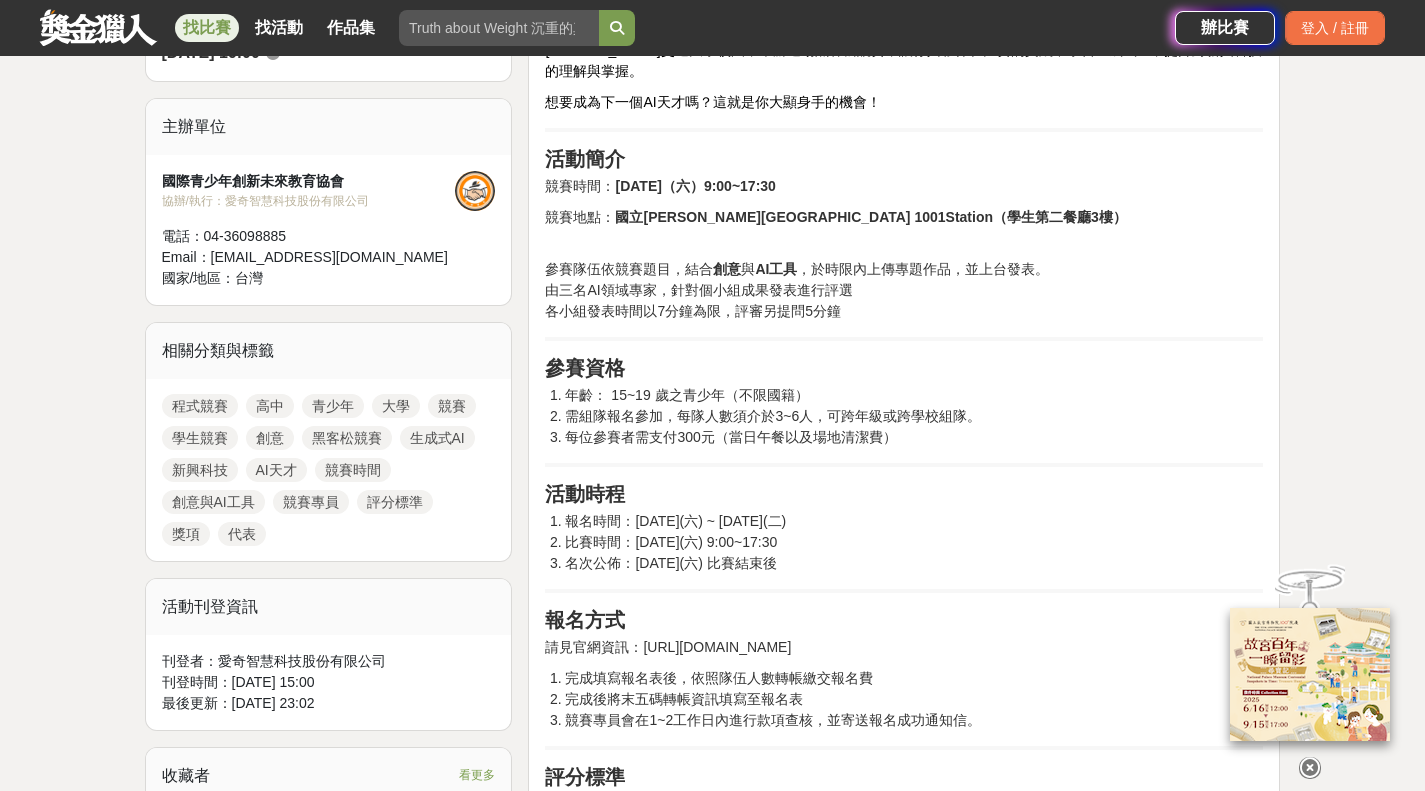 click on "比賽時間：2025/08/23(六) 9:00~17:30" at bounding box center [914, 542] 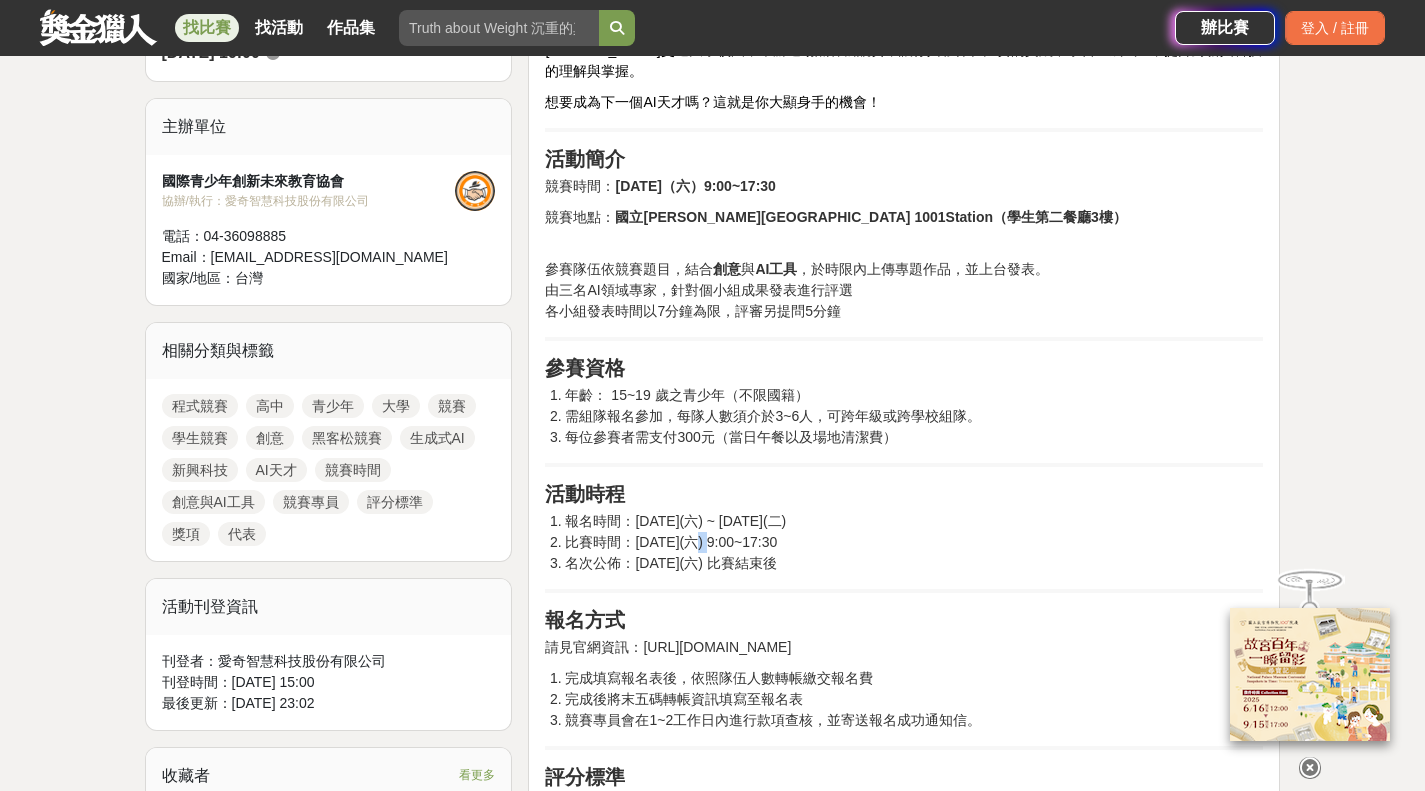 click on "比賽時間：2025/08/23(六) 9:00~17:30" at bounding box center [914, 542] 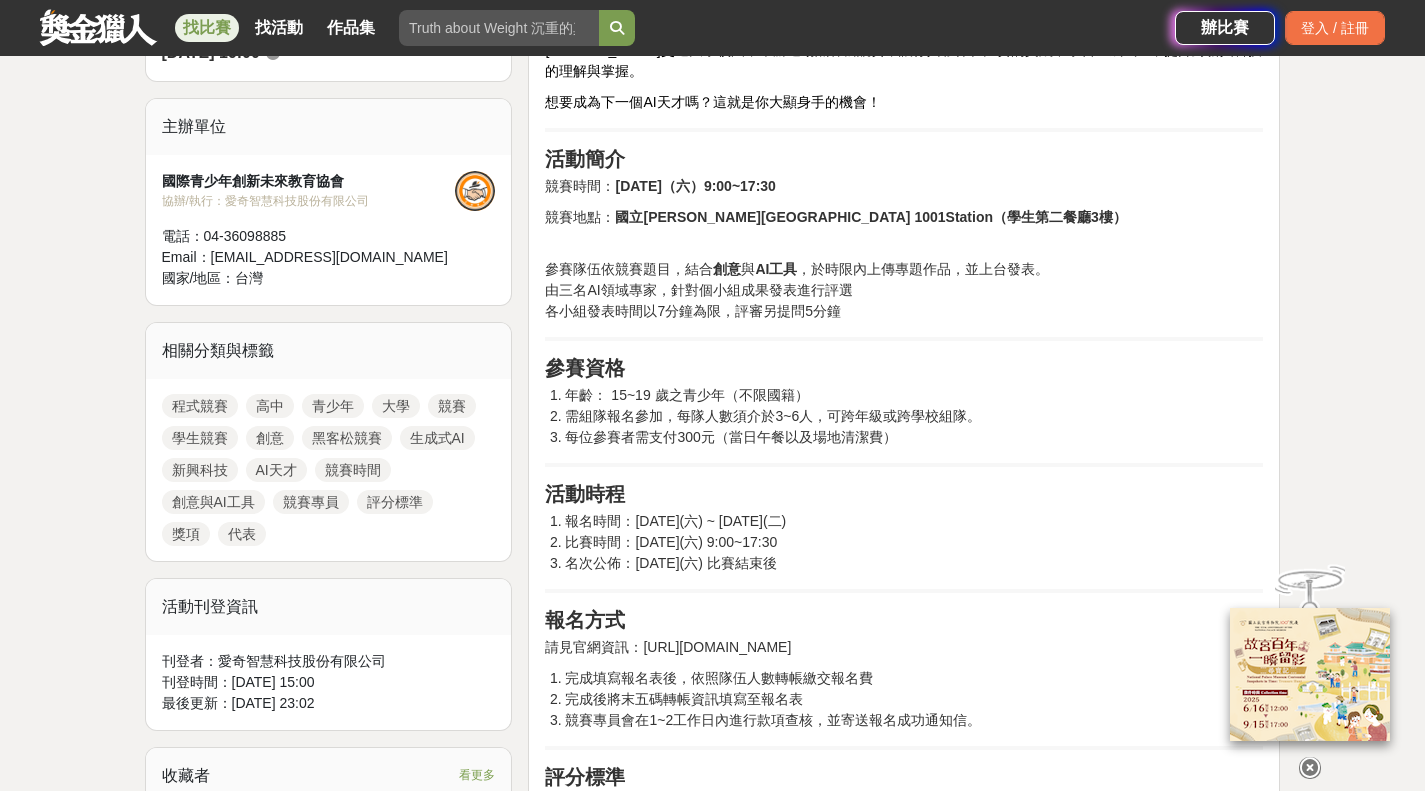 click on "完成填寫報名表後，依照隊伍人數轉帳繳交報名費" at bounding box center [914, 678] 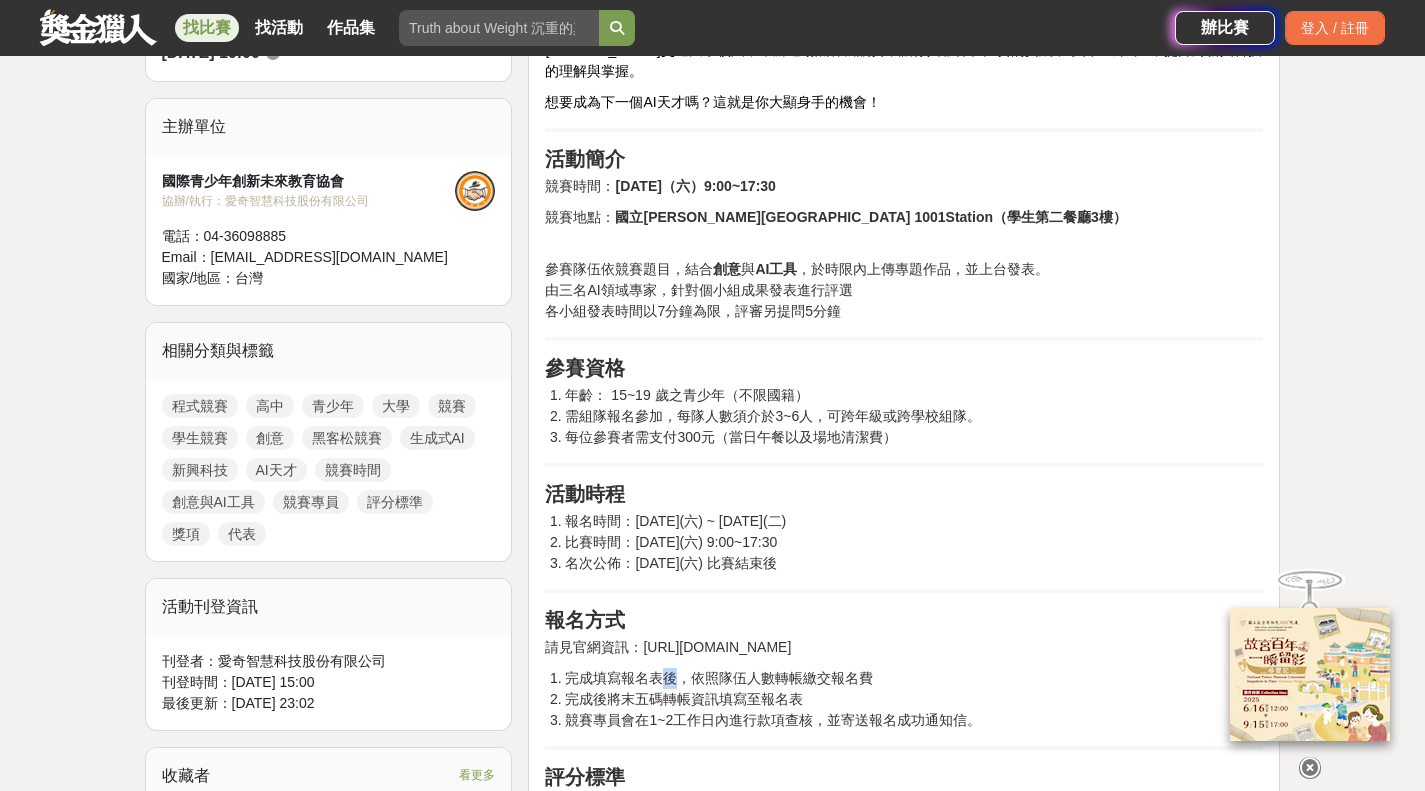 click on "完成填寫報名表後，依照隊伍人數轉帳繳交報名費" at bounding box center [914, 678] 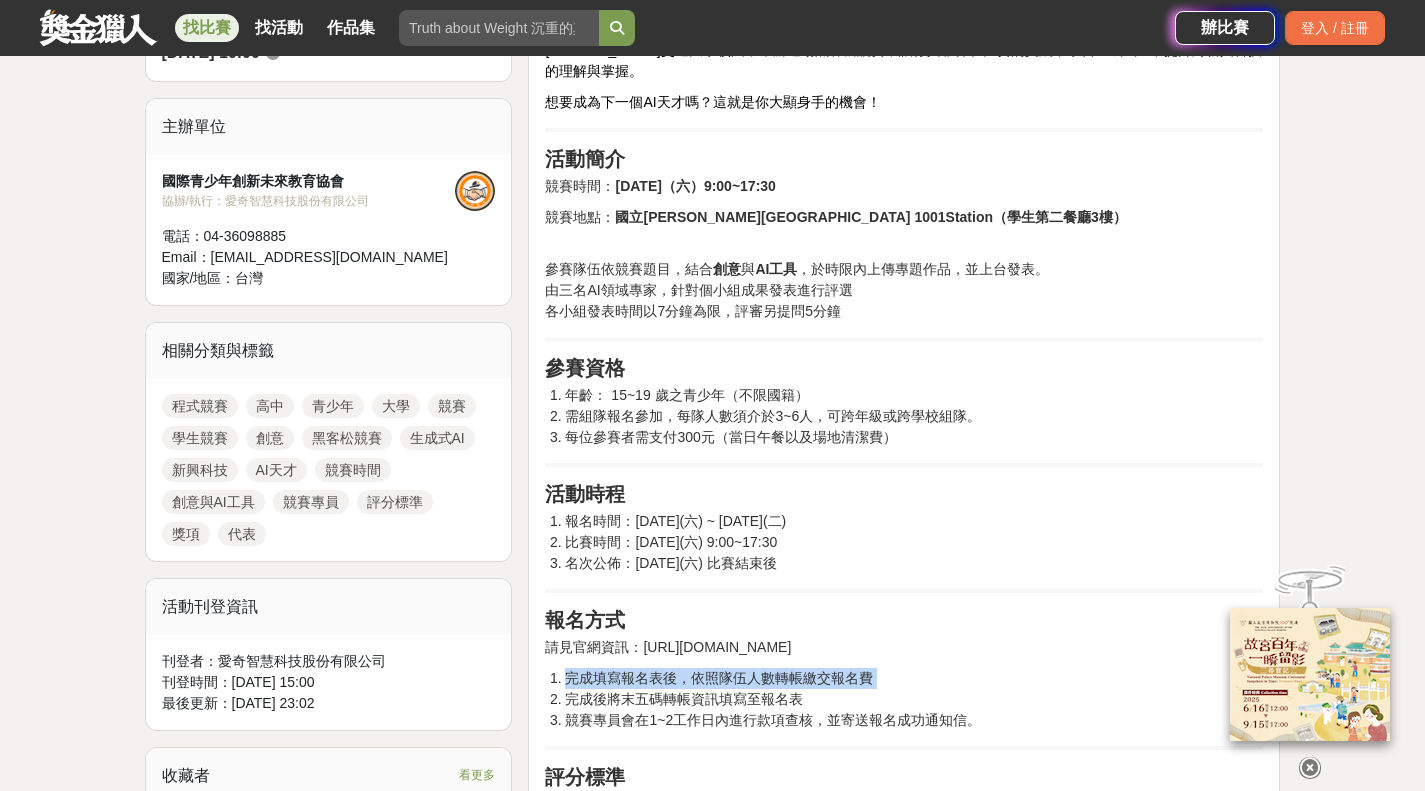 click on "完成填寫報名表後，依照隊伍人數轉帳繳交報名費" at bounding box center (914, 678) 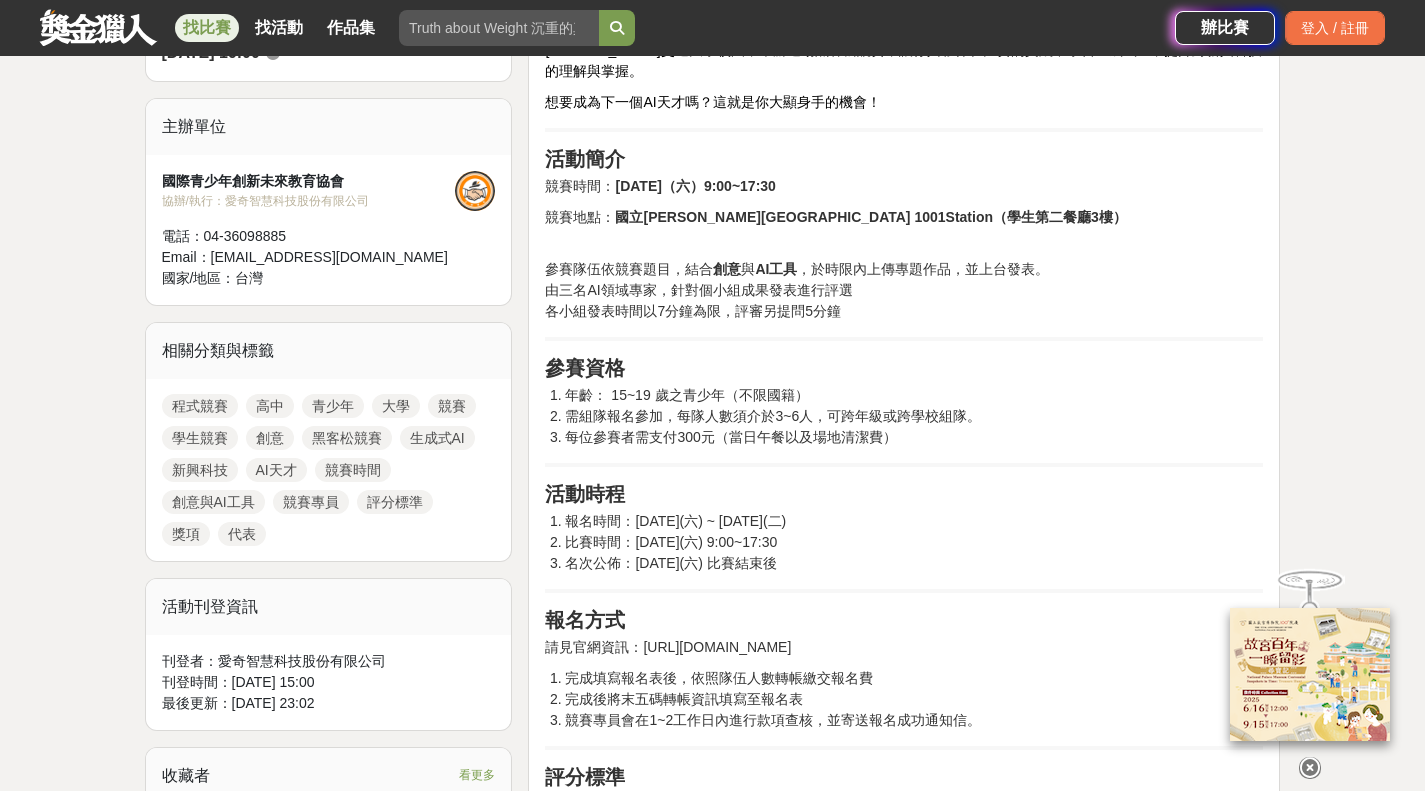 click on "完成後將末五碼轉帳資訊填寫至報名表" at bounding box center [914, 699] 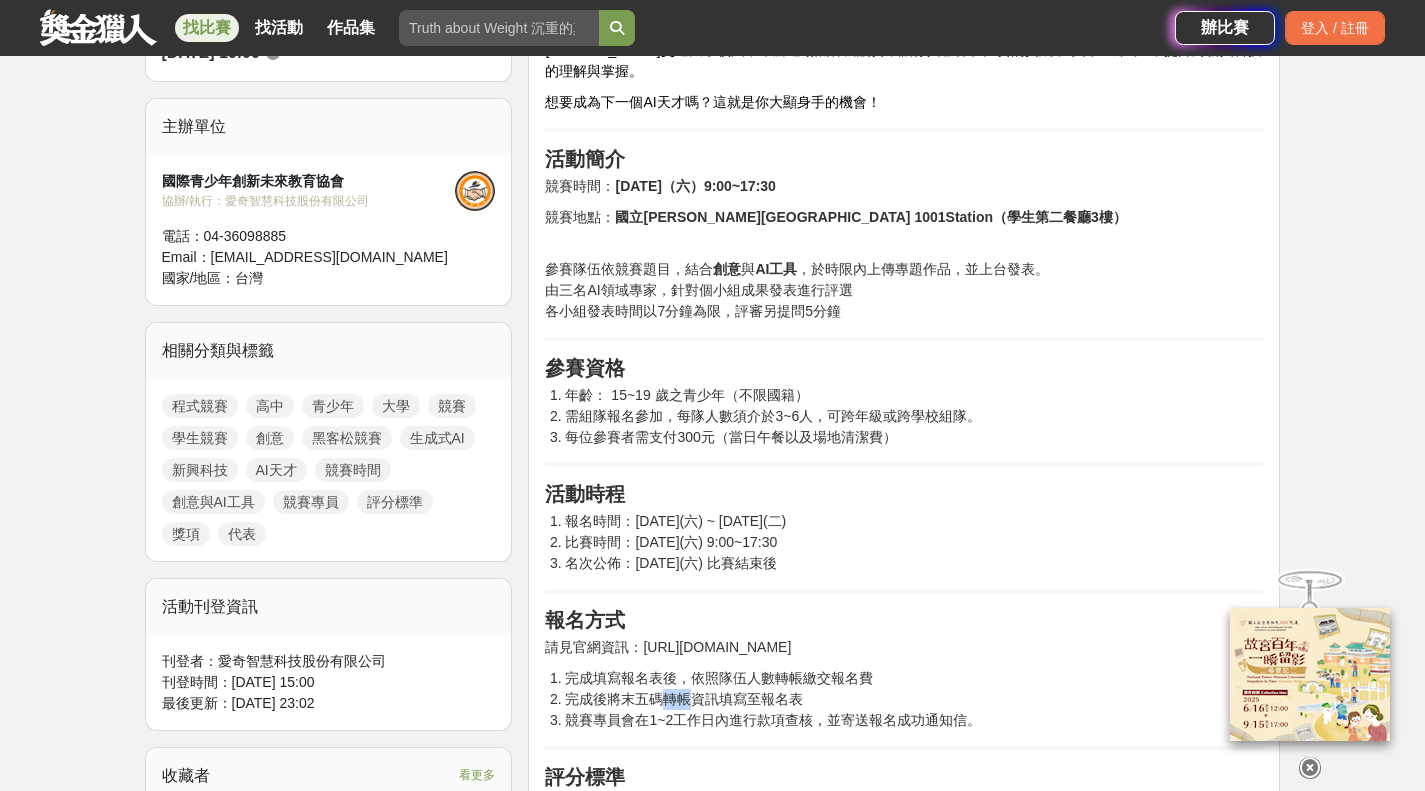 click on "完成後將末五碼轉帳資訊填寫至報名表" at bounding box center [914, 699] 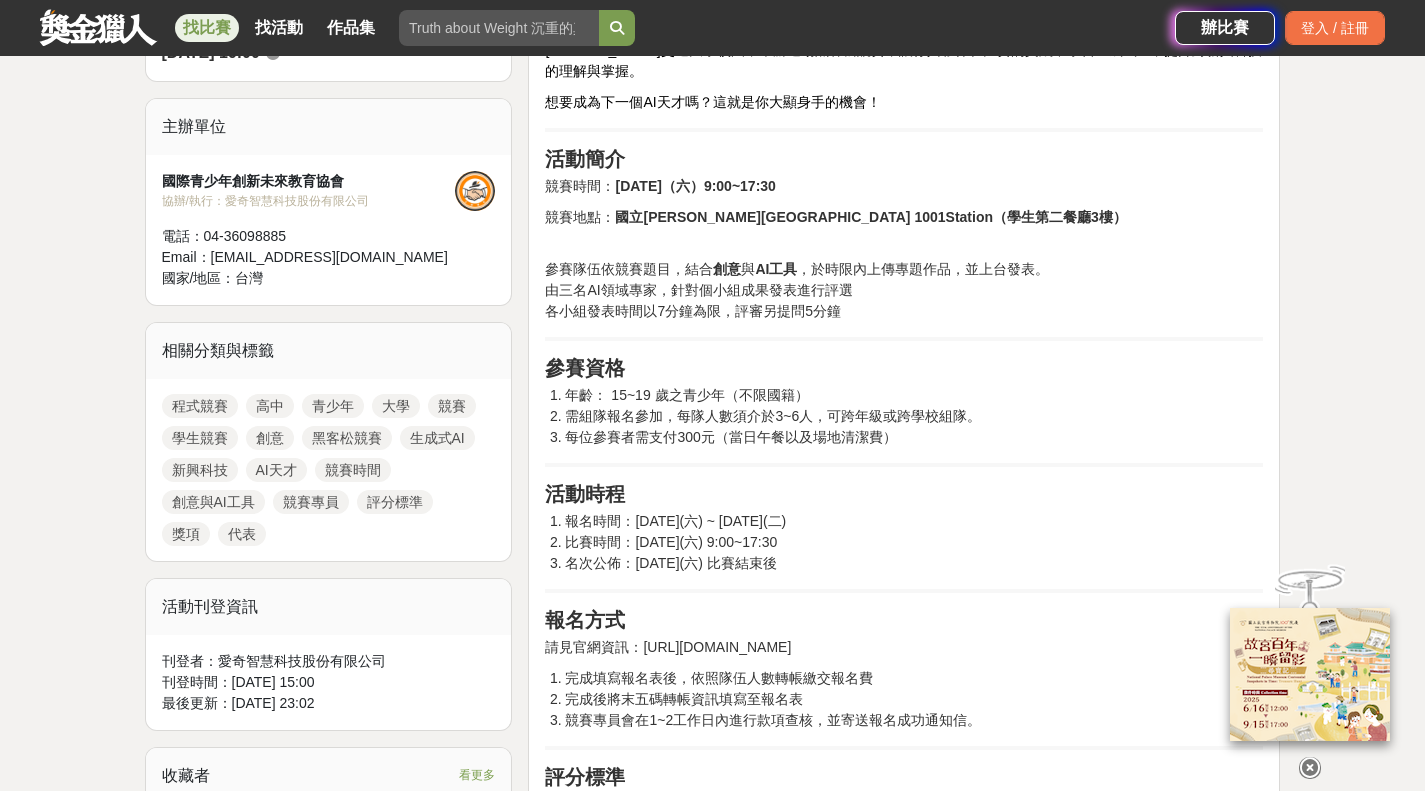 click on "完成填寫報名表後，依照隊伍人數轉帳繳交報名費" at bounding box center (914, 678) 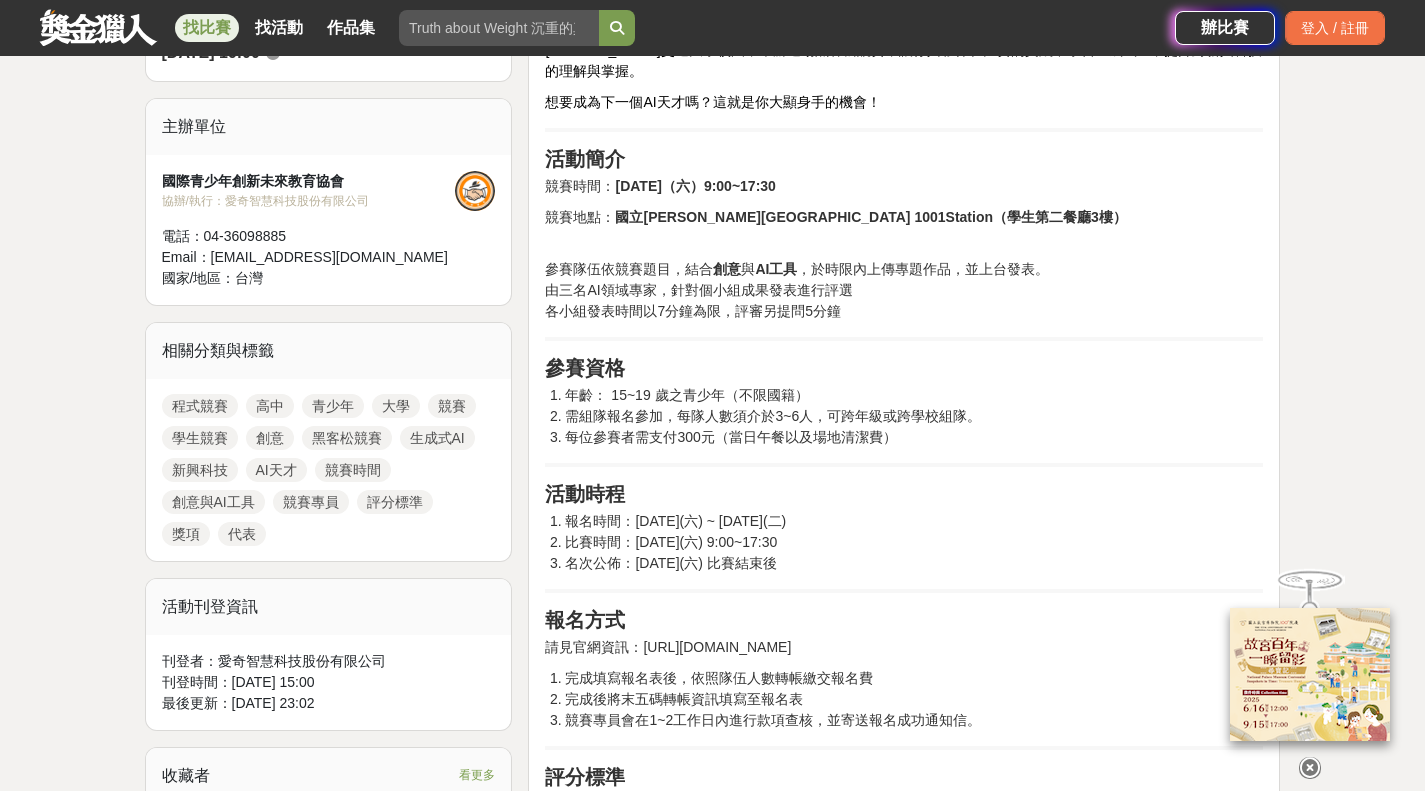 click on "完成填寫報名表後，依照隊伍人數轉帳繳交報名費" at bounding box center (914, 678) 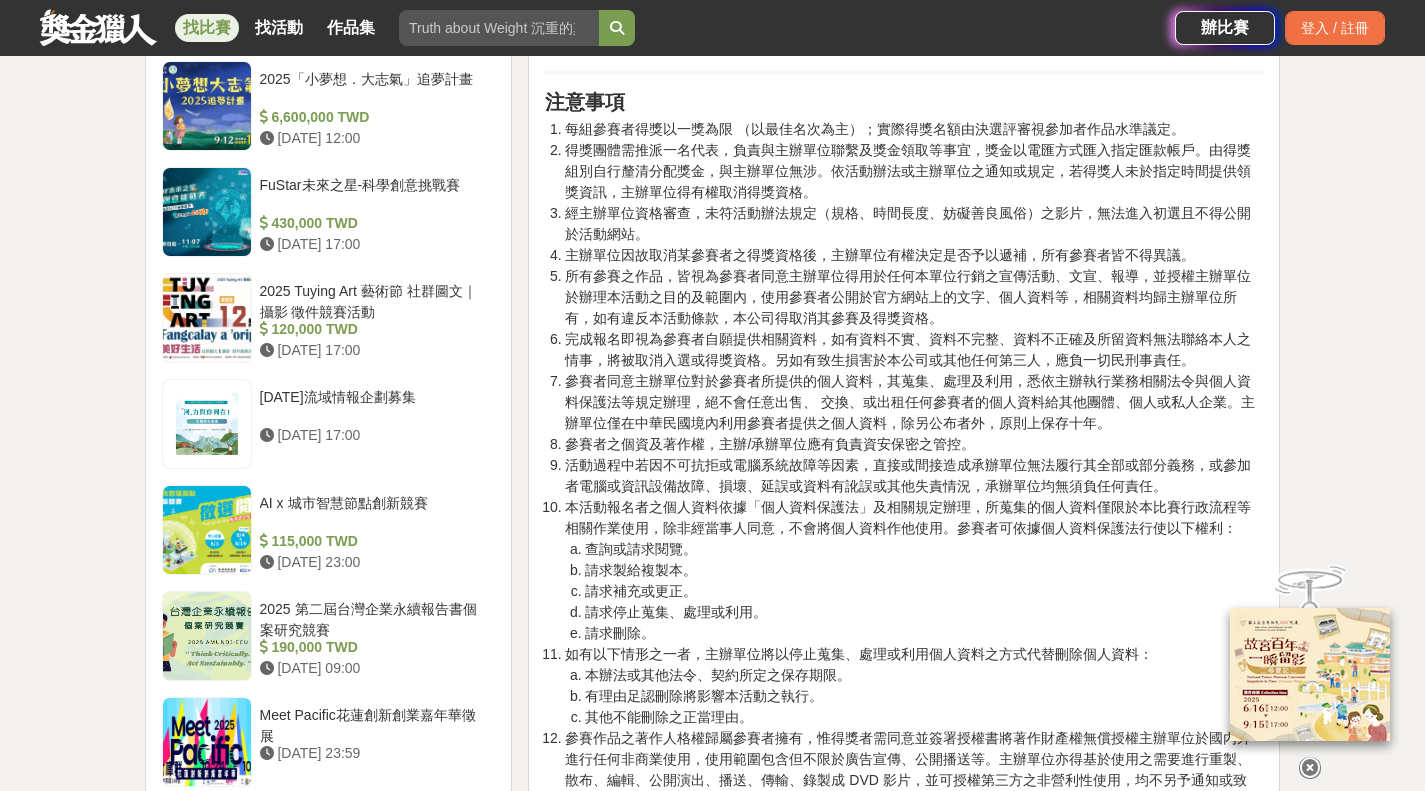 scroll, scrollTop: 1700, scrollLeft: 0, axis: vertical 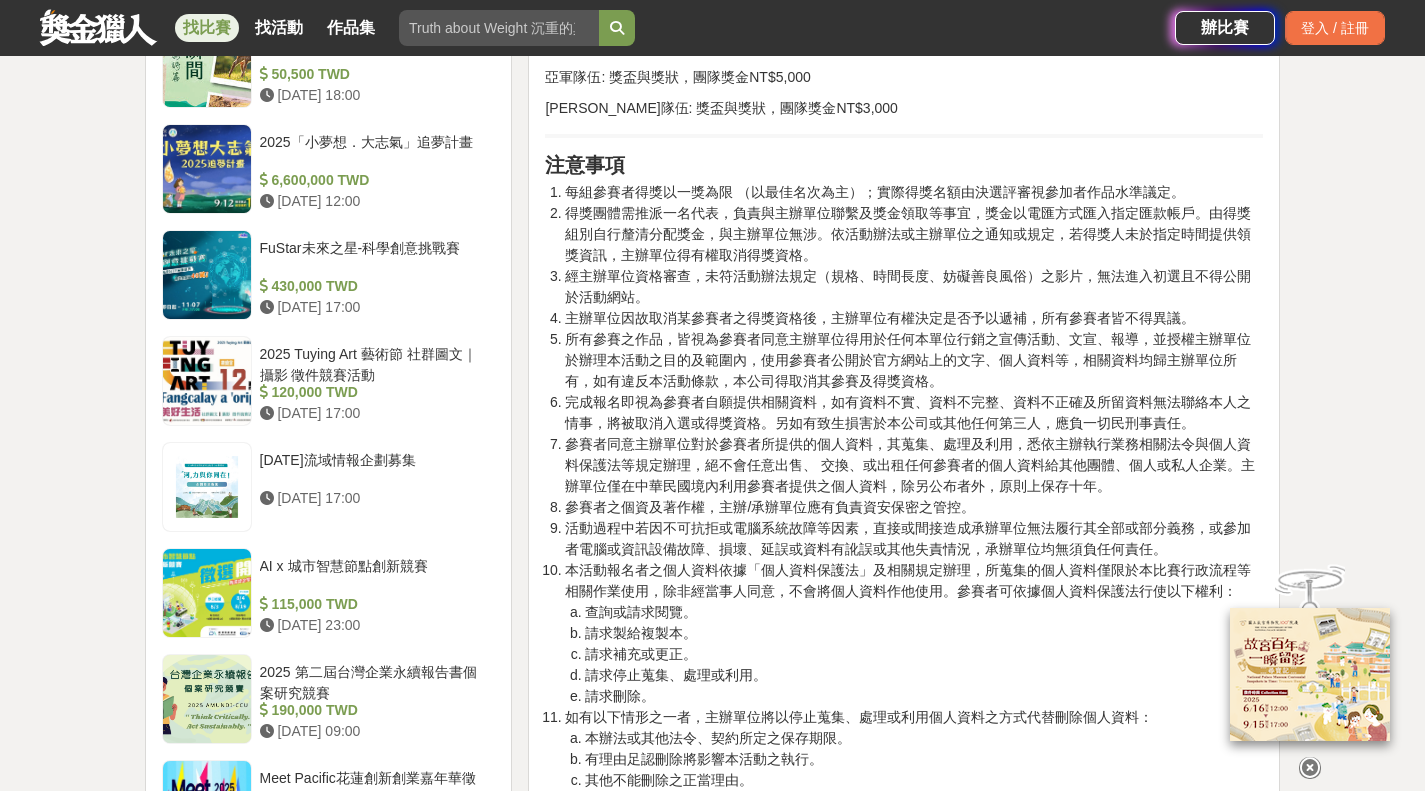 drag, startPoint x: 0, startPoint y: 283, endPoint x: 0, endPoint y: 297, distance: 14 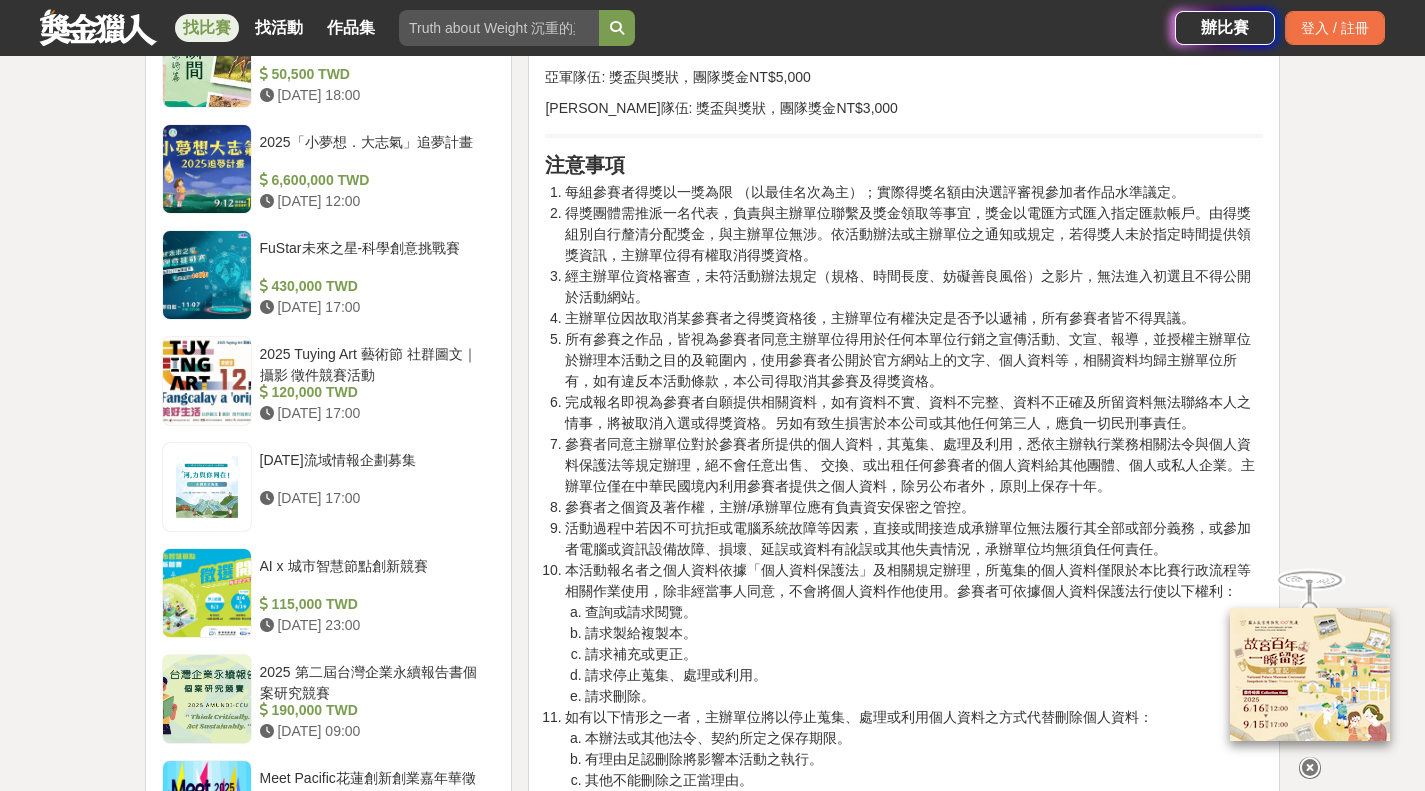 click on "大家都在看 來吧！Show出你的新『泰』度！國泰人壽全國創意行銷提案&圖文競賽 2025-06-27 17:00 2025「Art on Climate」國際繪畫比賽 2025-07-31 00:00 2025金匠獎-設計/程式/外語影片競賽 2025-07-28 23:00 2025 YIF 青少年生成式AI黑客松競賽 收藏 前往比賽網站 總獎金 18,000   TWD 最高獎金 10,000   TWD 身分限制 15~19歲青少年 國籍/地區限制 不限 453 9 0 分享至 收藏 前往比賽網站 時間走期 投稿中 徵件期間 2025-06-23 15:00  至  2025-07-15 17:00 得獎公布時間 2025-08-23 16:00 主辦單位 國際青少年創新未來教育協會 協辦/執行： 愛奇智慧科技股份有限公司 電話： 04-36098885 Email： service@yifuture.org 國家/地區： 台灣 相關分類與標籤 程式競賽 高中 青少年 大學 競賽 學生競賽 創意 黑客松競賽 生成式AI 新興科技 AI天才 競賽時間 創意與AI工具 競賽專員 評分標準 獎項 代表 活動刊登資訊 刊登者： 刊登時間： 陳 J" at bounding box center (712, 281) 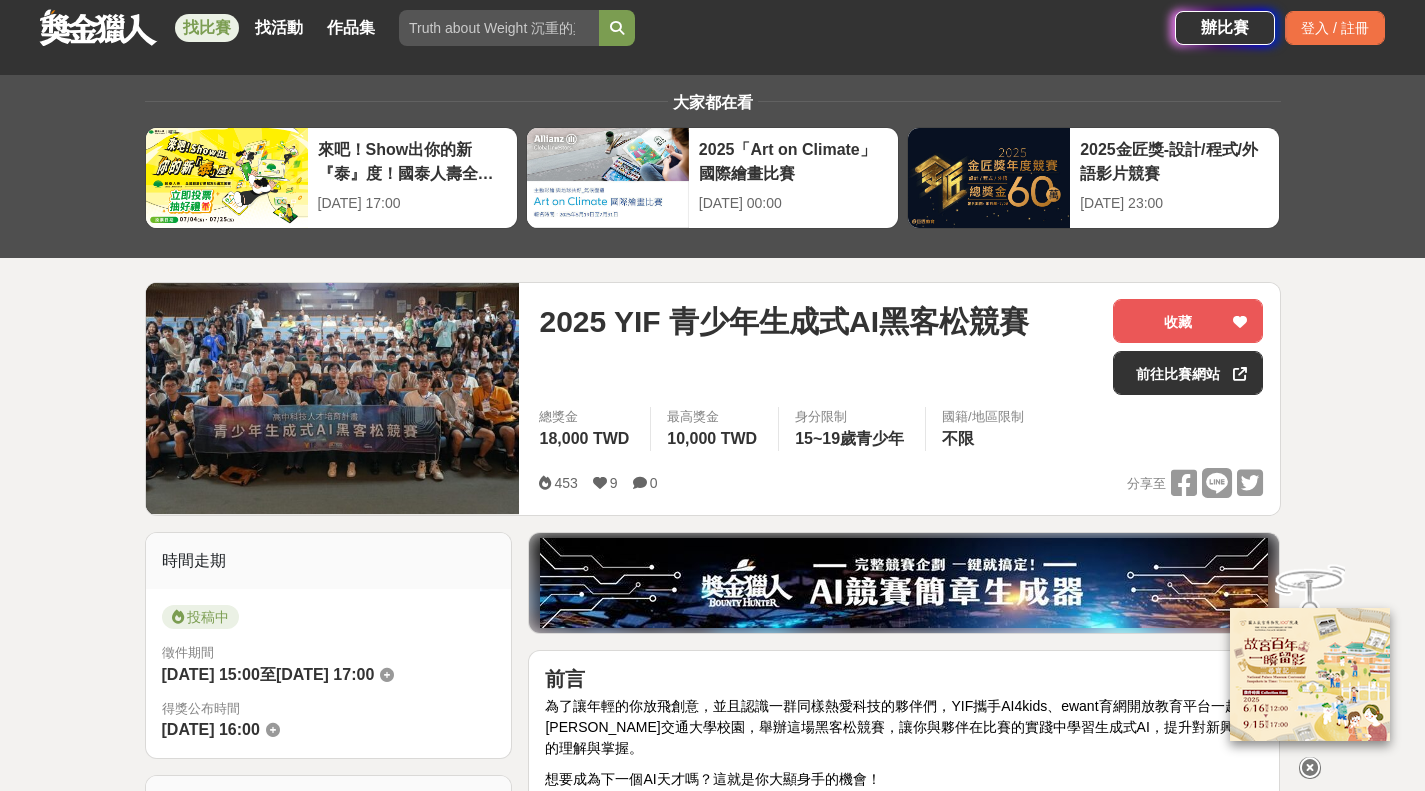 scroll, scrollTop: 0, scrollLeft: 0, axis: both 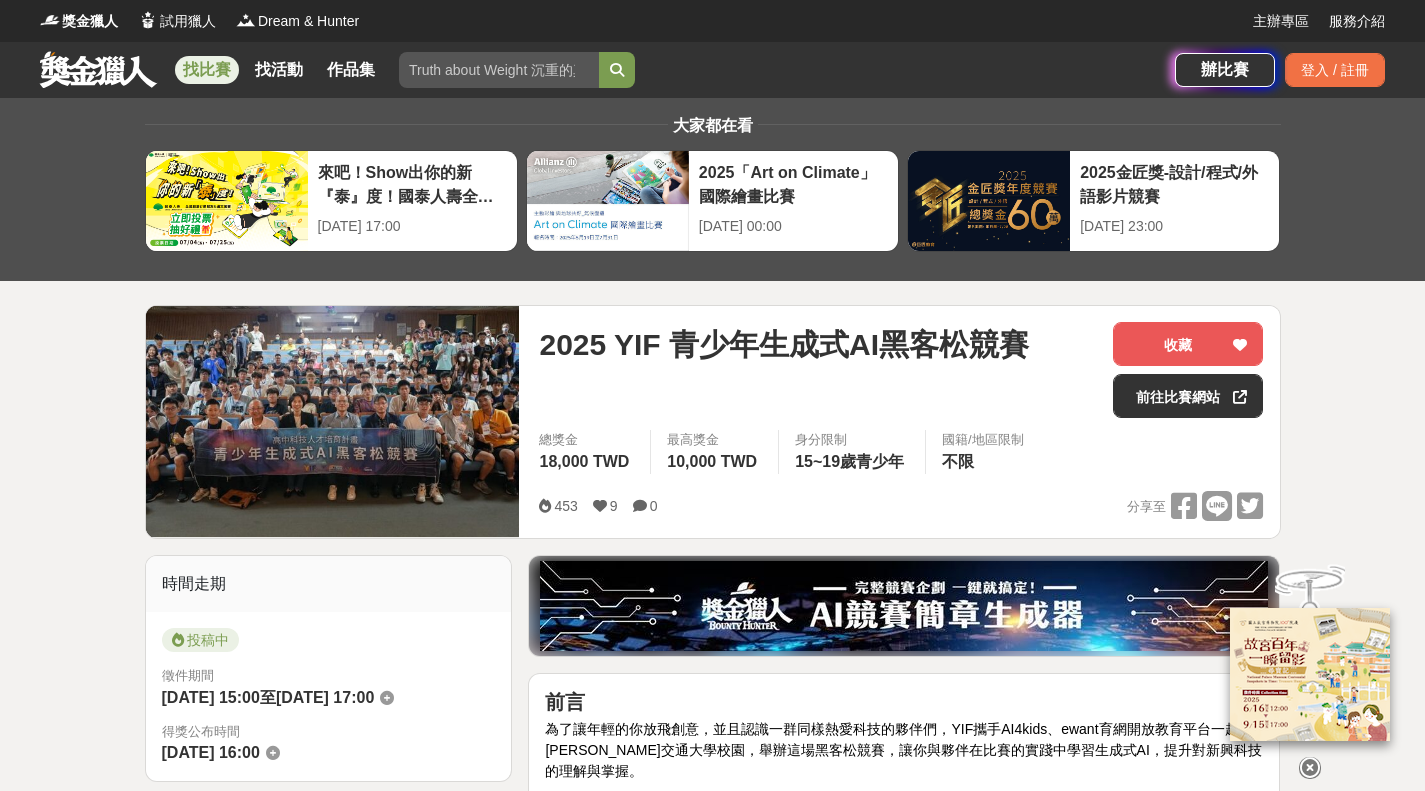 click on "收藏" at bounding box center [1188, 344] 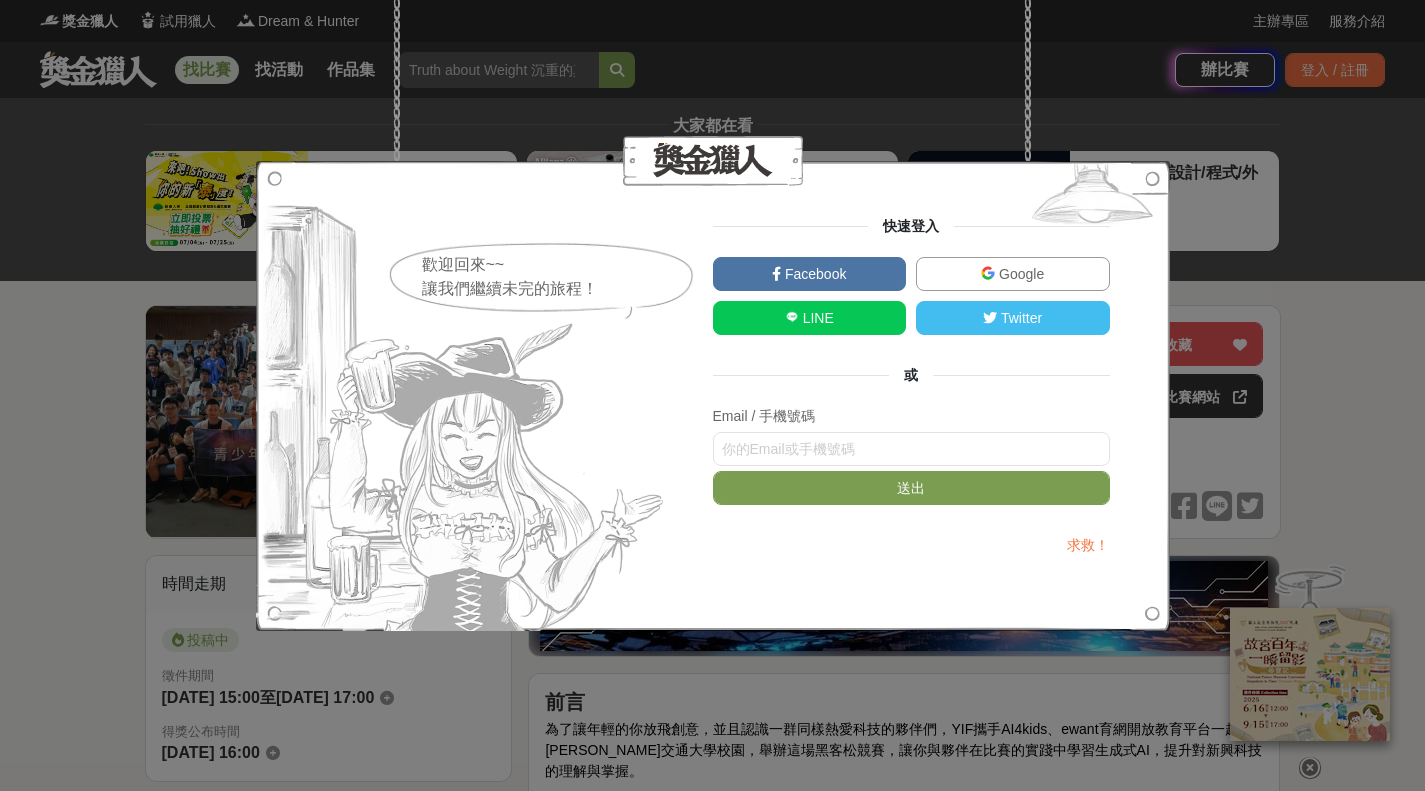 click on "歡迎回來~~ 讓我們繼續未完的旅程！ 快速登入   Facebook   Google   LINE   Twitter 或 Email / 手機號碼 送出 求救！" at bounding box center [712, 395] 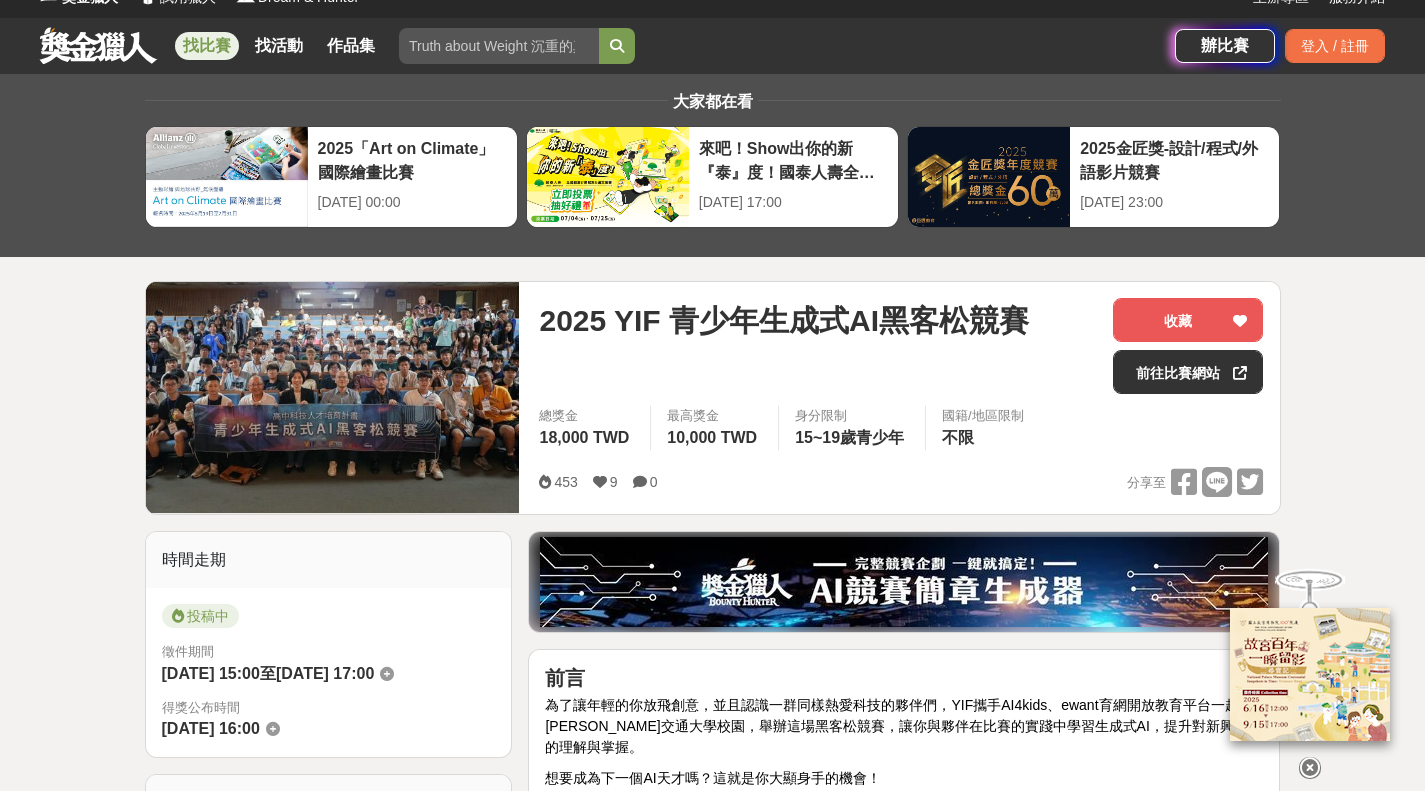 scroll, scrollTop: 0, scrollLeft: 0, axis: both 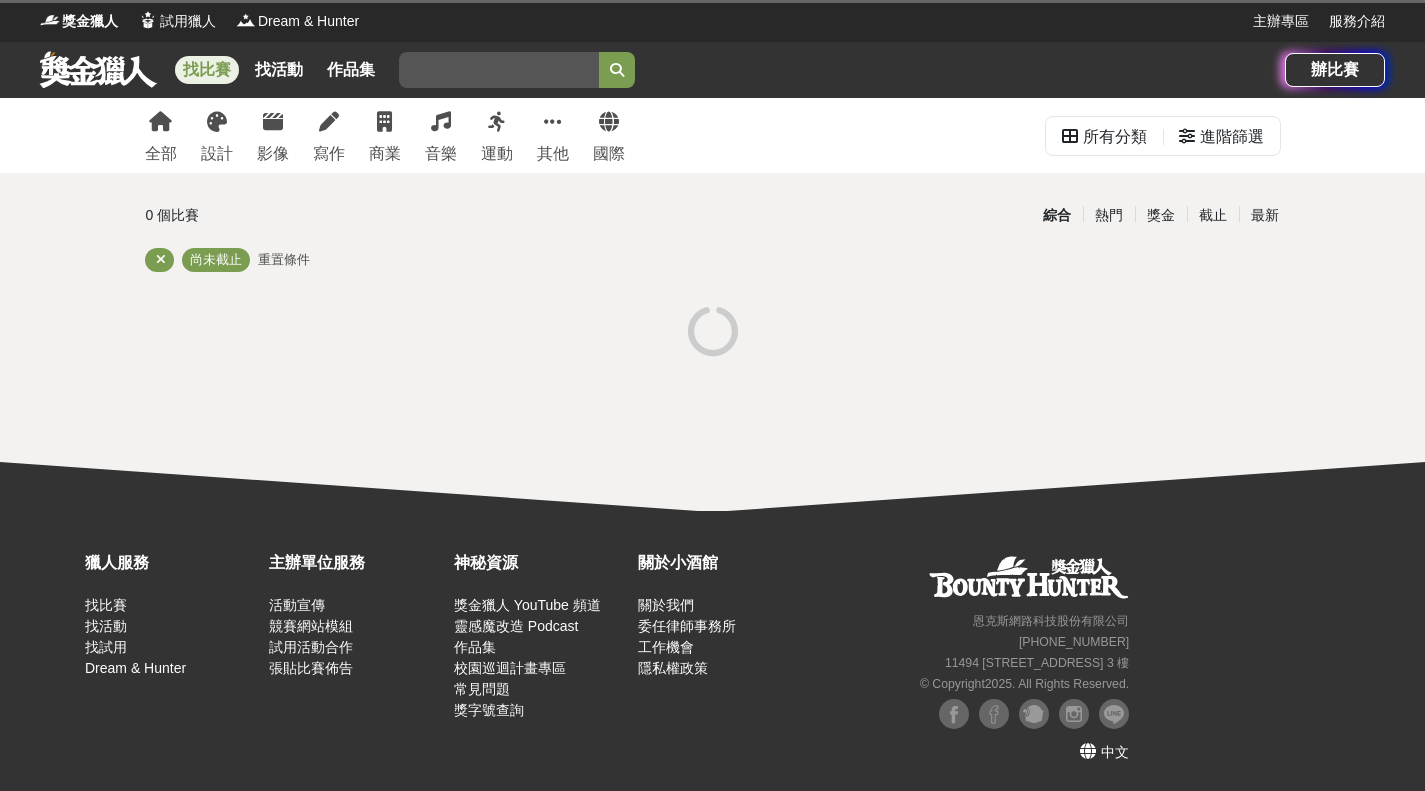 click on "進階篩選" at bounding box center (1221, 136) 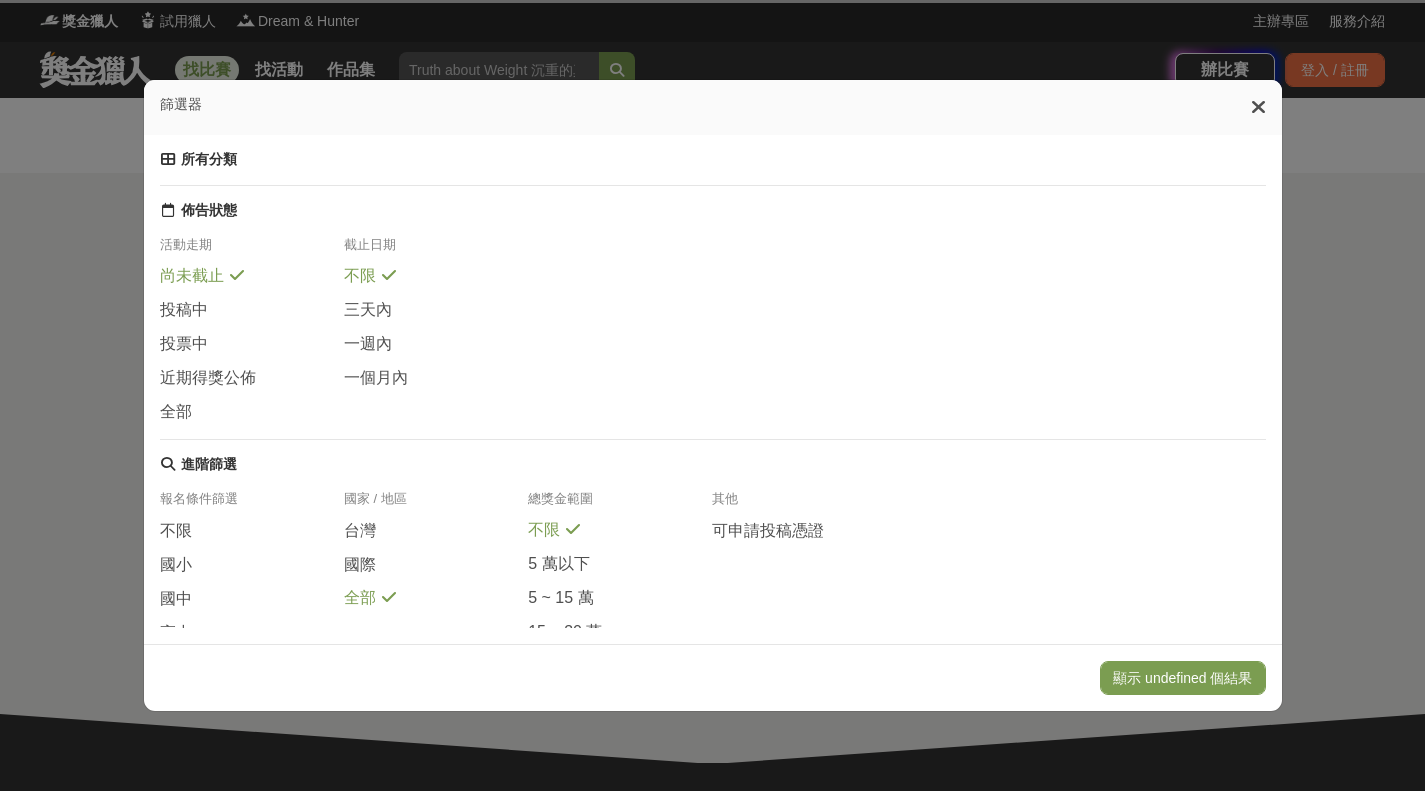 click at bounding box center (1258, 107) 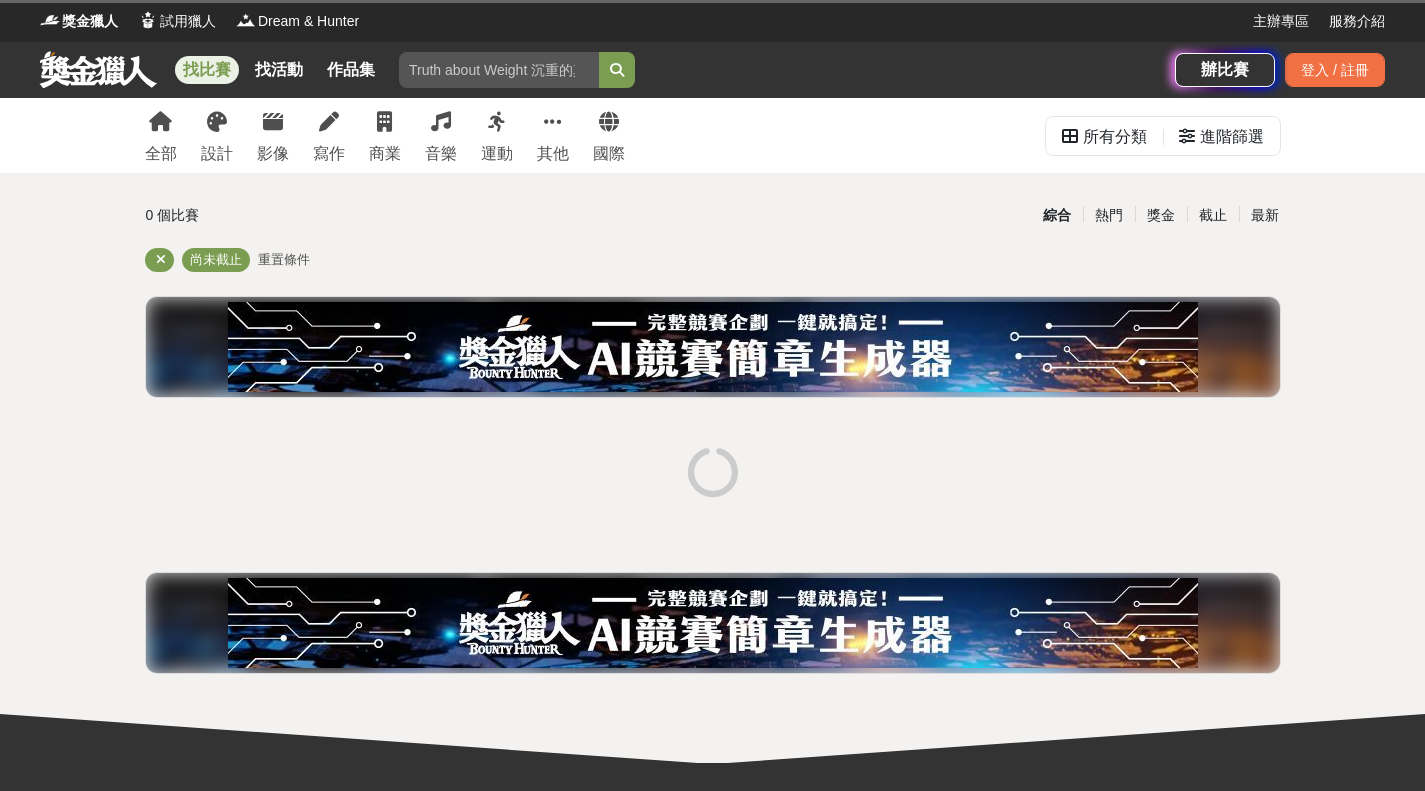 click on "所有分類" at bounding box center [1104, 136] 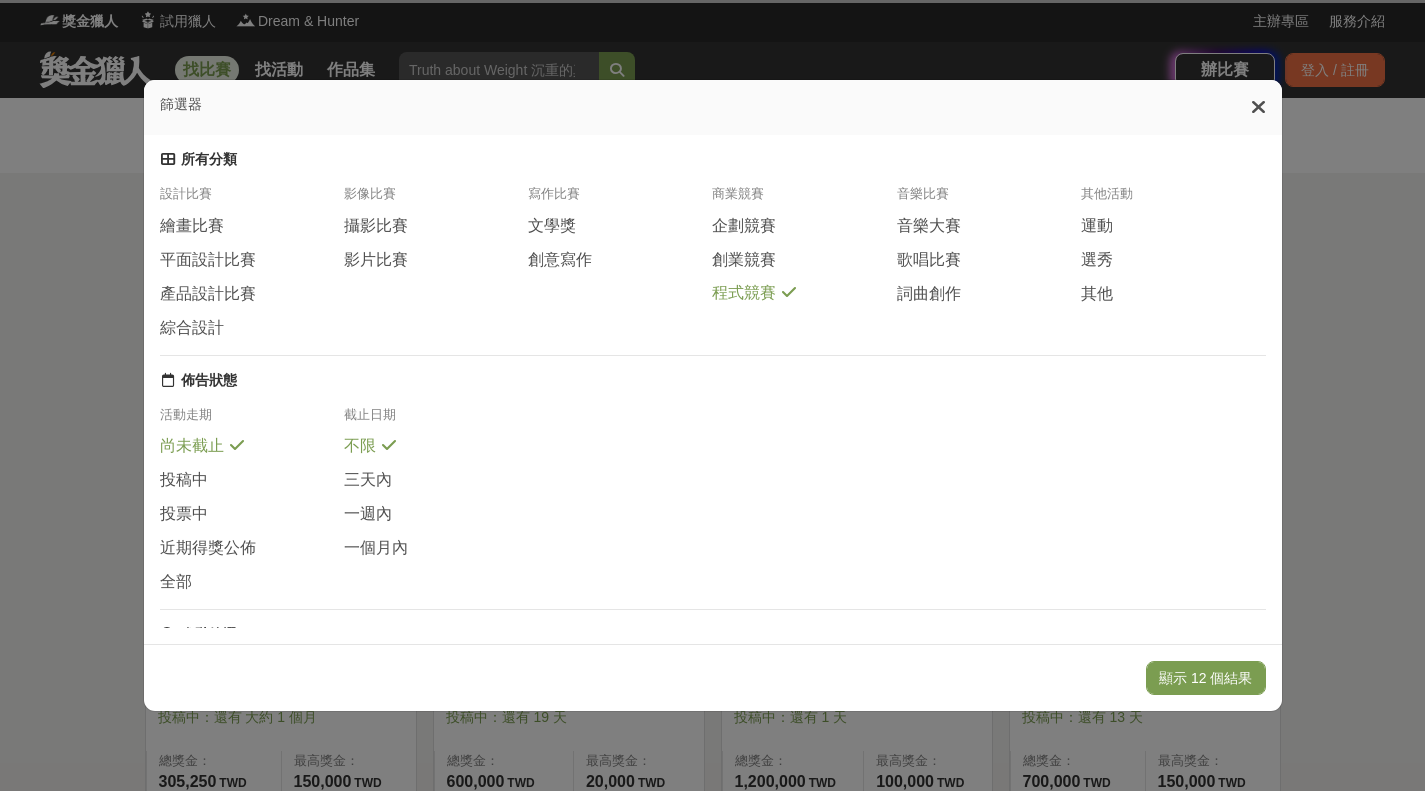 click on "顯示 12 個結果" at bounding box center [1205, 678] 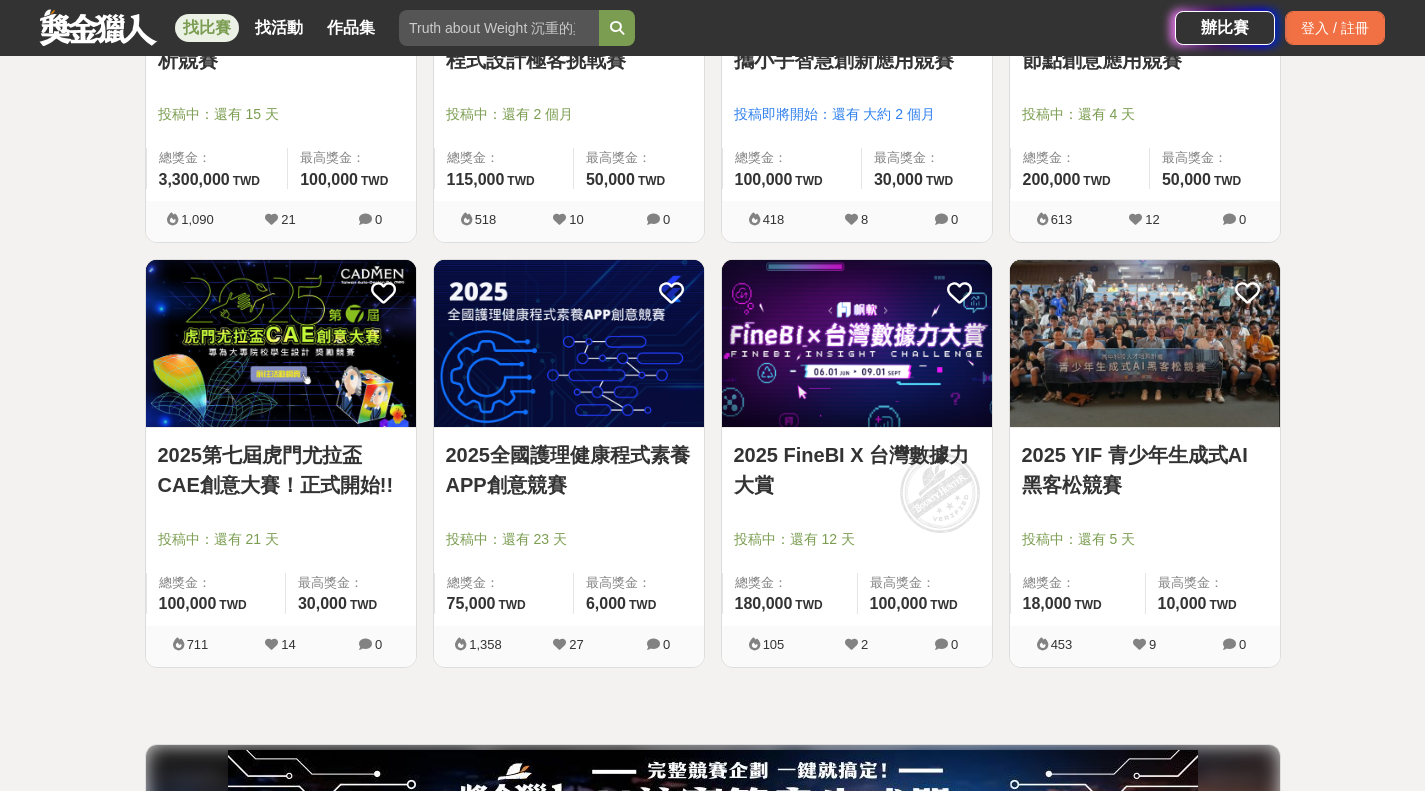 scroll, scrollTop: 1051, scrollLeft: 0, axis: vertical 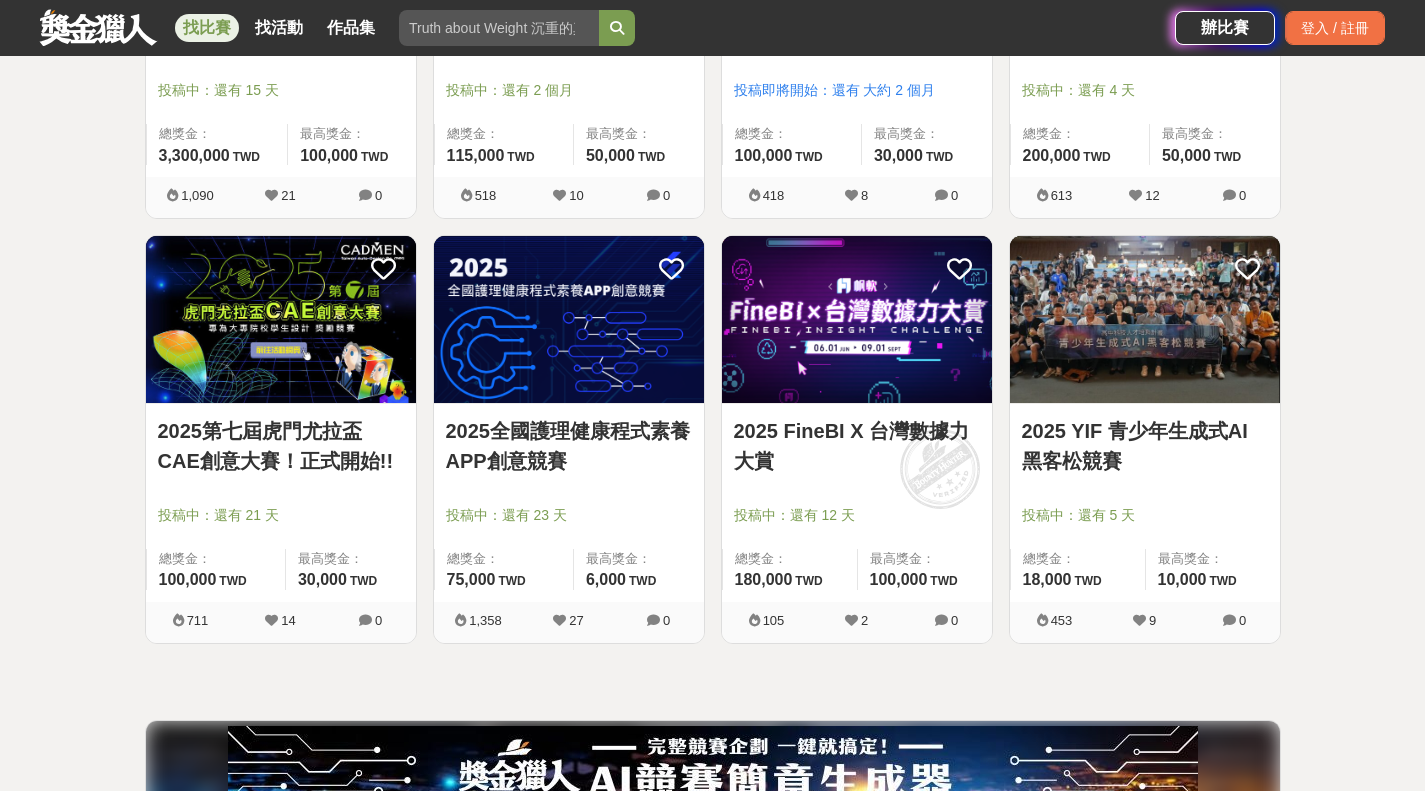 click on "全部 設計 影像 寫作 商業 音樂 運動 其他 國際 所有分類 進階篩選 12   個比賽 綜合 熱門 獎金 截止 最新 程式競賽 尚未截止 重置條件 2025高通台灣AI黑客松 投稿中：還有 大約 1 個月 總獎金： 305,250 305,250 TWD 最高獎金： 150,000 TWD 3,063 49 0 2025金匠獎-設計/程式/外語影片競賽 投稿中：還有 19 天 總獎金： 600,000 600,000 TWD 最高獎金： 20,000 TWD 10,472 197 0 2025 全國大專校院智慧創新 暨跨域整合創作競賽 投稿中：還有 1 天 總獎金： 1,200,000 120 萬 TWD 最高獎金： 100,000 TWD 2,108 31 0 2025臺灣數創大賞 投稿中：還有 13 天 總獎金： 700,000 700,000 TWD 最高獎金： 150,000 TWD 2,195 39 0 2025全國智慧製造大數據分析競賽 投稿中：還有 15 天 總獎金： 3,300,000 330 萬 TWD 最高獎金： 100,000 TWD 1,090 21 0 2025年ITSA全國大專校院程式設計極客挑戰賽 投稿中：還有 2 個月 總獎金： 115,000 115,000 TWD 最高獎金： TWD" at bounding box center (712, -21) 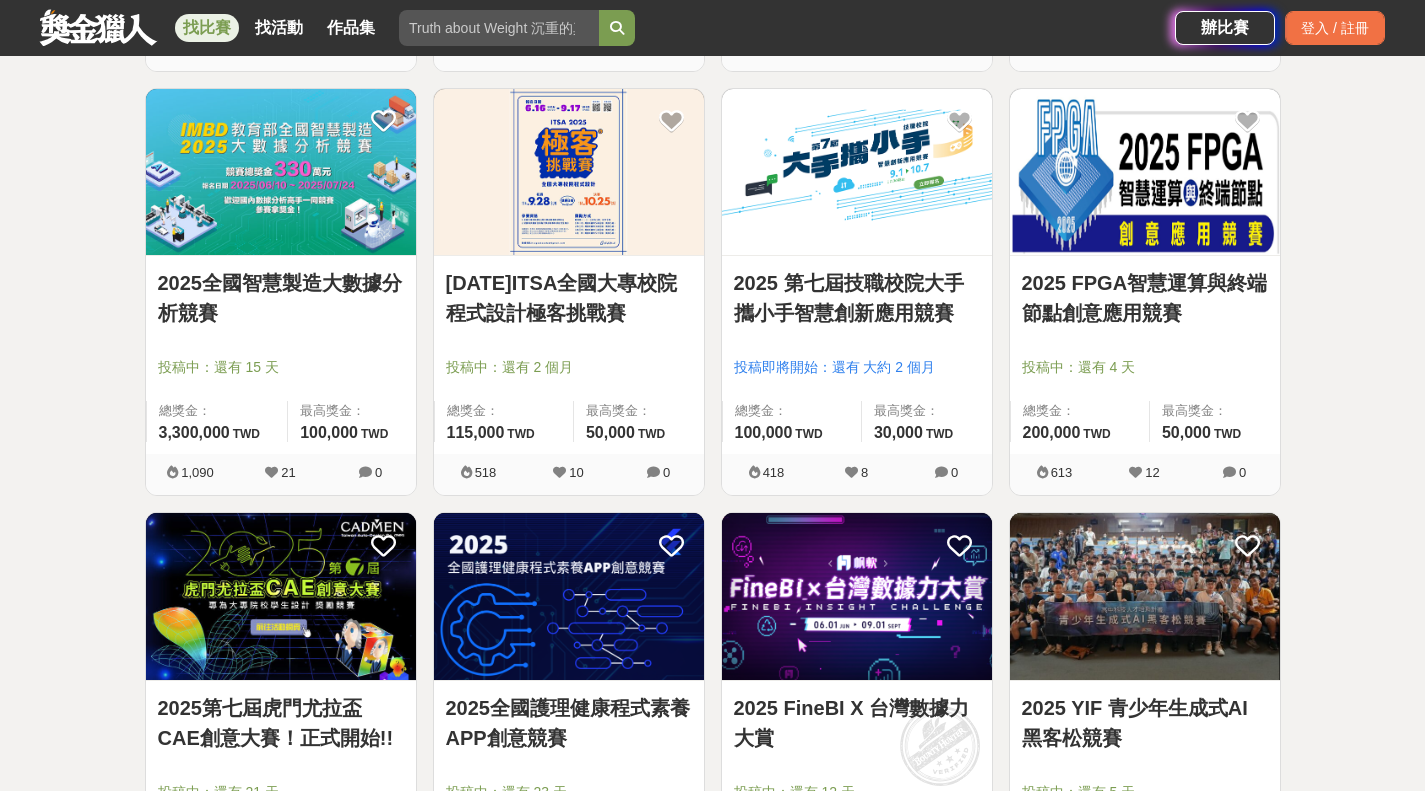 scroll, scrollTop: 751, scrollLeft: 0, axis: vertical 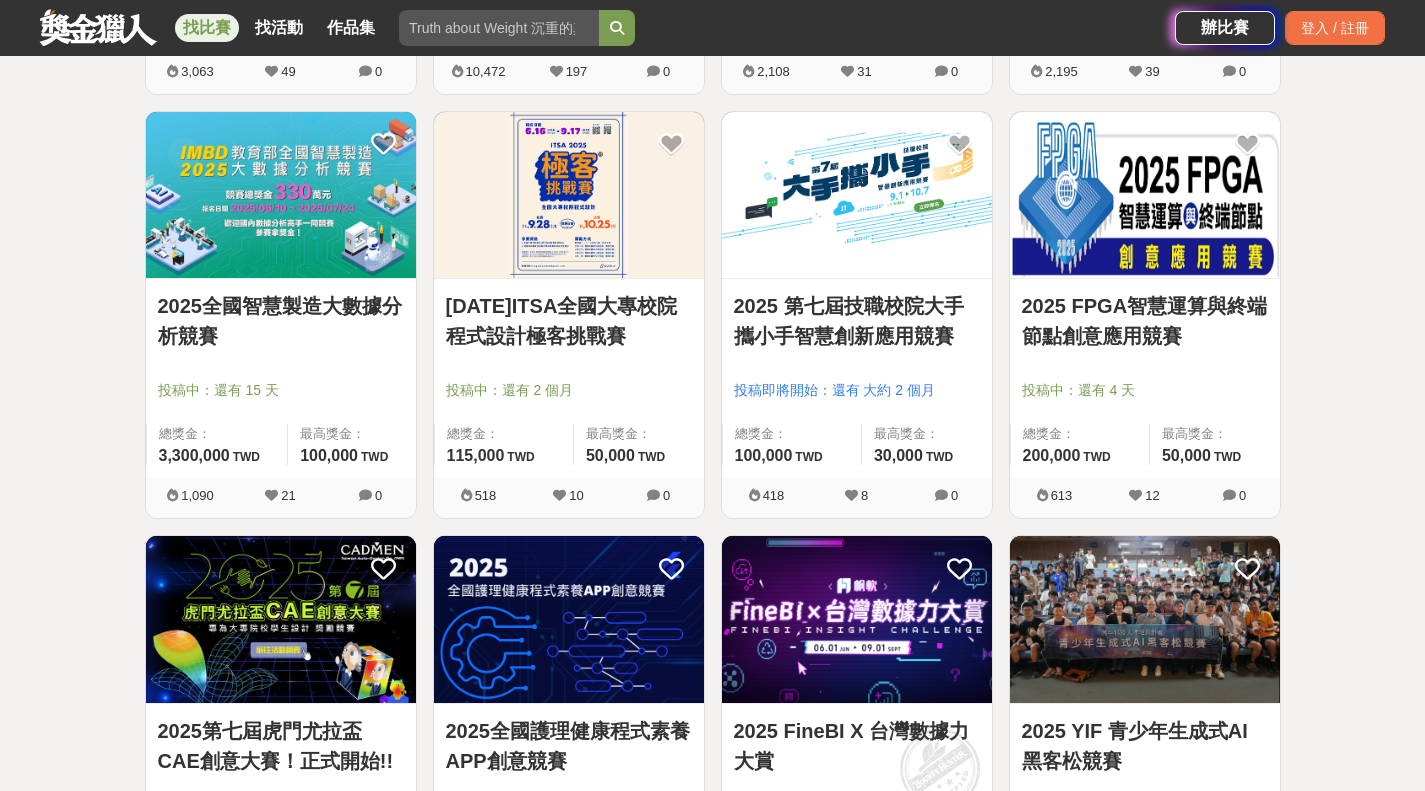 click on "[DATE]ITSA全國大專校院程式設計極客挑戰賽" at bounding box center (569, 321) 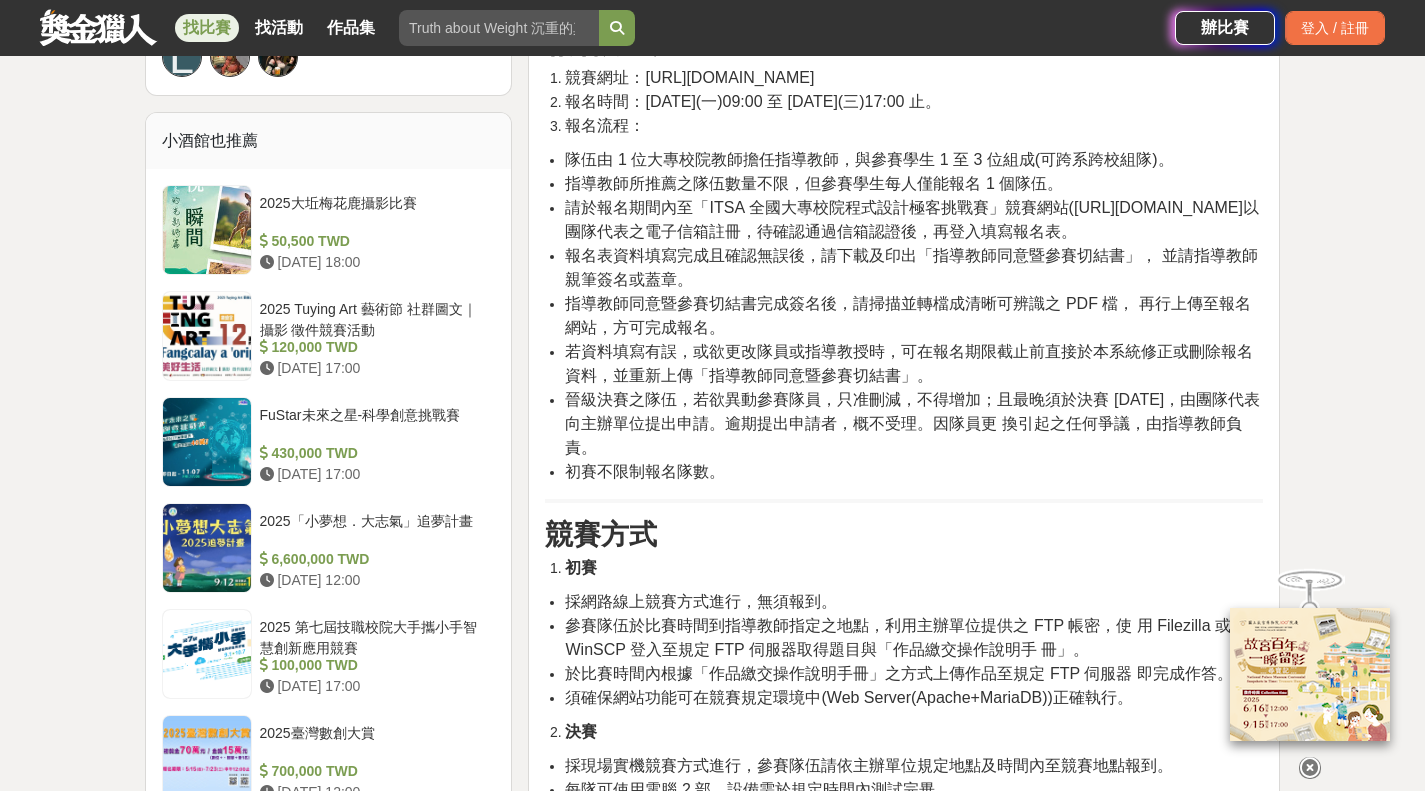 scroll, scrollTop: 1500, scrollLeft: 0, axis: vertical 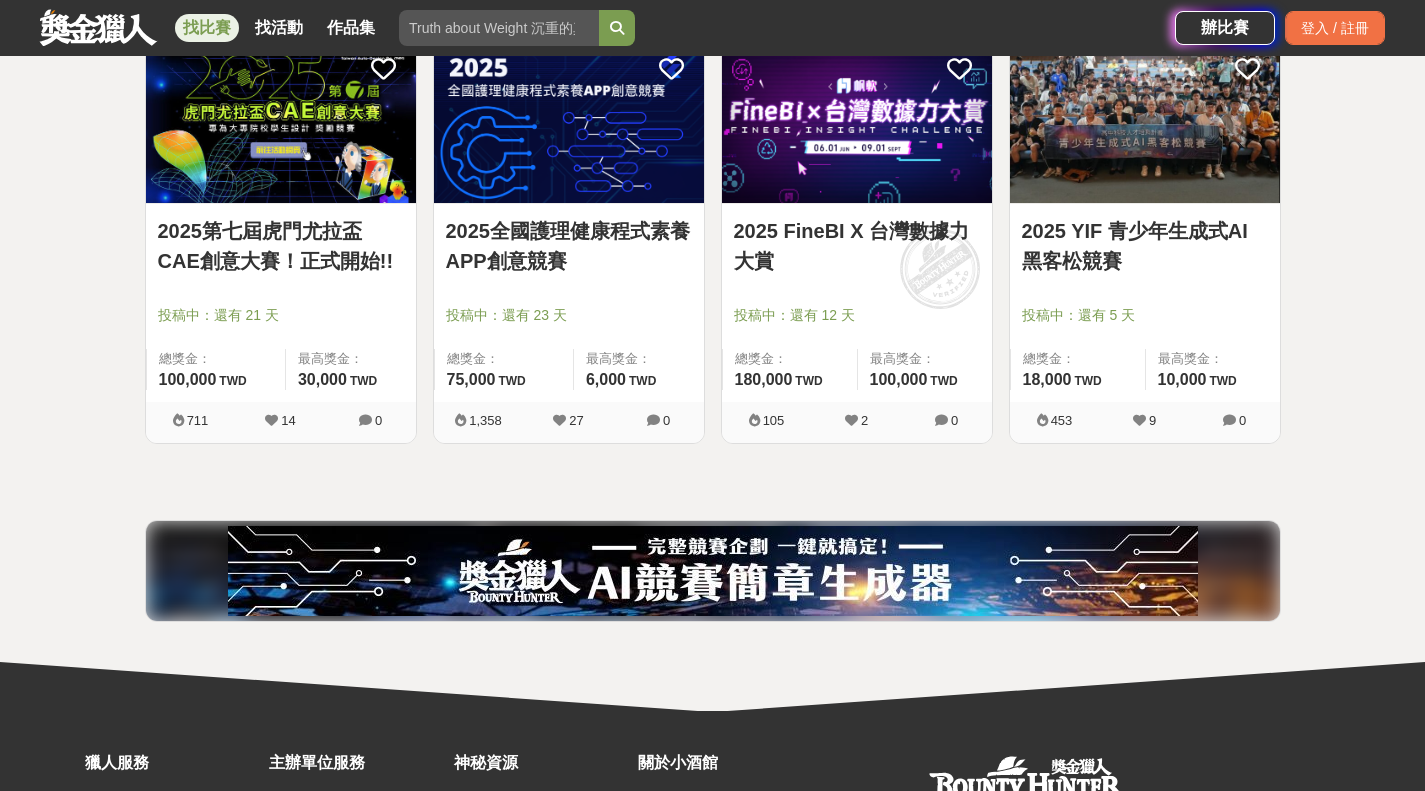 click on "2025 FineBI X 台灣數據力大賞" at bounding box center [857, 246] 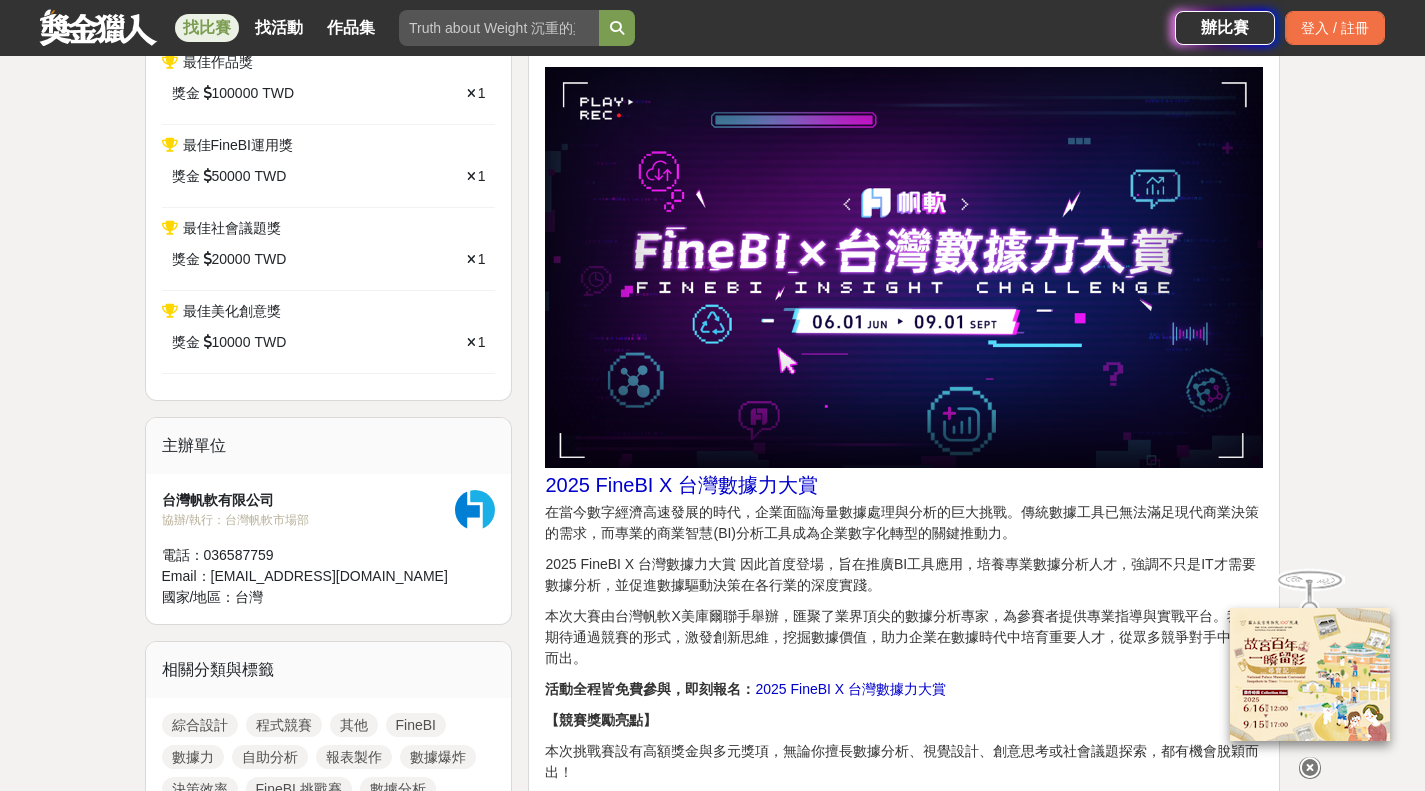 scroll, scrollTop: 900, scrollLeft: 0, axis: vertical 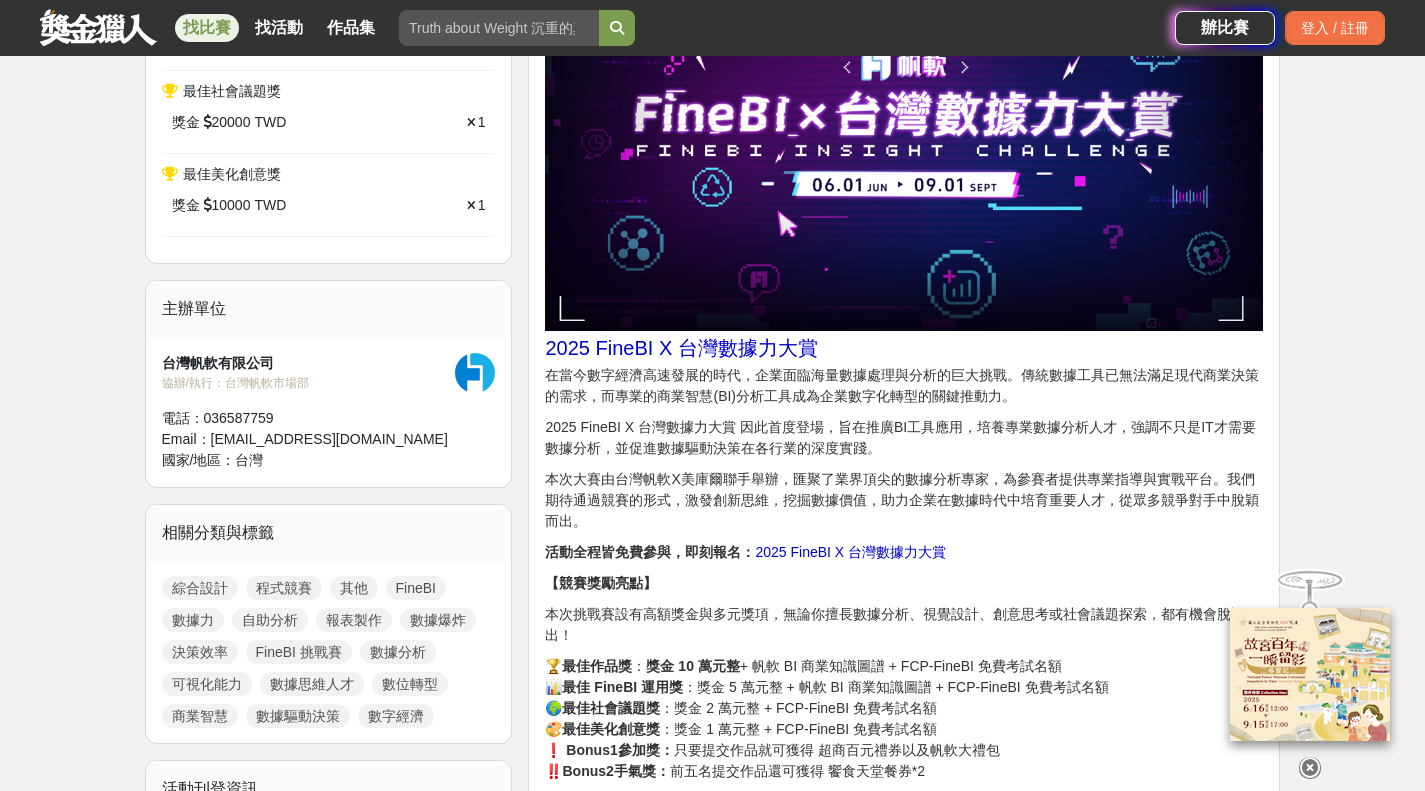 click on "2025 FineBI X 台灣數據力大賞 因此首度登場，旨在推廣BI工具應用，培養專業數據分析人才，強調不只是IT才需要數據分析，並促進數據驅動決策在各行業的深度實踐。" at bounding box center (904, 438) 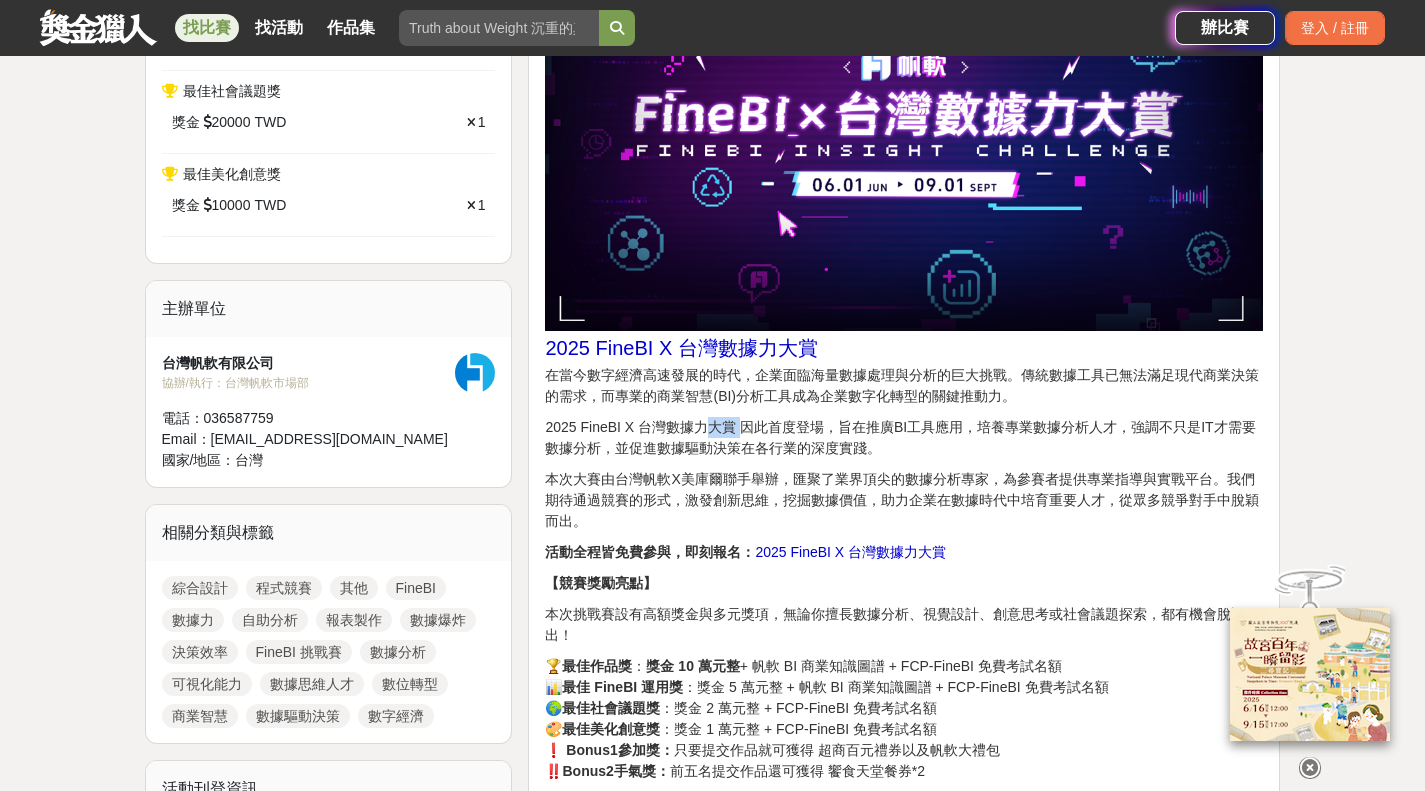 click on "2025 FineBI X 台灣數據力大賞 因此首度登場，旨在推廣BI工具應用，培養專業數據分析人才，強調不只是IT才需要數據分析，並促進數據驅動決策在各行業的深度實踐。" at bounding box center (904, 438) 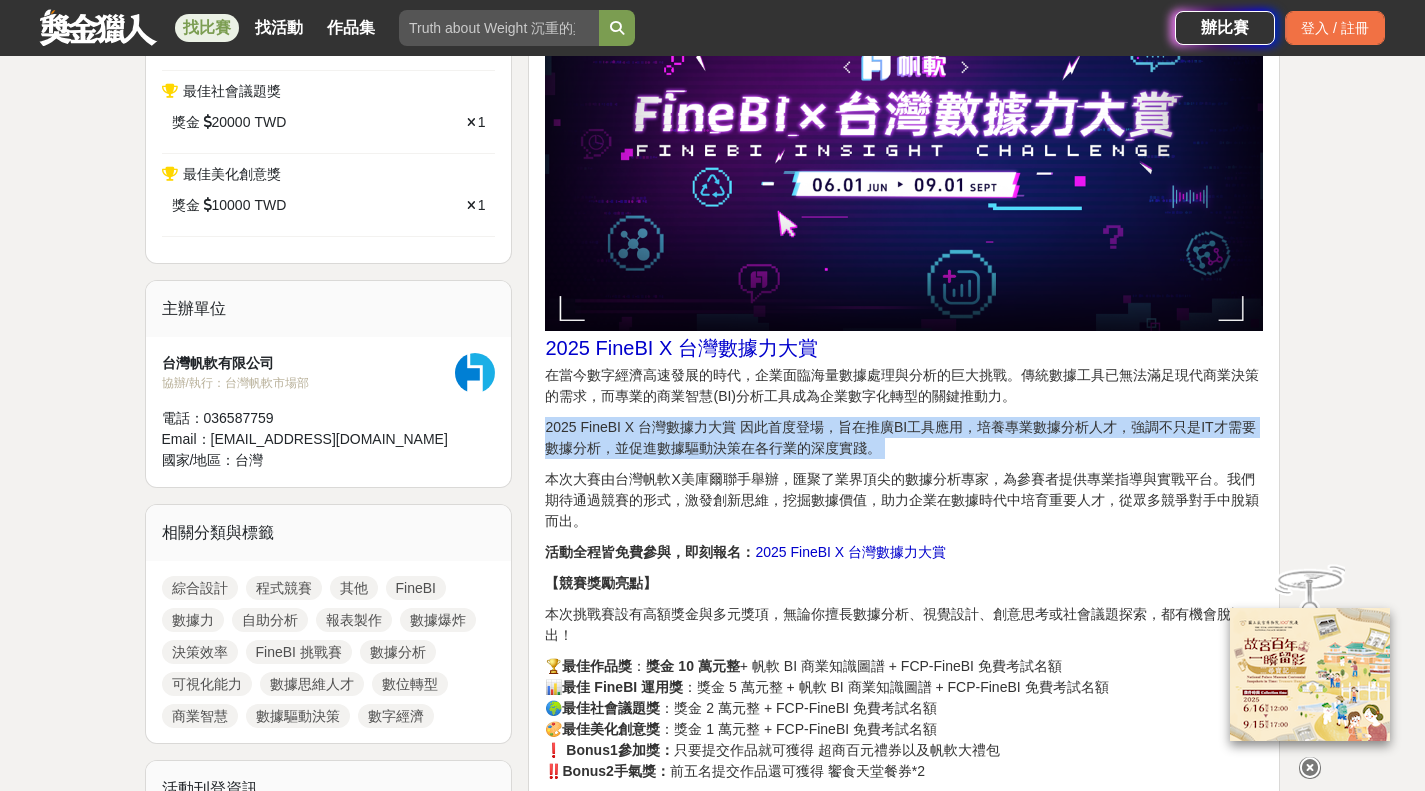 click on "2025 FineBI X 台灣數據力大賞 因此首度登場，旨在推廣BI工具應用，培養專業數據分析人才，強調不只是IT才需要數據分析，並促進數據驅動決策在各行業的深度實踐。" at bounding box center (904, 438) 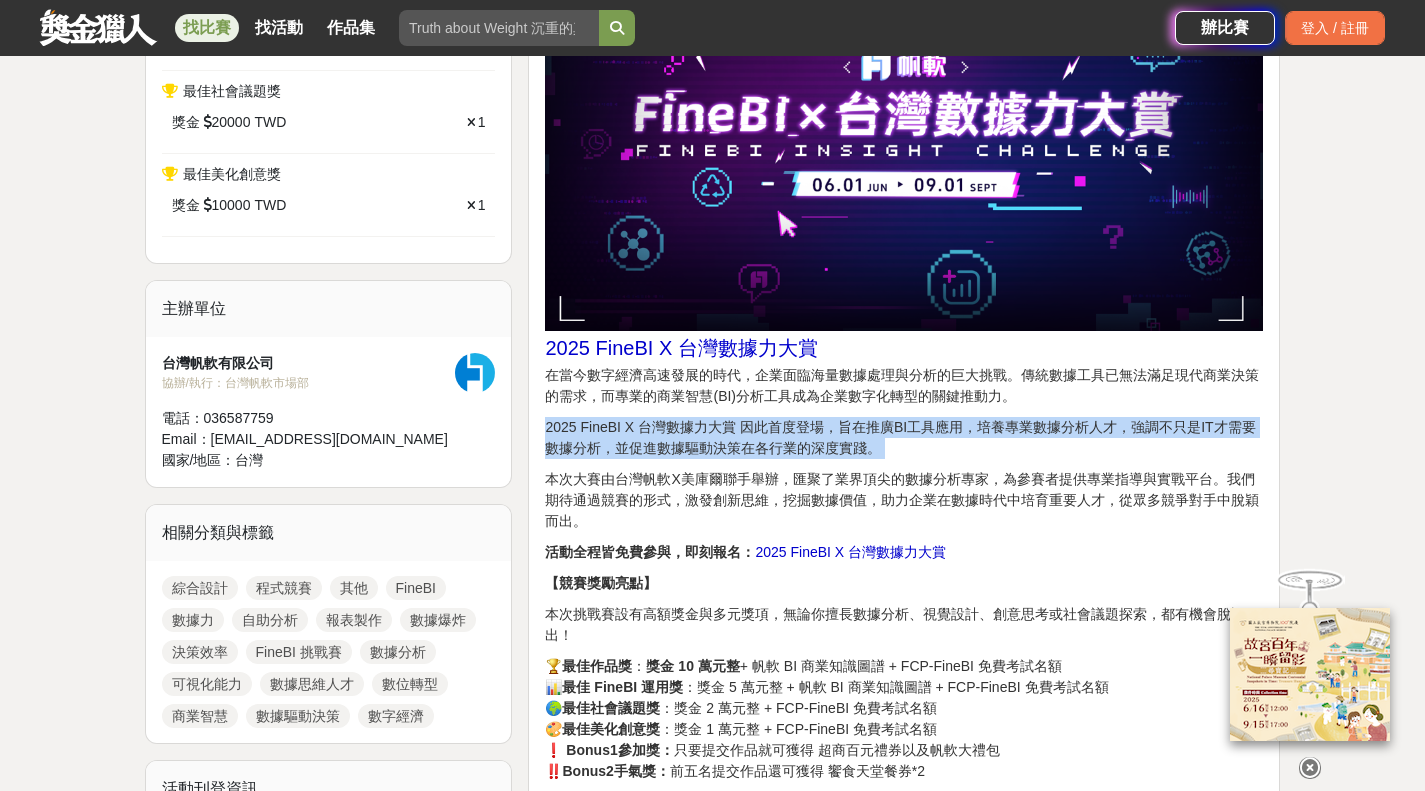 click on "2025 FineBI X 台灣數據力大賞 因此首度登場，旨在推廣BI工具應用，培養專業數據分析人才，強調不只是IT才需要數據分析，並促進數據驅動決策在各行業的深度實踐。" at bounding box center [904, 438] 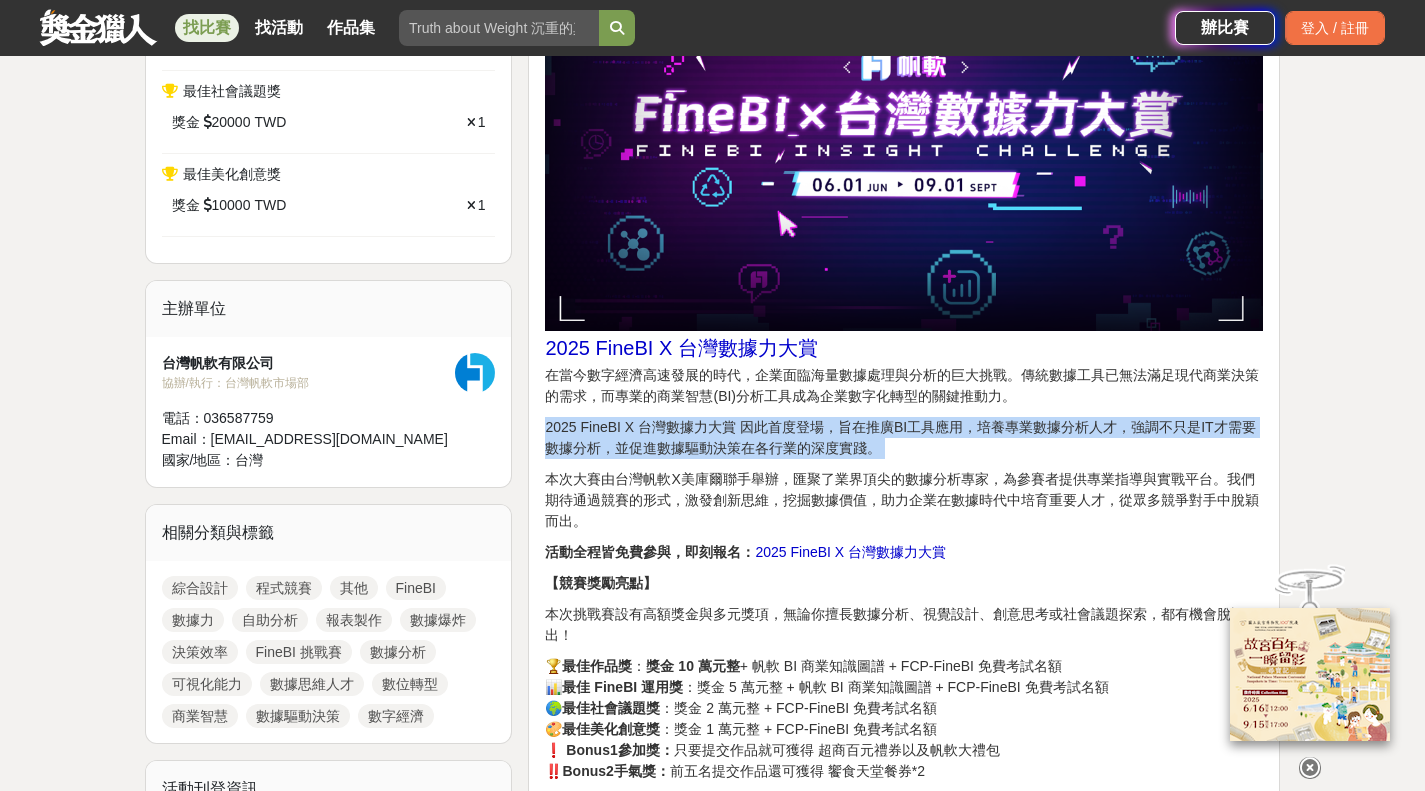 click on "2025 FineBI X 台灣數據力大賞 因此首度登場，旨在推廣BI工具應用，培養專業數據分析人才，強調不只是IT才需要數據分析，並促進數據驅動決策在各行業的深度實踐。" at bounding box center [904, 438] 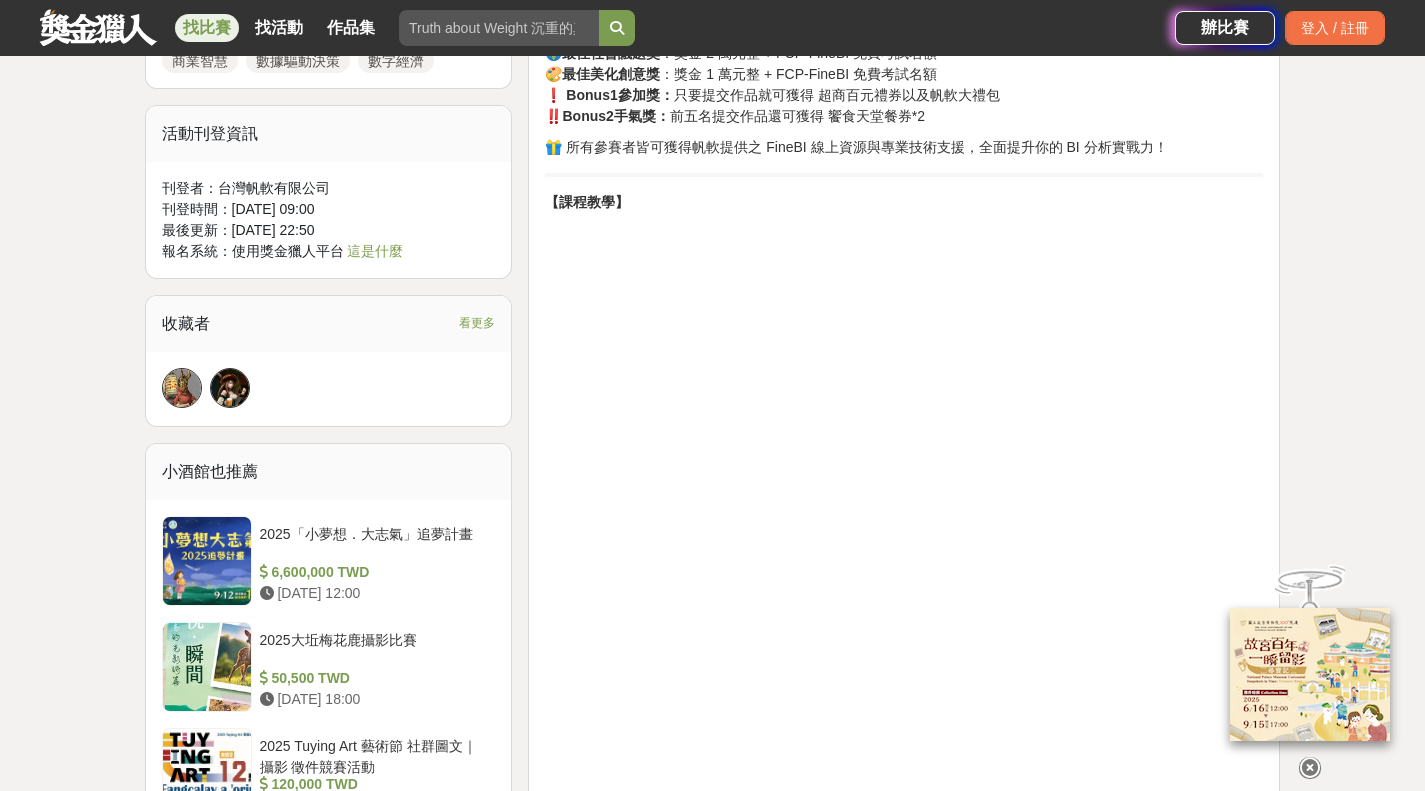 scroll, scrollTop: 1700, scrollLeft: 0, axis: vertical 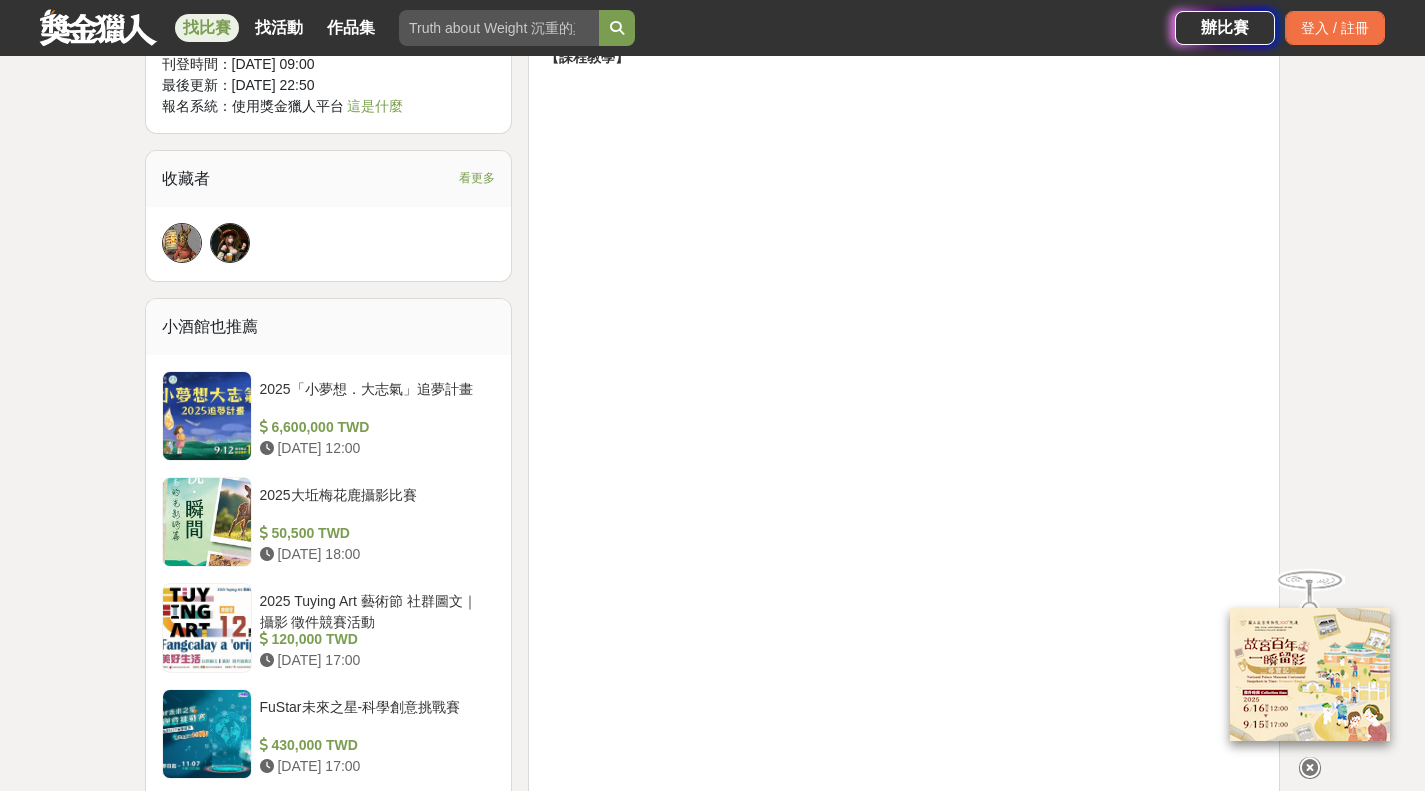 click on "大家都在看 2025「Art on Climate」國際繪畫比賽 2025-07-31 00:00 來吧！Show出你的新『泰』度！國泰人壽全國創意行銷提案&圖文競賽 2025-06-27 17:00 2025金匠獎-設計/程式/外語影片競賽 2025-07-28 23:00 2025 FineBI X 台灣數據力大賞 收藏 前往比賽網站 總獎金 180,000   TWD 最高獎金 100,000   TWD 身分限制 不限 國籍/地區限制 不限 105 2 0 分享至 收藏 前往比賽網站 時間走期 投稿中 徵件期間 2025-07-02 00:00  至  2025-07-22 00:00 賽事獎項 最佳作品獎 獎金 100000 TWD 1 最佳FineBI運用獎 獎金 50000 TWD 1 最佳社會議題獎 獎金 20000 TWD 1 最佳美化創意獎 獎金 10000 TWD 1 主辦單位 台灣帆軟有限公司 協辦/執行： 台灣帆軟市場部 電話： 036587759 Email： fanruantw@gmail.com 國家/地區： 台灣 相關分類與標籤 綜合設計 程式競賽 其他 FineBI 數據力 自助分析 報表製作 數據爆炸 決策效率 FineBI 挑戰賽 數據分析 可視化能力" at bounding box center [712, 893] 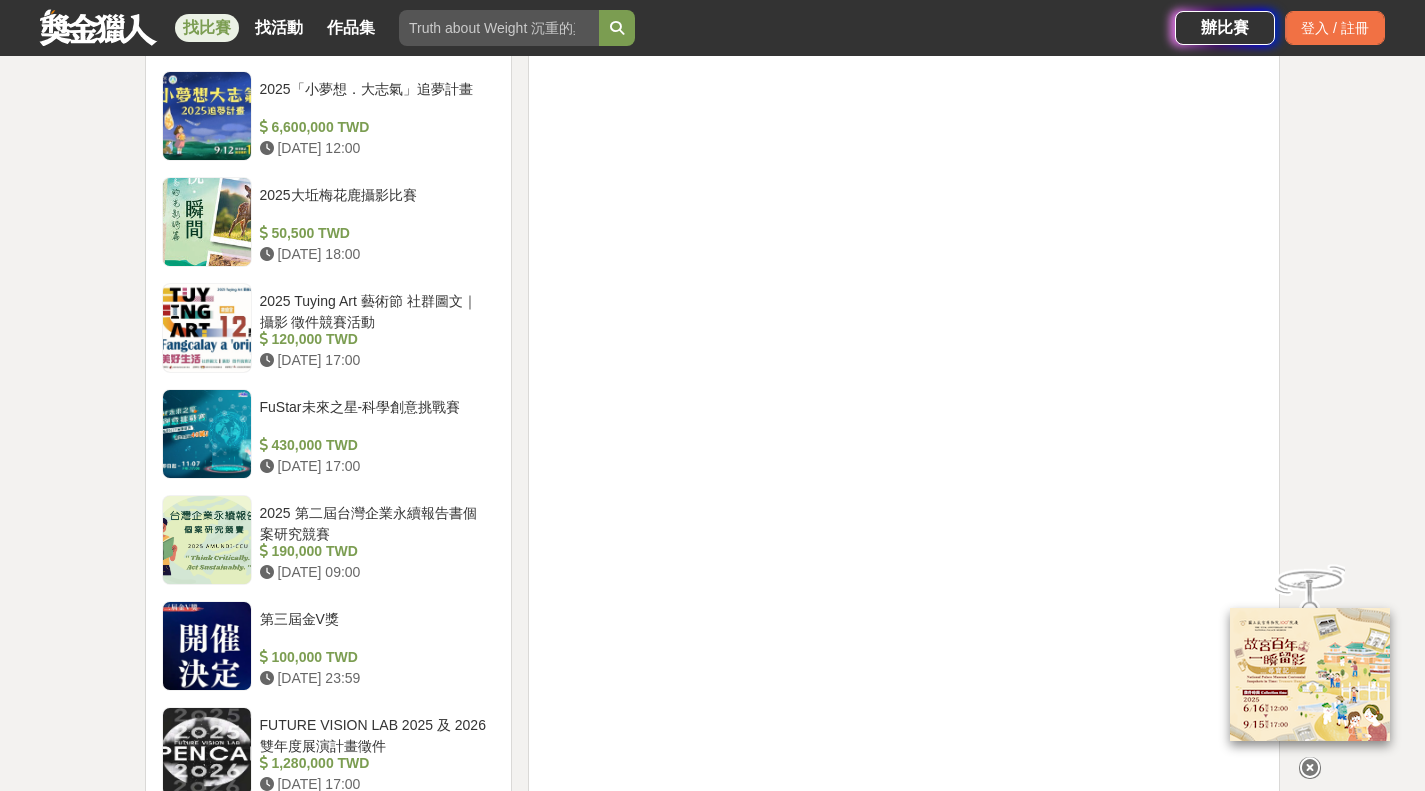 scroll, scrollTop: 1700, scrollLeft: 0, axis: vertical 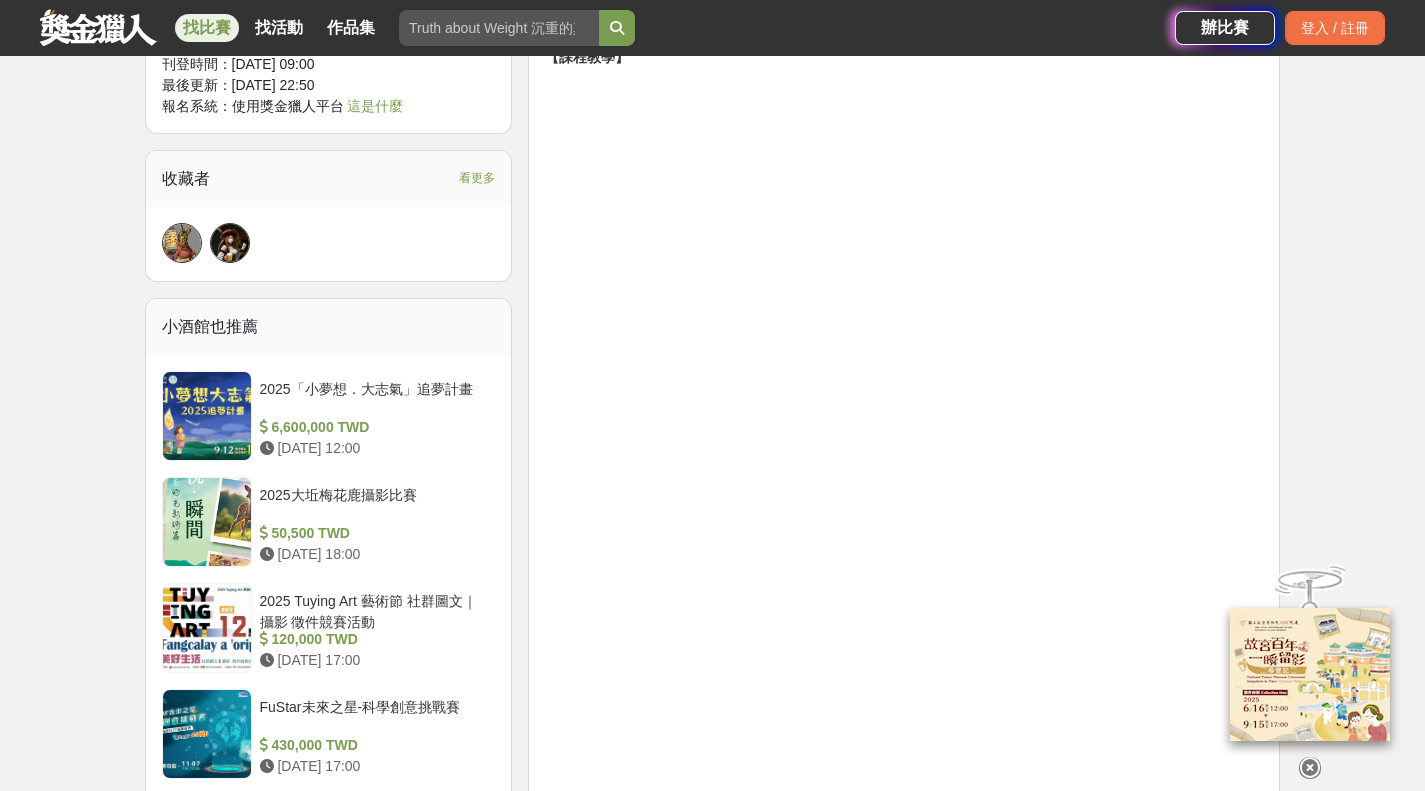 click on "2025 FineBI X 台灣數據力大賞 收藏 前往比賽網站 總獎金 180,000   TWD 最高獎金 100,000   TWD 身分限制 不限 國籍/地區限制 不限 105 2 0 分享至 收藏 前往比賽網站 時間走期 投稿中 徵件期間 2025-07-02 00:00  至  2025-07-22 00:00 賽事獎項 最佳作品獎 獎金 100000 TWD 1 最佳FineBI運用獎 獎金 50000 TWD 1 最佳社會議題獎 獎金 20000 TWD 1 最佳美化創意獎 獎金 10000 TWD 1 主辦單位 台灣帆軟有限公司 協辦/執行： 台灣帆軟市場部 電話： 036587759 Email： fanruantw@gmail.com 國家/地區： 台灣 相關分類與標籤 綜合設計 程式競賽 其他 FineBI 數據力 自助分析 報表製作 數據爆炸 決策效率 FineBI 挑戰賽 數據分析 可視化能力 數據思維人才 數位轉型 商業智慧 數據驅動決策 數字經濟 活動刊登資訊 刊登者： 台灣帆軟有限公司 刊登時間： 2025-06-01 09:00 最後更新： 2025-06-17 22:50 報名系統：使用獎金獵人平台   收藏者" at bounding box center [713, 959] 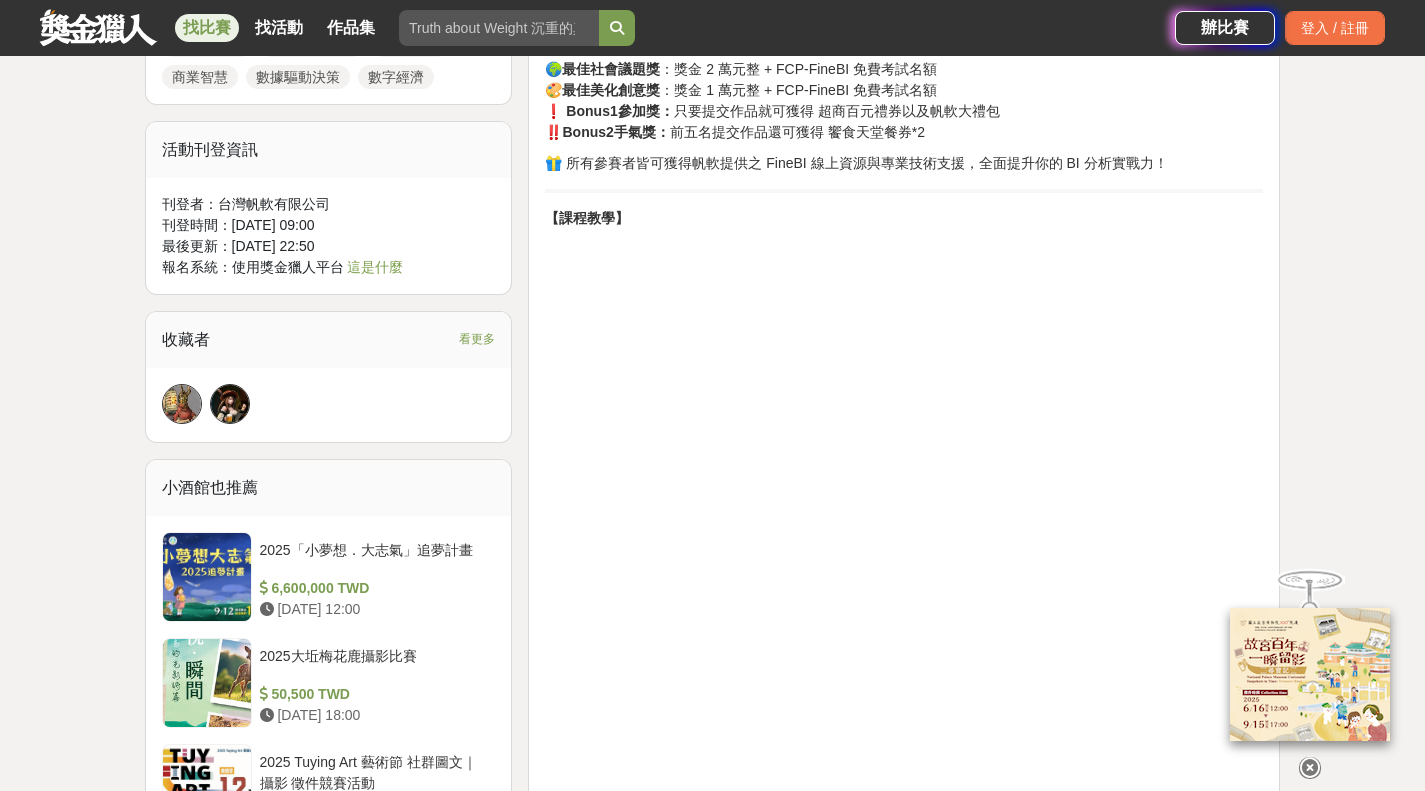scroll, scrollTop: 1500, scrollLeft: 0, axis: vertical 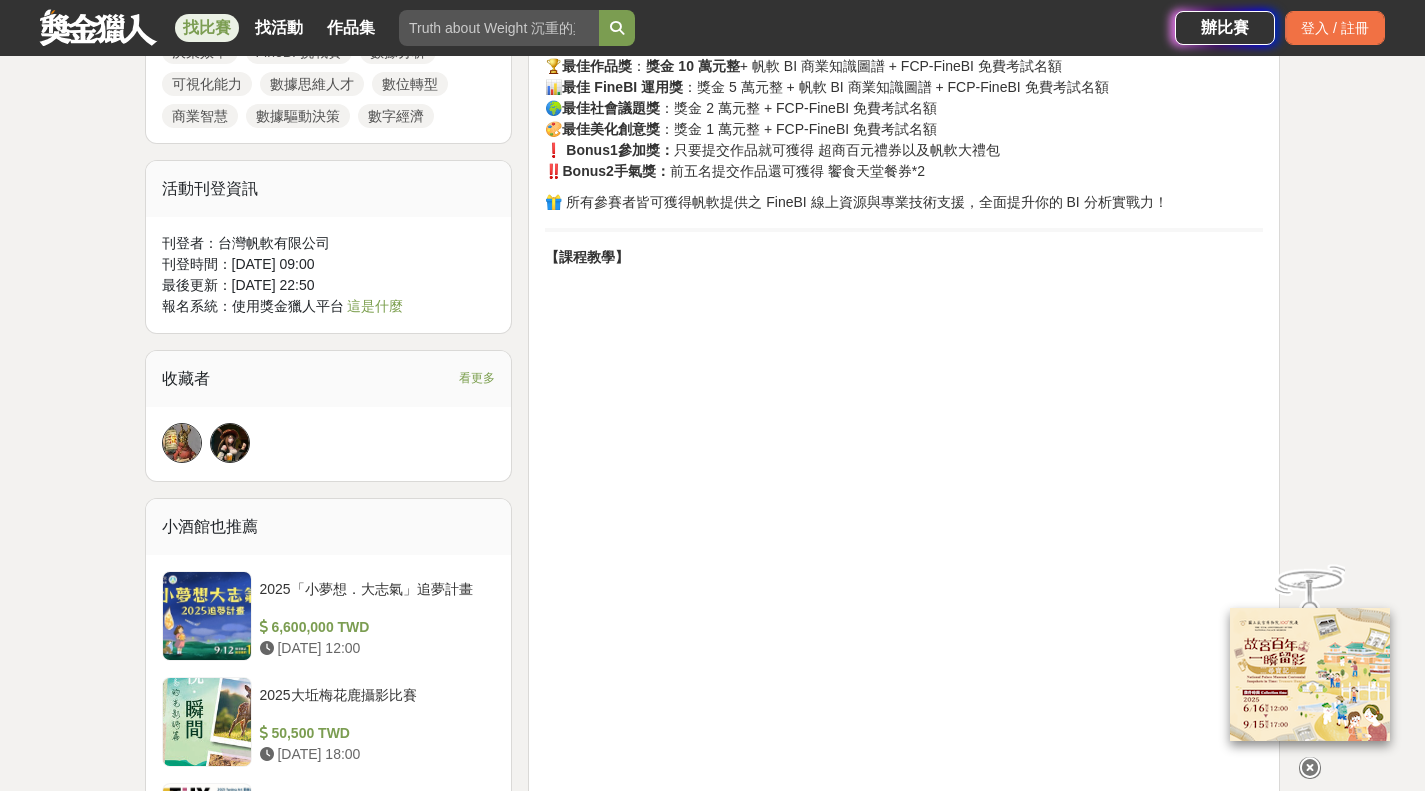 click at bounding box center [1310, 768] 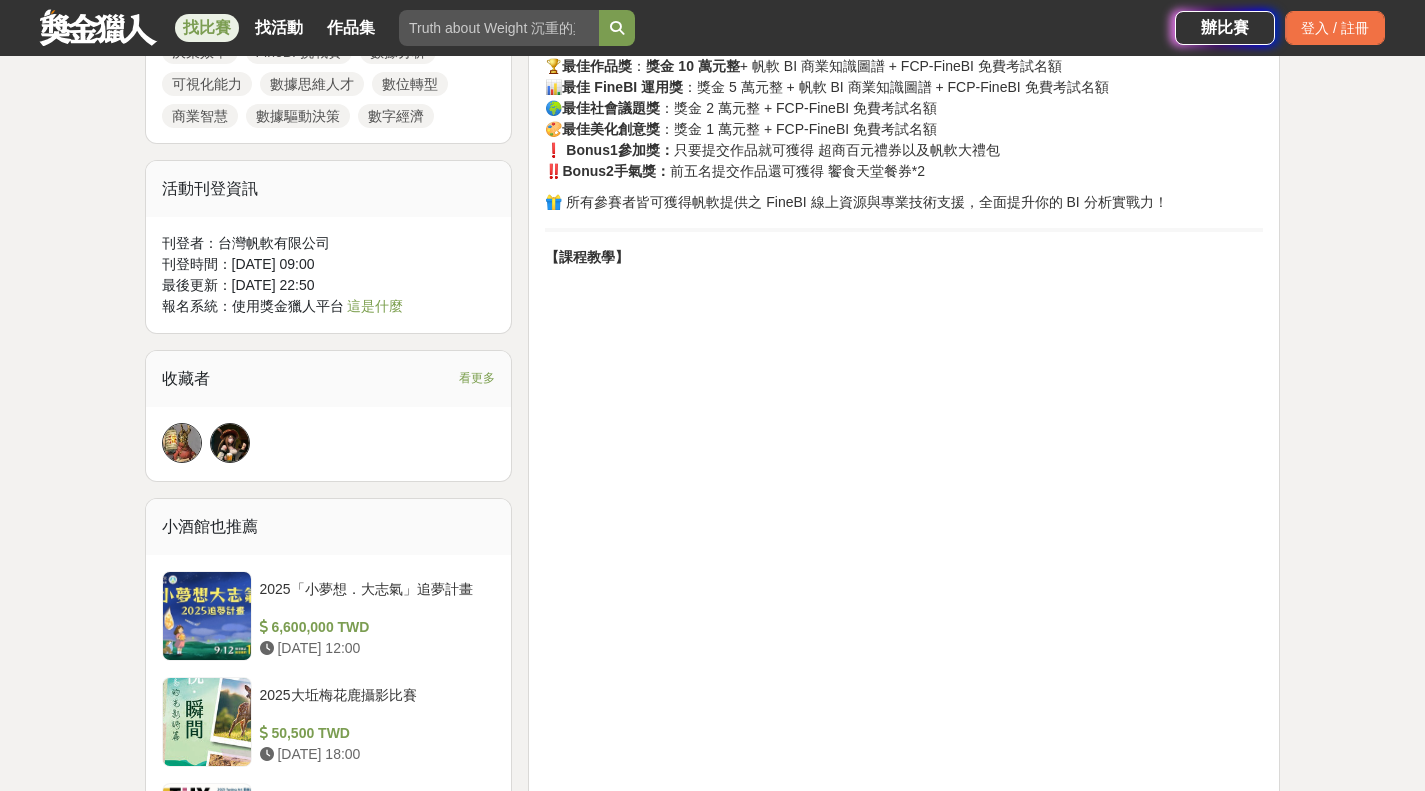 click on "大家都在看 2025「Art on Climate」國際繪畫比賽 2025-07-31 00:00 來吧！Show出你的新『泰』度！國泰人壽全國創意行銷提案&圖文競賽 2025-06-27 17:00 2025金匠獎-設計/程式/外語影片競賽 2025-07-28 23:00 2025 FineBI X 台灣數據力大賞 收藏 前往比賽網站 總獎金 180,000   TWD 最高獎金 100,000   TWD 身分限制 不限 國籍/地區限制 不限 105 2 0 分享至 收藏 前往比賽網站 時間走期 投稿中 徵件期間 2025-07-02 00:00  至  2025-07-22 00:00 賽事獎項 最佳作品獎 獎金 100000 TWD 1 最佳FineBI運用獎 獎金 50000 TWD 1 最佳社會議題獎 獎金 20000 TWD 1 最佳美化創意獎 獎金 10000 TWD 1 主辦單位 台灣帆軟有限公司 協辦/執行： 台灣帆軟市場部 電話： 036587759 Email： fanruantw@gmail.com 國家/地區： 台灣 相關分類與標籤 綜合設計 程式競賽 其他 FineBI 數據力 自助分析 報表製作 數據爆炸 決策效率 FineBI 挑戰賽 數據分析 可視化能力" at bounding box center [712, 1093] 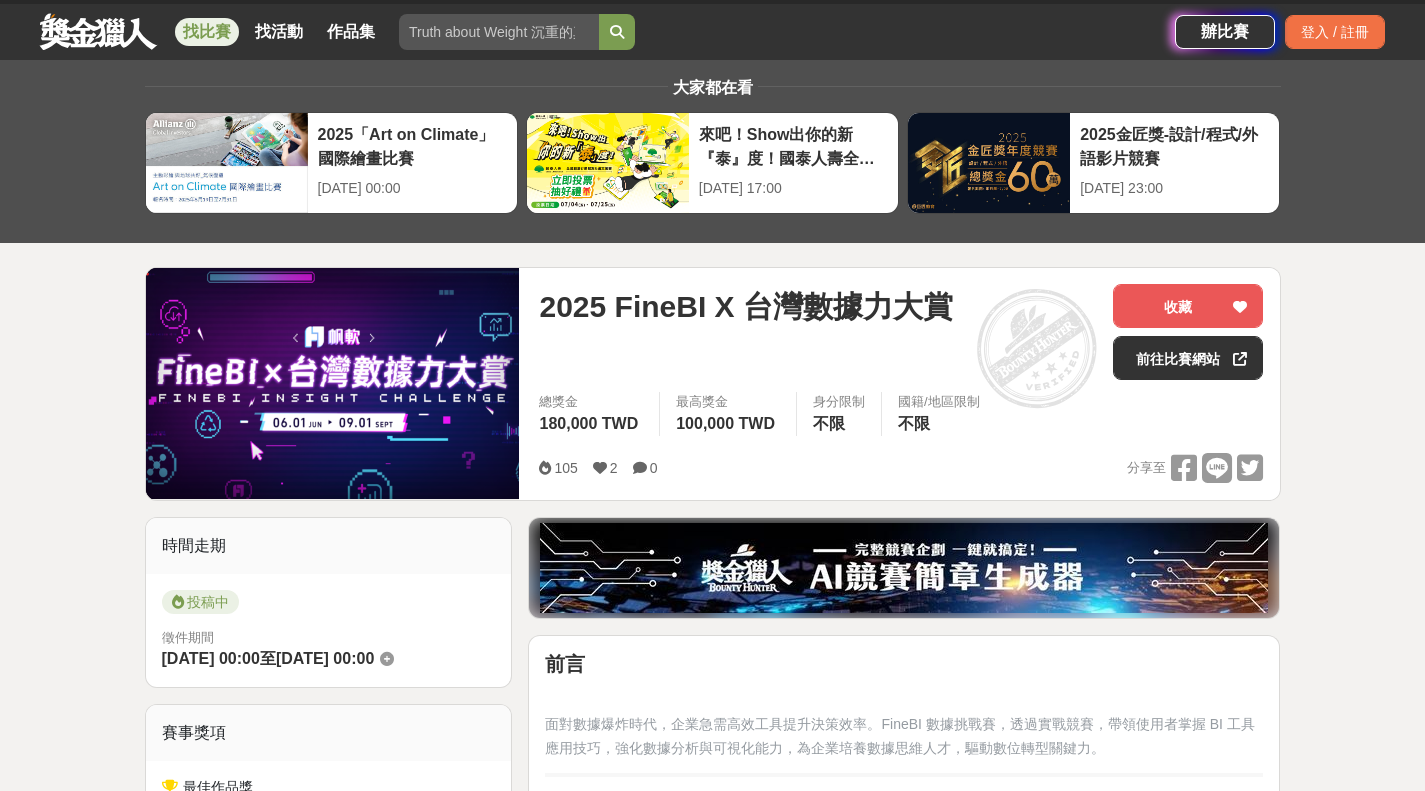 scroll, scrollTop: 0, scrollLeft: 0, axis: both 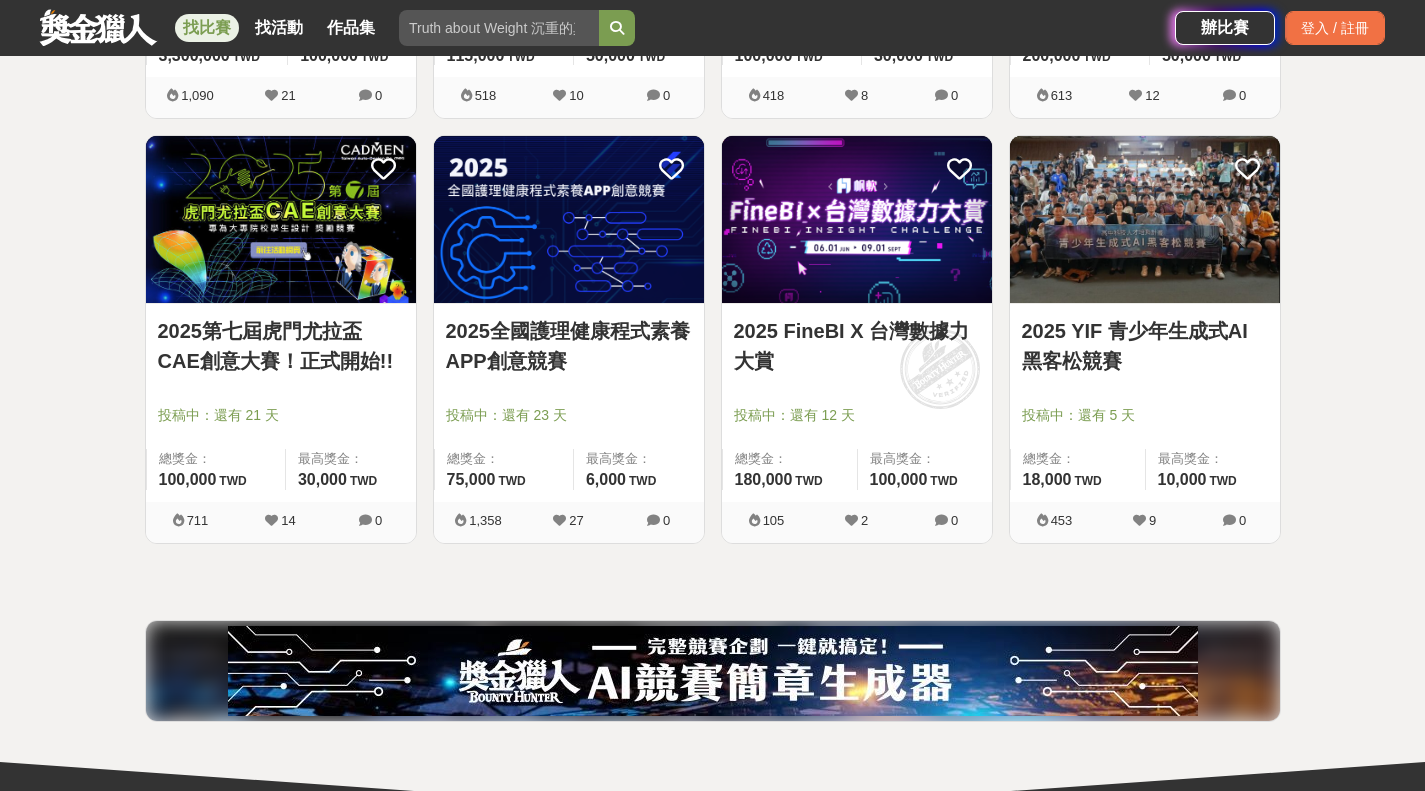 click on "2025全國護理健康程式素養APP創意競賽" at bounding box center (569, 346) 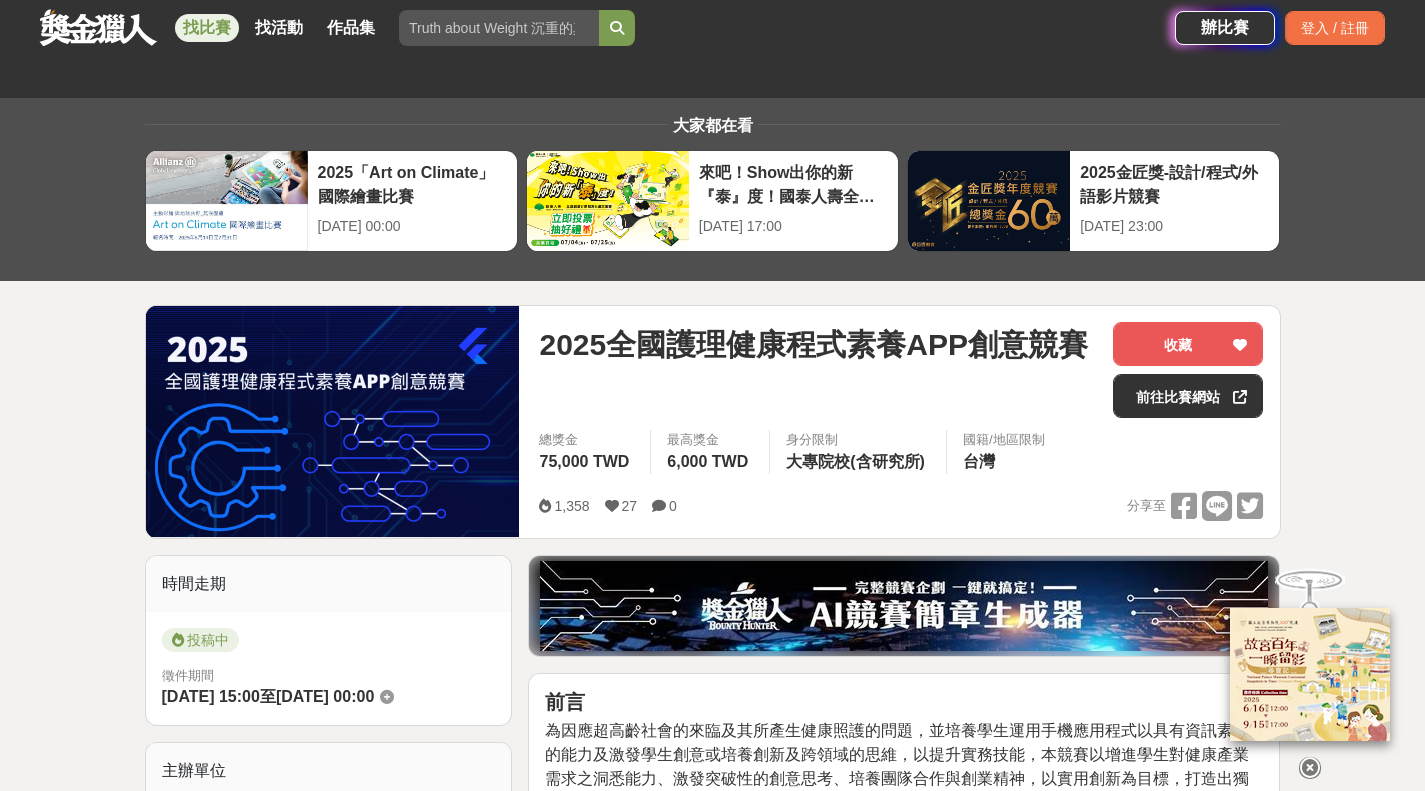 click on "大家都在看 2025「Art on Climate」國際繪畫比賽 [DATE] 00:00 來吧！Show出你的新『泰』度！國泰人壽全國創意行銷提案&圖文競賽 [DATE] 17:00 2025金匠獎-設計/程式/外語影片競賽 [DATE] 23:00 2025全國護理健康程式素養APP創意競賽 收藏 前往比賽網站 總獎金 75,000   TWD 最高獎金 6,000   TWD 身分限制 大專院校(含研究所) 國籍/地區限制 台灣 1,358 27 0 分享至 收藏 前往比賽網站 時間走期 投稿中 徵件期間 [DATE] 15:00  至  [DATE] 00:00 主辦單位 國北護通識中心 協辦/執行： 通識教育中心 電話： [PHONE_NUMBER] Email： [EMAIL_ADDRESS][DOMAIN_NAME] 國家/地區： 台灣 相關分類與標籤 程式競賽 設計 大學 學生競賽 創意 程式設計 護理 健康 超高齡社會 健康照護 手機應用程式 資訊素養 創意思維 健康產業 突破性創意 團隊合作 創業精神 實用創新 活動刊登資訊 刊登者： 國北護通識中心 刊登時間： S [PERSON_NAME]" at bounding box center (712, 1627) 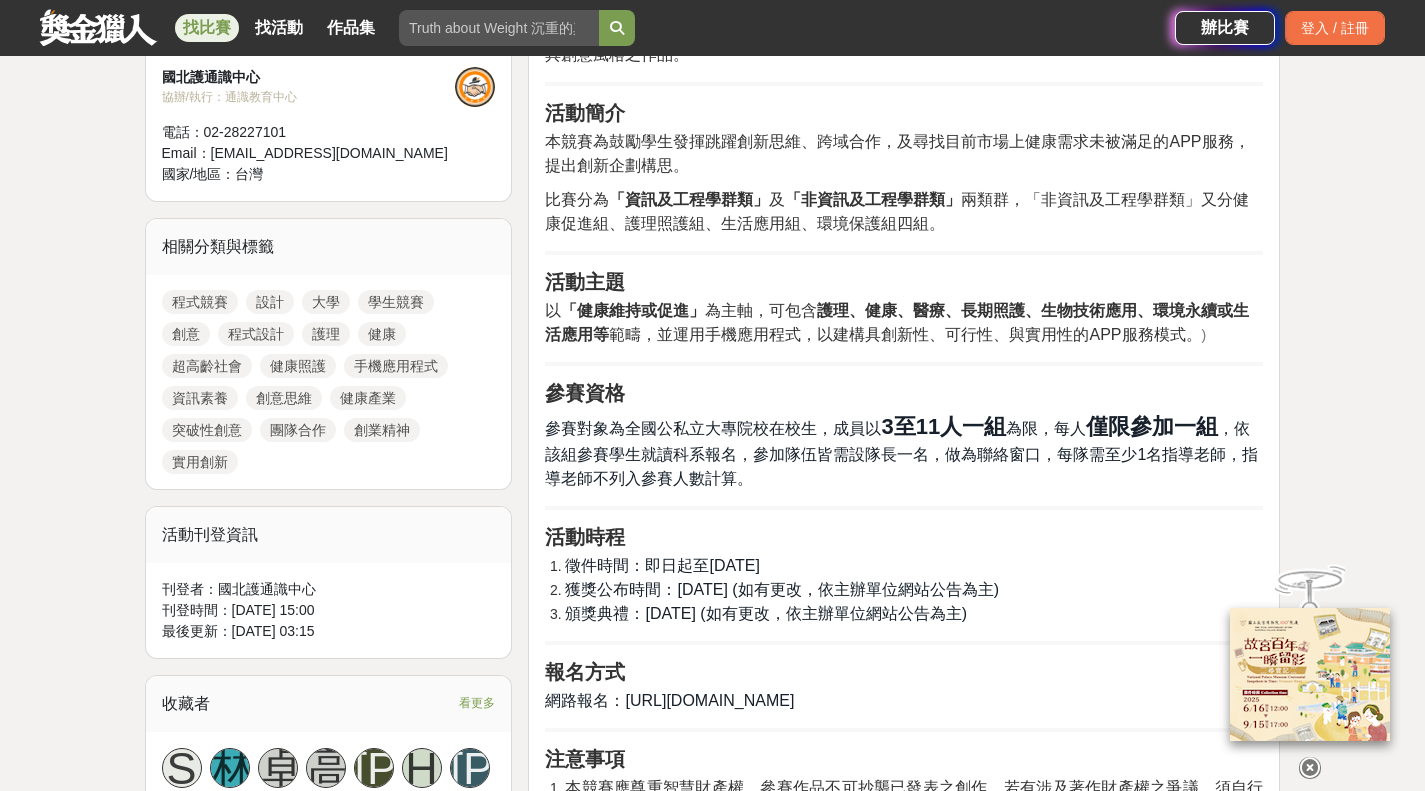 scroll, scrollTop: 1000, scrollLeft: 0, axis: vertical 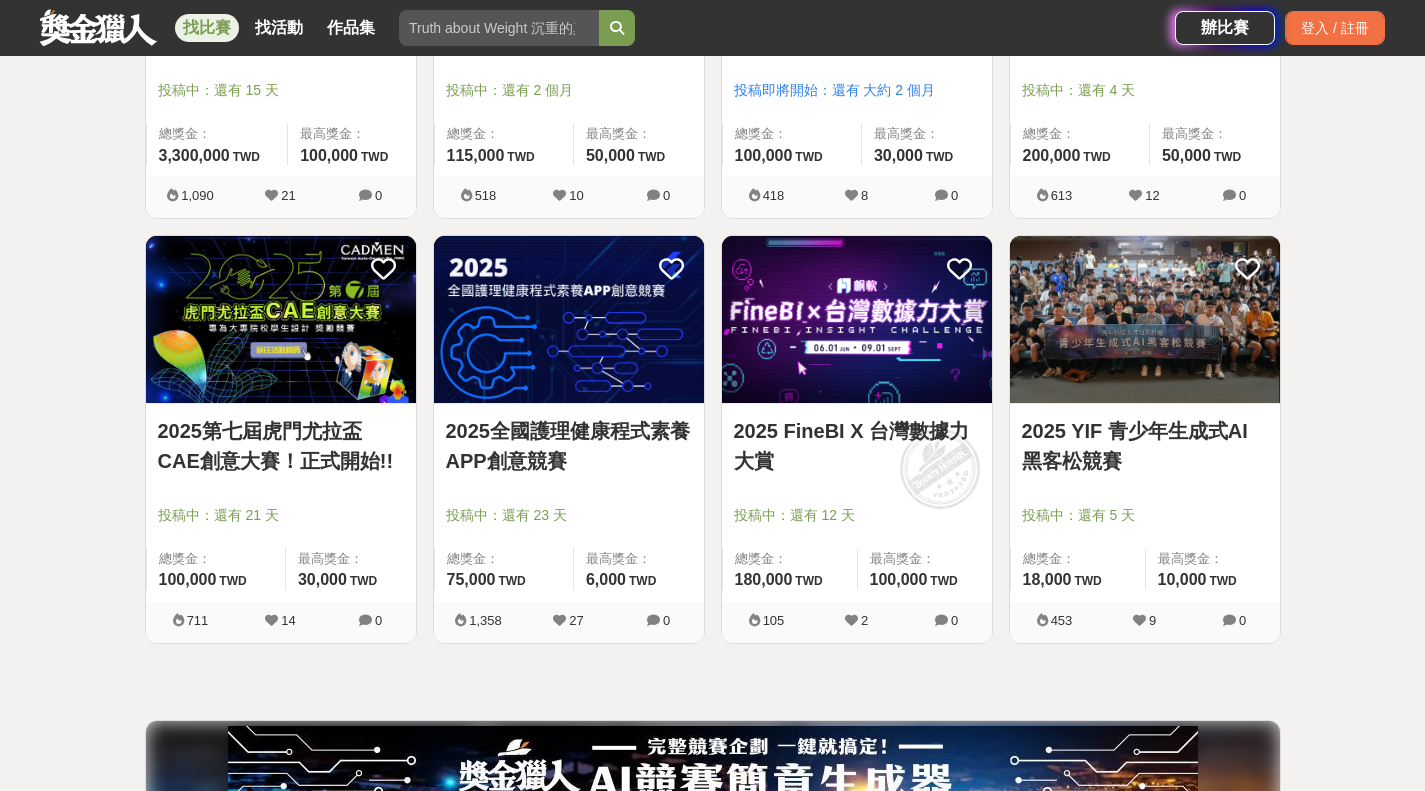 click on "2025第七屆虎門尤拉盃CAE創意大賽！正式開始!!" at bounding box center (281, 446) 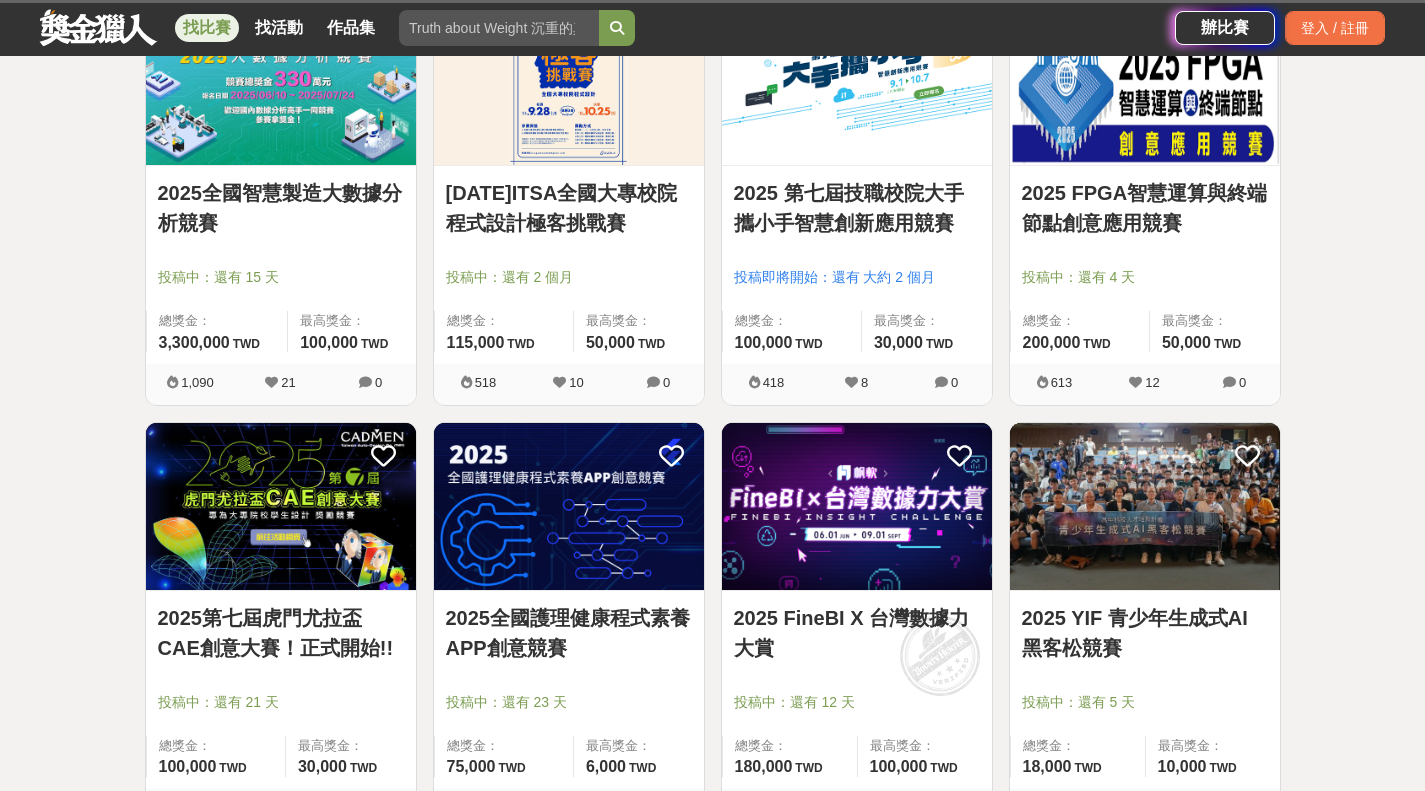 scroll, scrollTop: 651, scrollLeft: 0, axis: vertical 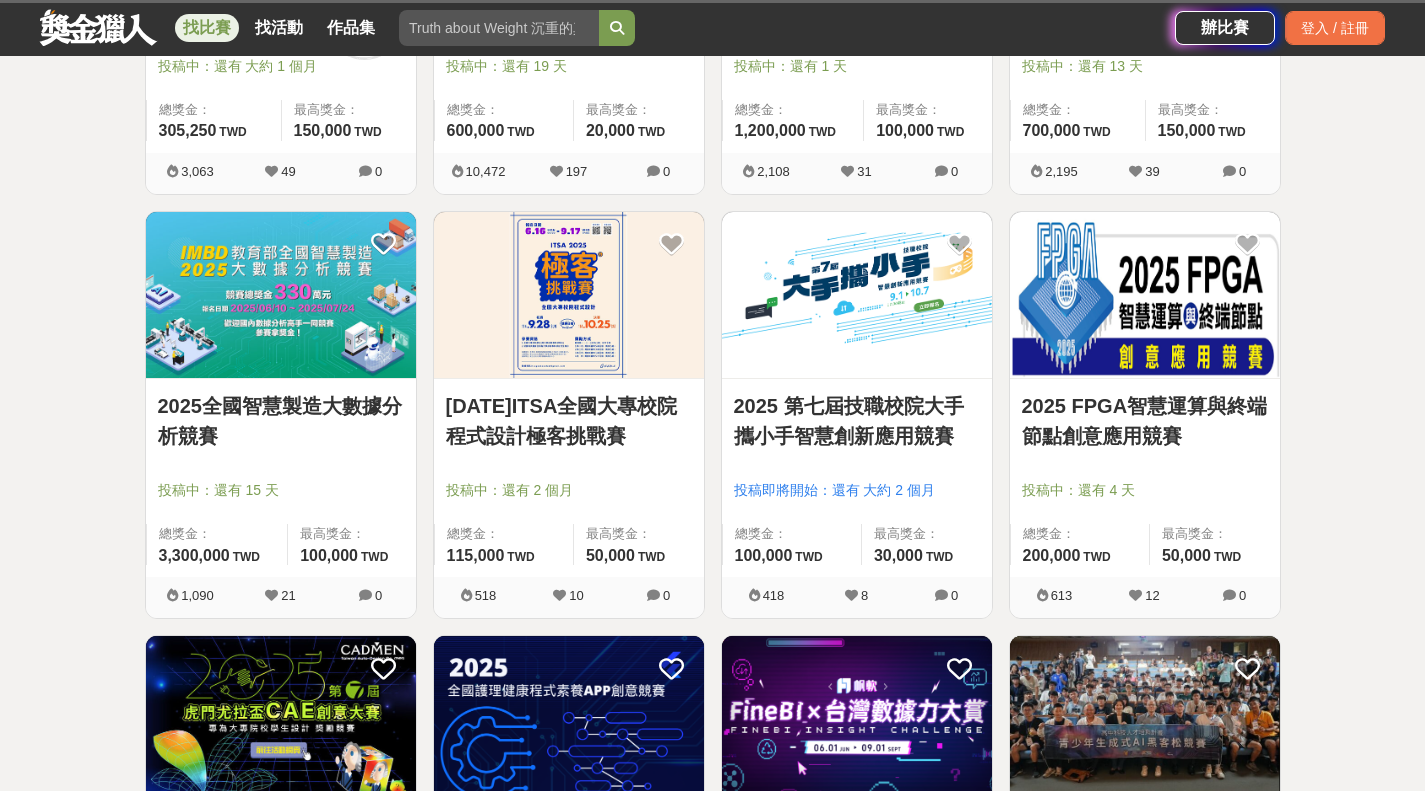 click on "2025 FPGA智慧運算與終端節點創意應用競賽" at bounding box center (1145, 421) 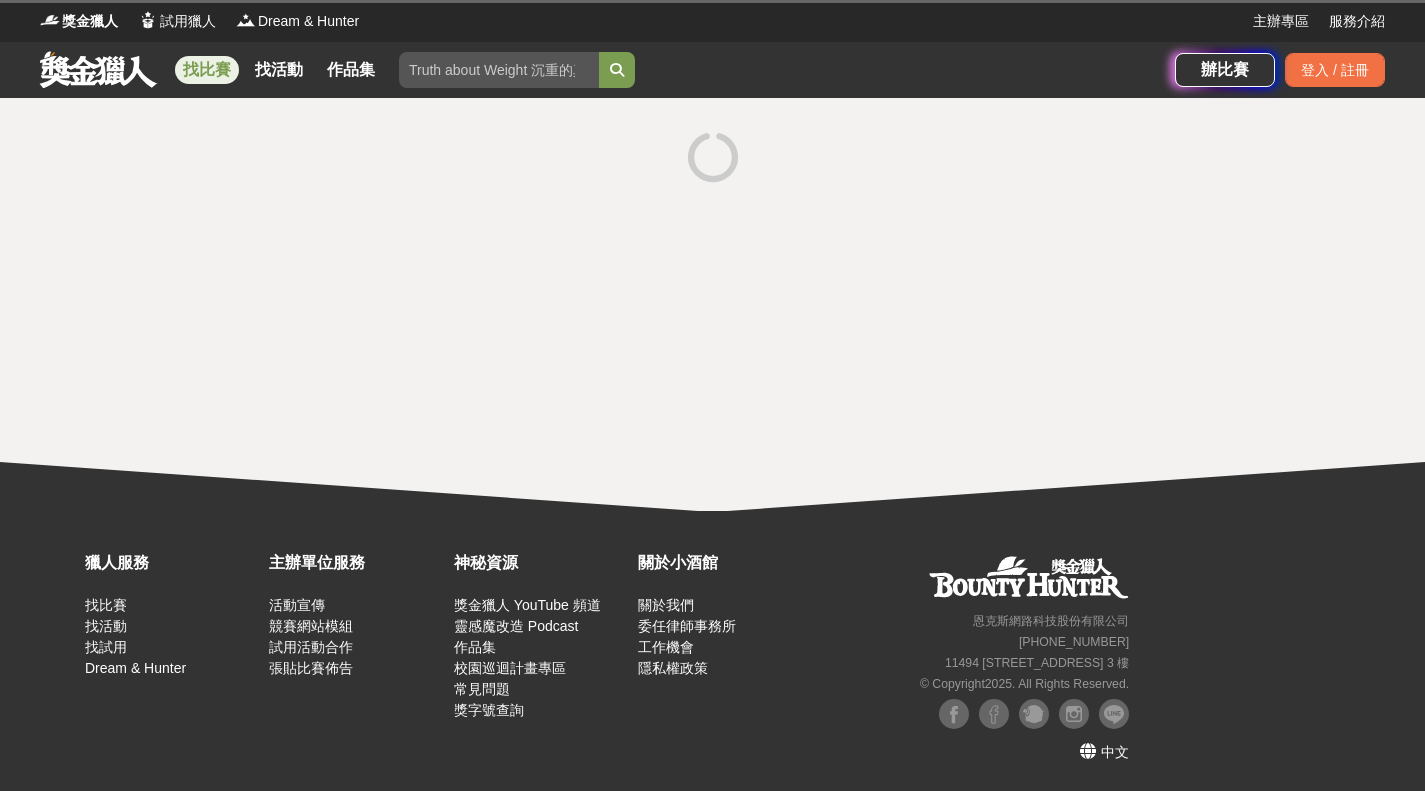 scroll, scrollTop: 0, scrollLeft: 0, axis: both 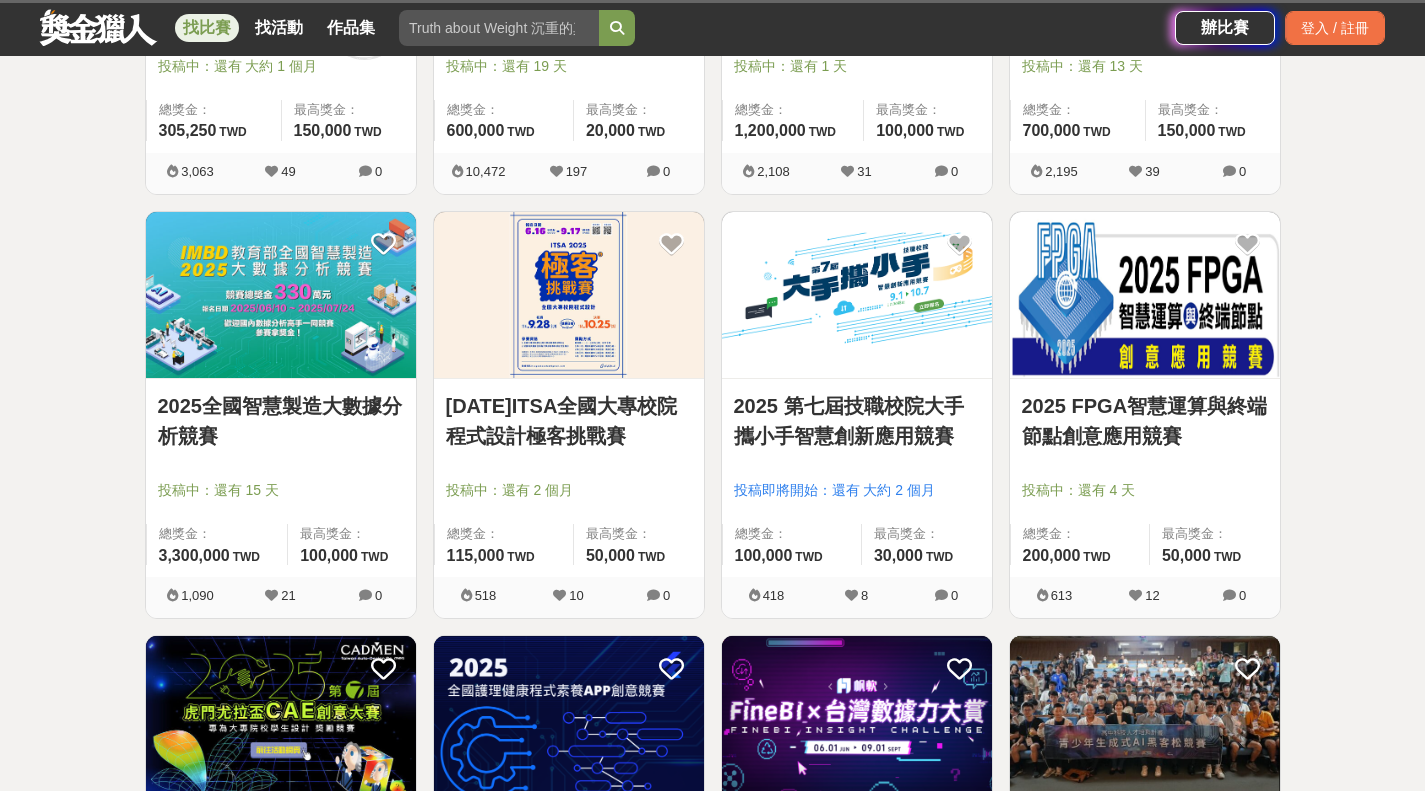 click on "2025 第七屆技職校院大手攜小手智慧創新應用競賽" at bounding box center [857, 421] 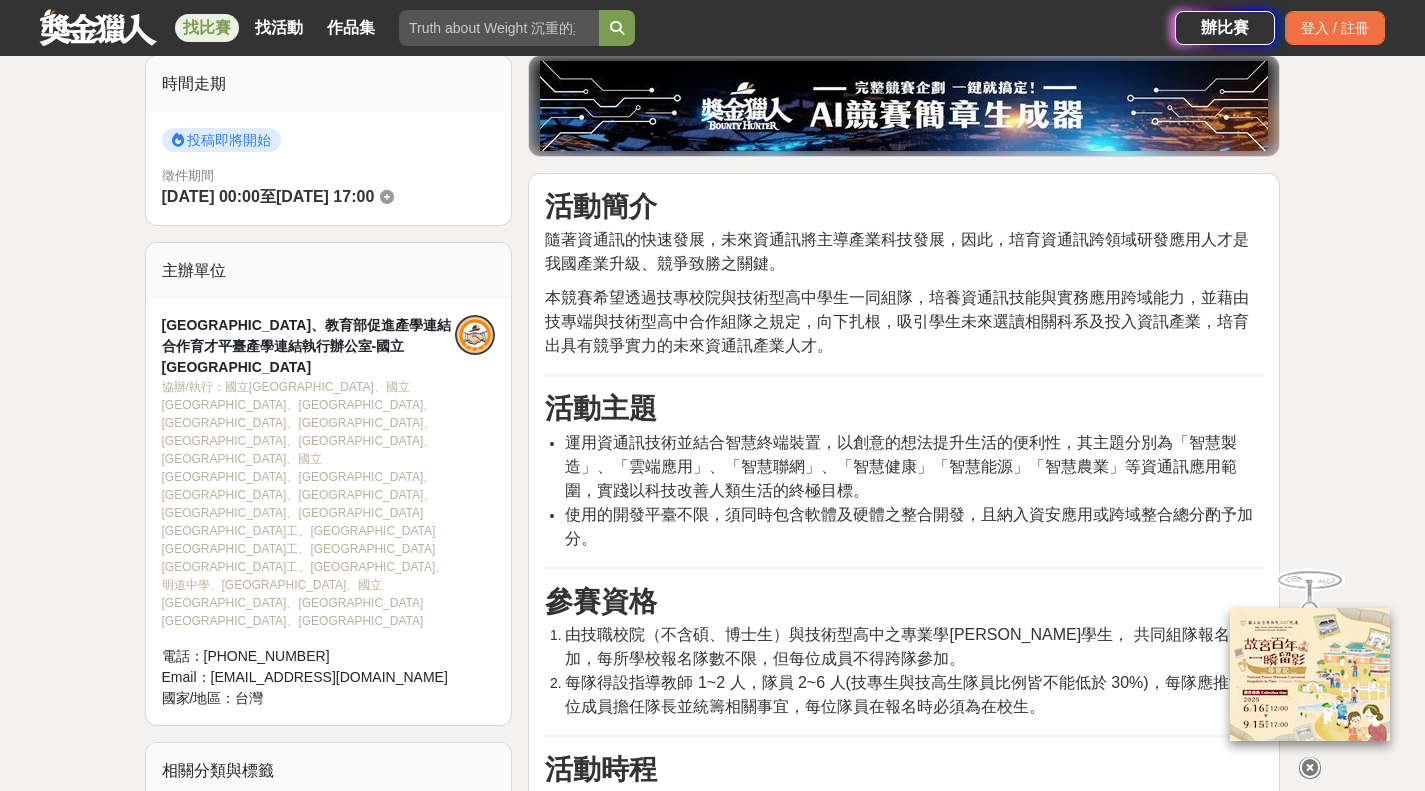 scroll, scrollTop: 600, scrollLeft: 0, axis: vertical 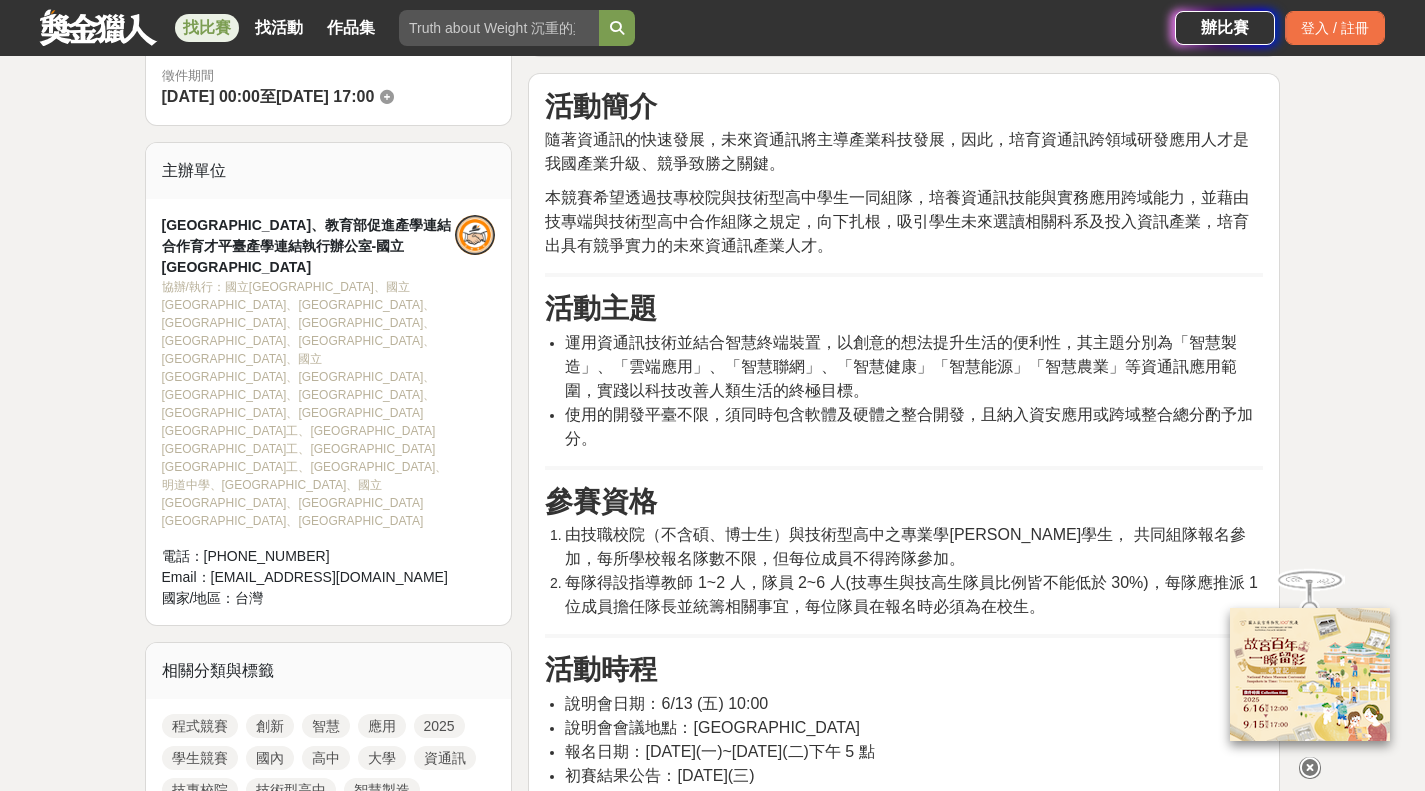 click on "本競賽希望透過技專校院與技術型高中學生一同組隊，培養資通訊技能與實務應用跨域能力，並藉由技專端與技術型高中合作組隊之規定，向下扎根，吸引學生未來選讀相關科系及投入資訊產業，培育出具有競爭實力的未來資通訊產業人才。" at bounding box center [897, 221] 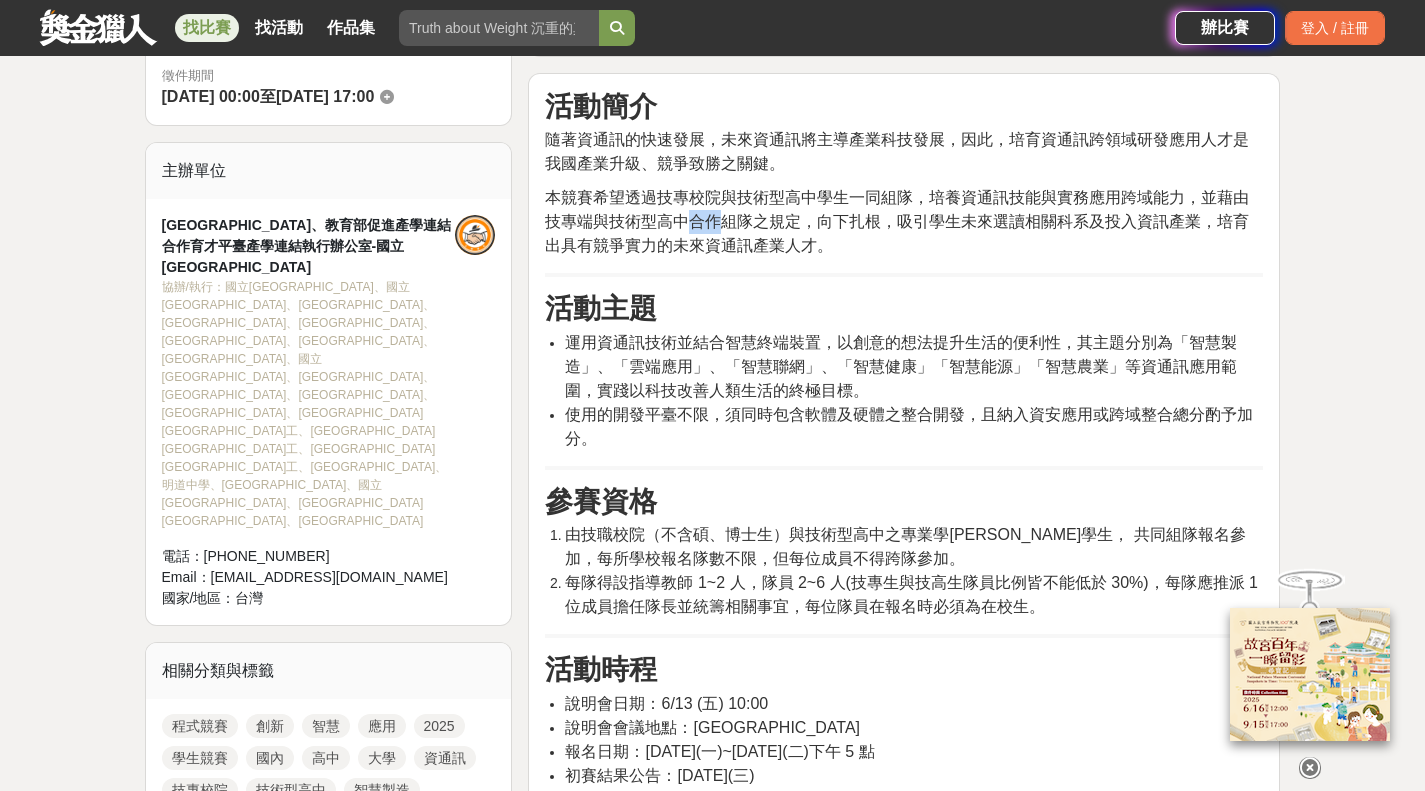 click on "本競賽希望透過技專校院與技術型高中學生一同組隊，培養資通訊技能與實務應用跨域能力，並藉由技專端與技術型高中合作組隊之規定，向下扎根，吸引學生未來選讀相關科系及投入資訊產業，培育出具有競爭實力的未來資通訊產業人才。" at bounding box center [897, 221] 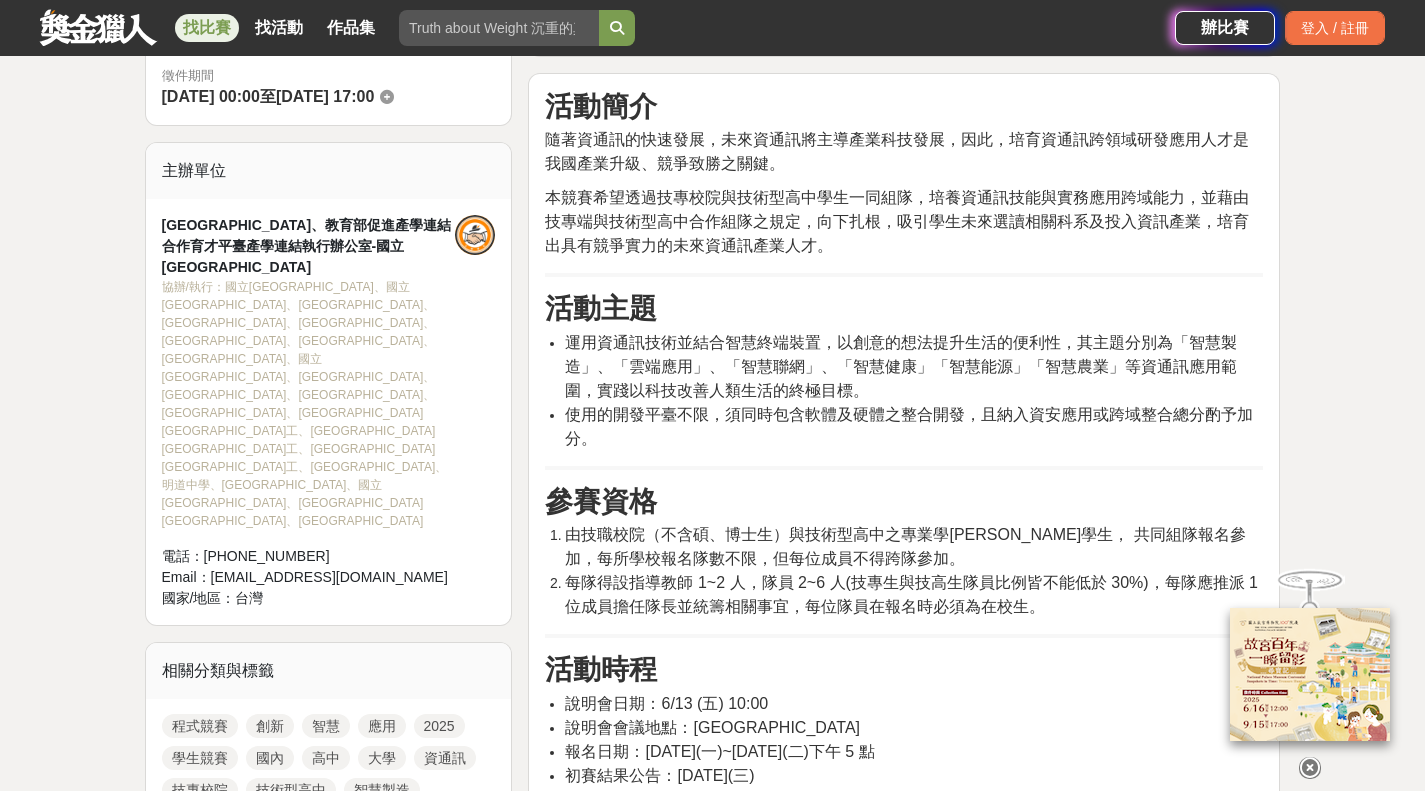 click on "本競賽希望透過技專校院與技術型高中學生一同組隊，培養資通訊技能與實務應用跨域能力，並藉由技專端與技術型高中合作組隊之規定，向下扎根，吸引學生未來選讀相關科系及投入資訊產業，培育出具有競爭實力的未來資通訊產業人才。" at bounding box center [897, 221] 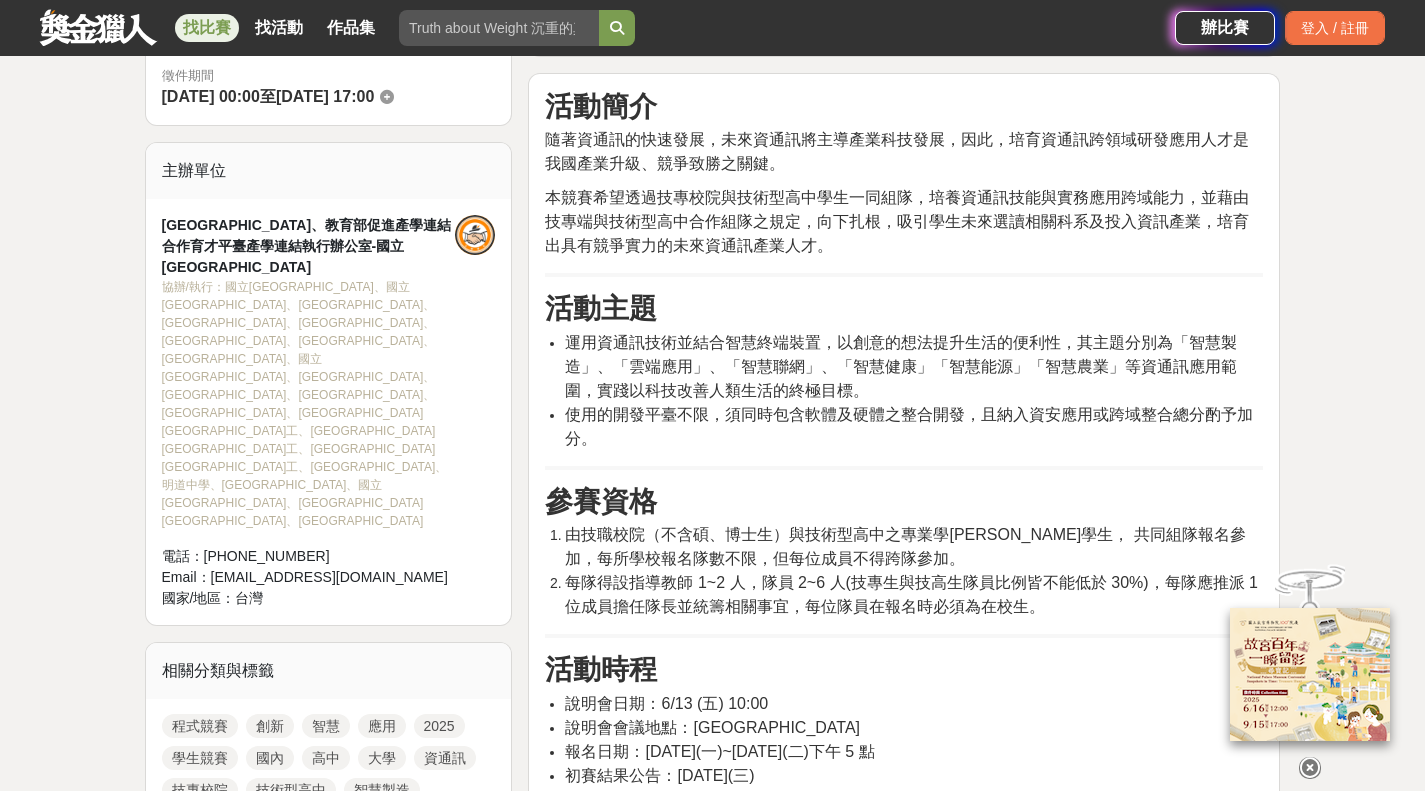 click on "本競賽希望透過技專校院與技術型高中學生一同組隊，培養資通訊技能與實務應用跨域能力，並藉由技專端與技術型高中合作組隊之規定，向下扎根，吸引學生未來選讀相關科系及投入資訊產業，培育出具有競爭實力的未來資通訊產業人才。" at bounding box center [897, 221] 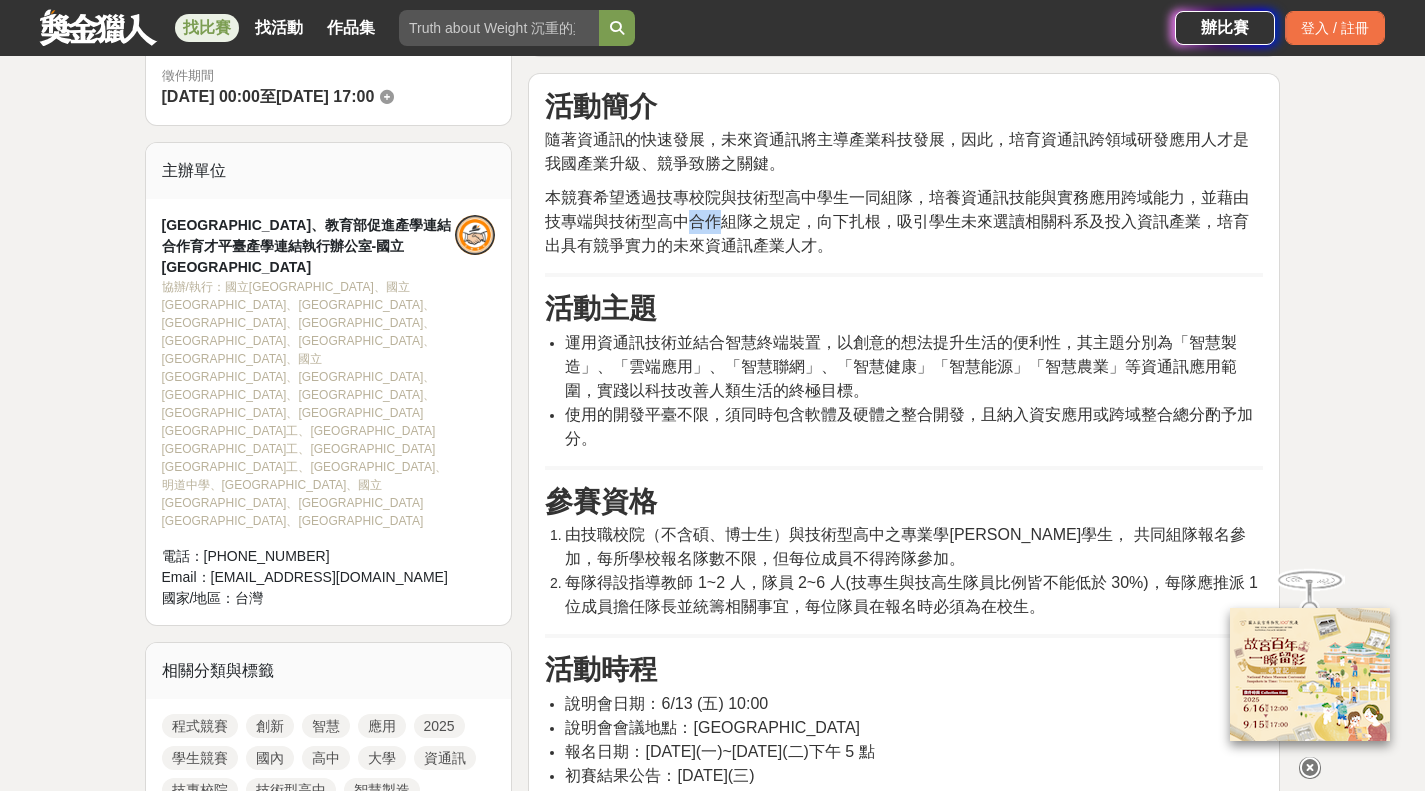 click on "本競賽希望透過技專校院與技術型高中學生一同組隊，培養資通訊技能與實務應用跨域能力，並藉由技專端與技術型高中合作組隊之規定，向下扎根，吸引學生未來選讀相關科系及投入資訊產業，培育出具有競爭實力的未來資通訊產業人才。" at bounding box center [897, 221] 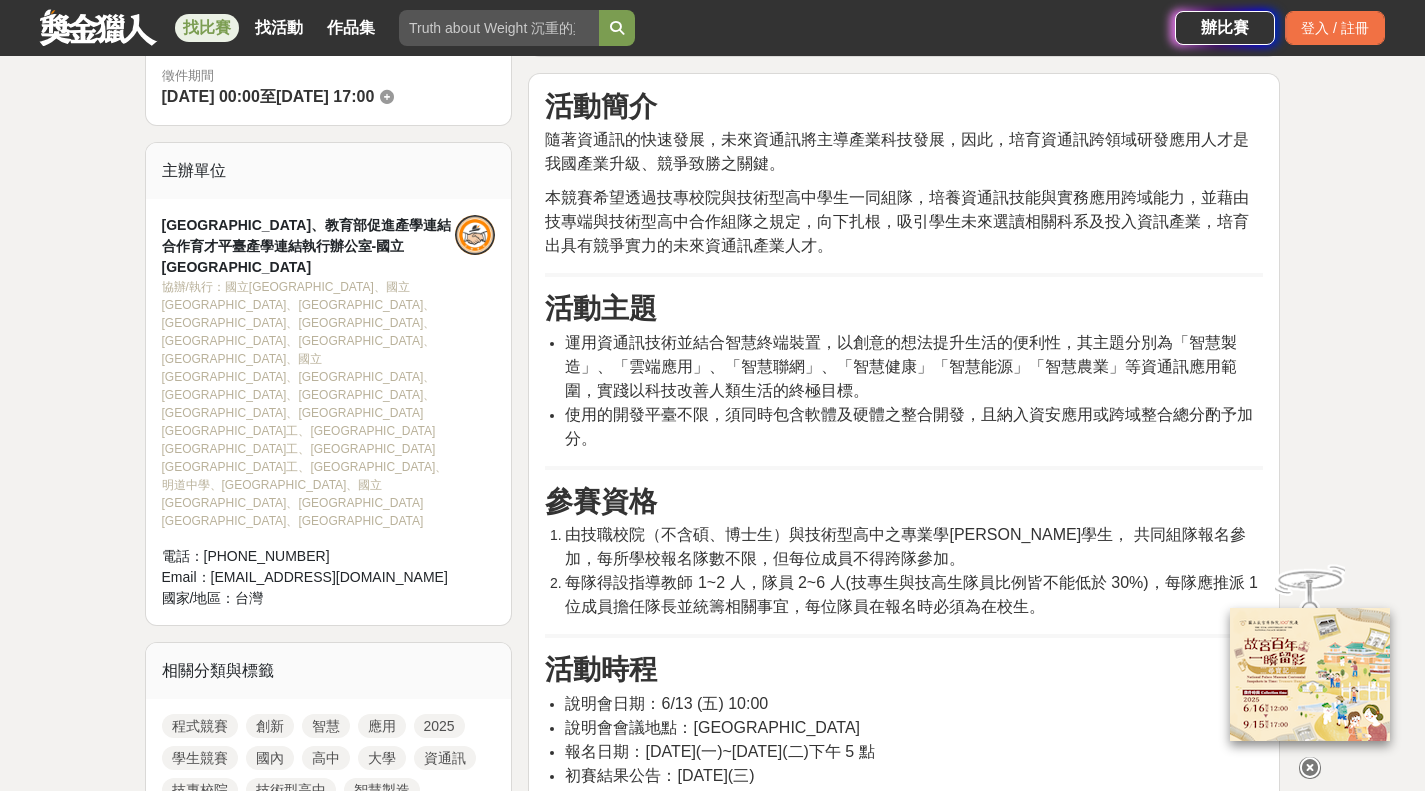 click on "本競賽希望透過技專校院與技術型高中學生一同組隊，培養資通訊技能與實務應用跨域能力，並藉由技專端與技術型高中合作組隊之規定，向下扎根，吸引學生未來選讀相關科系及投入資訊產業，培育出具有競爭實力的未來資通訊產業人才。" at bounding box center [897, 221] 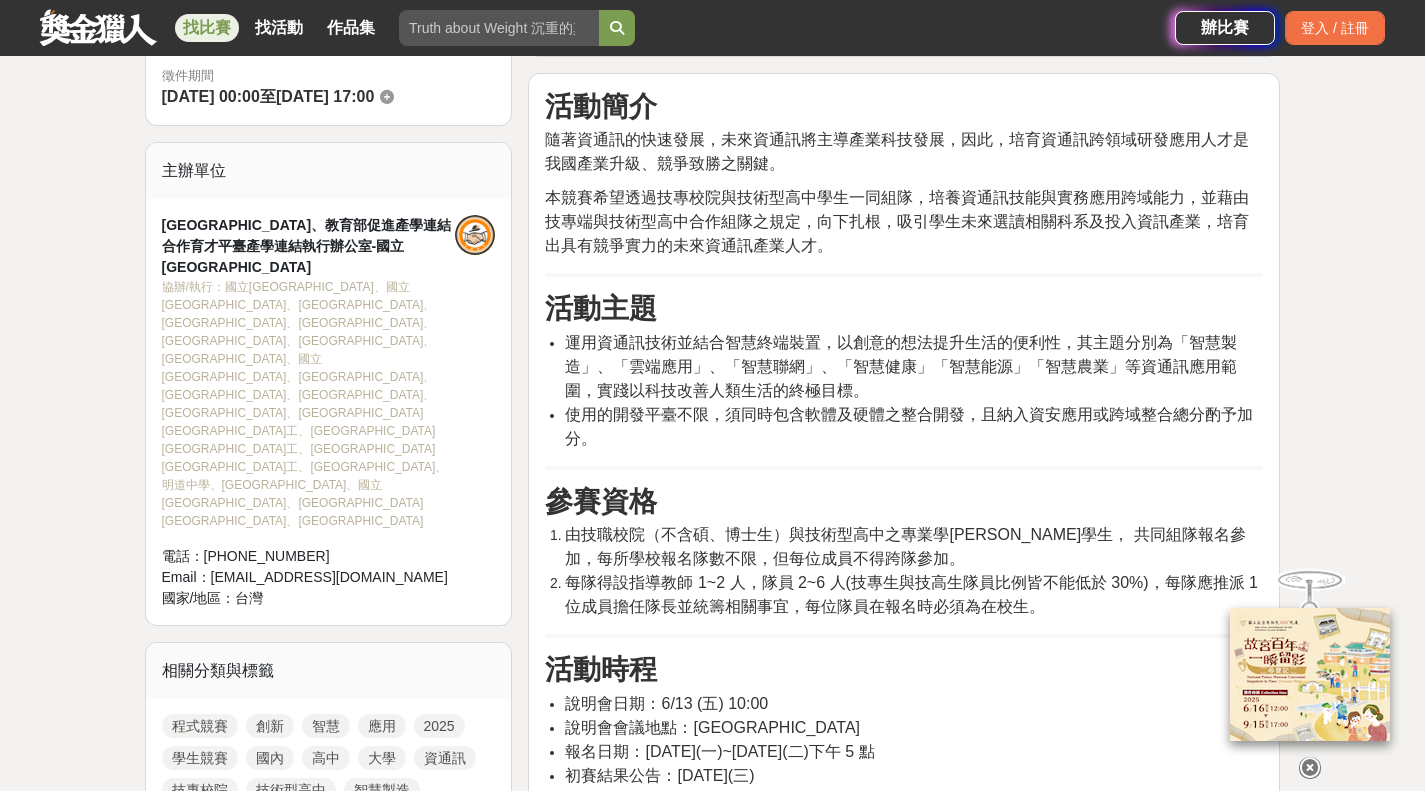 click on "本競賽希望透過技專校院與技術型高中學生一同組隊，培養資通訊技能與實務應用跨域能力，並藉由技專端與技術型高中合作組隊之規定，向下扎根，吸引學生未來選讀相關科系及投入資訊產業，培育出具有競爭實力的未來資通訊產業人才。" at bounding box center [897, 221] 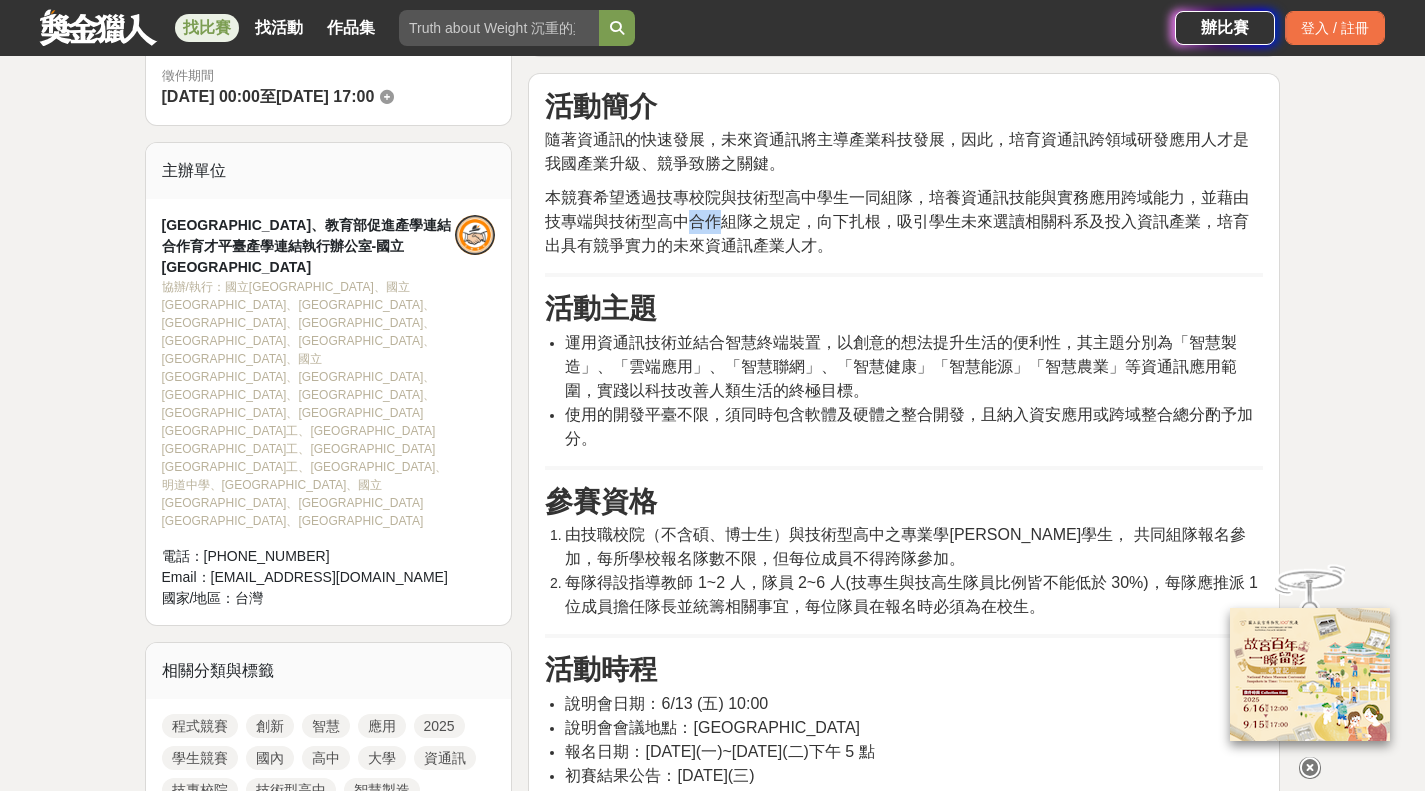 click on "本競賽希望透過技專校院與技術型高中學生一同組隊，培養資通訊技能與實務應用跨域能力，並藉由技專端與技術型高中合作組隊之規定，向下扎根，吸引學生未來選讀相關科系及投入資訊產業，培育出具有競爭實力的未來資通訊產業人才。" at bounding box center [897, 221] 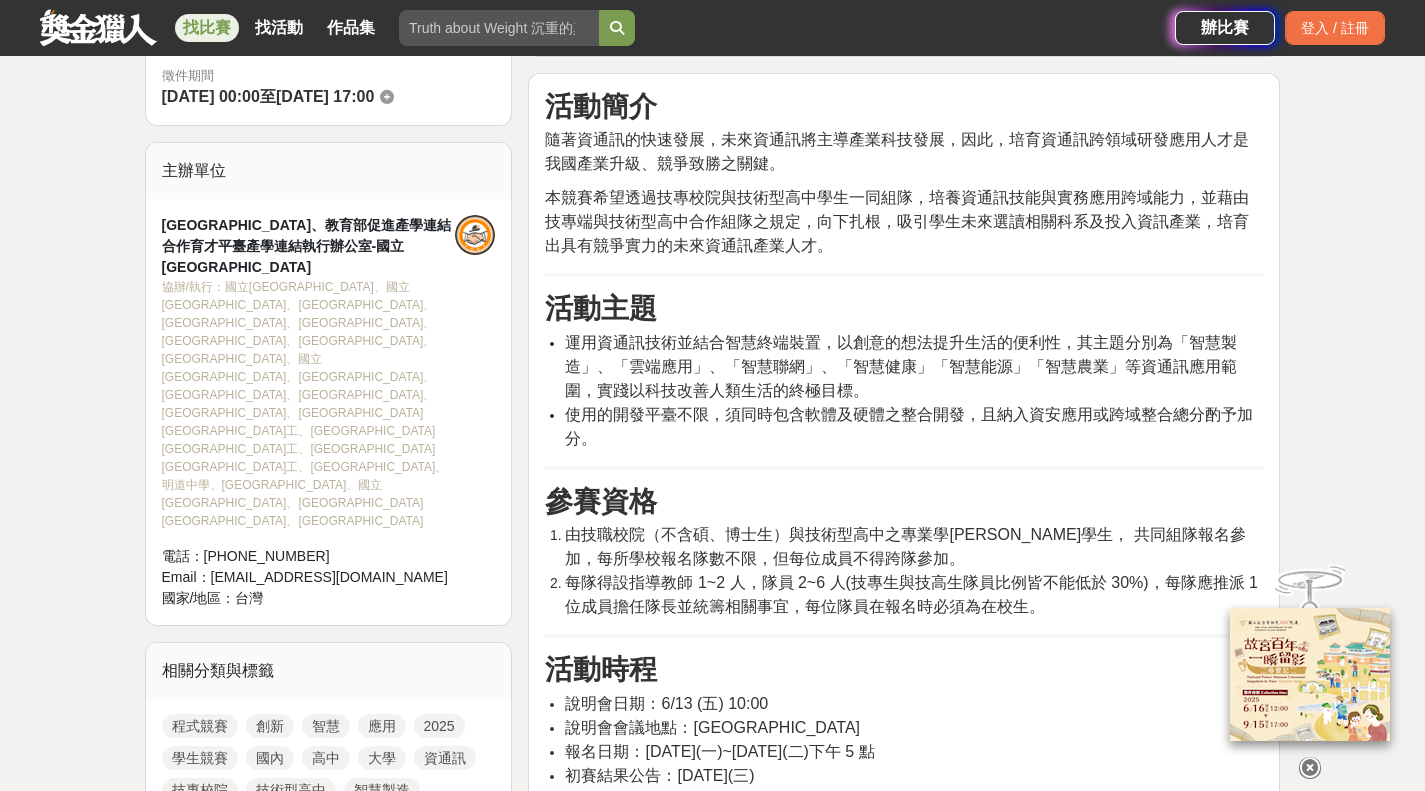 click on "本競賽希望透過技專校院與技術型高中學生一同組隊，培養資通訊技能與實務應用跨域能力，並藉由技專端與技術型高中合作組隊之規定，向下扎根，吸引學生未來選讀相關科系及投入資訊產業，培育出具有競爭實力的未來資通訊產業人才。" at bounding box center (897, 221) 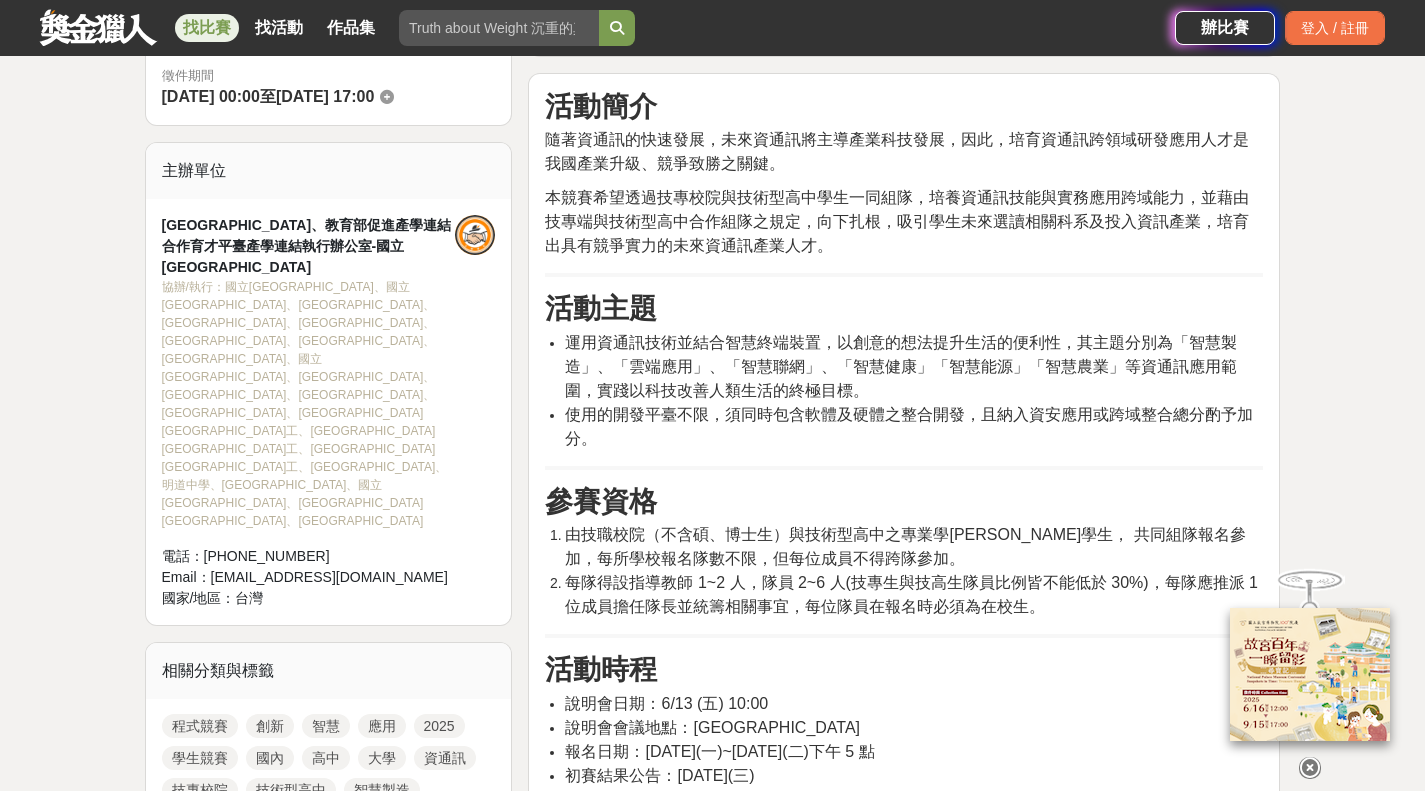 click on "本競賽希望透過技專校院與技術型高中學生一同組隊，培養資通訊技能與實務應用跨域能力，並藉由技專端與技術型高中合作組隊之規定，向下扎根，吸引學生未來選讀相關科系及投入資訊產業，培育出具有競爭實力的未來資通訊產業人才。" at bounding box center (897, 221) 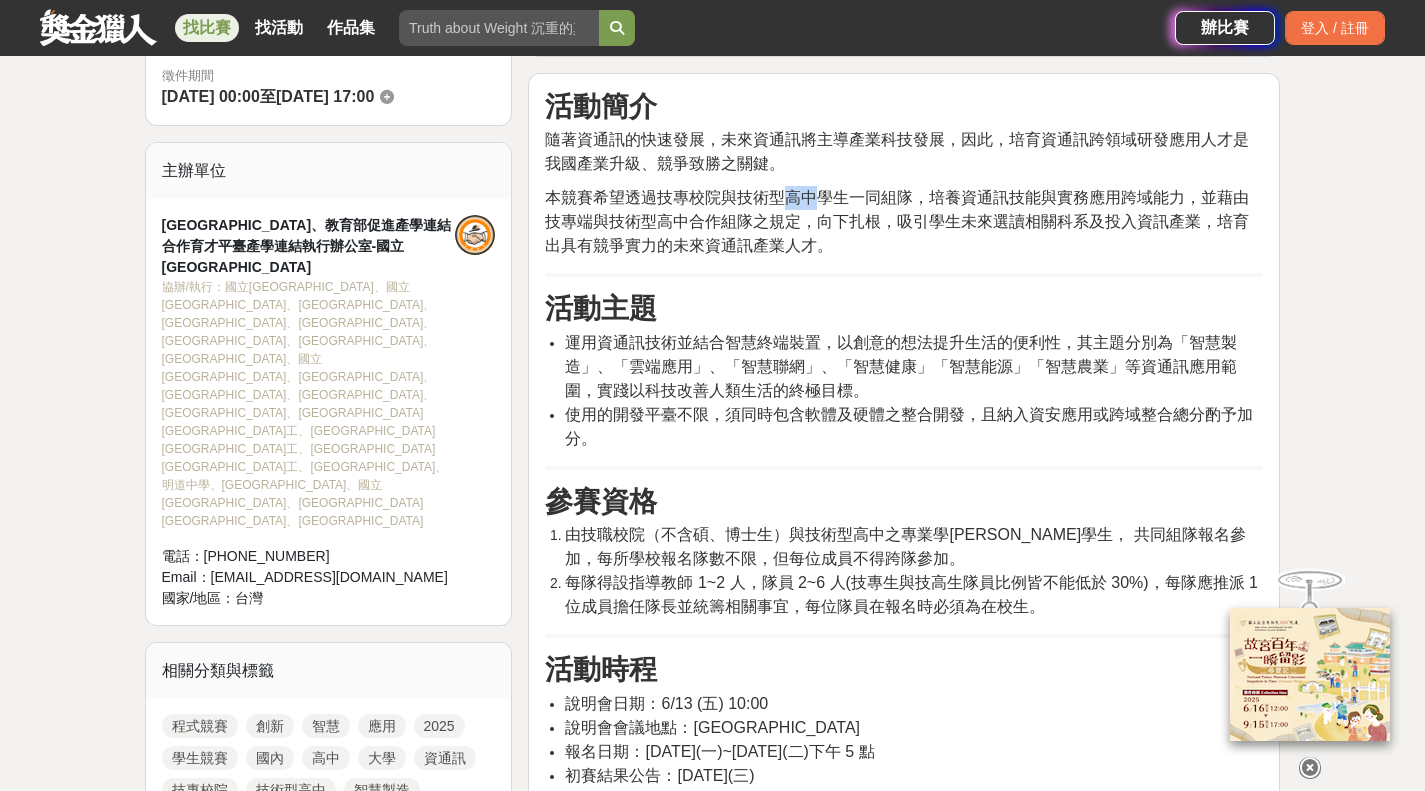 click on "本競賽希望透過技專校院與技術型高中學生一同組隊，培養資通訊技能與實務應用跨域能力，並藉由技專端與技術型高中合作組隊之規定，向下扎根，吸引學生未來選讀相關科系及投入資訊產業，培育出具有競爭實力的未來資通訊產業人才。" at bounding box center [897, 221] 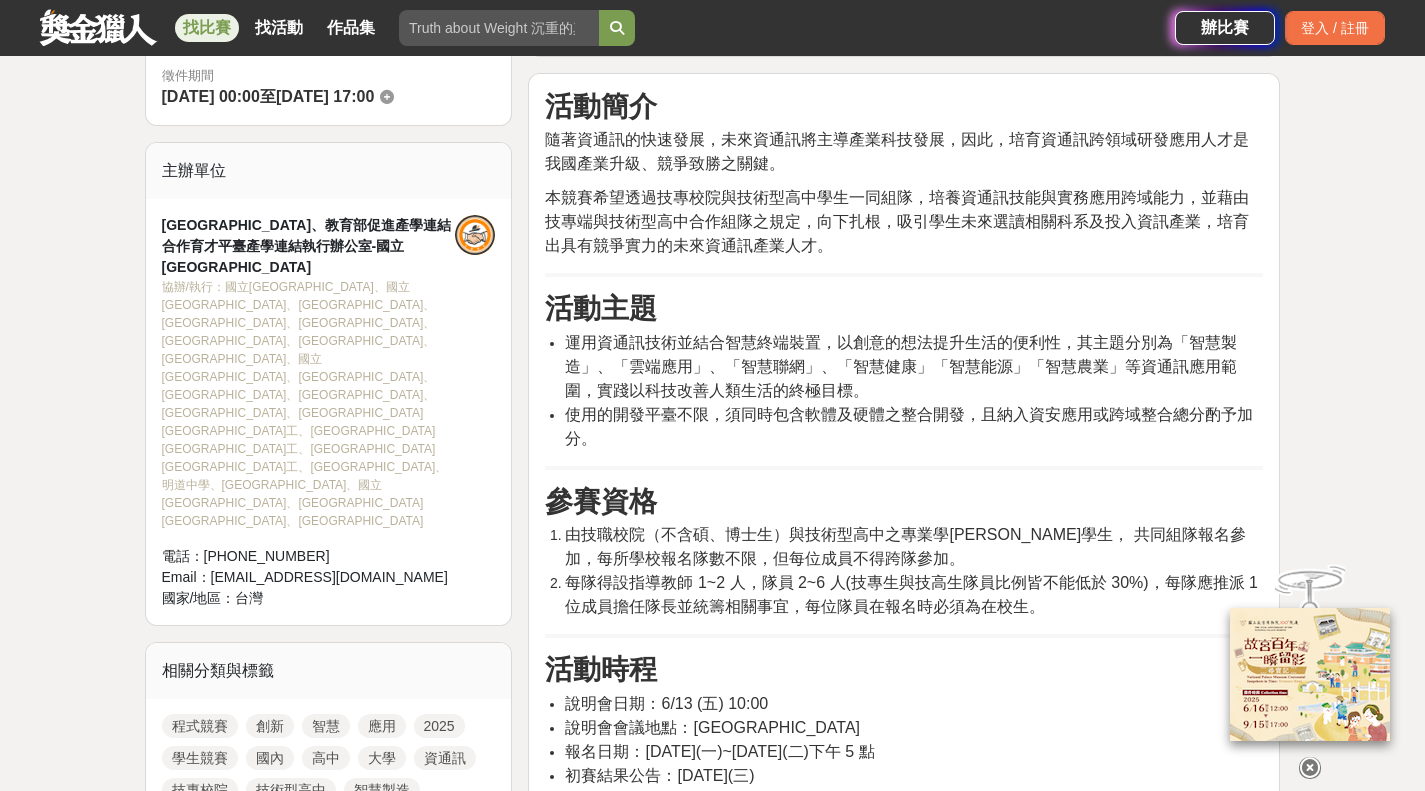 click on "本競賽希望透過技專校院與技術型高中學生一同組隊，培養資通訊技能與實務應用跨域能力，並藉由技專端與技術型高中合作組隊之規定，向下扎根，吸引學生未來選讀相關科系及投入資訊產業，培育出具有競爭實力的未來資通訊產業人才。" at bounding box center [897, 221] 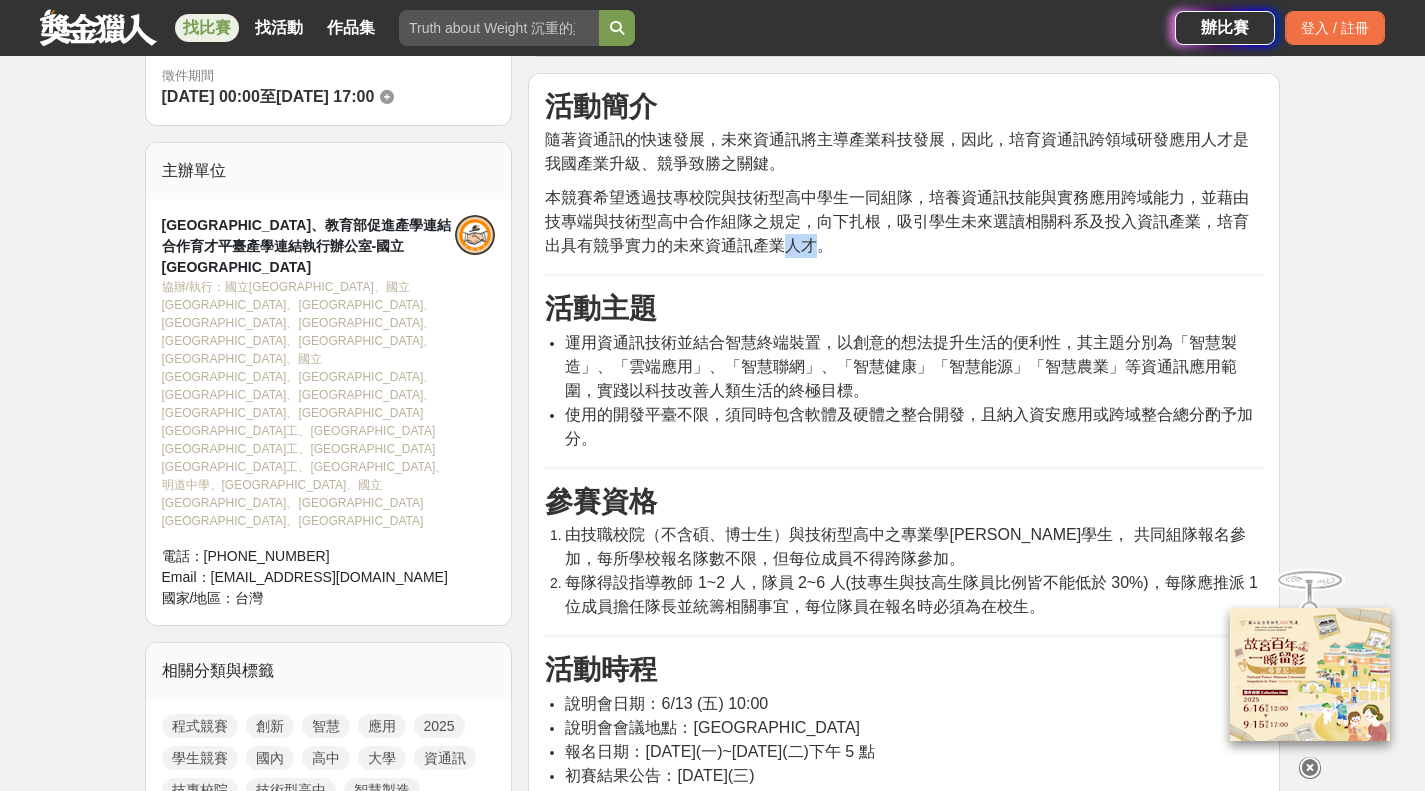 click on "本競賽希望透過技專校院與技術型高中學生一同組隊，培養資通訊技能與實務應用跨域能力，並藉由技專端與技術型高中合作組隊之規定，向下扎根，吸引學生未來選讀相關科系及投入資訊產業，培育出具有競爭實力的未來資通訊產業人才。" at bounding box center (897, 221) 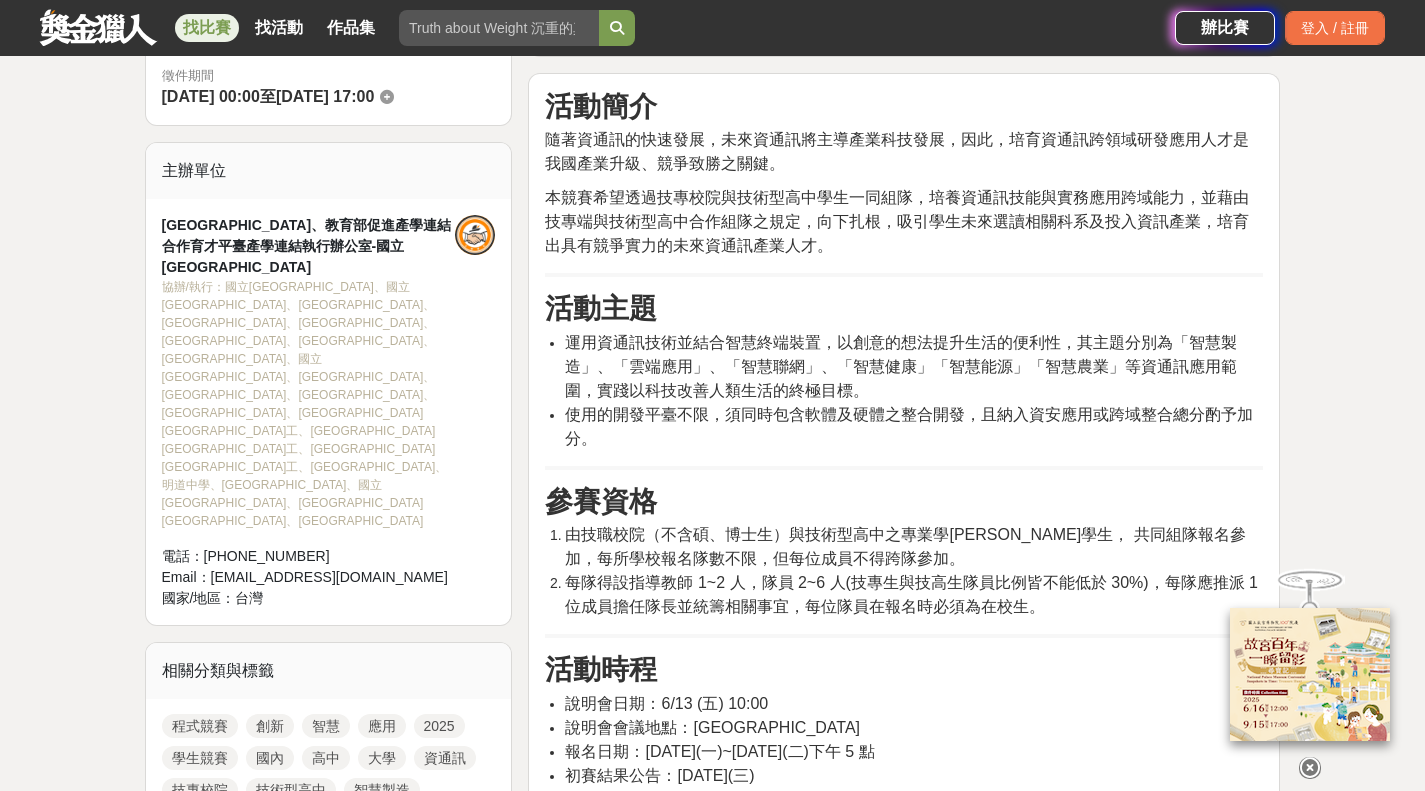 click on "本競賽希望透過技專校院與技術型高中學生一同組隊，培養資通訊技能與實務應用跨域能力，並藉由技專端與技術型高中合作組隊之規定，向下扎根，吸引學生未來選讀相關科系及投入資訊產業，培育出具有競爭實力的未來資通訊產業人才。" at bounding box center (897, 221) 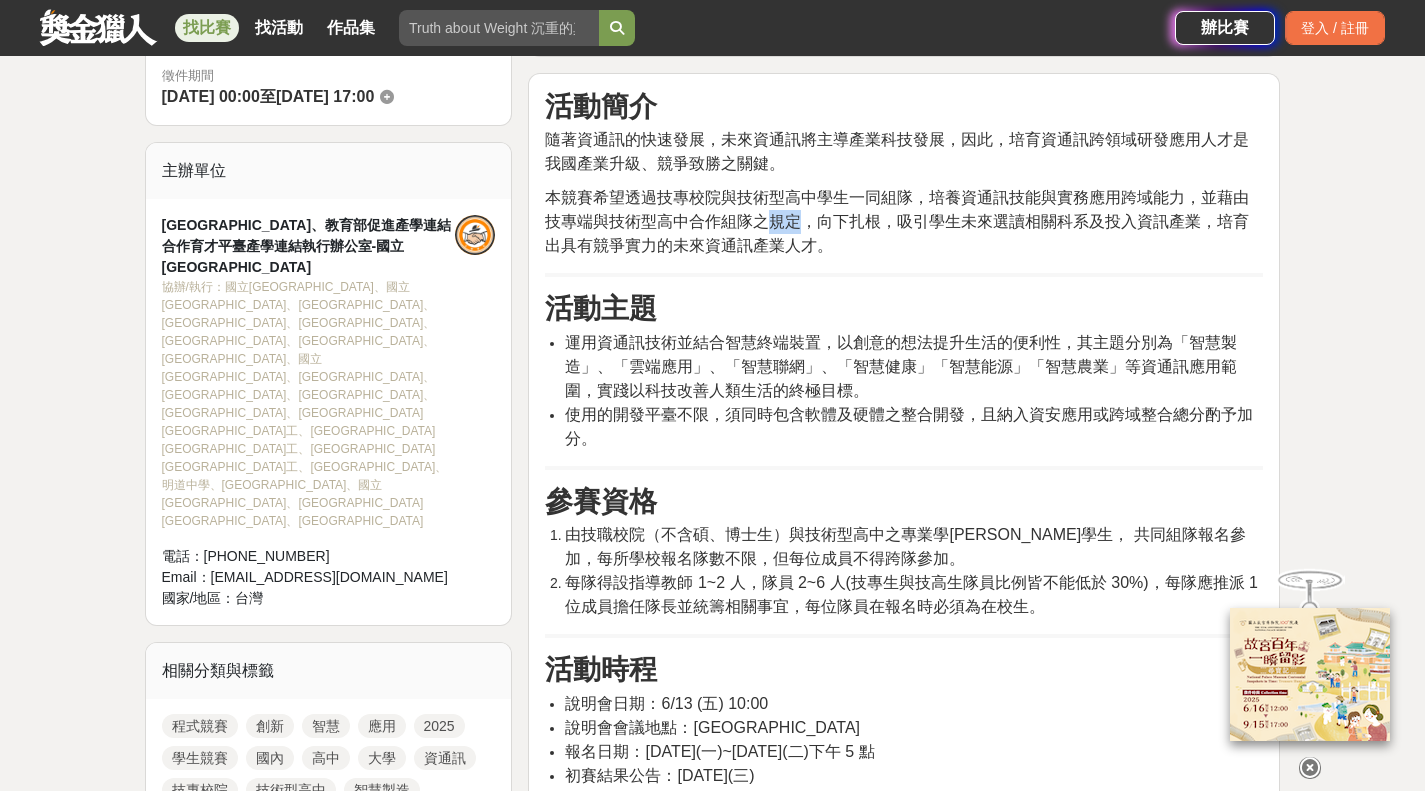 click on "本競賽希望透過技專校院與技術型高中學生一同組隊，培養資通訊技能與實務應用跨域能力，並藉由技專端與技術型高中合作組隊之規定，向下扎根，吸引學生未來選讀相關科系及投入資訊產業，培育出具有競爭實力的未來資通訊產業人才。" at bounding box center [897, 221] 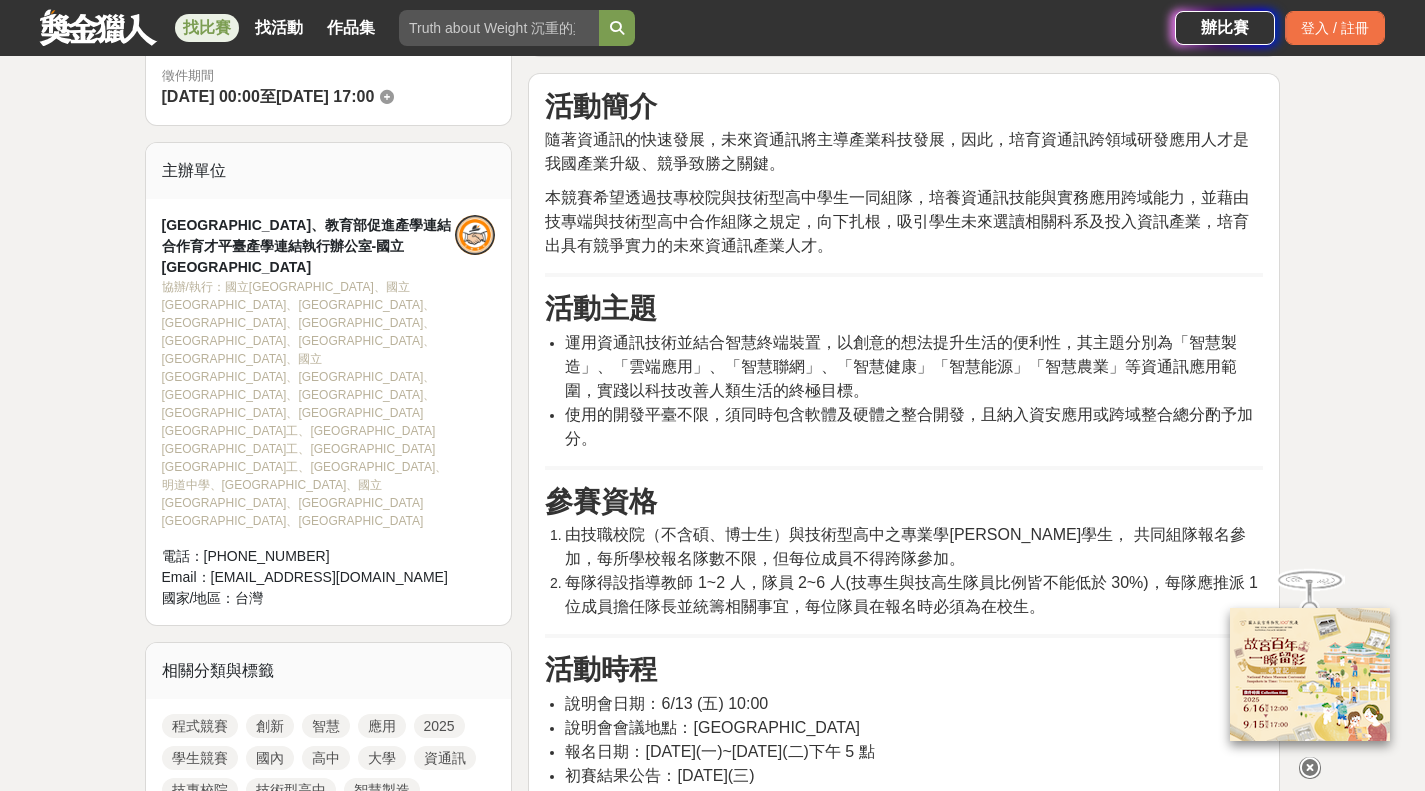 click on "本競賽希望透過技專校院與技術型高中學生一同組隊，培養資通訊技能與實務應用跨域能力，並藉由技專端與技術型高中合作組隊之規定，向下扎根，吸引學生未來選讀相關科系及投入資訊產業，培育出具有競爭實力的未來資通訊產業人才。" at bounding box center (897, 221) 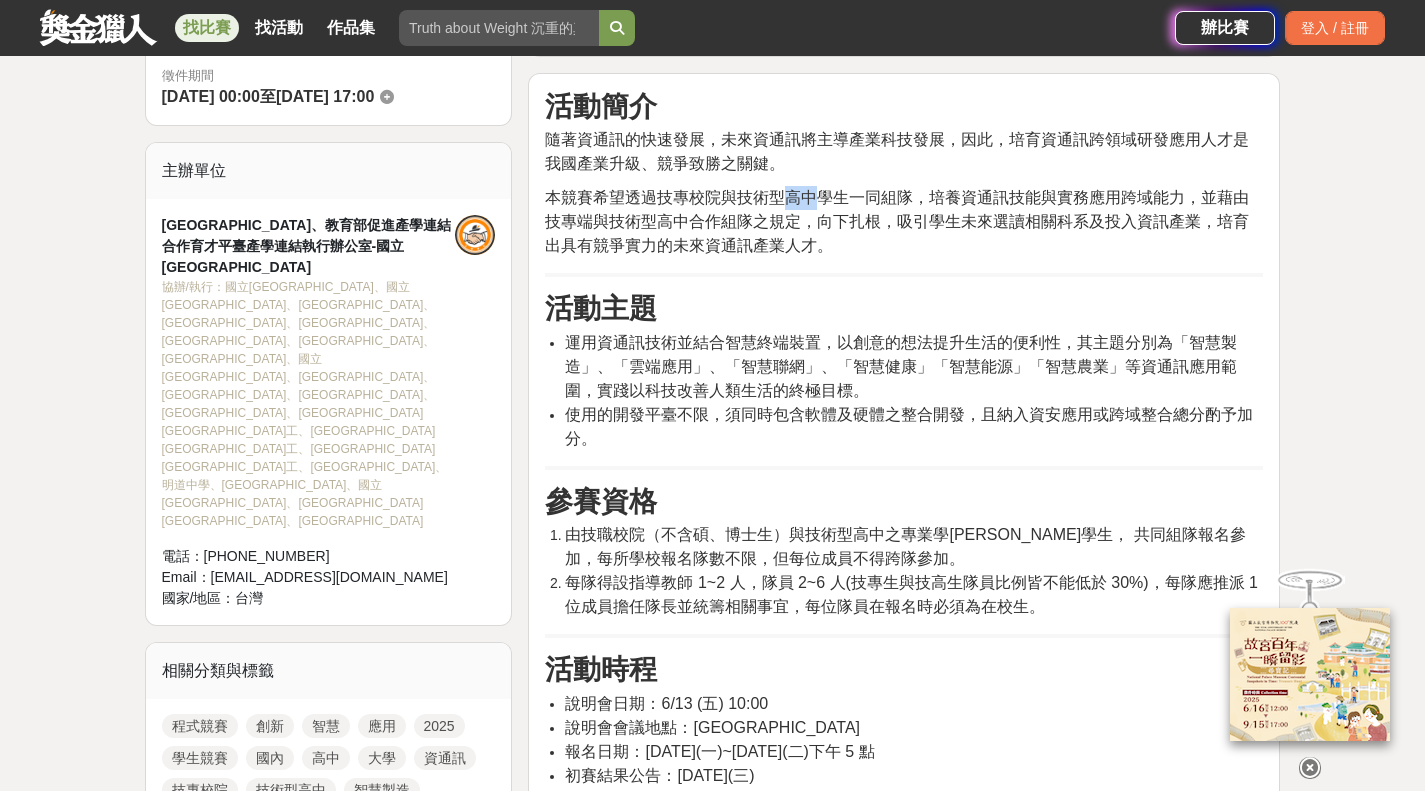 click on "本競賽希望透過技專校院與技術型高中學生一同組隊，培養資通訊技能與實務應用跨域能力，並藉由技專端與技術型高中合作組隊之規定，向下扎根，吸引學生未來選讀相關科系及投入資訊產業，培育出具有競爭實力的未來資通訊產業人才。" at bounding box center [897, 221] 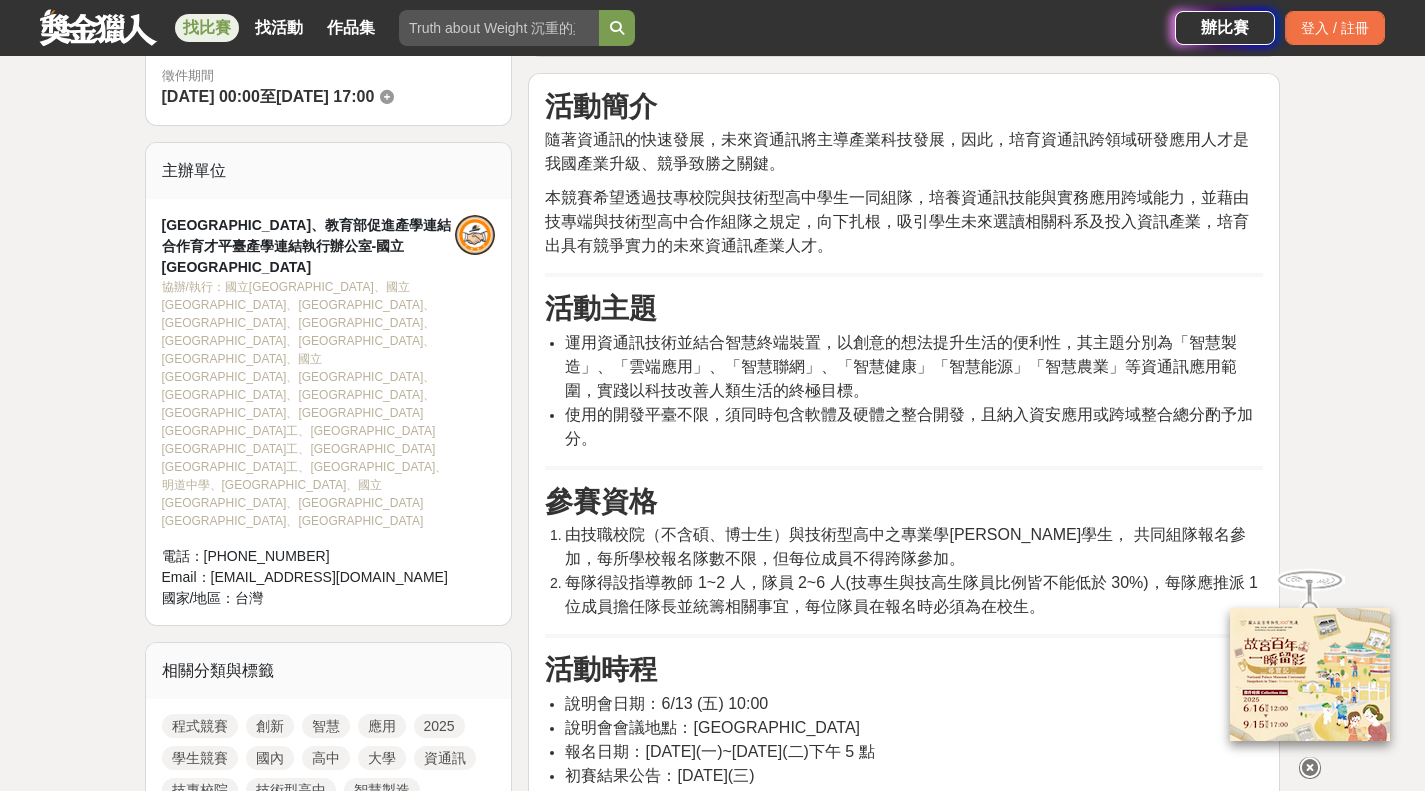 click on "本競賽希望透過技專校院與技術型高中學生一同組隊，培養資通訊技能與實務應用跨域能力，並藉由技專端與技術型高中合作組隊之規定，向下扎根，吸引學生未來選讀相關科系及投入資訊產業，培育出具有競爭實力的未來資通訊產業人才。" at bounding box center [897, 221] 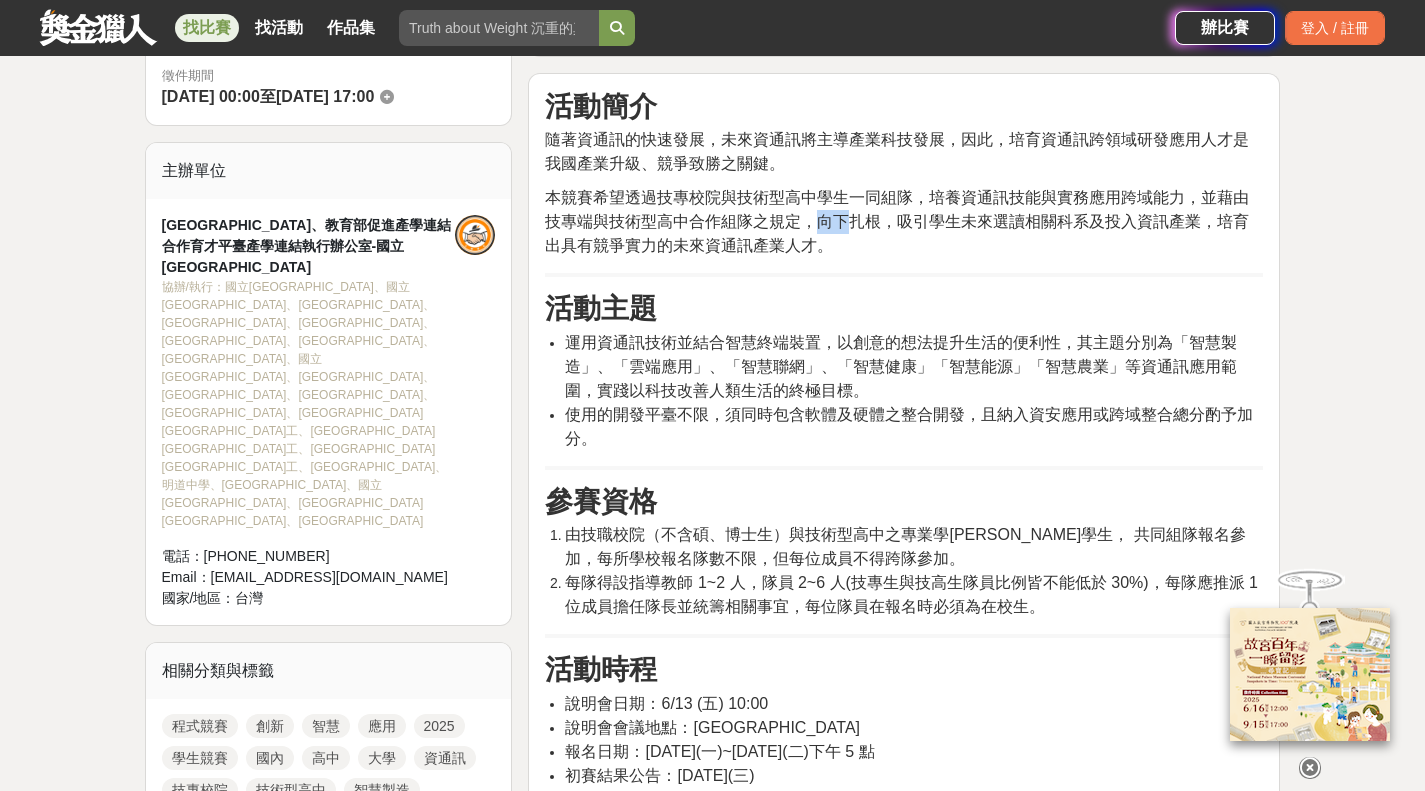click on "本競賽希望透過技專校院與技術型高中學生一同組隊，培養資通訊技能與實務應用跨域能力，並藉由技專端與技術型高中合作組隊之規定，向下扎根，吸引學生未來選讀相關科系及投入資訊產業，培育出具有競爭實力的未來資通訊產業人才。" at bounding box center [897, 221] 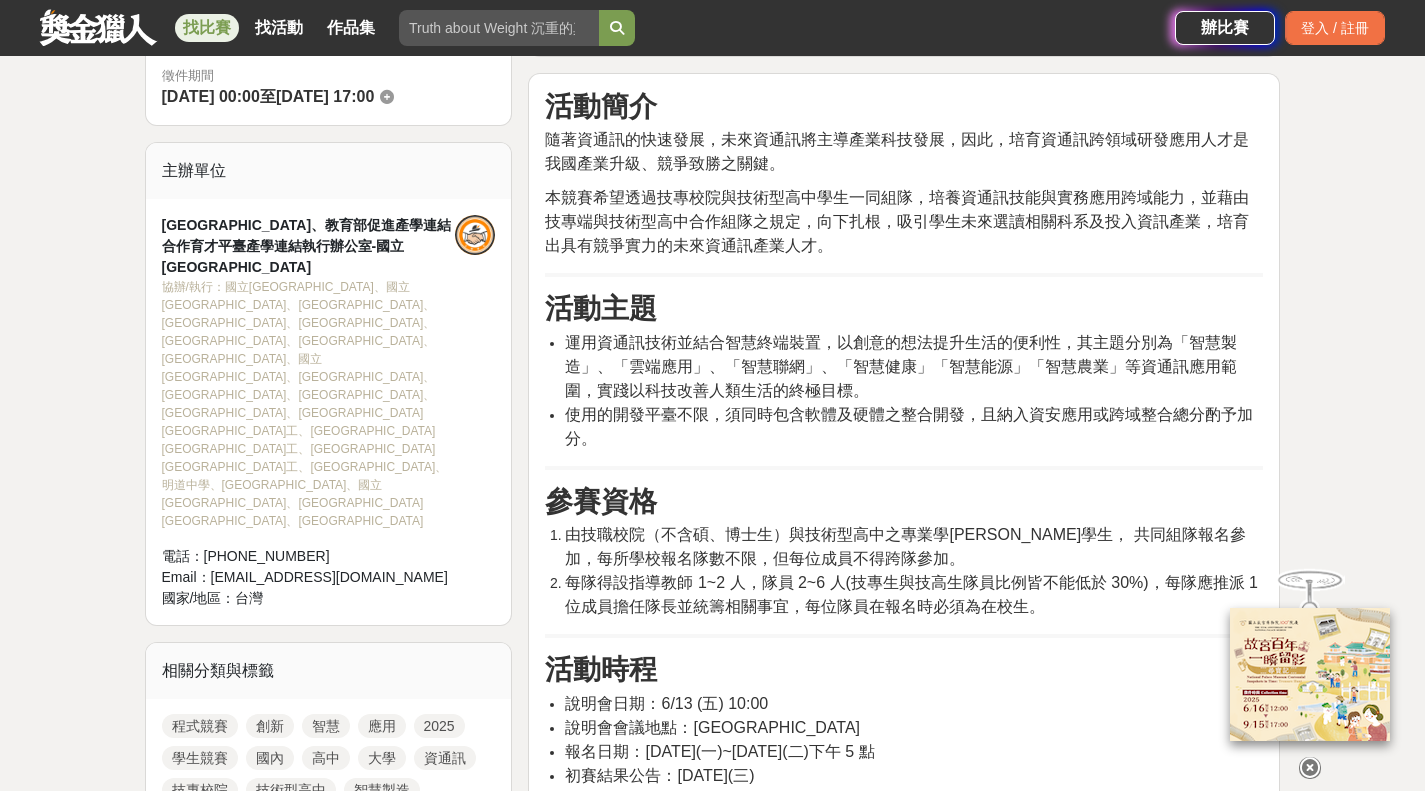 click on "本競賽希望透過技專校院與技術型高中學生一同組隊，培養資通訊技能與實務應用跨域能力，並藉由技專端與技術型高中合作組隊之規定，向下扎根，吸引學生未來選讀相關科系及投入資訊產業，培育出具有競爭實力的未來資通訊產業人才。" at bounding box center [897, 221] 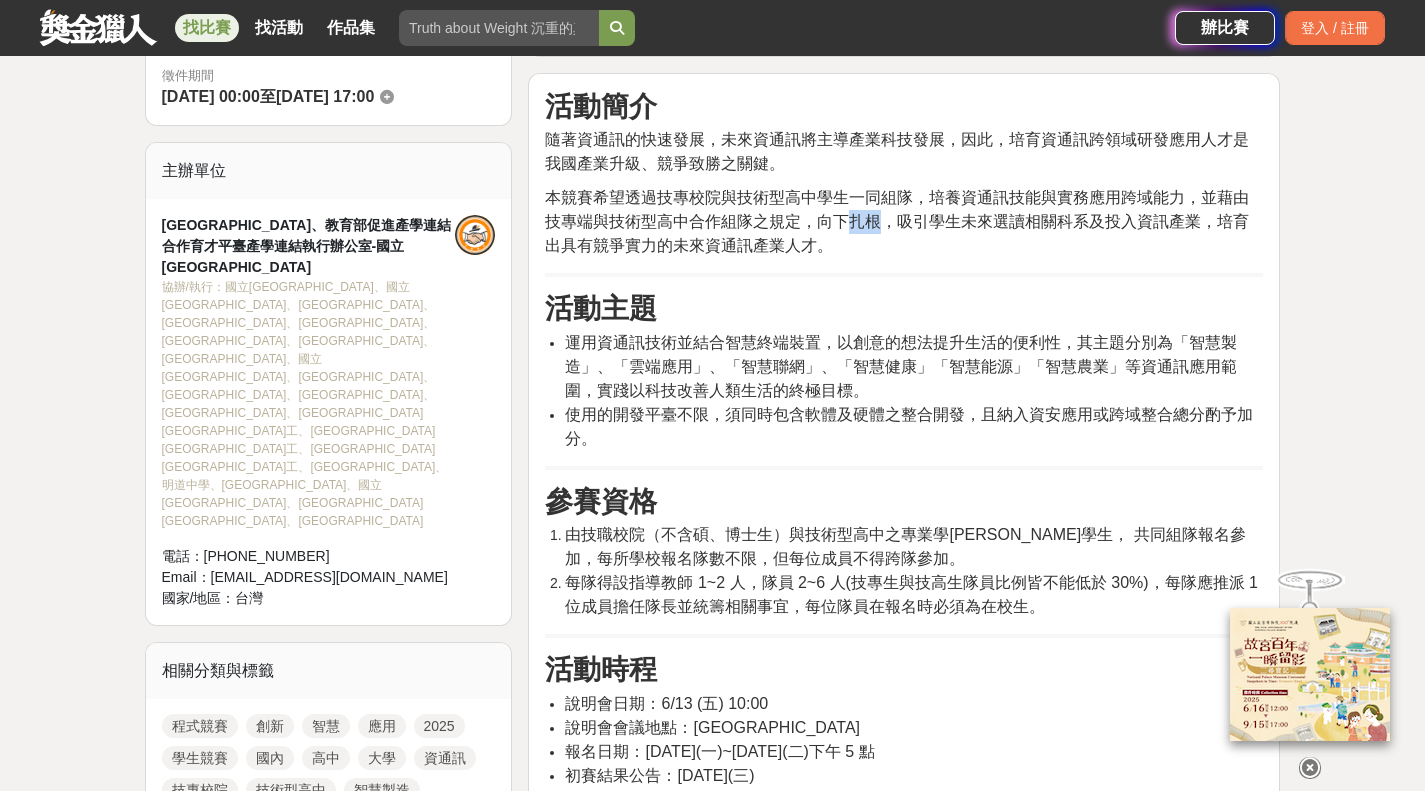 click on "本競賽希望透過技專校院與技術型高中學生一同組隊，培養資通訊技能與實務應用跨域能力，並藉由技專端與技術型高中合作組隊之規定，向下扎根，吸引學生未來選讀相關科系及投入資訊產業，培育出具有競爭實力的未來資通訊產業人才。" at bounding box center [897, 221] 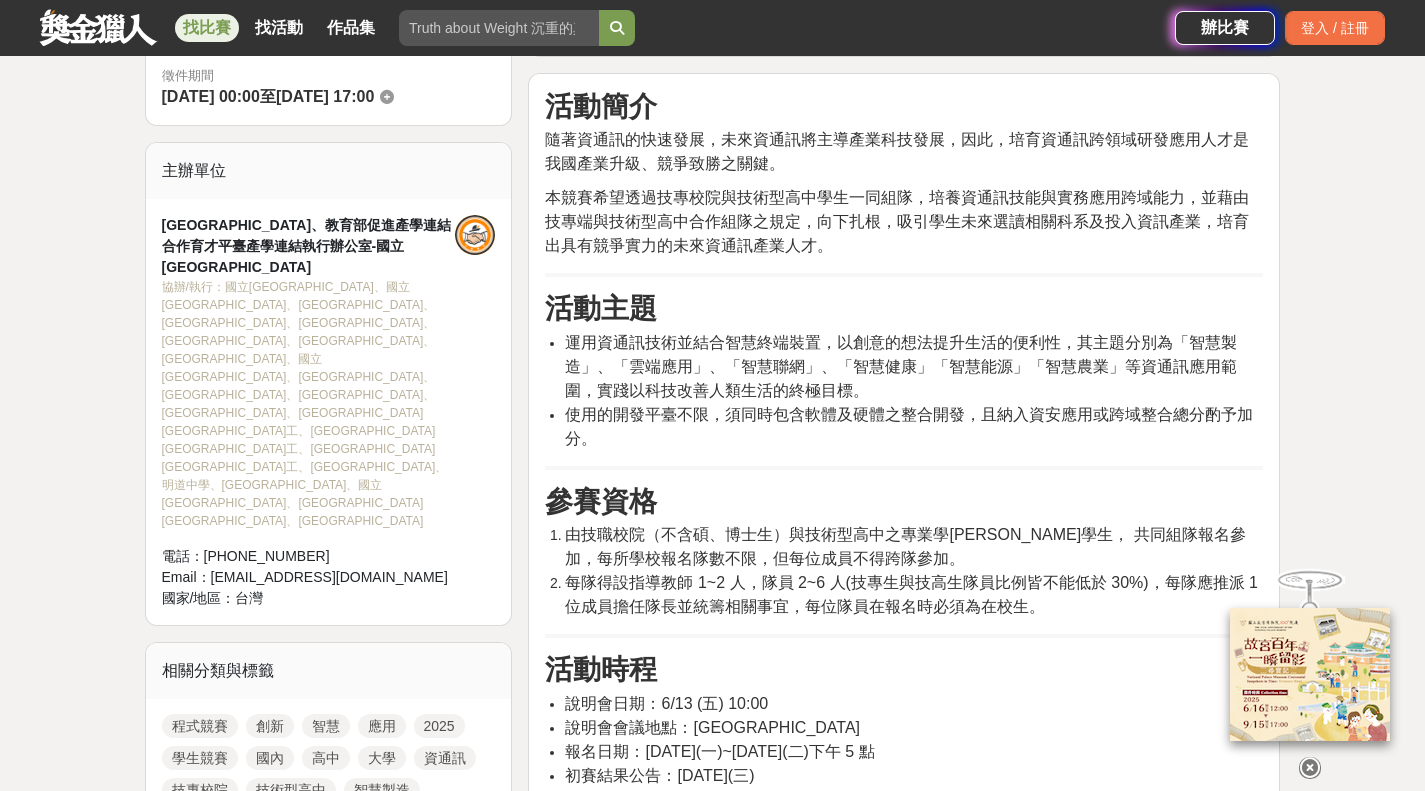 click on "本競賽希望透過技專校院與技術型高中學生一同組隊，培養資通訊技能與實務應用跨域能力，並藉由技專端與技術型高中合作組隊之規定，向下扎根，吸引學生未來選讀相關科系及投入資訊產業，培育出具有競爭實力的未來資通訊產業人才。" at bounding box center (897, 221) 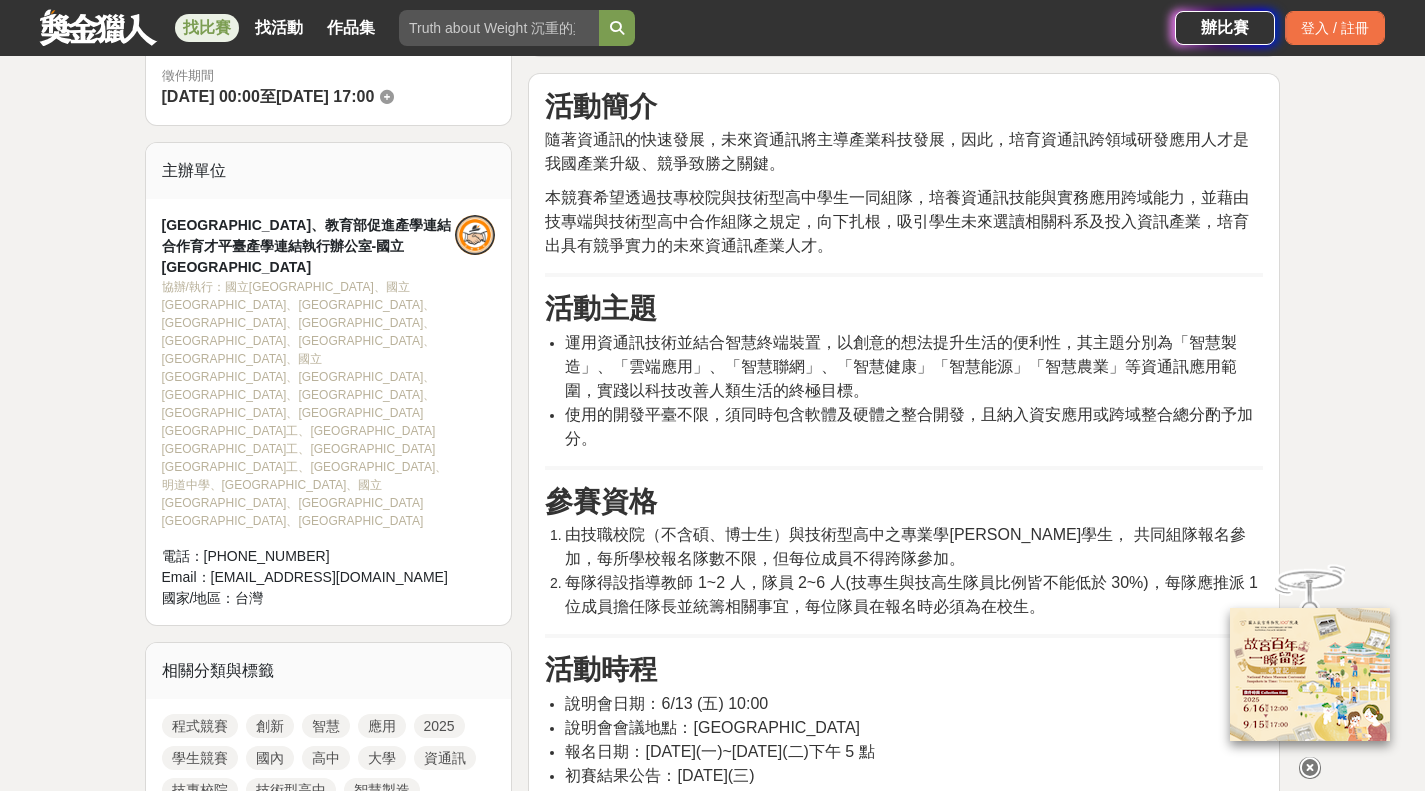 click on "本競賽希望透過技專校院與技術型高中學生一同組隊，培養資通訊技能與實務應用跨域能力，並藉由技專端與技術型高中合作組隊之規定，向下扎根，吸引學生未來選讀相關科系及投入資訊產業，培育出具有競爭實力的未來資通訊產業人才。" at bounding box center (897, 221) 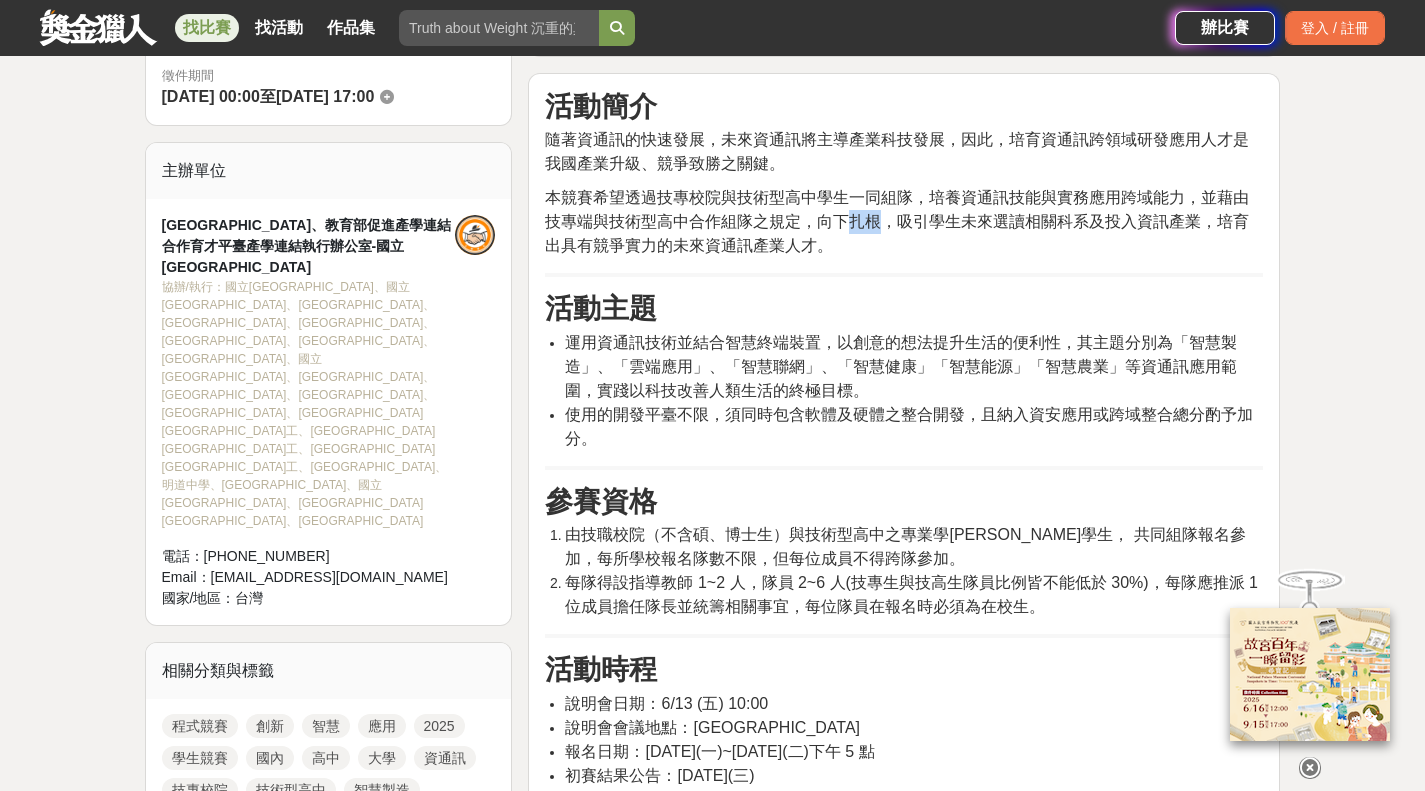 click on "本競賽希望透過技專校院與技術型高中學生一同組隊，培養資通訊技能與實務應用跨域能力，並藉由技專端與技術型高中合作組隊之規定，向下扎根，吸引學生未來選讀相關科系及投入資訊產業，培育出具有競爭實力的未來資通訊產業人才。" at bounding box center (897, 221) 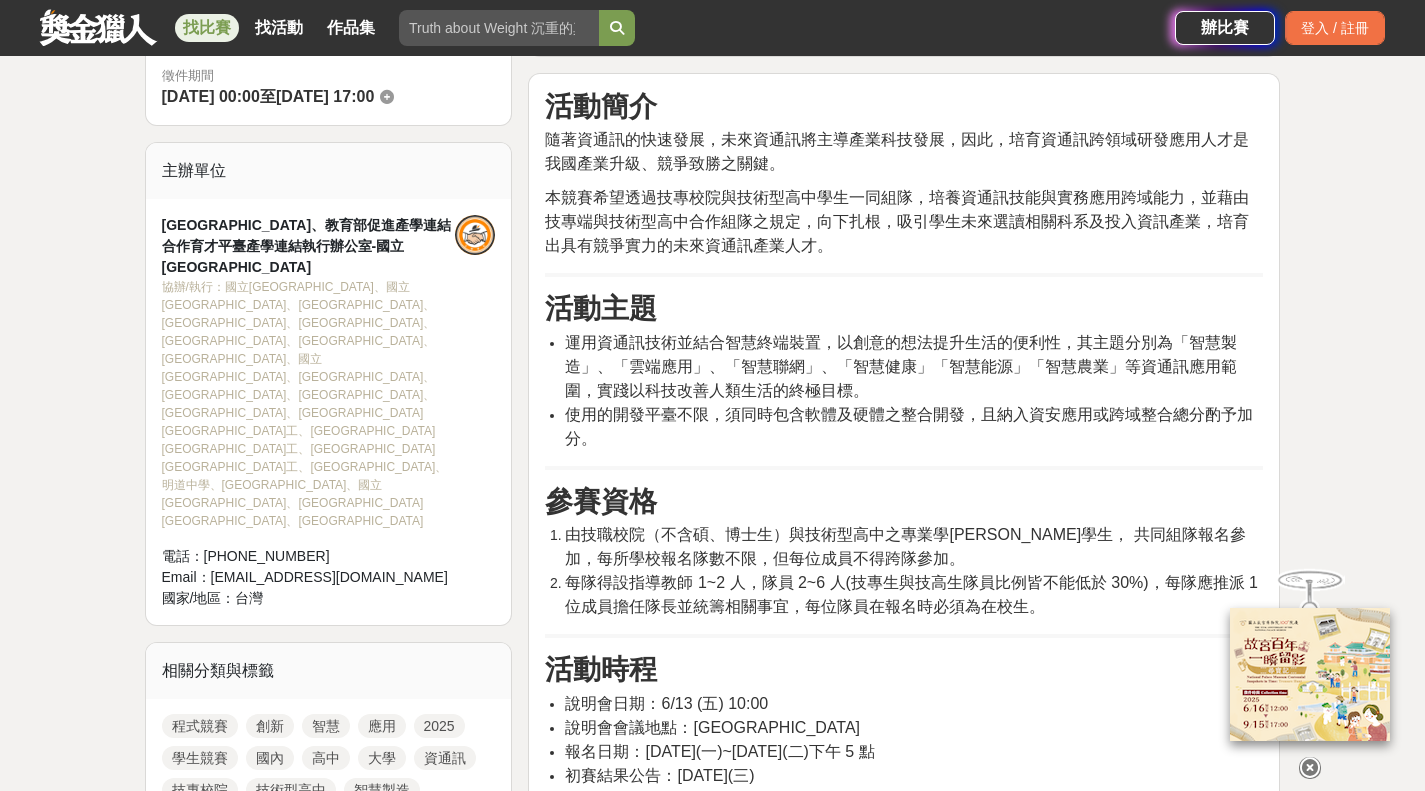 click on "本競賽希望透過技專校院與技術型高中學生一同組隊，培養資通訊技能與實務應用跨域能力，並藉由技專端與技術型高中合作組隊之規定，向下扎根，吸引學生未來選讀相關科系及投入資訊產業，培育出具有競爭實力的未來資通訊產業人才。" at bounding box center [897, 221] 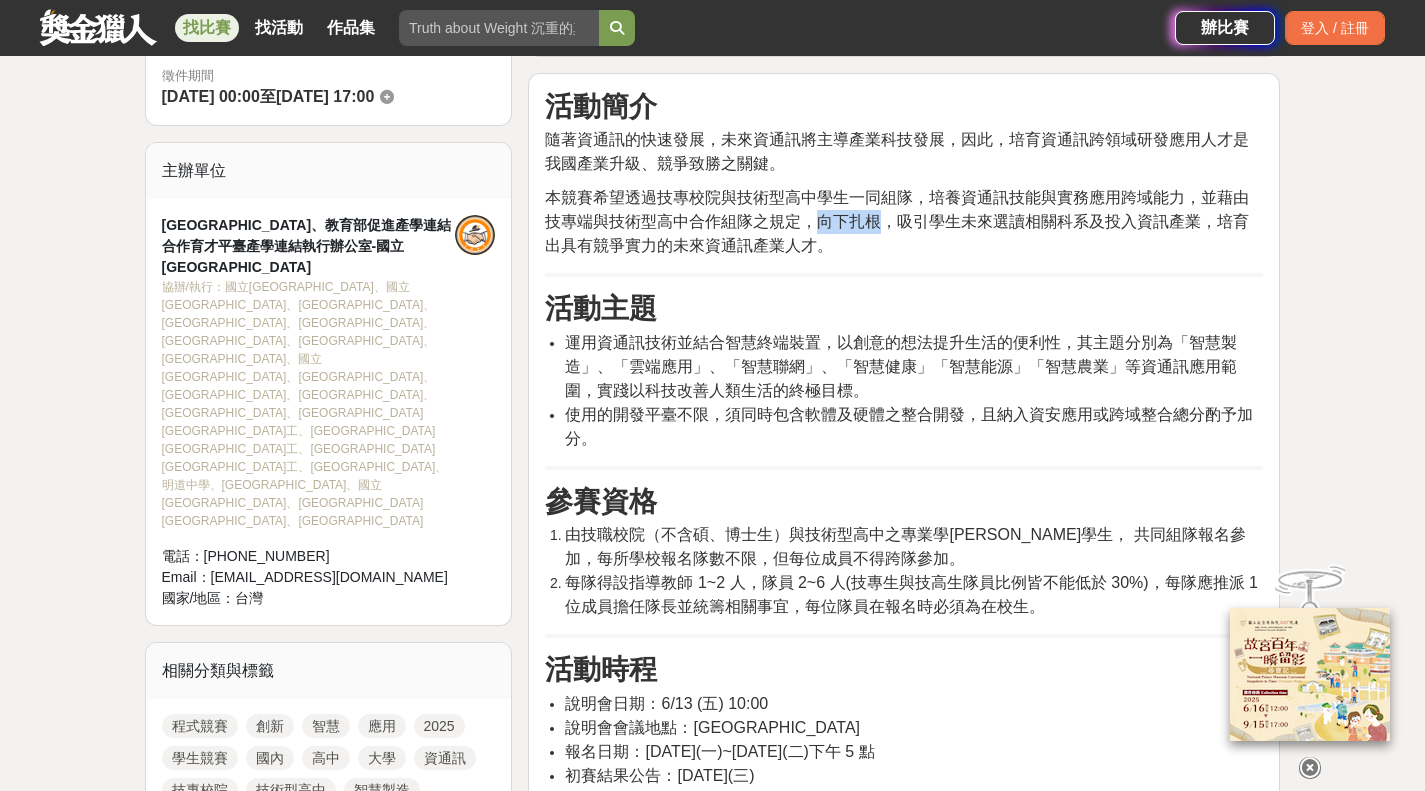 drag, startPoint x: 819, startPoint y: 226, endPoint x: 871, endPoint y: 213, distance: 53.600372 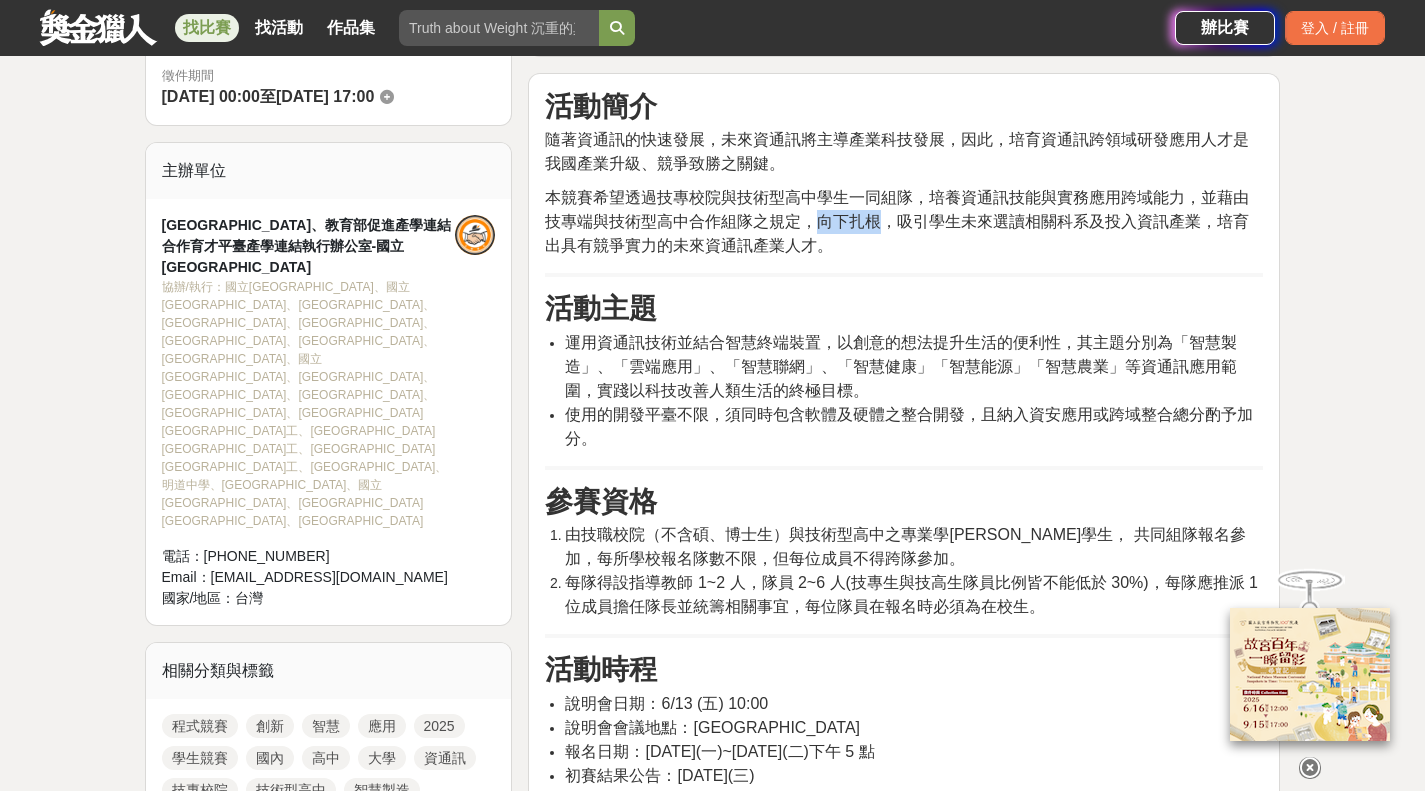click on "本競賽希望透過技專校院與技術型高中學生一同組隊，培養資通訊技能與實務應用跨域能力，並藉由技專端與技術型高中合作組隊之規定，向下扎根，吸引學生未來選讀相關科系及投入資訊產業，培育出具有競爭實力的未來資通訊產業人才。" at bounding box center [897, 221] 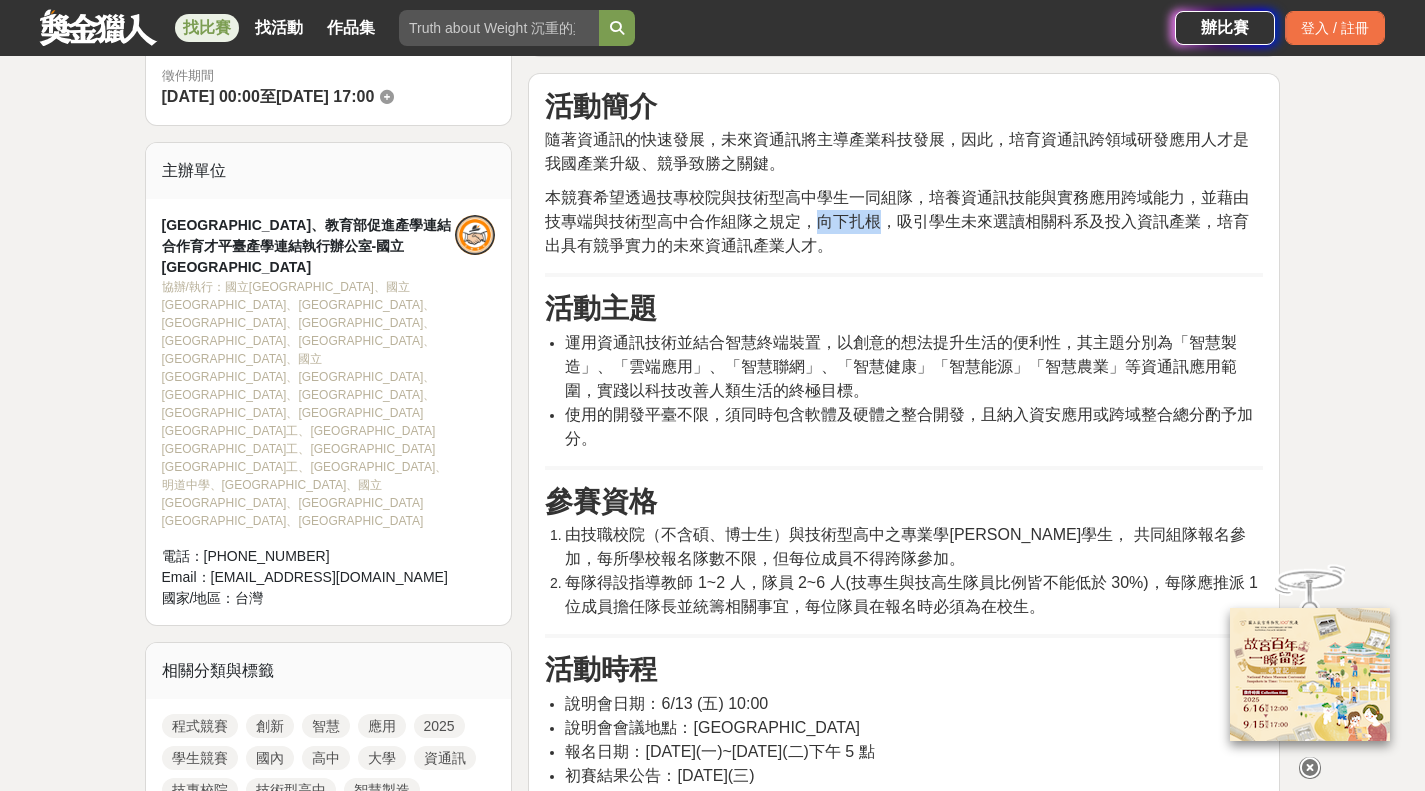 click on "本競賽希望透過技專校院與技術型高中學生一同組隊，培養資通訊技能與實務應用跨域能力，並藉由技專端與技術型高中合作組隊之規定，向下扎根，吸引學生未來選讀相關科系及投入資訊產業，培育出具有競爭實力的未來資通訊產業人才。" at bounding box center [897, 221] 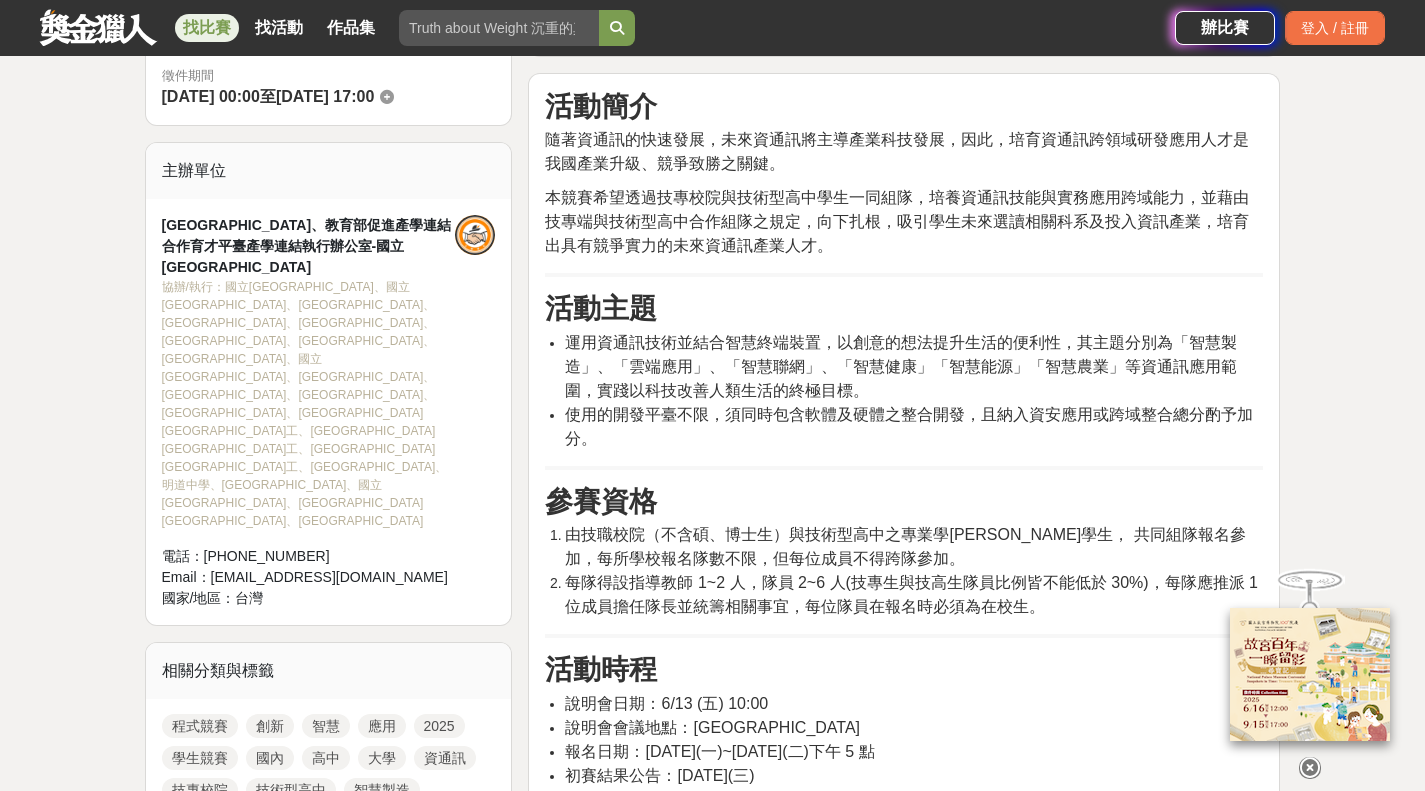 click on "本競賽希望透過技專校院與技術型高中學生一同組隊，培養資通訊技能與實務應用跨域能力，並藉由技專端與技術型高中合作組隊之規定，向下扎根，吸引學生未來選讀相關科系及投入資訊產業，培育出具有競爭實力的未來資通訊產業人才。" at bounding box center [897, 221] 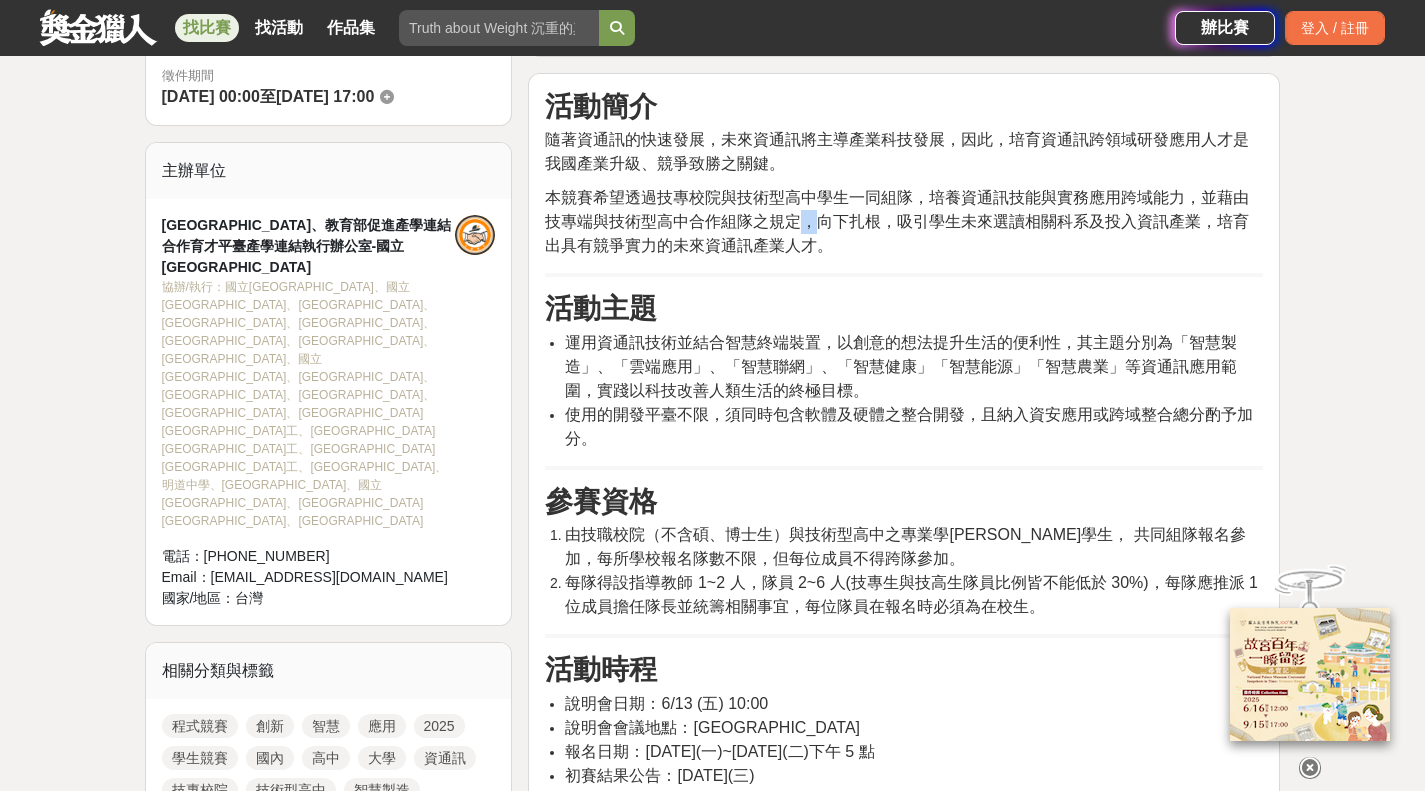 click on "本競賽希望透過技專校院與技術型高中學生一同組隊，培養資通訊技能與實務應用跨域能力，並藉由技專端與技術型高中合作組隊之規定，向下扎根，吸引學生未來選讀相關科系及投入資訊產業，培育出具有競爭實力的未來資通訊產業人才。" at bounding box center (897, 221) 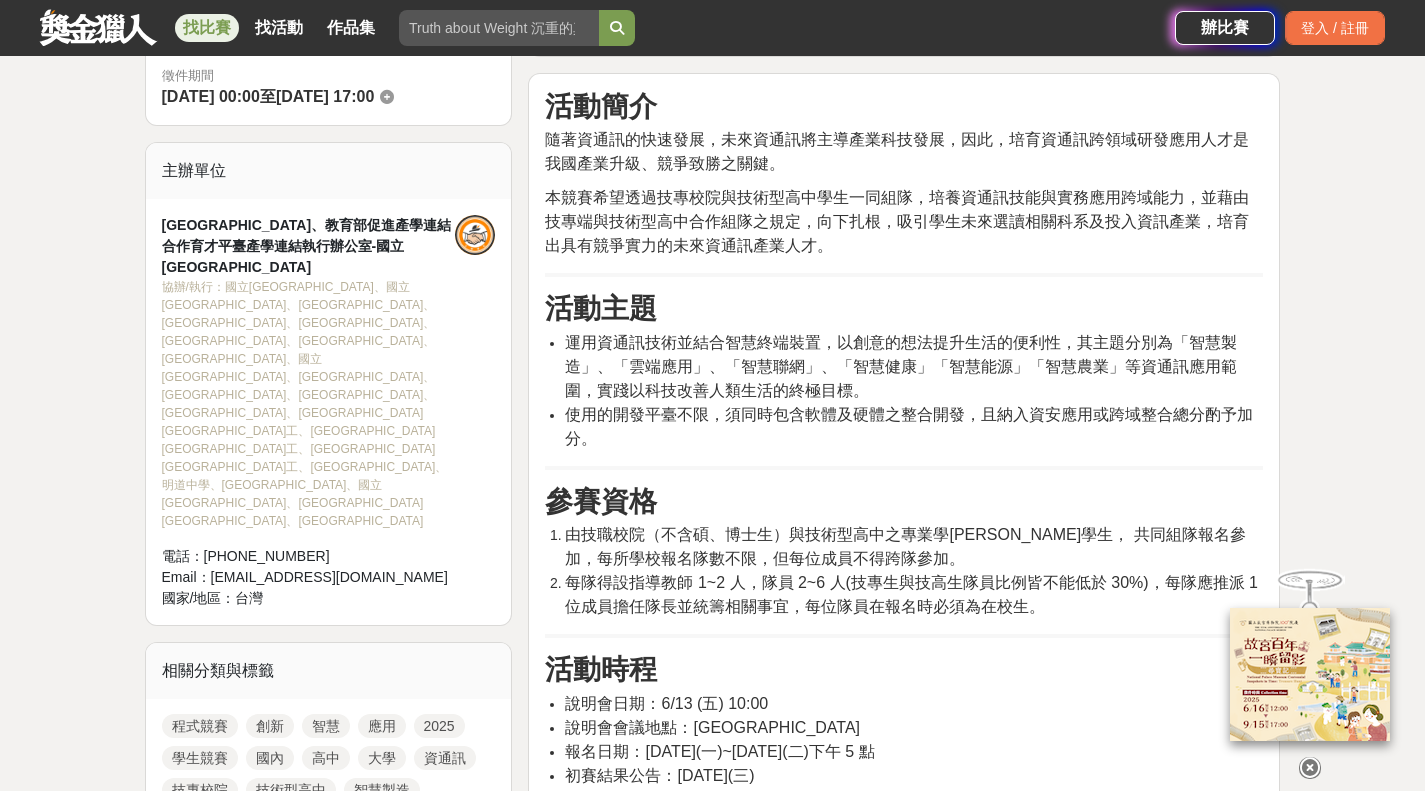 drag, startPoint x: 755, startPoint y: 367, endPoint x: 761, endPoint y: 376, distance: 10.816654 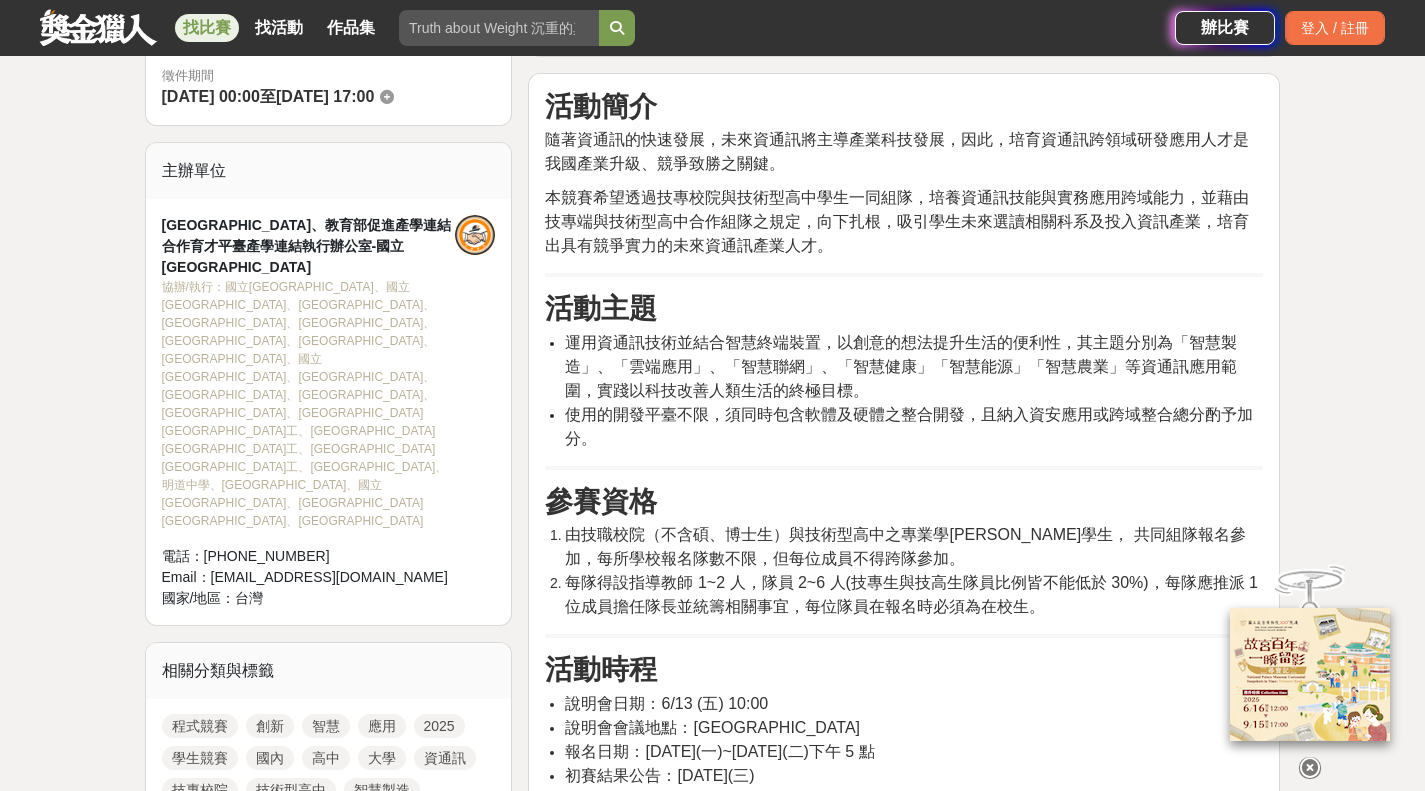 click on "運用資通訊技術並結合智慧終端裝置，以創意的想法提升生活的便利性，其主題分別為「智慧製造」、「雲端應用」、「智慧聯網」、「智慧健康」「智慧能源」「智慧農業」等資通訊應用範圍，實踐以科技改善人類生活的終極目標。" at bounding box center [901, 366] 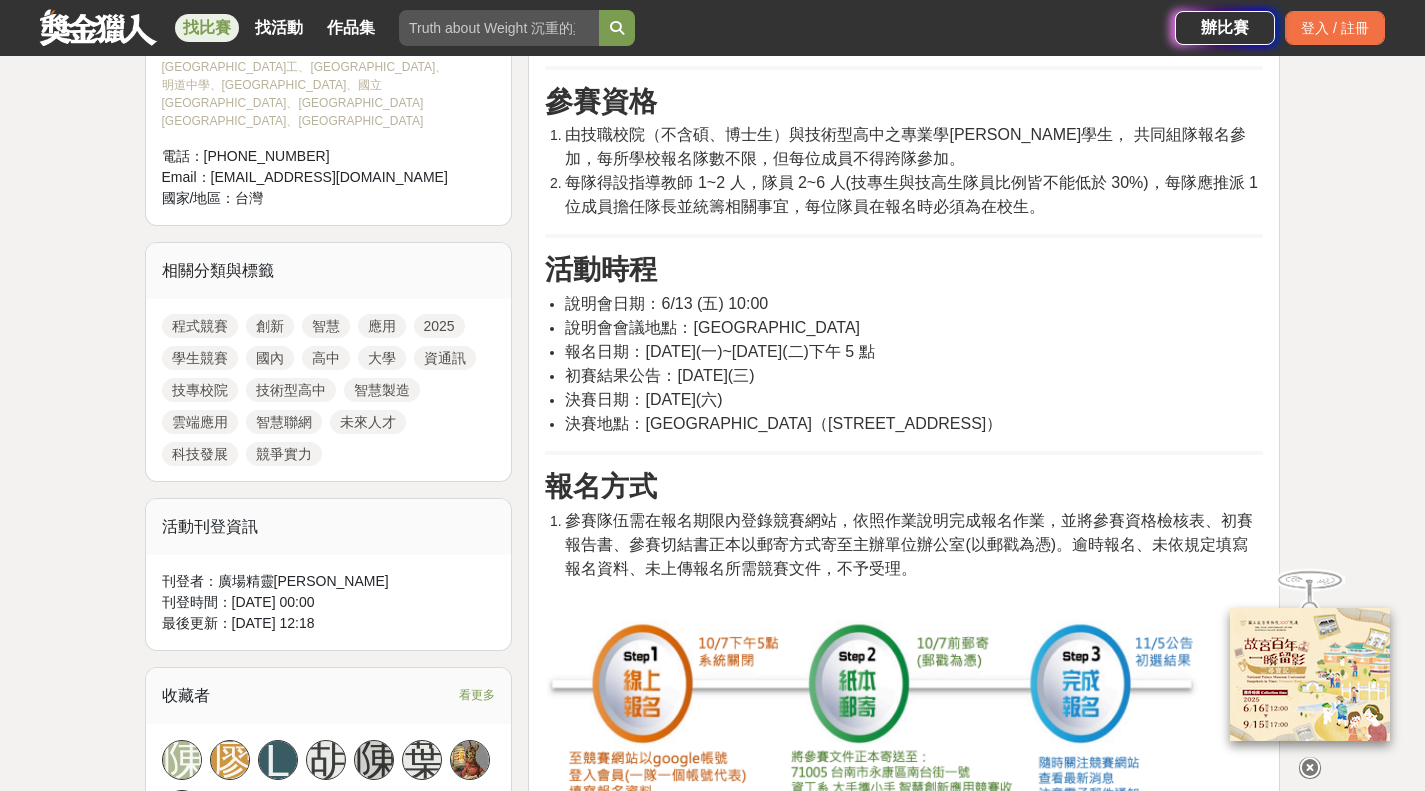 scroll, scrollTop: 900, scrollLeft: 0, axis: vertical 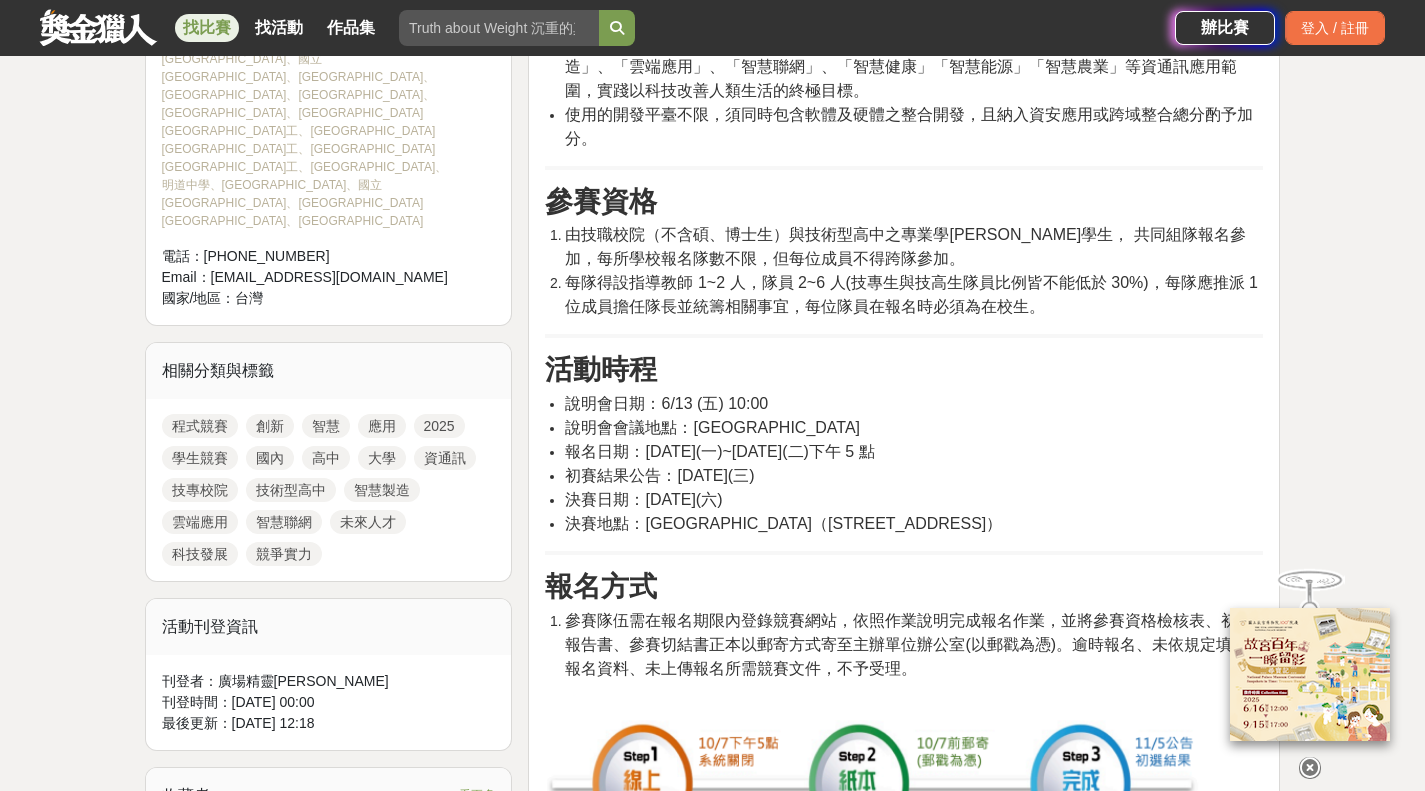 click on "報名日期：[DATE](一)~[DATE](二)下午 5 點" at bounding box center (719, 451) 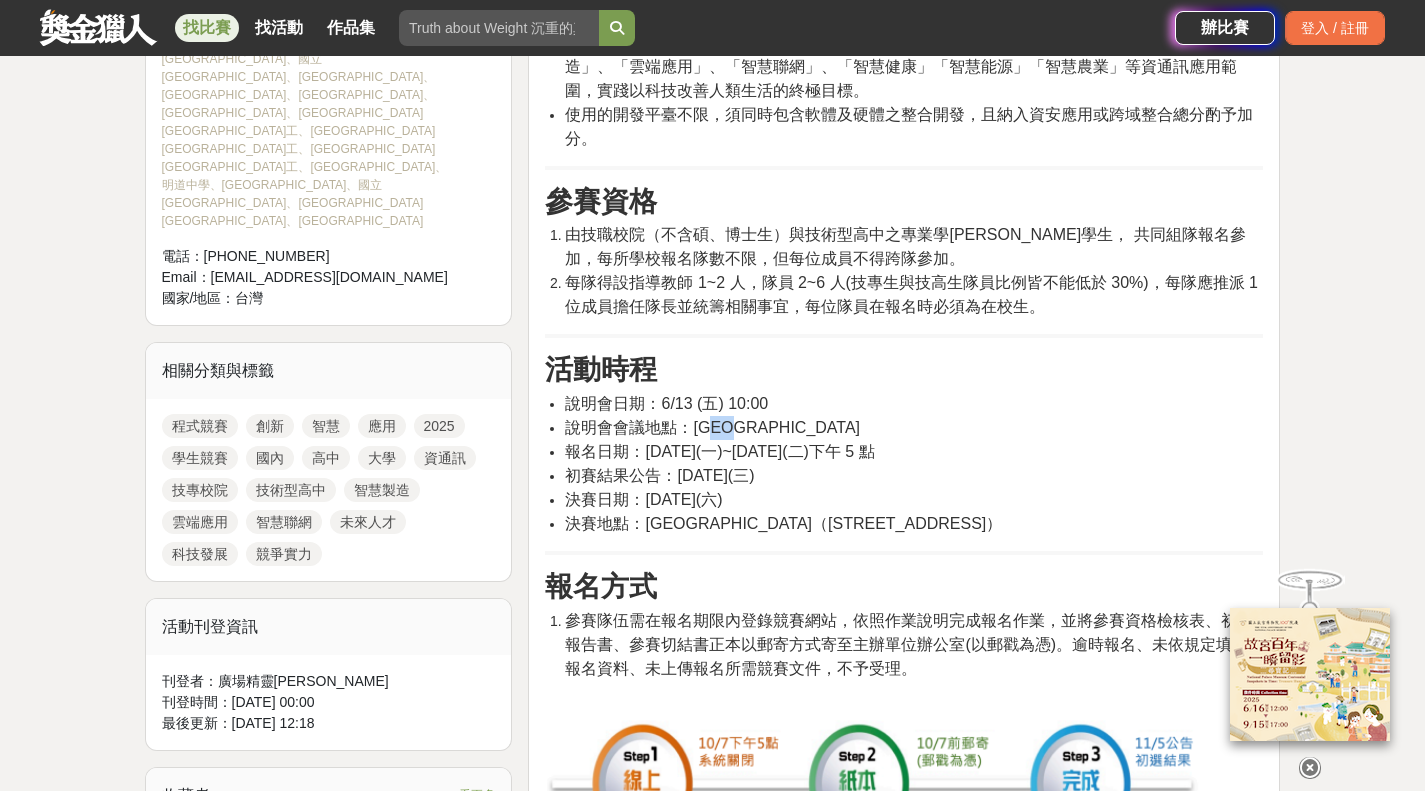 click on "說明會會議地點：[GEOGRAPHIC_DATA]" at bounding box center (712, 427) 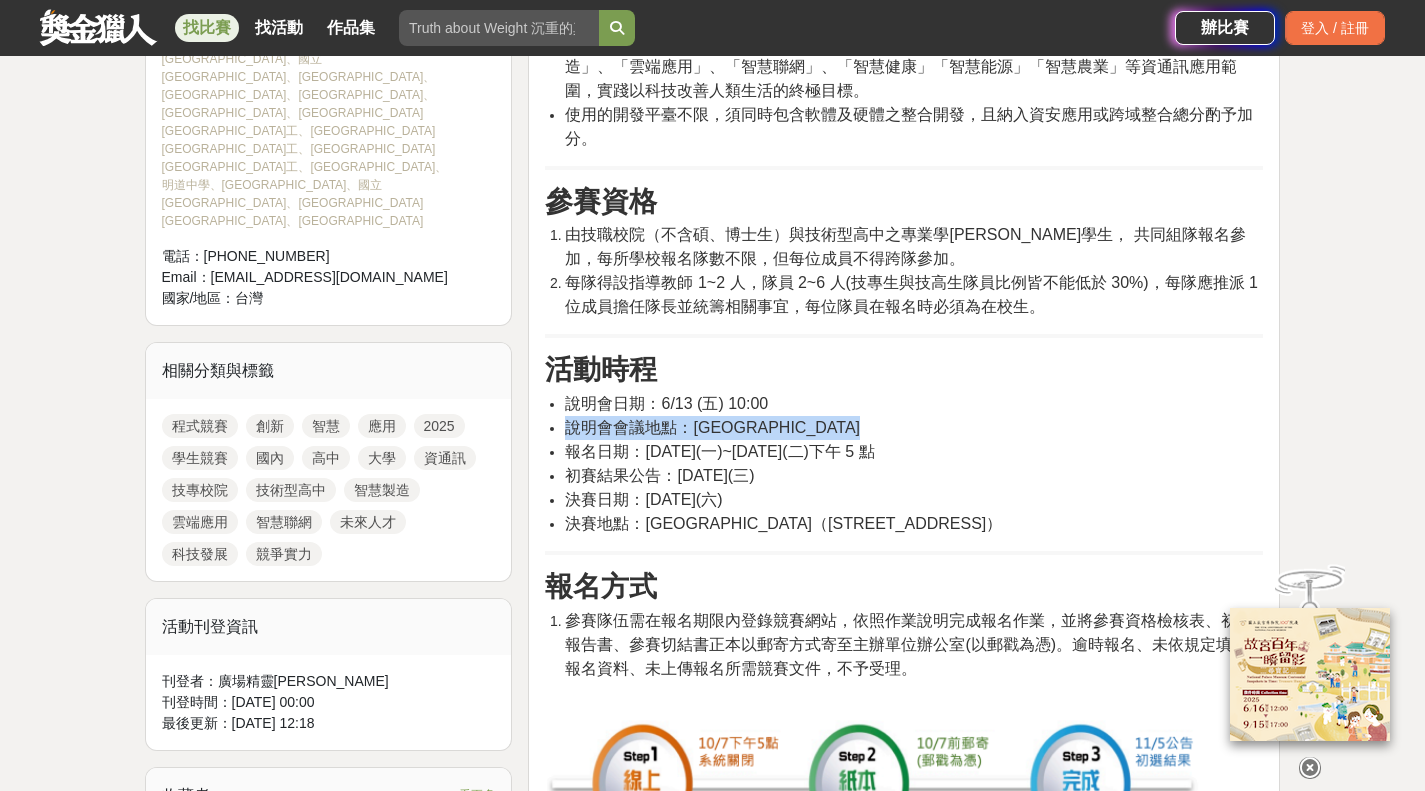 click on "說明會會議地點：[GEOGRAPHIC_DATA]" at bounding box center (712, 427) 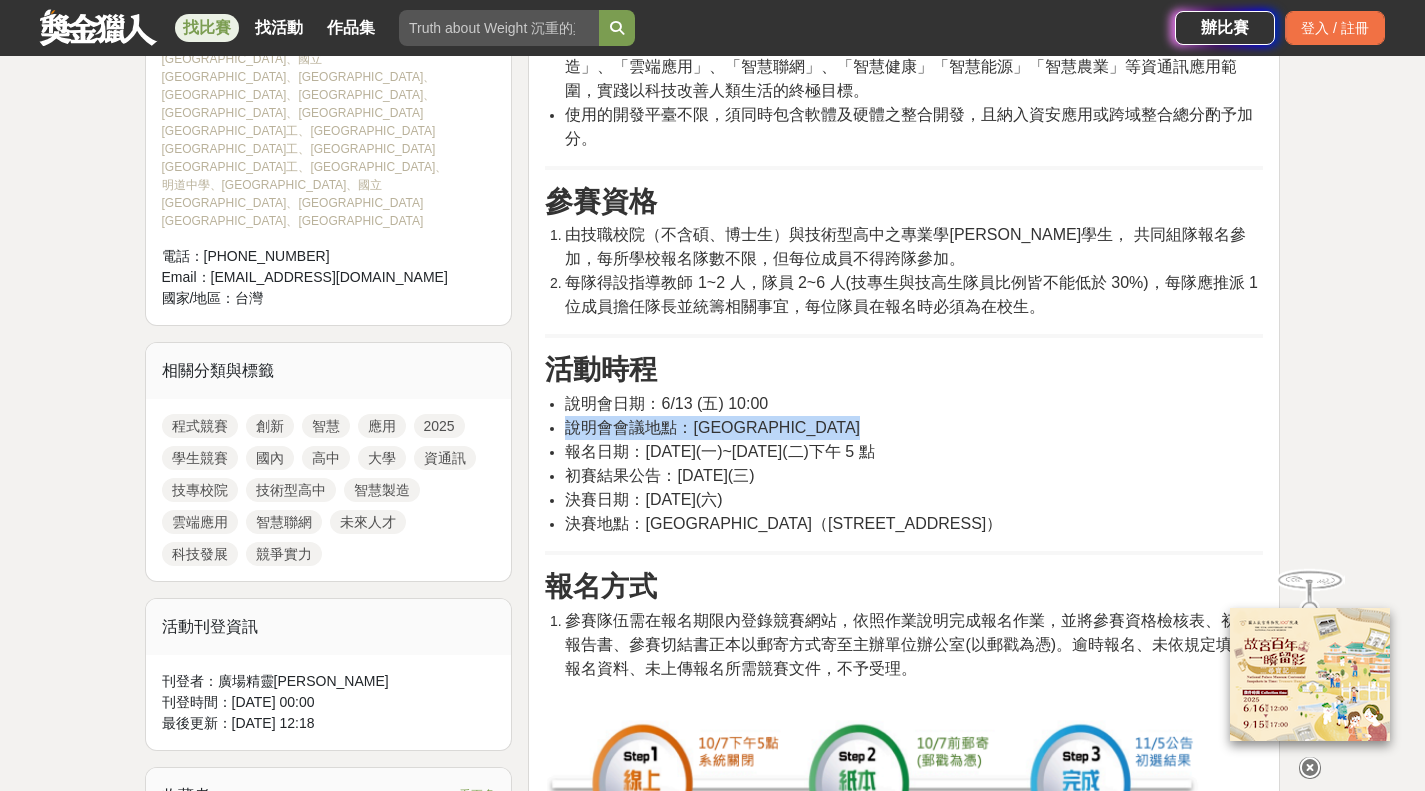click on "說明會會議地點：[GEOGRAPHIC_DATA]" at bounding box center (712, 427) 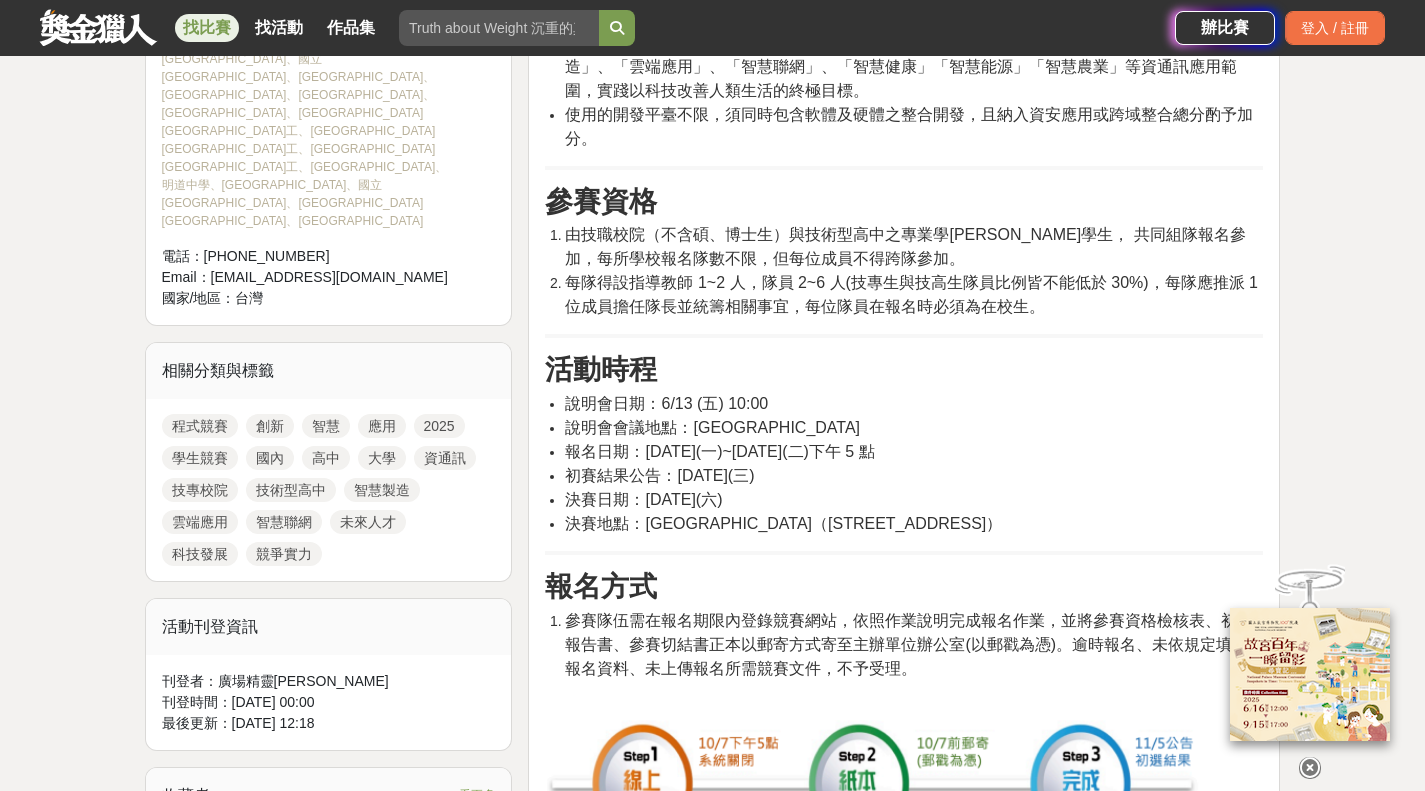 click on "說明會日期：6/13 (五) 10:00" at bounding box center [666, 403] 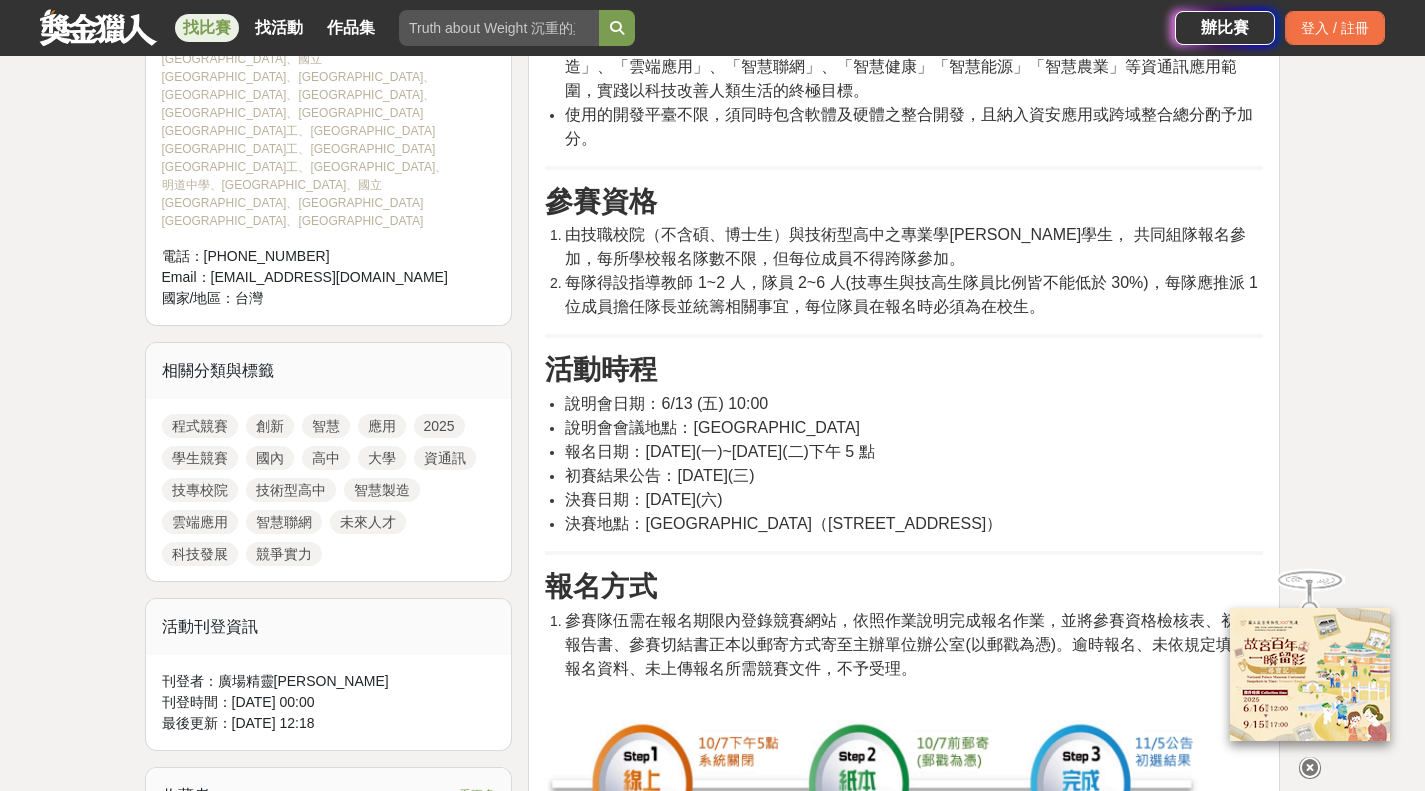 click on "說明會日期：6/13 (五) 10:00" at bounding box center (666, 403) 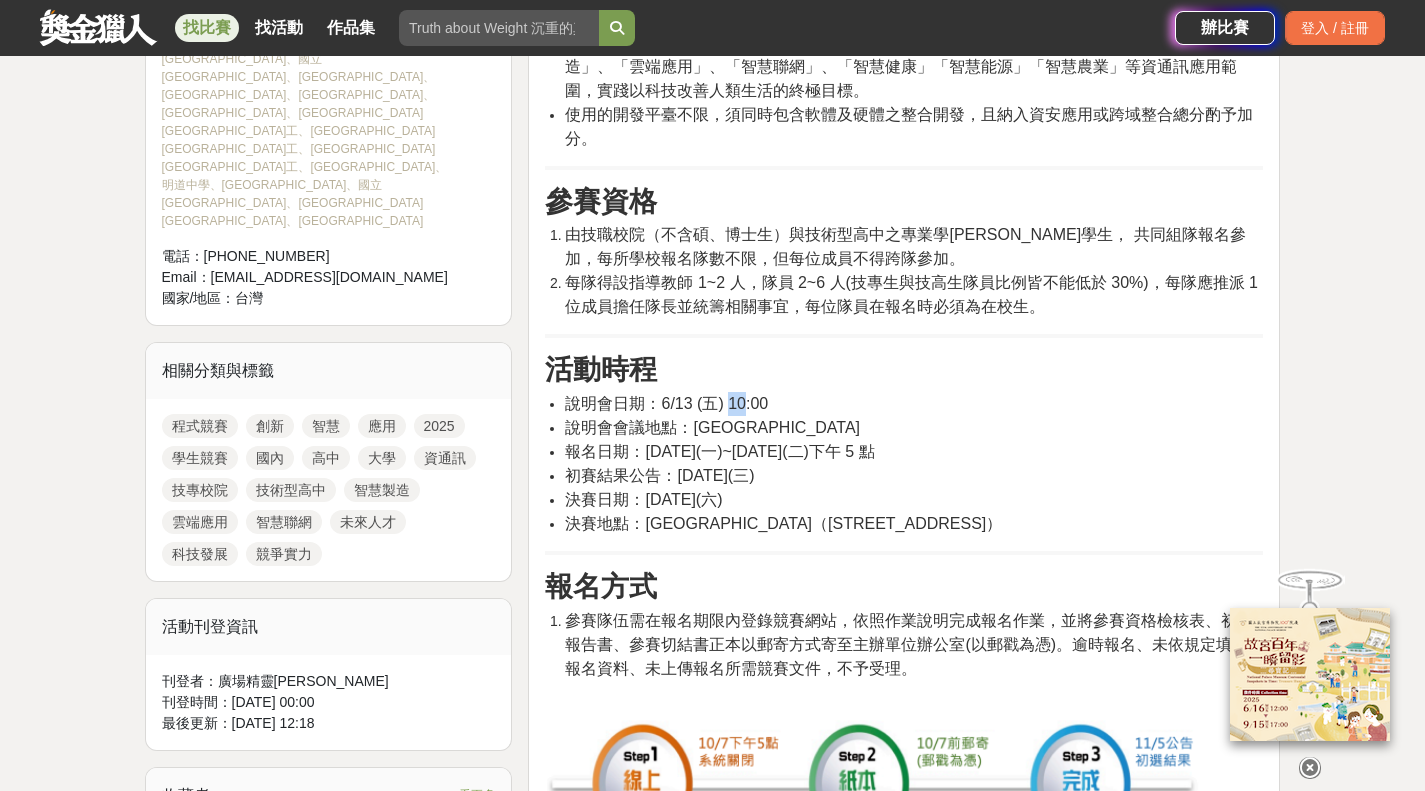 click on "說明會日期：6/13 (五) 10:00" at bounding box center [666, 403] 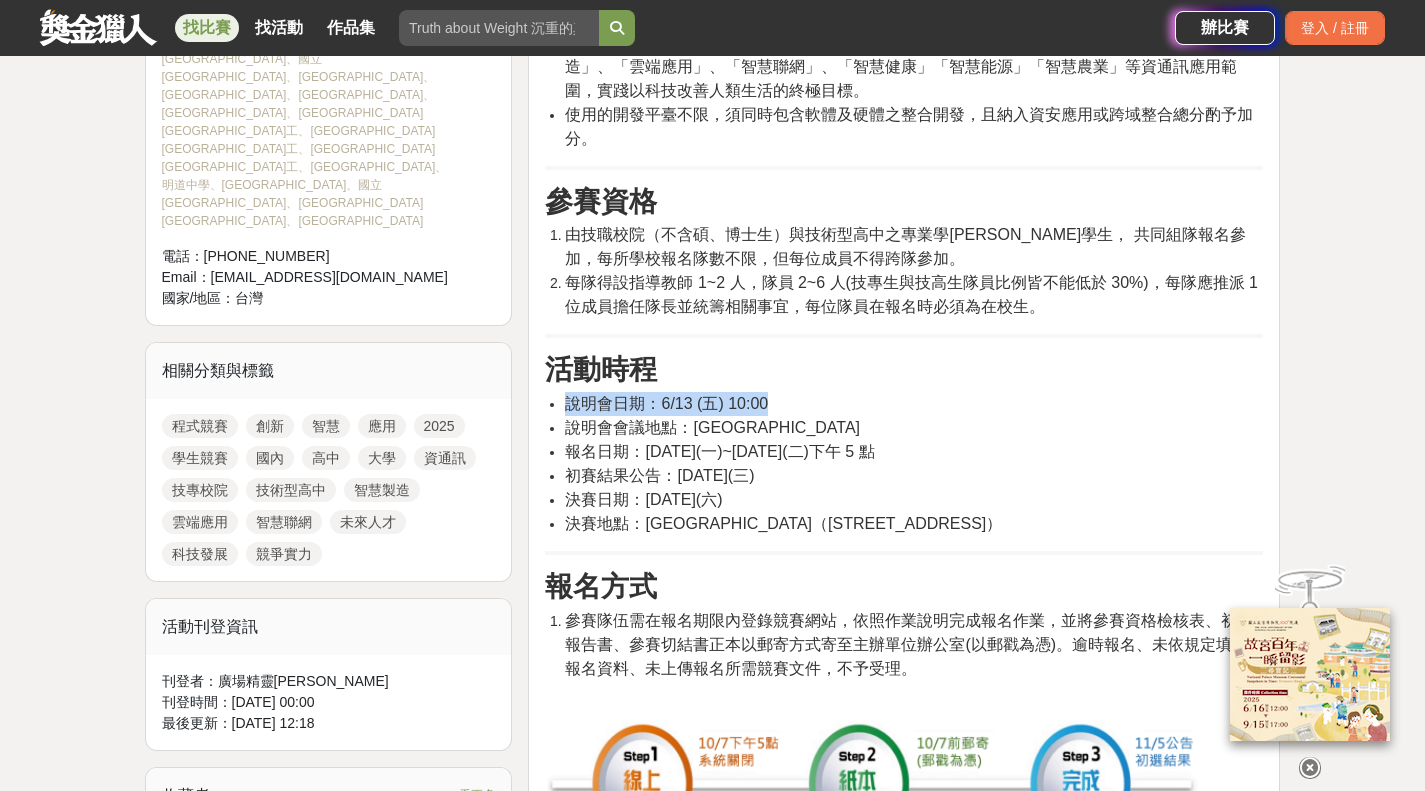 click on "說明會日期：6/13 (五) 10:00" at bounding box center (666, 403) 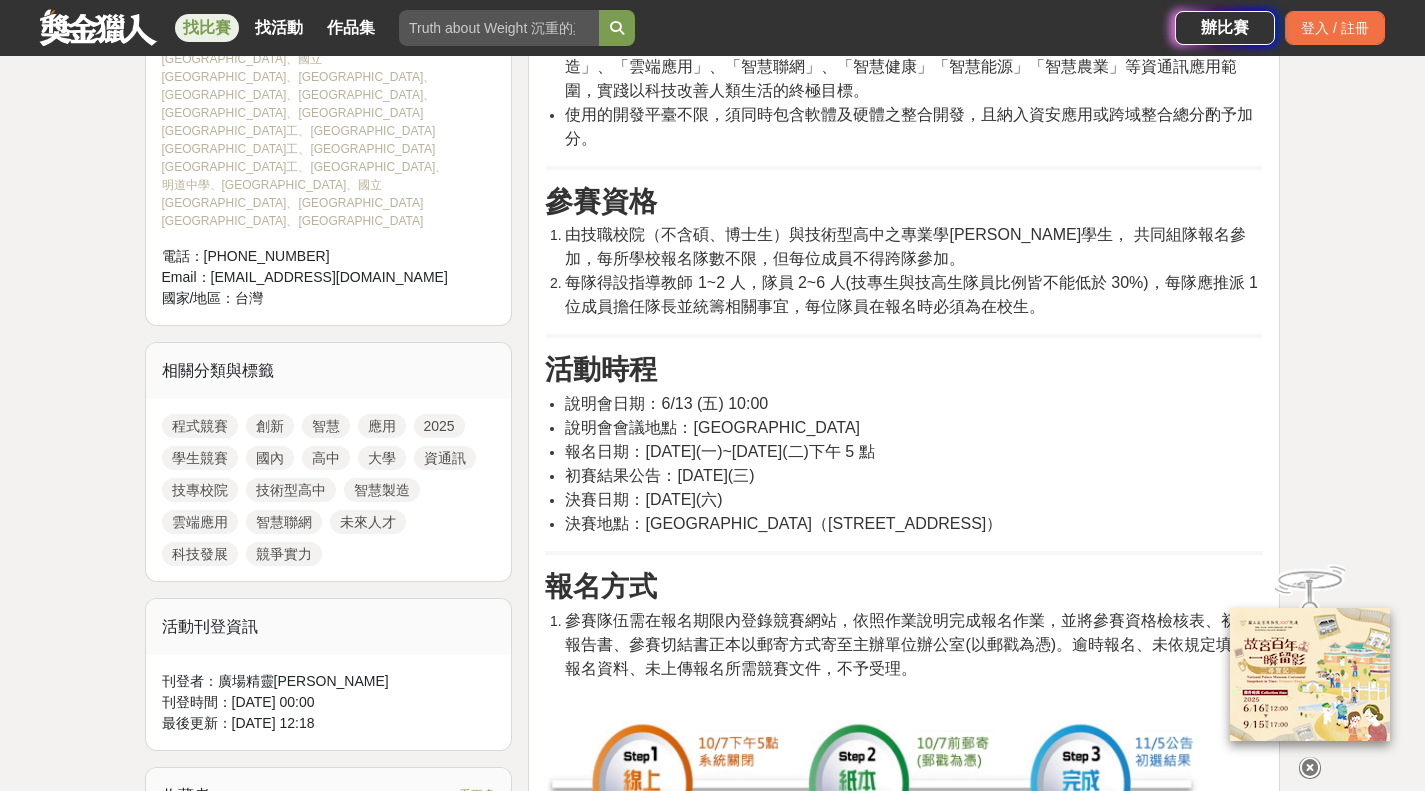 click on "活動時程" at bounding box center [601, 369] 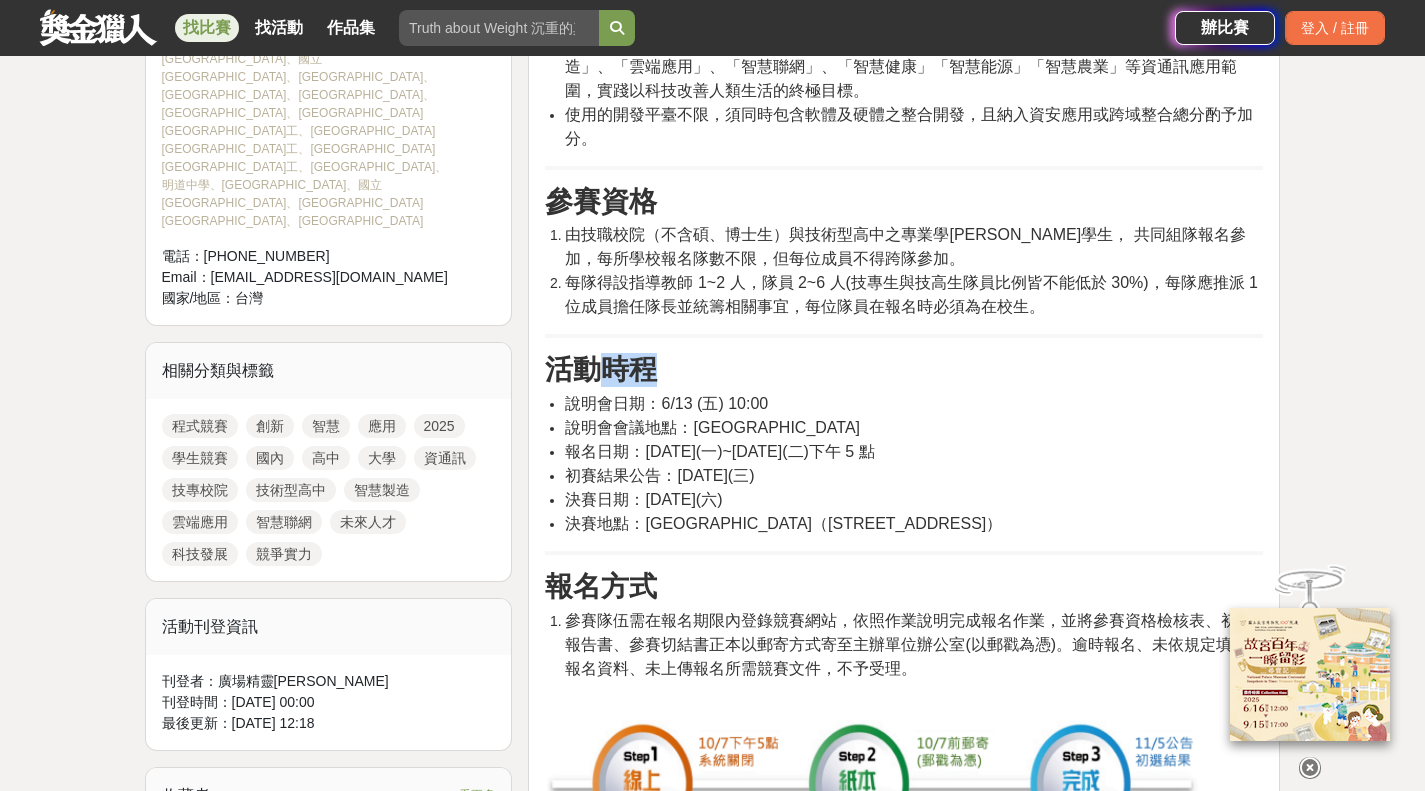 click on "活動時程" at bounding box center [601, 369] 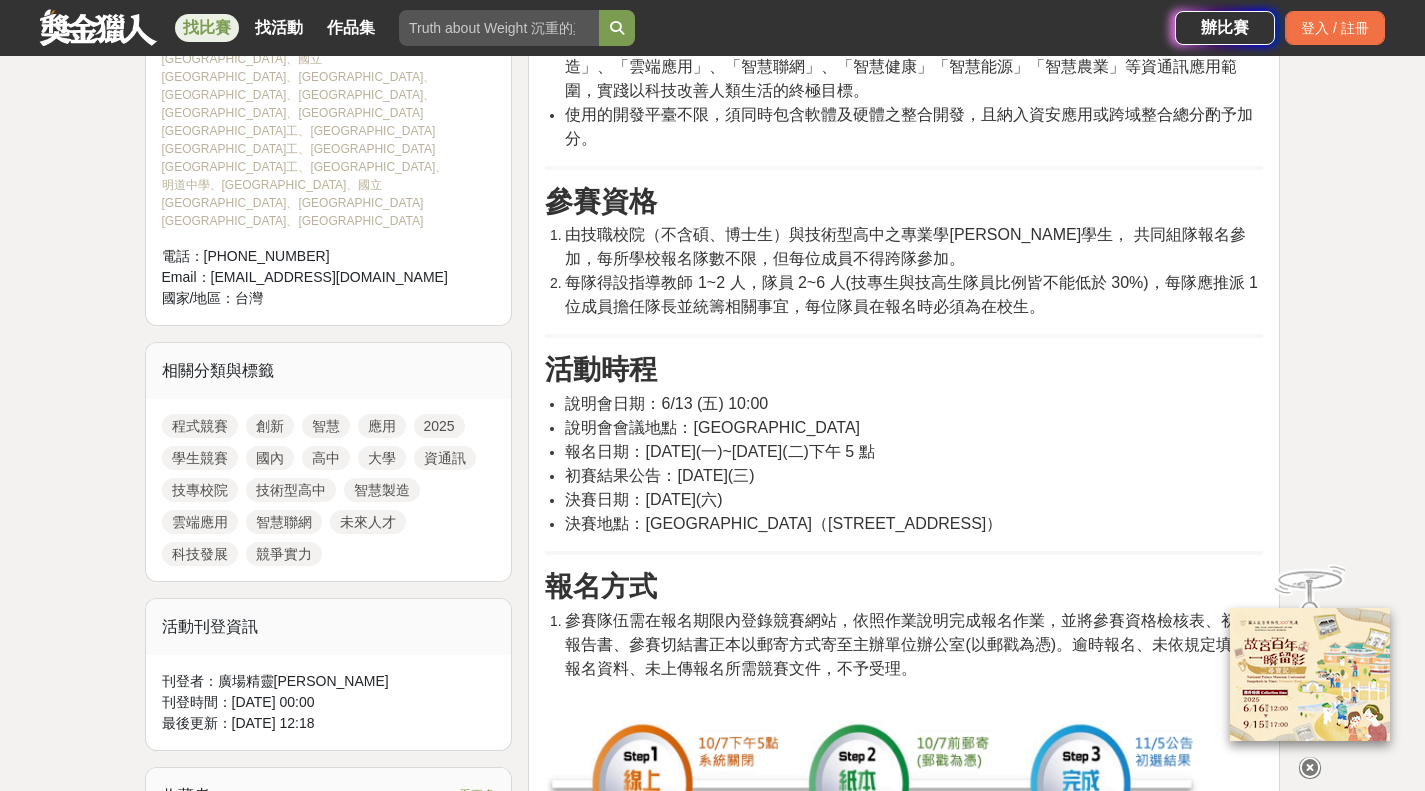 click on "活動時程" at bounding box center (601, 369) 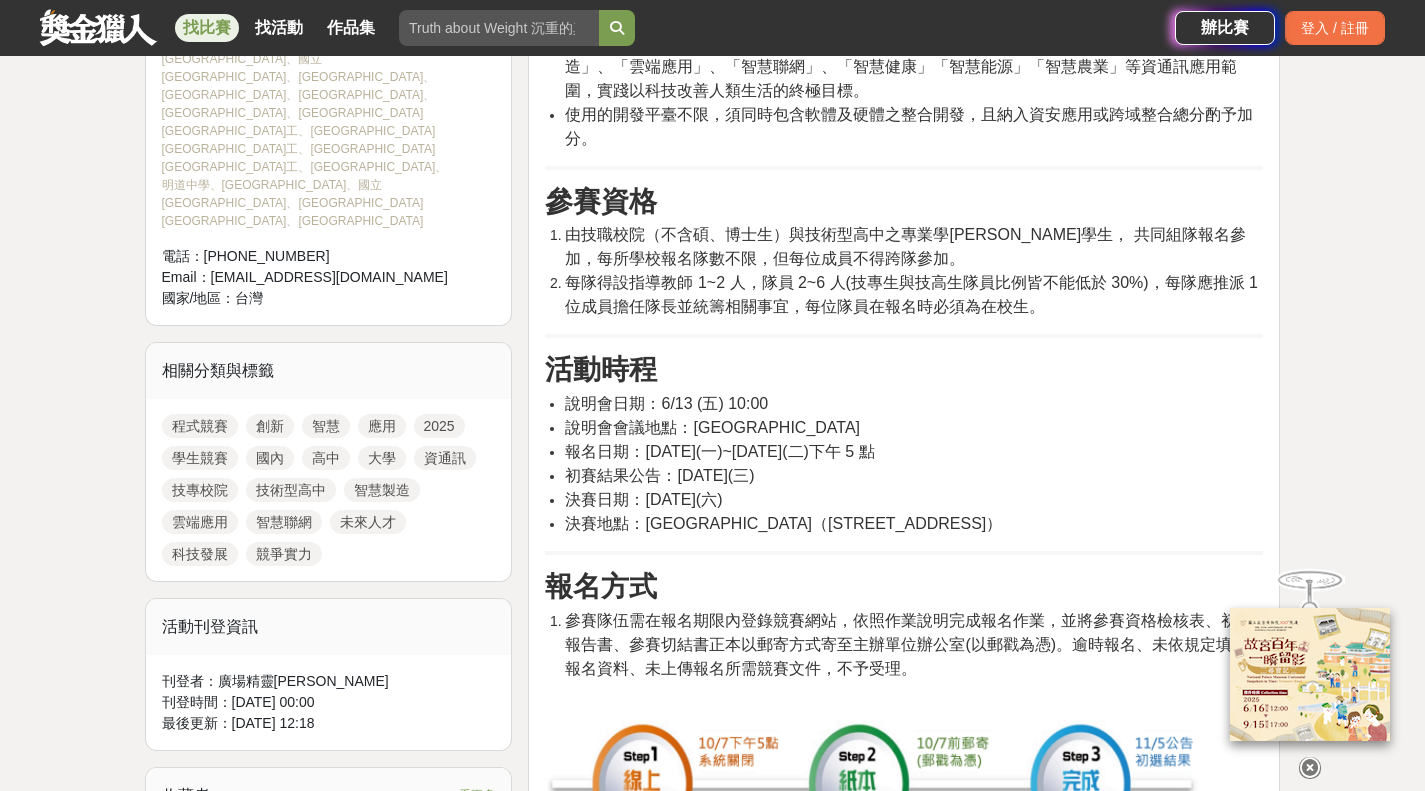 click on "大家都在看 來吧！Show出你的新『泰』度！國泰人壽全國創意行銷提案&圖文競賽 [DATE] 17:00 2025「Art on Climate」國際繪畫比賽 [DATE] 00:00 2025金匠獎-設計/程式/外語影片競賽 [DATE] 23:00 2025 第七屆技職校院大手攜小手智慧創新應用競賽 收藏 前往比賽網站 總獎金 100,000   TWD 最高獎金 30,000   TWD 身分限制 高中職 大專院校(含研究所) 技職院校 國籍/地區限制 不限 418 8 0 分享至 收藏 前往比賽網站 時間走期 投稿即將開始 徵件期間 [DATE] 00:00  至  [DATE] 17:00 主辦單位 南臺科技大學、教育部促進產學連結合作育才平臺產學連結執行辦公室-國立臺灣科技大學 協辦/執行： 電話： [PHONE_NUMBER] Email： [EMAIL_ADDRESS][DOMAIN_NAME] 國家/地區： 台灣 相關分類與標籤 程式競賽 創新 智慧 應用 2025 學生競賽 國內 高中 大學 資通訊 技專校院 技術型高中 智慧製造 雲端應用 智慧聯網 [PERSON_NAME]" at bounding box center (712, 2179) 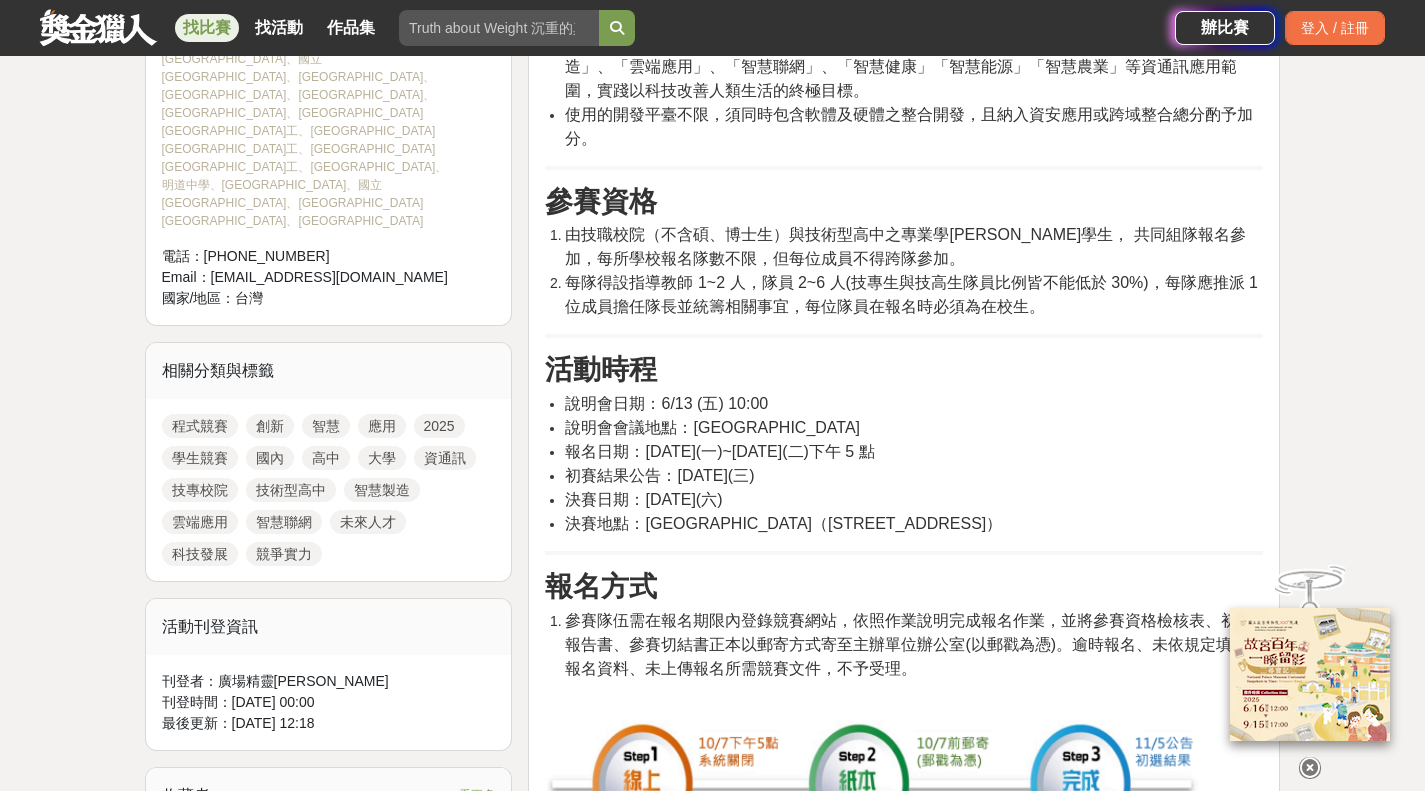 click on "決賽地點：[GEOGRAPHIC_DATA]（[STREET_ADDRESS]）" at bounding box center (783, 523) 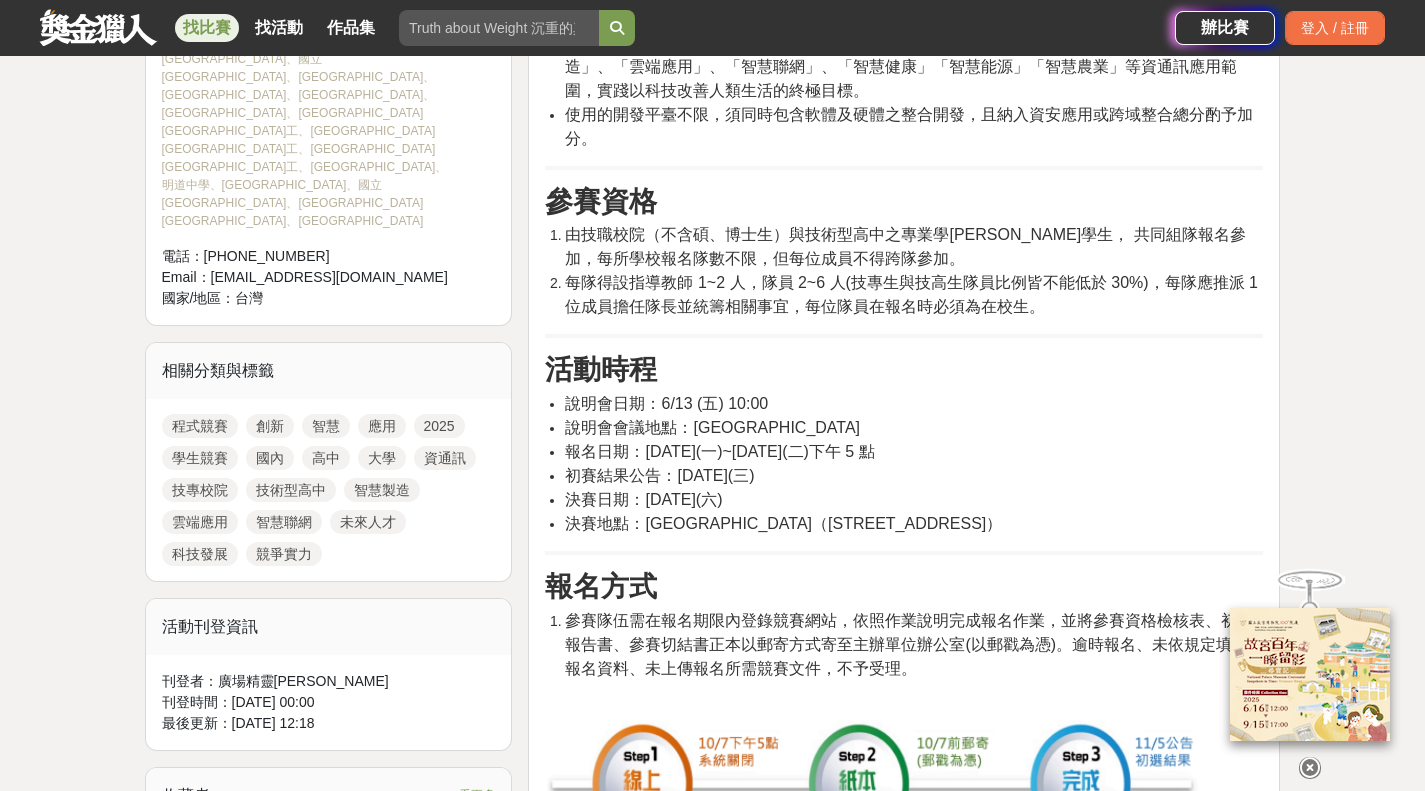 click on "決賽地點：[GEOGRAPHIC_DATA]（[STREET_ADDRESS]）" at bounding box center [783, 523] 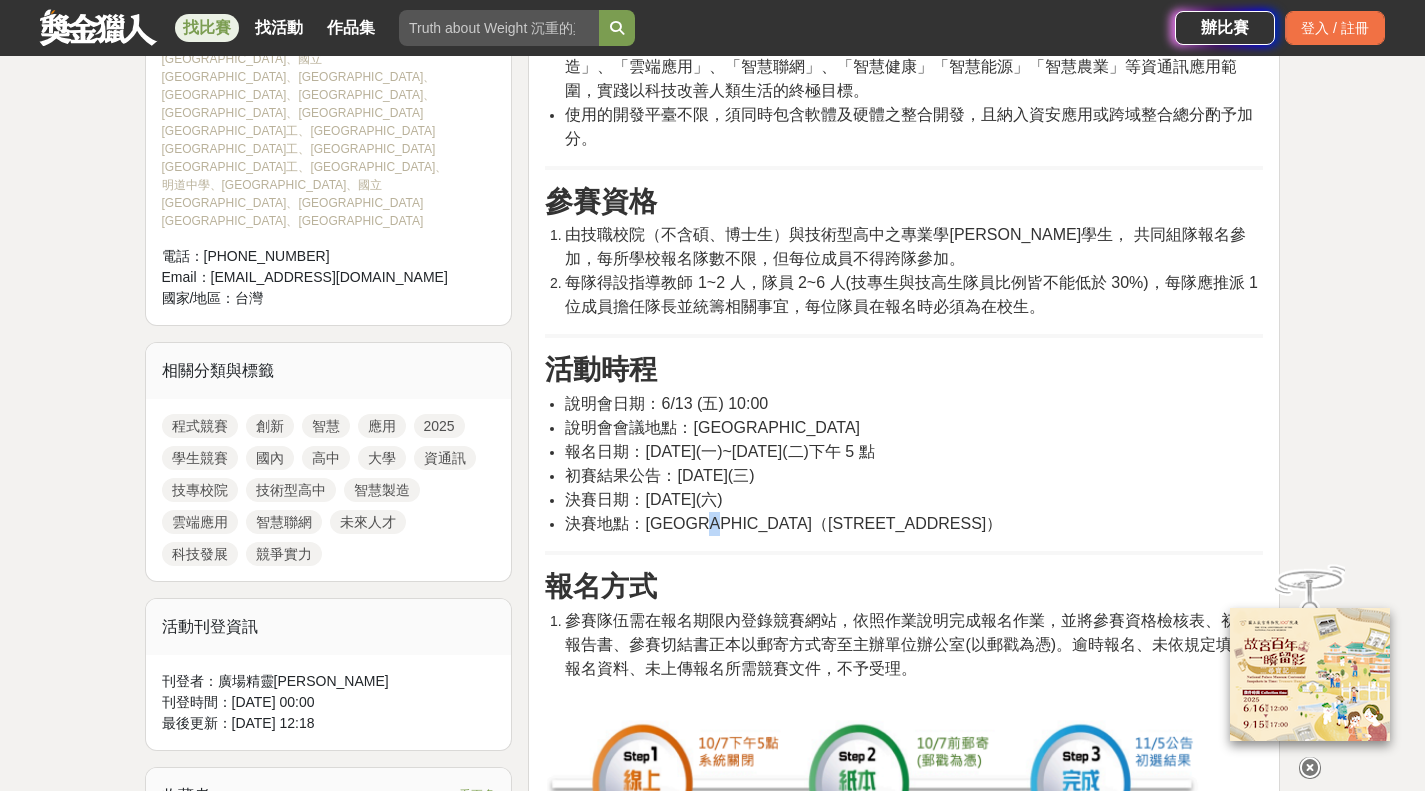click on "決賽地點：[GEOGRAPHIC_DATA]（[STREET_ADDRESS]）" at bounding box center (783, 523) 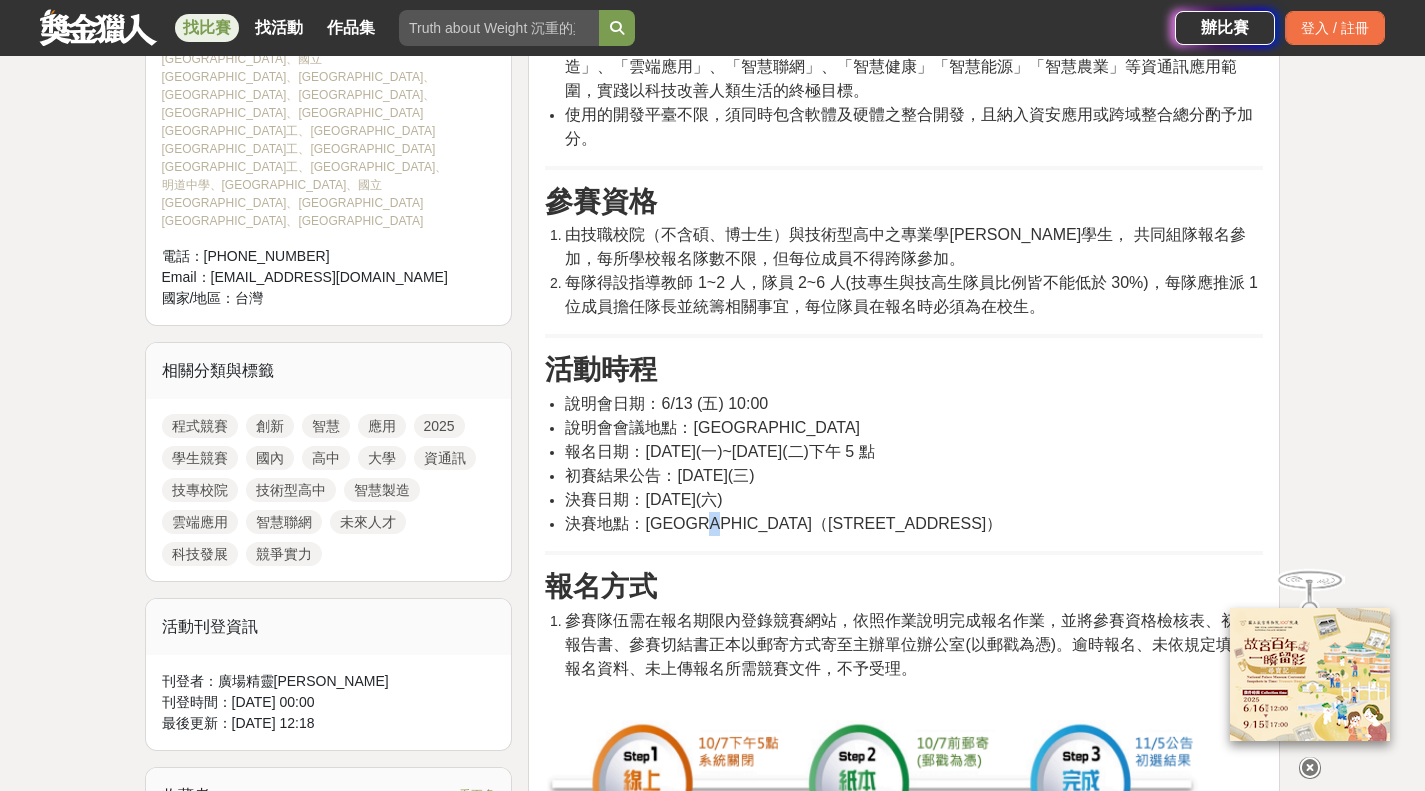 click on "決賽地點：[GEOGRAPHIC_DATA]（[STREET_ADDRESS]）" at bounding box center [783, 523] 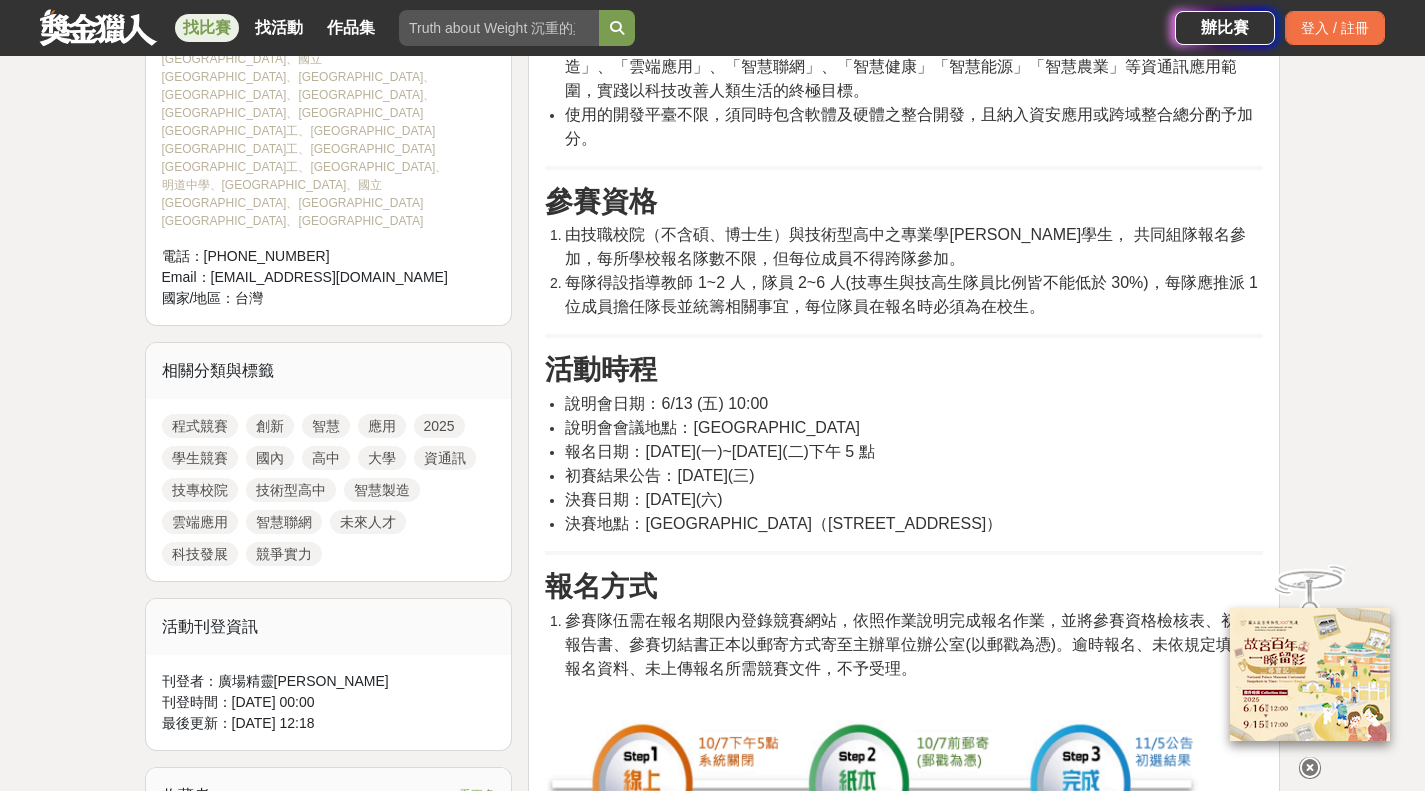 click on "初賽結果公告：[DATE](三)" at bounding box center (659, 475) 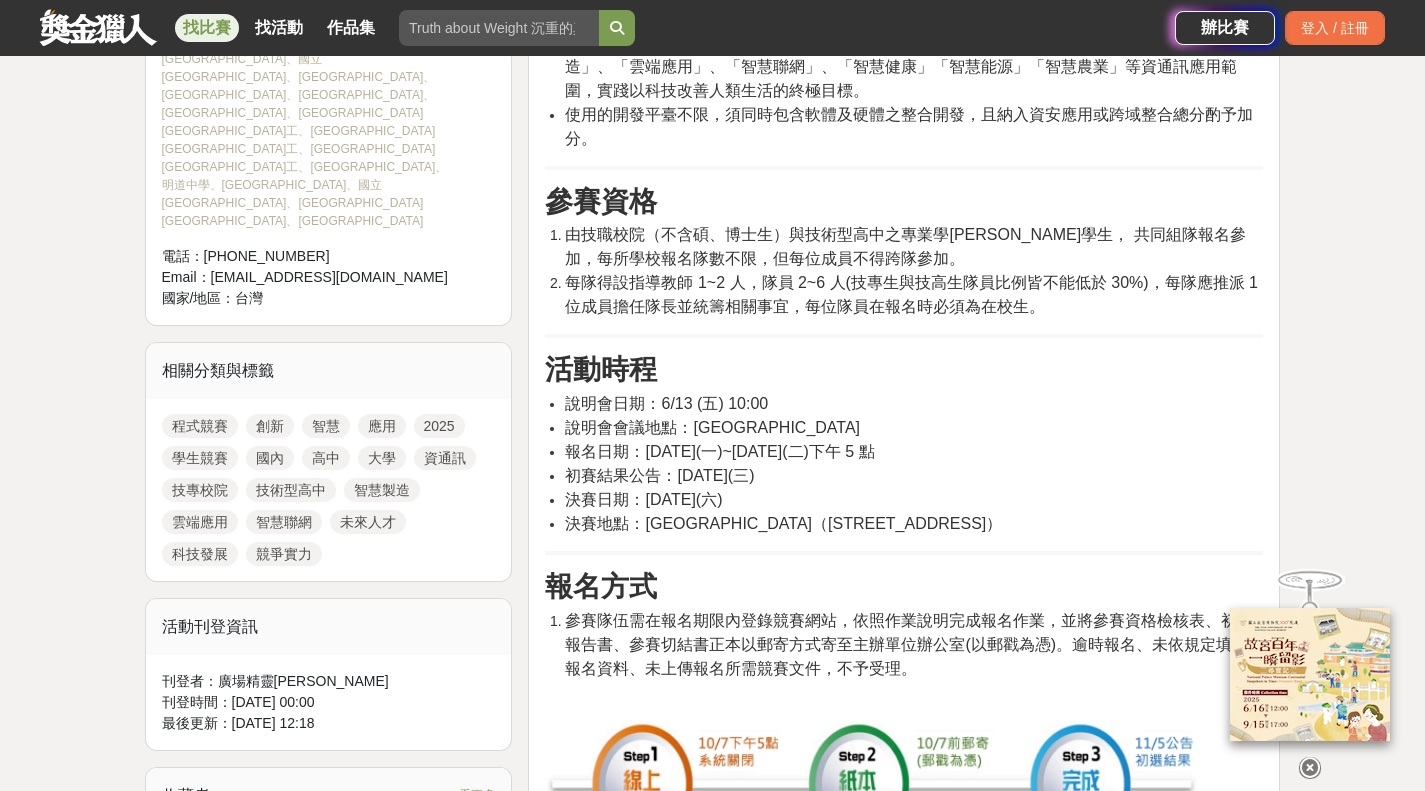click on "初賽結果公告：[DATE](三)" at bounding box center (659, 475) 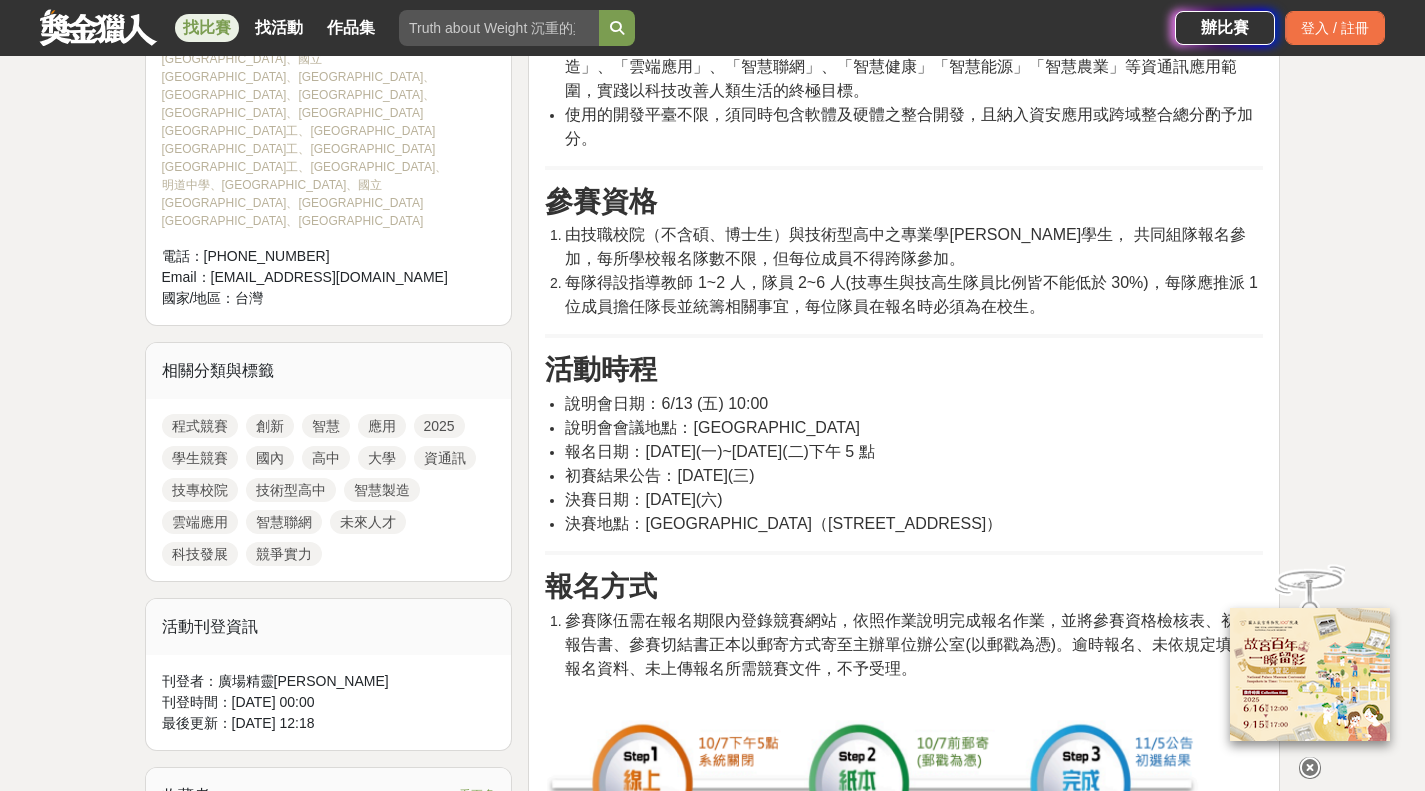 click on "報名日期：[DATE](一)~[DATE](二)下午 5 點" at bounding box center [719, 451] 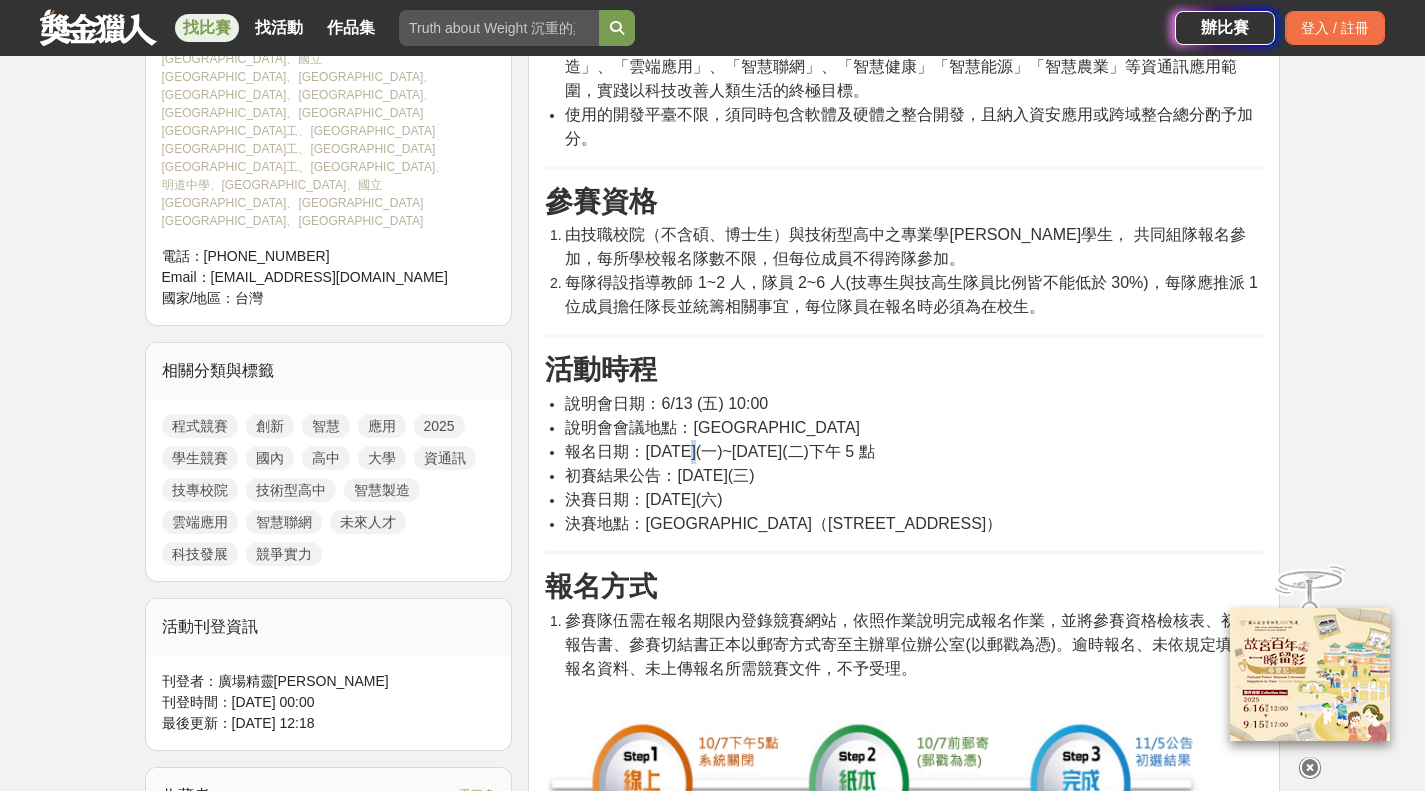click on "報名日期：[DATE](一)~[DATE](二)下午 5 點" at bounding box center [719, 451] 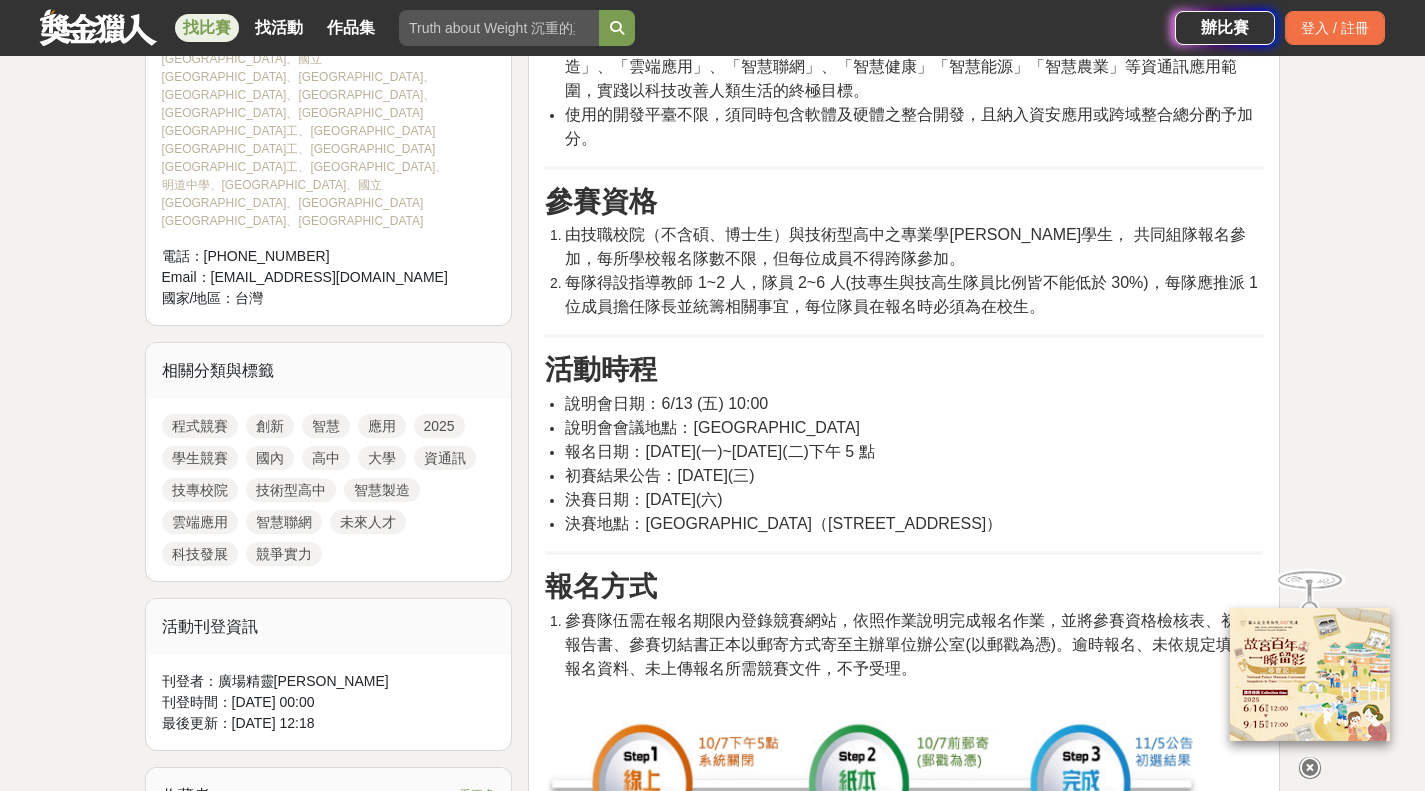 click on "報名日期：[DATE](一)~[DATE](二)下午 5 點" at bounding box center (719, 451) 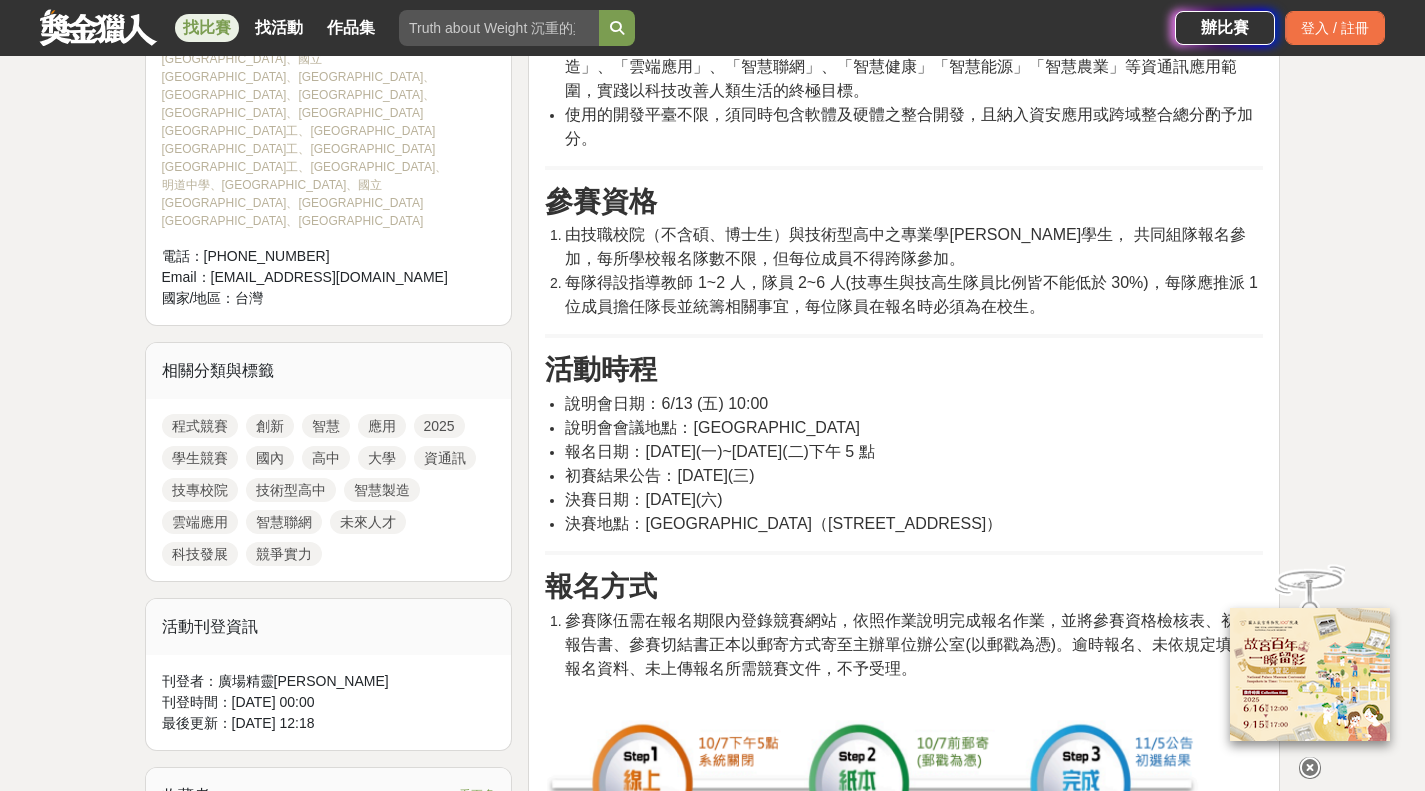 drag, startPoint x: 135, startPoint y: 430, endPoint x: 165, endPoint y: 404, distance: 39.698868 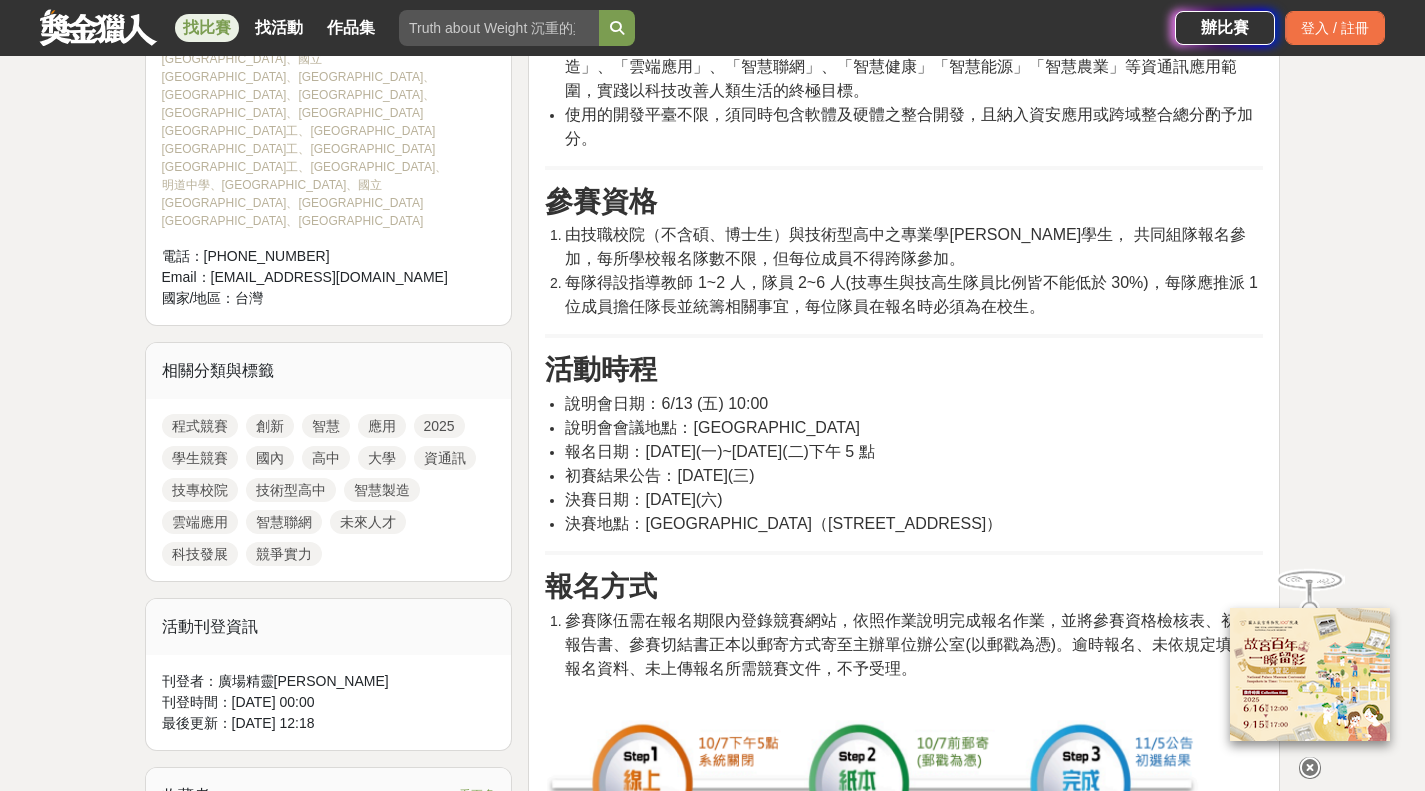 click on "時間走期 投稿即將開始 徵件期間 [DATE] 00:00  至  [DATE] 17:00 主辦單位 [GEOGRAPHIC_DATA]、教育部促進產學連結合作育才平臺產學連結執行辦公室-國立臺灣科技大學 協辦/執行： 國立[GEOGRAPHIC_DATA]、國立[GEOGRAPHIC_DATA]、[GEOGRAPHIC_DATA]、[GEOGRAPHIC_DATA]、[GEOGRAPHIC_DATA]、[GEOGRAPHIC_DATA]、[GEOGRAPHIC_DATA]、[GEOGRAPHIC_DATA]、國立[GEOGRAPHIC_DATA]、[GEOGRAPHIC_DATA]、[GEOGRAPHIC_DATA]、[GEOGRAPHIC_DATA]、[GEOGRAPHIC_DATA]、[GEOGRAPHIC_DATA]、[GEOGRAPHIC_DATA][GEOGRAPHIC_DATA]工、[GEOGRAPHIC_DATA][GEOGRAPHIC_DATA]工、[GEOGRAPHIC_DATA]、明道中學、霧峰農工、國立嘉義高工、[GEOGRAPHIC_DATA][GEOGRAPHIC_DATA]、[GEOGRAPHIC_DATA] 電話： [PHONE_NUMBER] Email： [EMAIL_ADDRESS][DOMAIN_NAME] 國家/地區： 台灣 相關分類與標籤 程式競賽 創新 智慧 應用 2025 學生競賽 國內 高中 大學 資通訊 技專校院 技術型高中 智慧製造 雲端應用 智慧聯網 未來人才 科技發展 [PERSON_NAME]" at bounding box center (329, 2371) 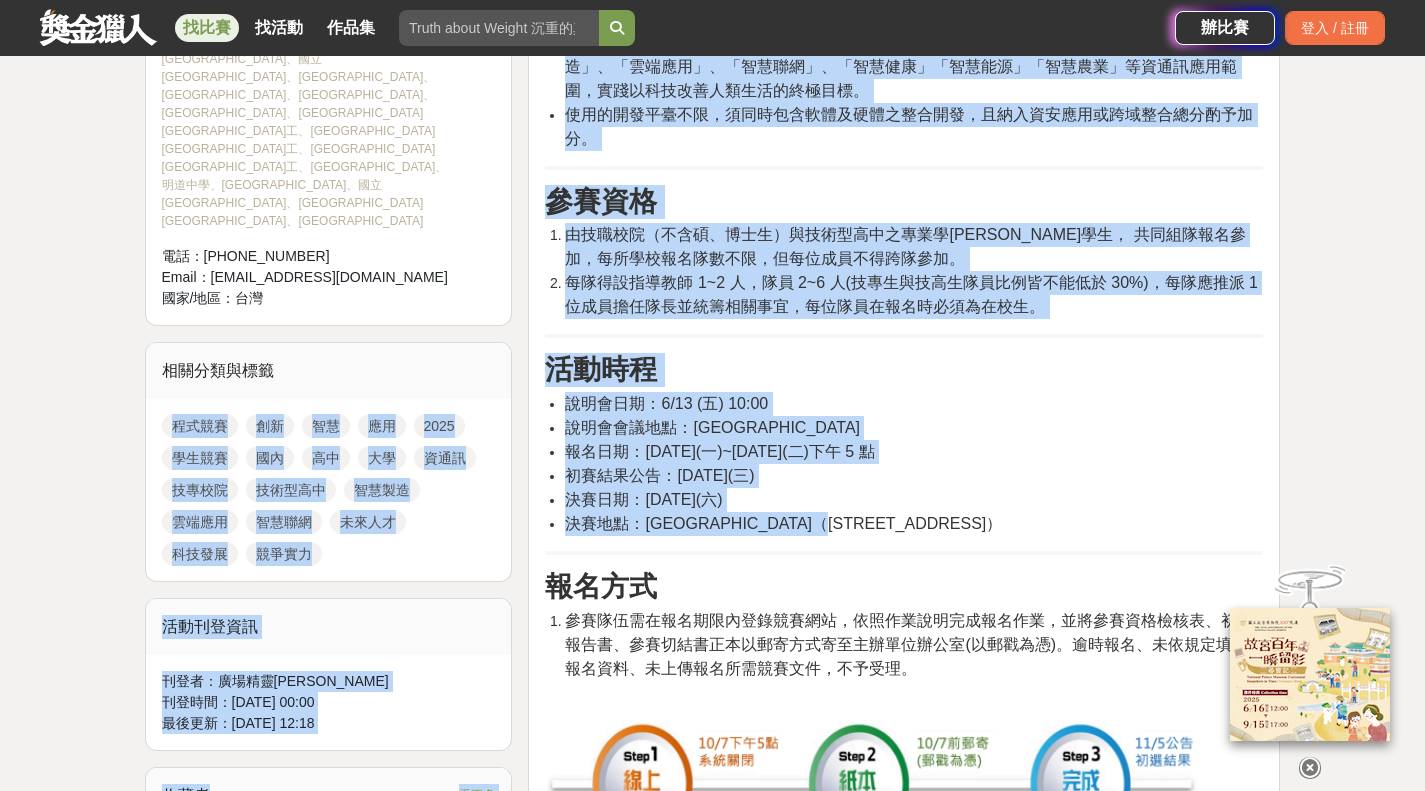 drag, startPoint x: 45, startPoint y: 270, endPoint x: 928, endPoint y: 524, distance: 918.8063 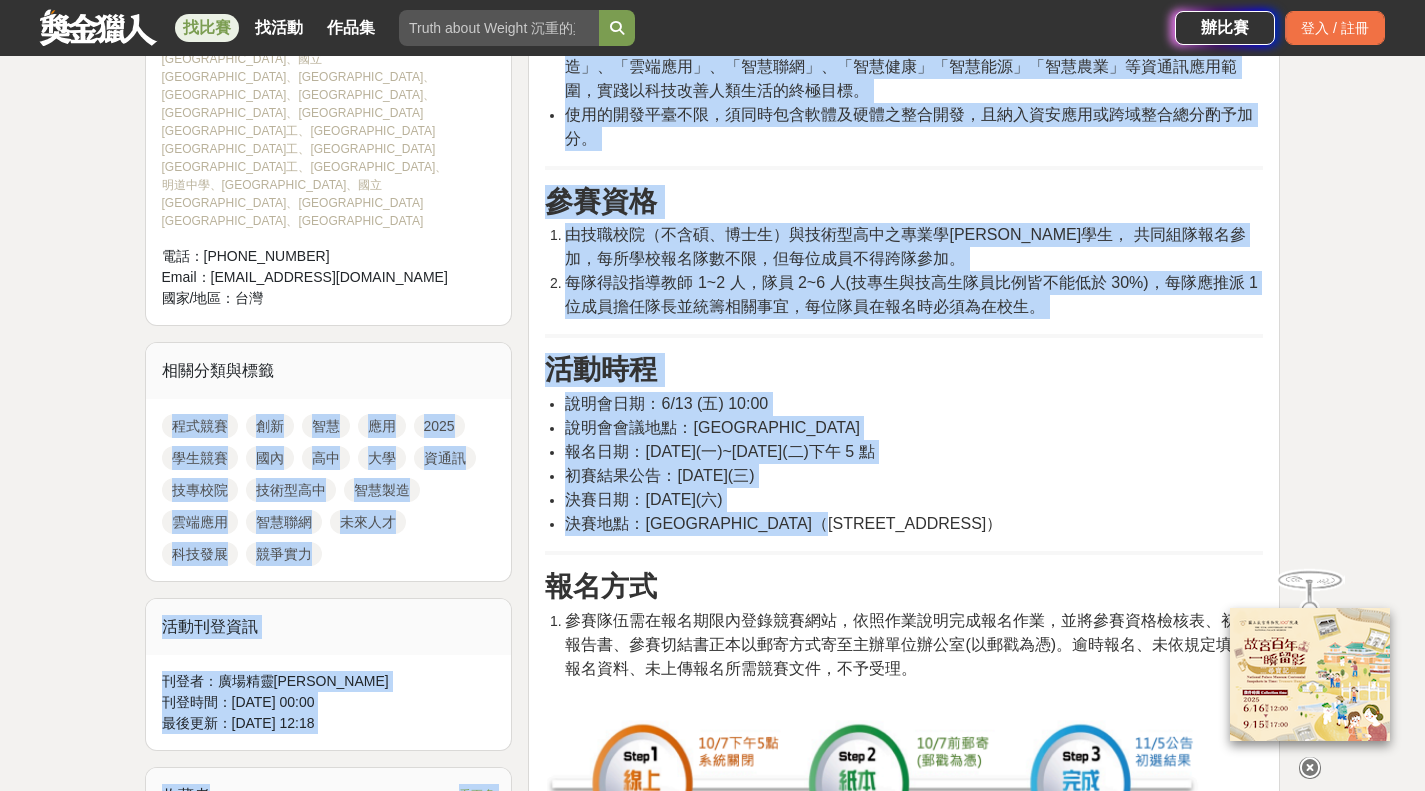 click on "大家都在看 來吧！Show出你的新『泰』度！國泰人壽全國創意行銷提案&圖文競賽 [DATE] 17:00 2025「Art on Climate」國際繪畫比賽 [DATE] 00:00 2025金匠獎-設計/程式/外語影片競賽 [DATE] 23:00 2025 第七屆技職校院大手攜小手智慧創新應用競賽 收藏 前往比賽網站 總獎金 100,000   TWD 最高獎金 30,000   TWD 身分限制 高中職 大專院校(含研究所) 技職院校 國籍/地區限制 不限 418 8 0 分享至 收藏 前往比賽網站 時間走期 投稿即將開始 徵件期間 [DATE] 00:00  至  [DATE] 17:00 主辦單位 南臺科技大學、教育部促進產學連結合作育才平臺產學連結執行辦公室-國立臺灣科技大學 協辦/執行： 電話： [PHONE_NUMBER] Email： [EMAIL_ADDRESS][DOMAIN_NAME] 國家/地區： 台灣 相關分類與標籤 程式競賽 創新 智慧 應用 2025 學生競賽 國內 高中 大學 資通訊 技專校院 技術型高中 智慧製造 雲端應用 智慧聯網 [PERSON_NAME]" at bounding box center [712, 2179] 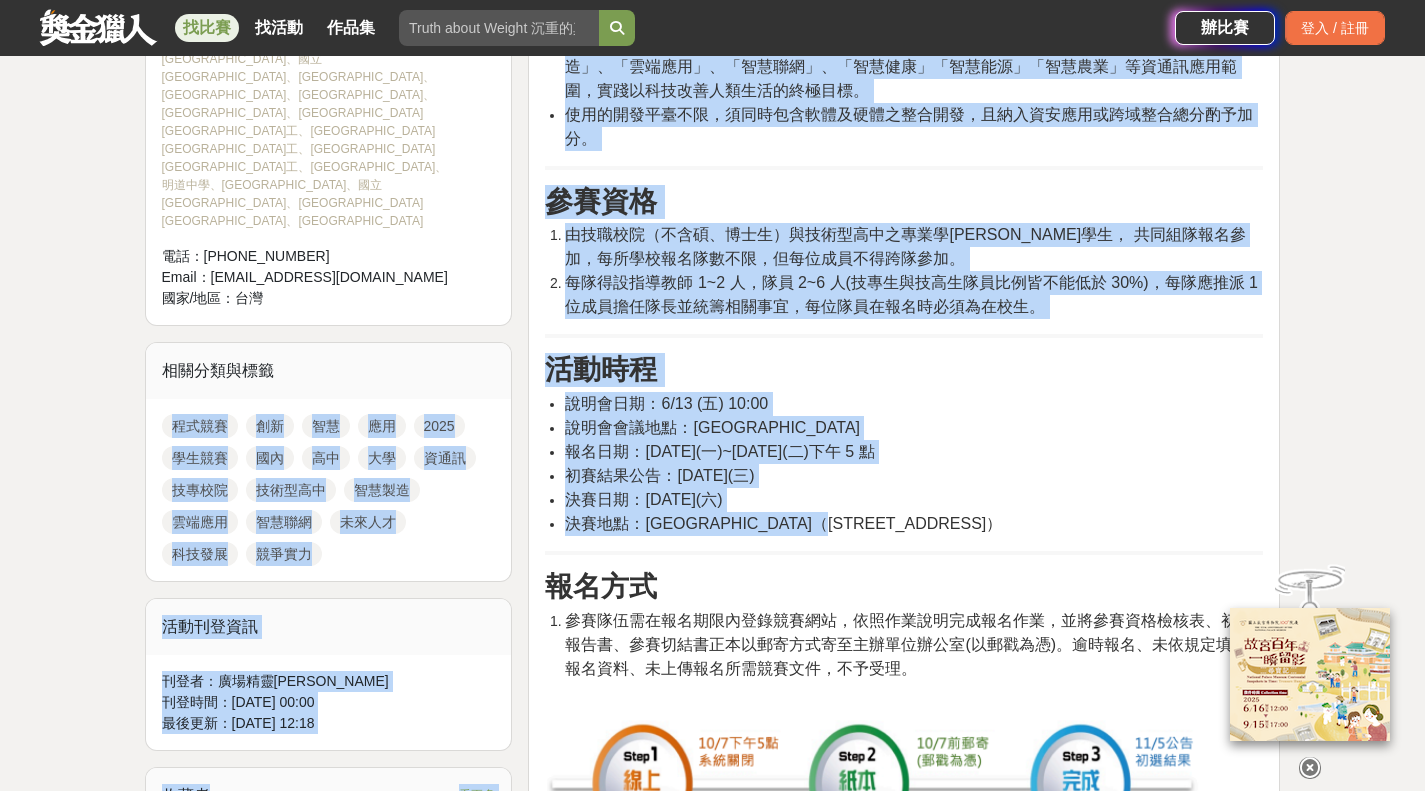 click on "決賽日期：[DATE](六)" at bounding box center [914, 500] 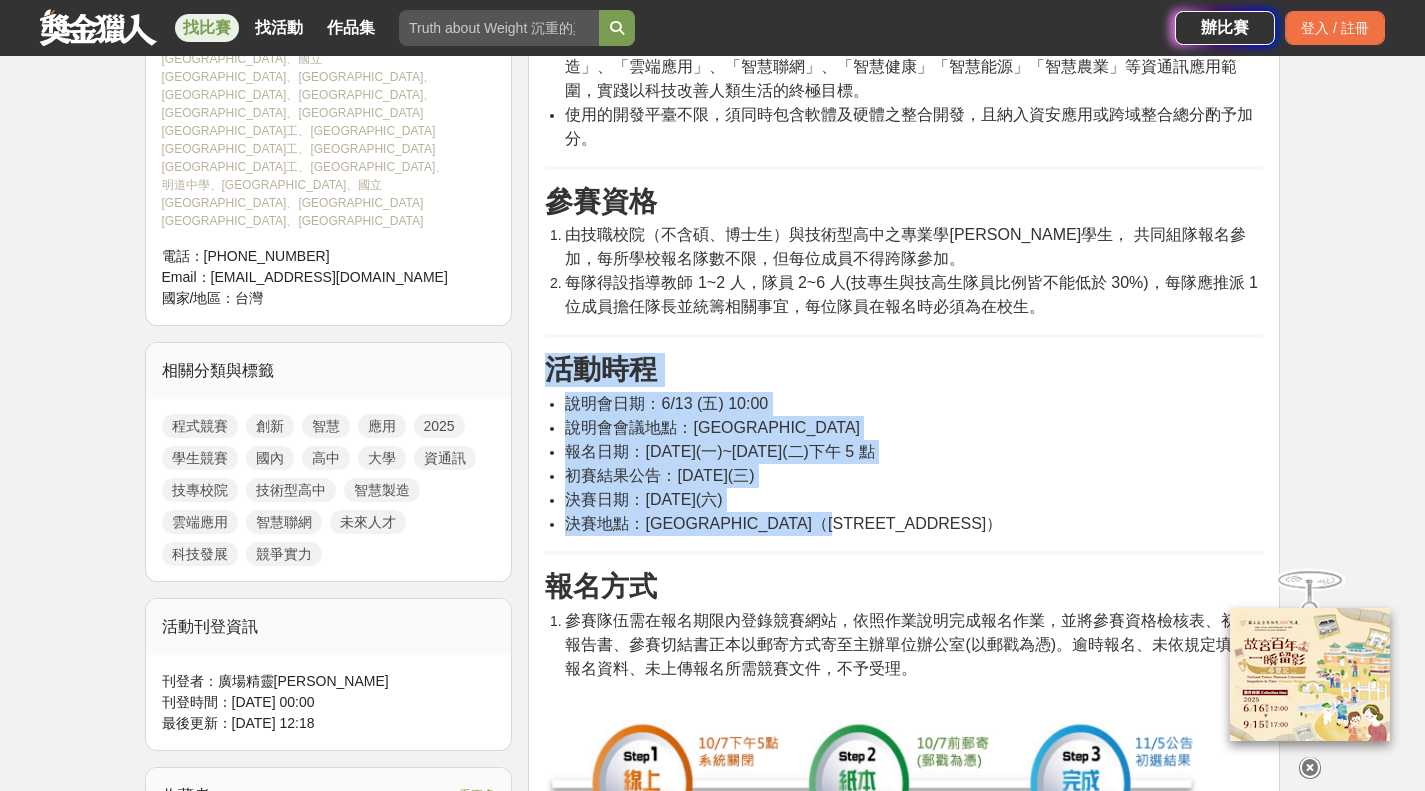 drag, startPoint x: 960, startPoint y: 514, endPoint x: 520, endPoint y: 345, distance: 471.33957 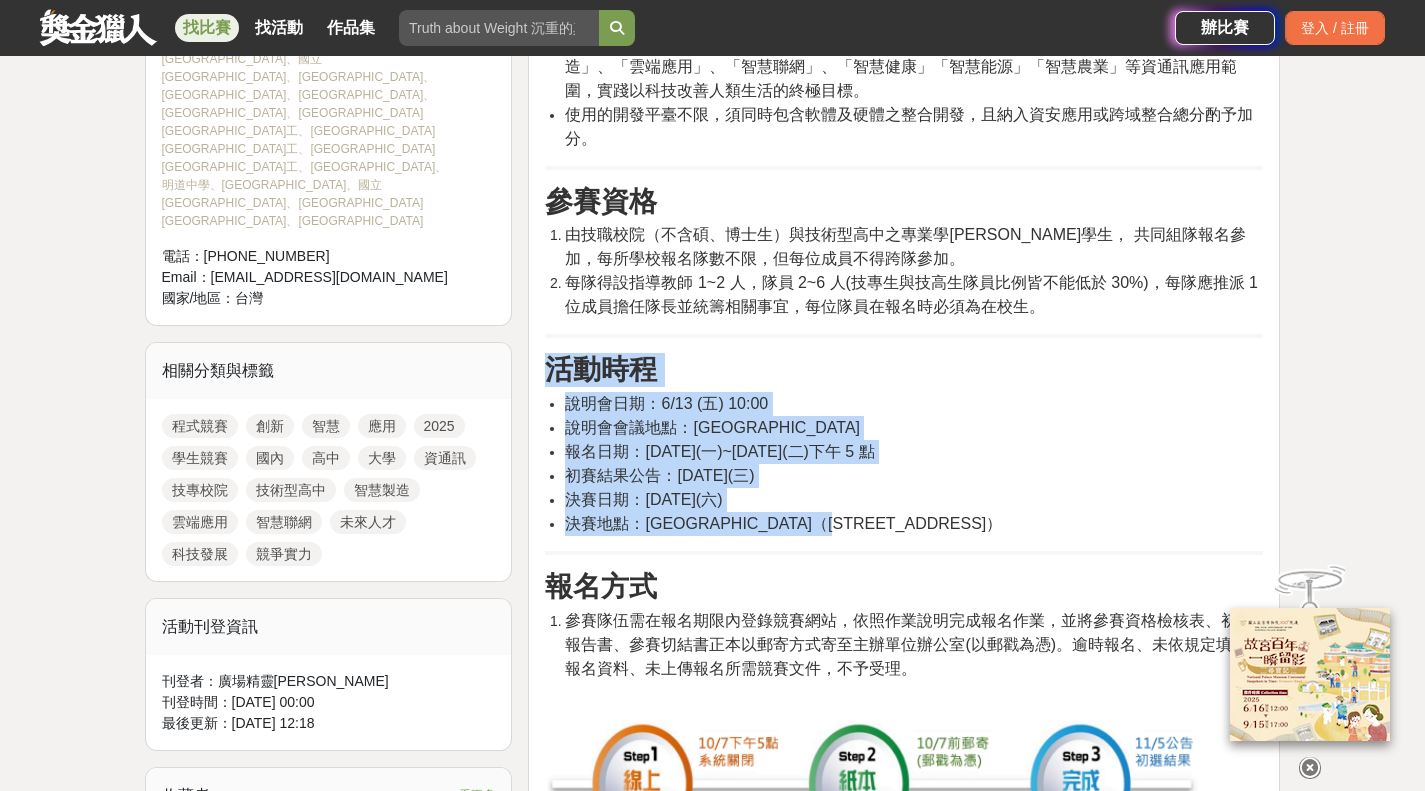 click on "活動簡介 隨著資通訊的快速發展，未來資通訊將主導產業科技發展，因此，培育資通訊跨領域研發應用人才是我國產業升級、競爭致勝之關鍵。 本競賽希望透過技專校院與技術型高中學生一同組隊，培養資通訊技能與實務應用跨域能力，並藉由技專端與技術型高中合作組隊之規定，向下扎根，吸引學生未來選讀相關科系及投入資訊產業，培育出具有競爭實力的未來資通訊產業人才。 活動主題 運用資通訊技術並結合智慧終端裝置，以創意的想法提升生活的便利性，其主題分別為「智慧製造」、「雲端應用」、「智慧聯網」、「智慧健康」「智慧能源」「智慧農業」等資通訊應用範圍，實踐以科技改善人類生活的終極目標。 使用的開發平臺不限，須同時包含軟體及硬體之整合開發，且納入資安應用或跨域整合總分酌予加分。 參賽資格 活動時程 報名方式 競賽流程" at bounding box center (904, 2371) 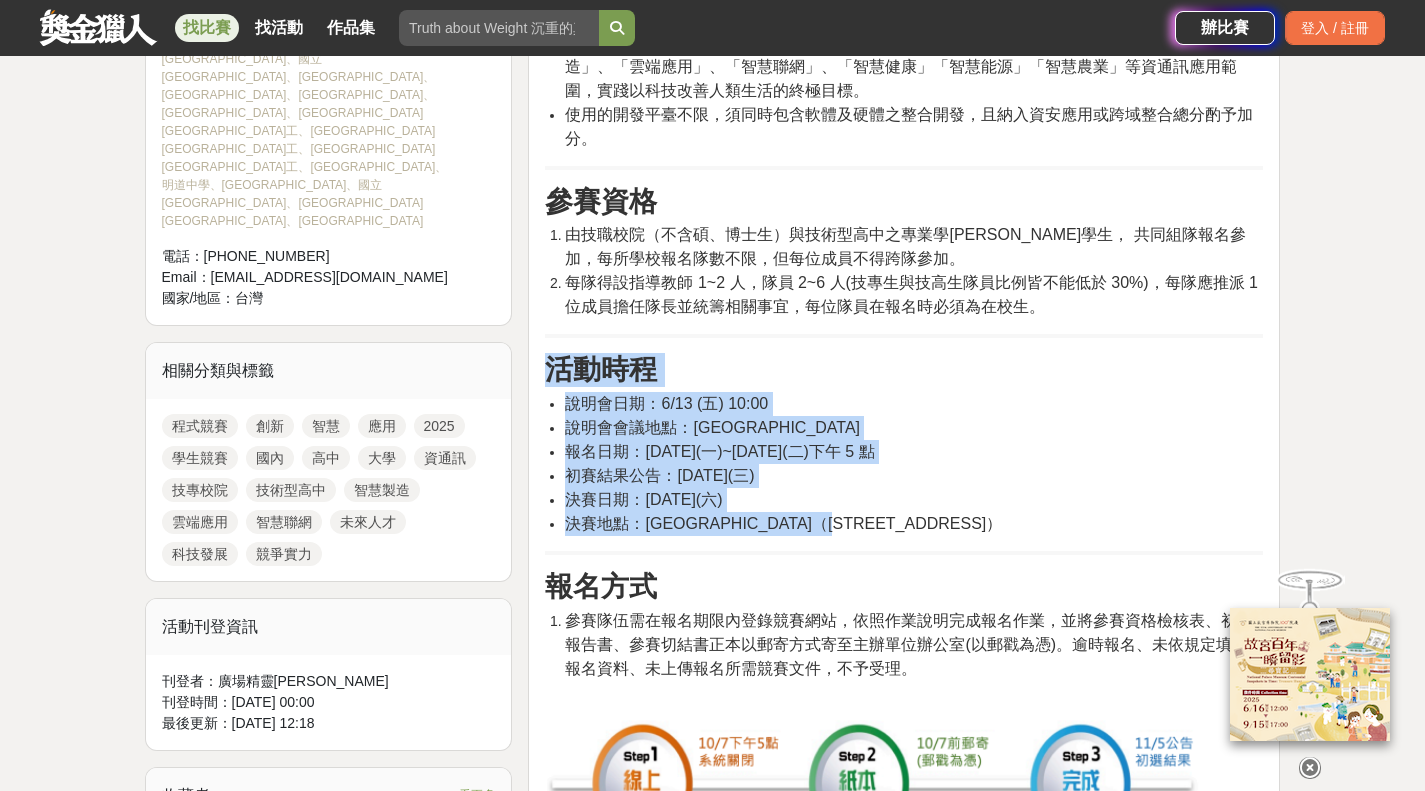 click on "活動簡介 隨著資通訊的快速發展，未來資通訊將主導產業科技發展，因此，培育資通訊跨領域研發應用人才是我國產業升級、競爭致勝之關鍵。 本競賽希望透過技專校院與技術型高中學生一同組隊，培養資通訊技能與實務應用跨域能力，並藉由技專端與技術型高中合作組隊之規定，向下扎根，吸引學生未來選讀相關科系及投入資訊產業，培育出具有競爭實力的未來資通訊產業人才。 活動主題 運用資通訊技術並結合智慧終端裝置，以創意的想法提升生活的便利性，其主題分別為「智慧製造」、「雲端應用」、「智慧聯網」、「智慧健康」「智慧能源」「智慧農業」等資通訊應用範圍，實踐以科技改善人類生活的終極目標。 使用的開發平臺不限，須同時包含軟體及硬體之整合開發，且納入資安應用或跨域整合總分酌予加分。 參賽資格 活動時程 報名方式 競賽流程" at bounding box center (904, 2094) 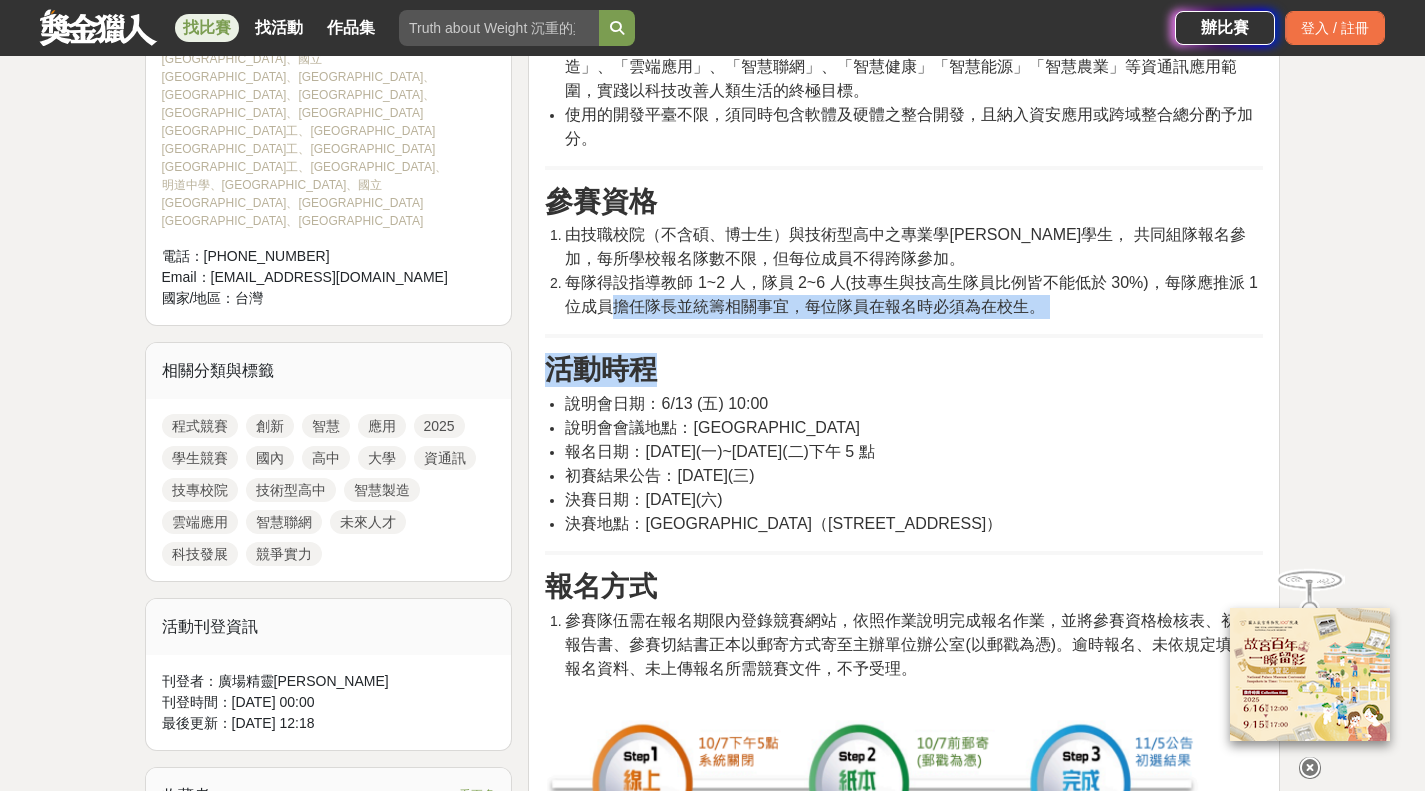 drag, startPoint x: 617, startPoint y: 308, endPoint x: 1055, endPoint y: 350, distance: 440.0091 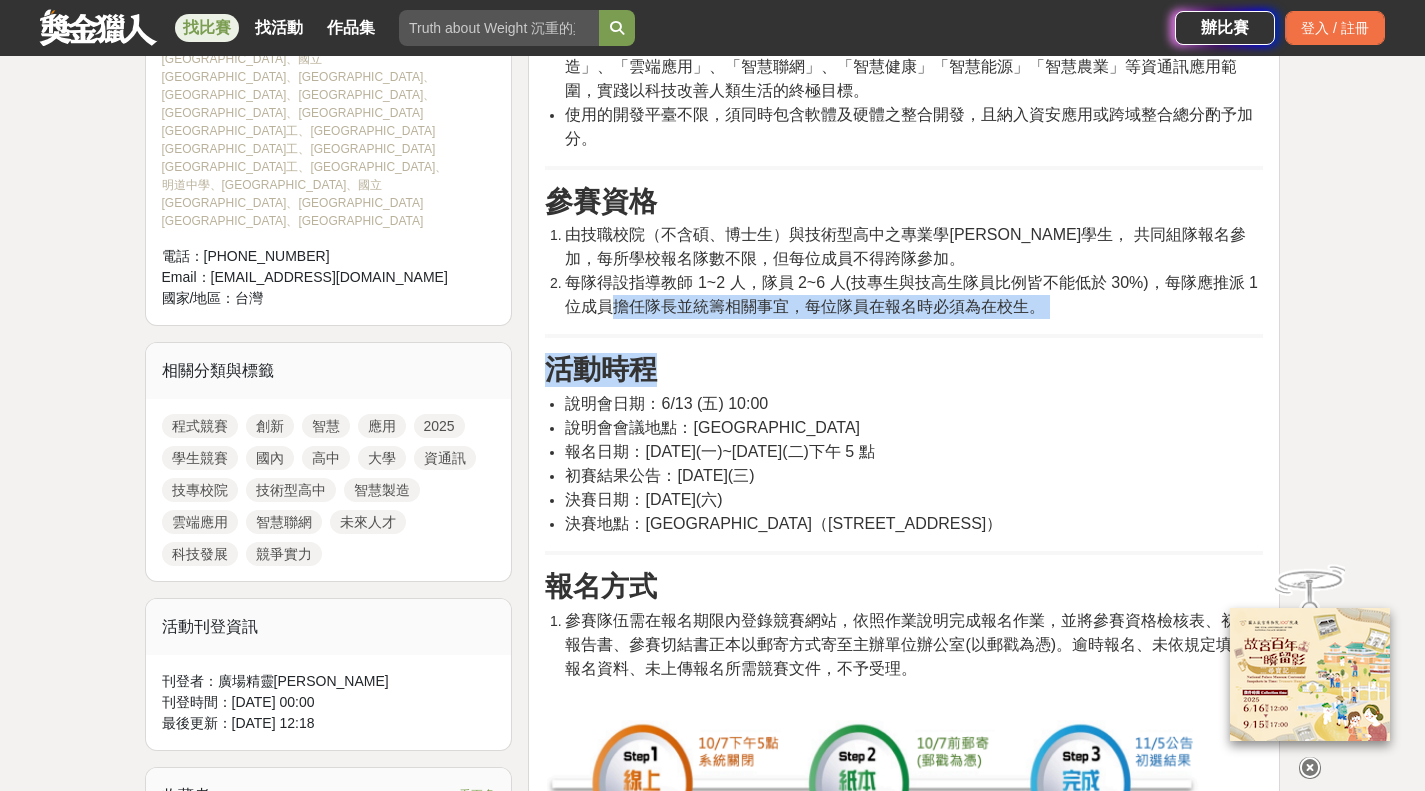 click on "活動簡介 隨著資通訊的快速發展，未來資通訊將主導產業科技發展，因此，培育資通訊跨領域研發應用人才是我國產業升級、競爭致勝之關鍵。 本競賽希望透過技專校院與技術型高中學生一同組隊，培養資通訊技能與實務應用跨域能力，並藉由技專端與技術型高中合作組隊之規定，向下扎根，吸引學生未來選讀相關科系及投入資訊產業，培育出具有競爭實力的未來資通訊產業人才。 活動主題 運用資通訊技術並結合智慧終端裝置，以創意的想法提升生活的便利性，其主題分別為「智慧製造」、「雲端應用」、「智慧聯網」、「智慧健康」「智慧能源」「智慧農業」等資通訊應用範圍，實踐以科技改善人類生活的終極目標。 使用的開發平臺不限，須同時包含軟體及硬體之整合開發，且納入資安應用或跨域整合總分酌予加分。 參賽資格 活動時程 報名方式 競賽流程" at bounding box center (904, 2094) 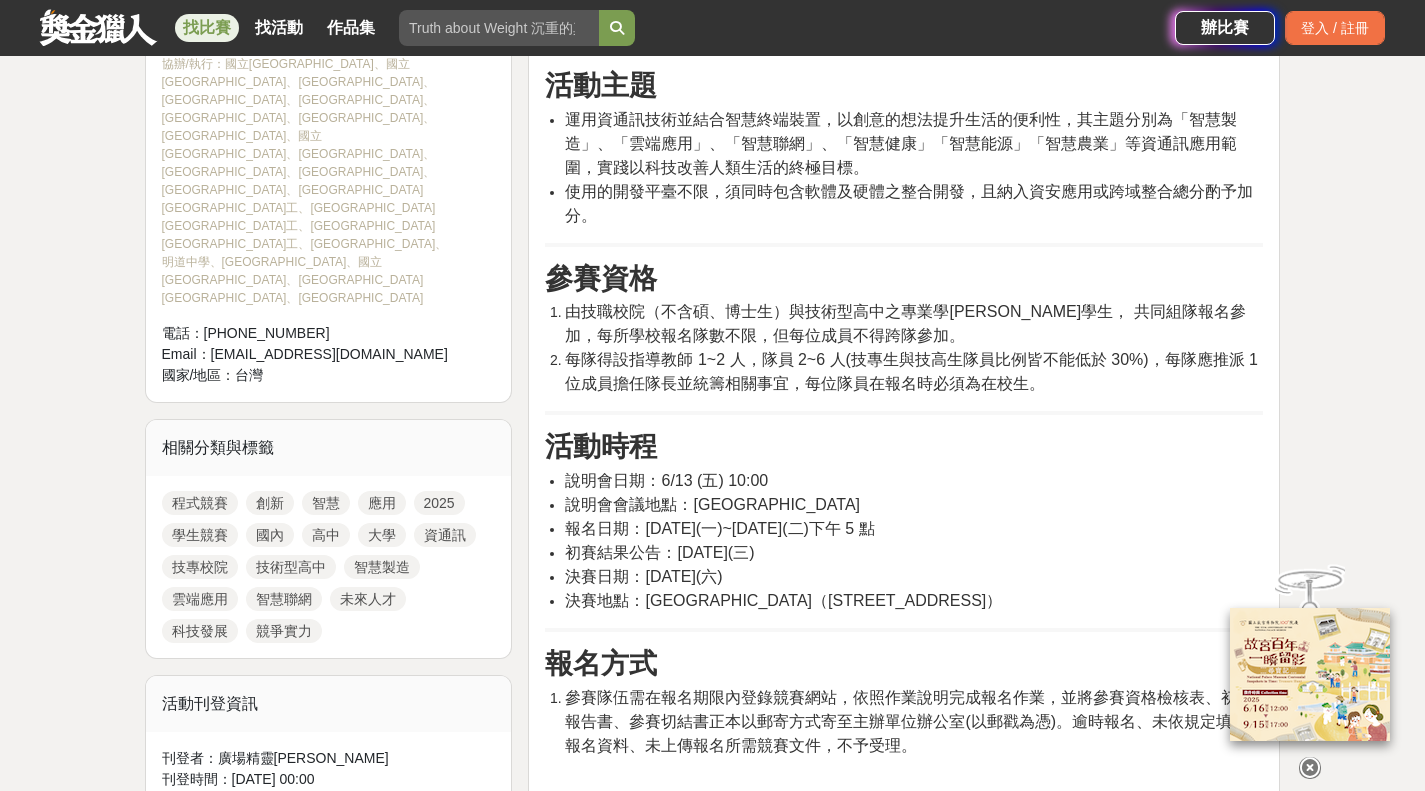 scroll, scrollTop: 800, scrollLeft: 0, axis: vertical 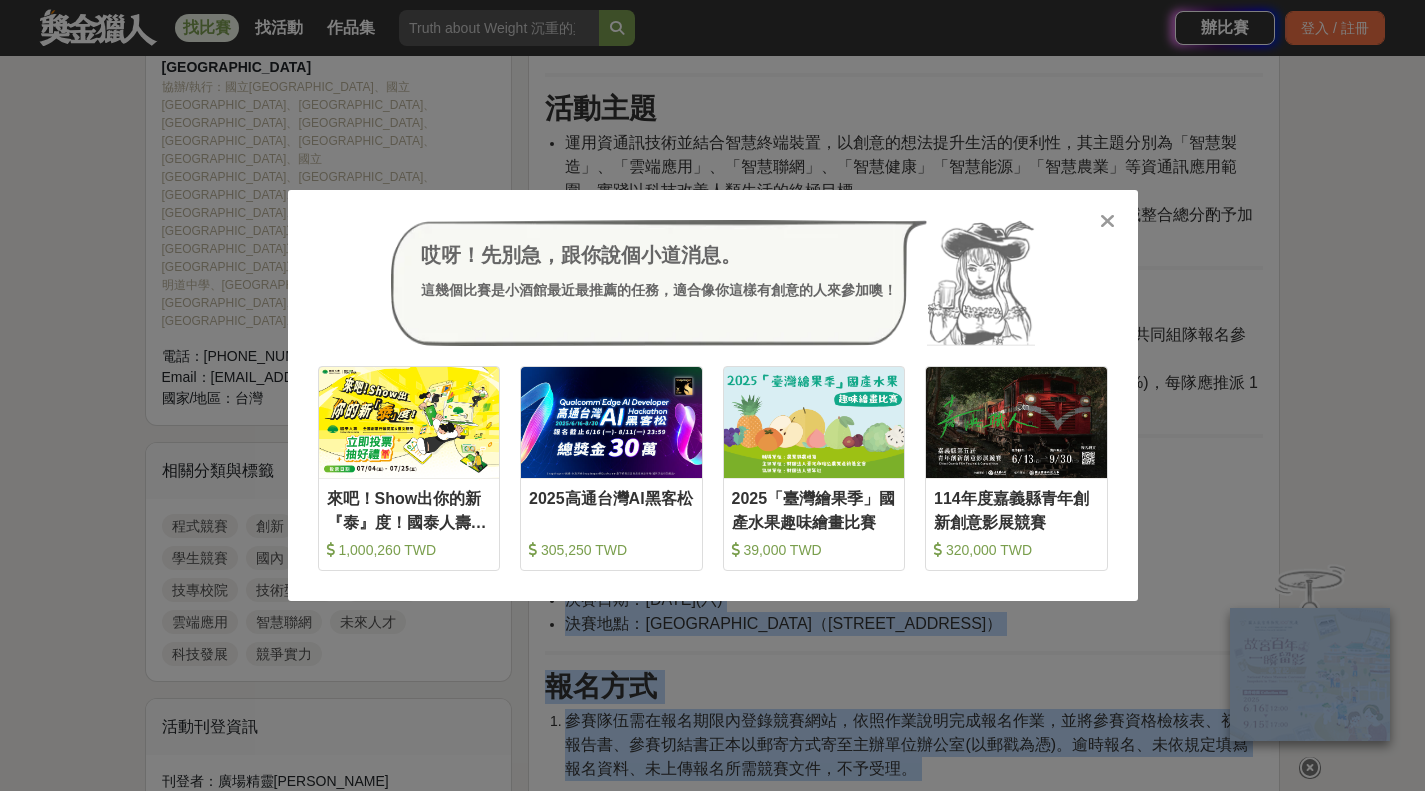 drag, startPoint x: 1048, startPoint y: 403, endPoint x: 676, endPoint y: 373, distance: 373.2077 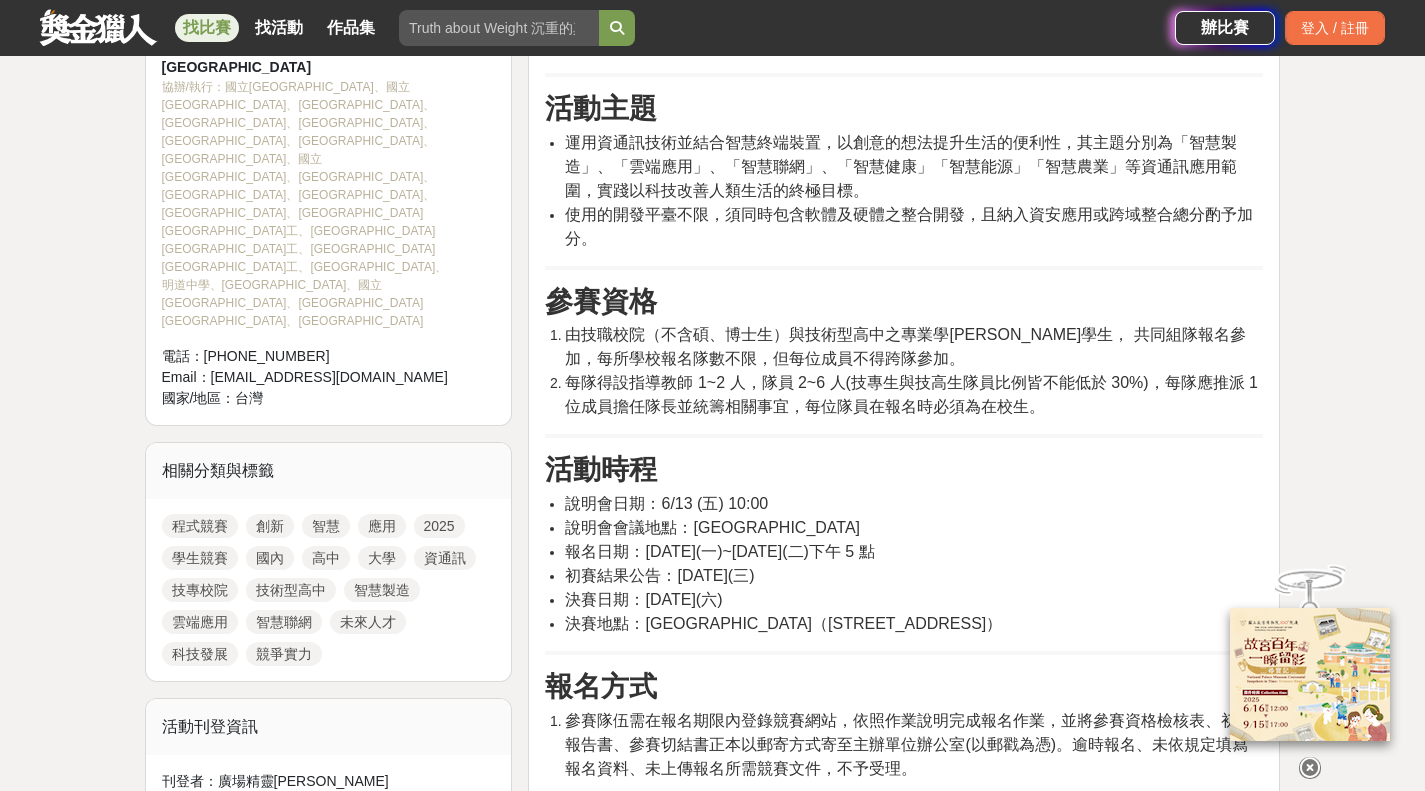 click on "每隊得設指導教師 1~2 人，隊員 2~6 人(技專生與技高生隊員比例皆不能低於 30%)，每隊應推派 1 位成員擔任隊長並統籌相關事宜，每位隊員在報名時必須為在校生。" at bounding box center (911, 394) 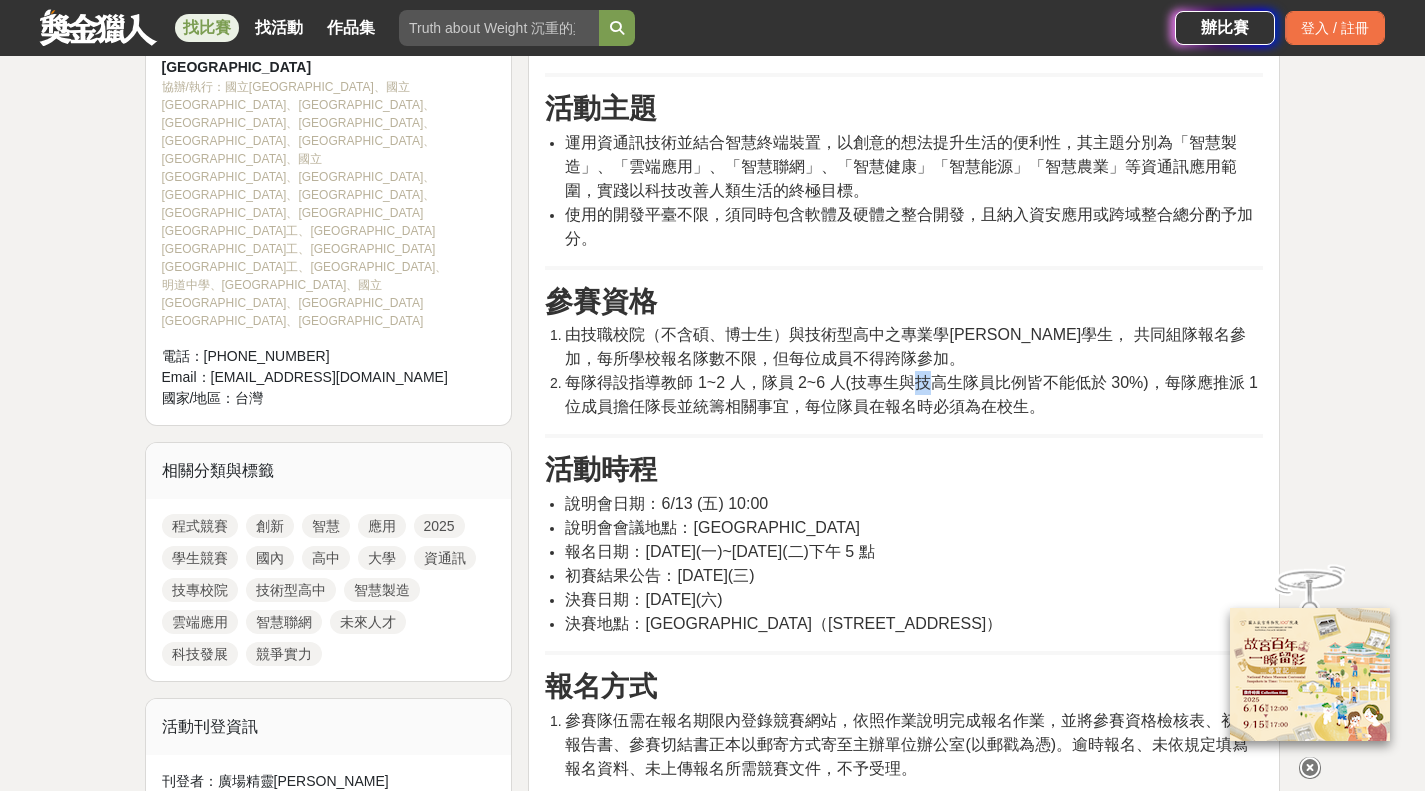 click on "每隊得設指導教師 1~2 人，隊員 2~6 人(技專生與技高生隊員比例皆不能低於 30%)，每隊應推派 1 位成員擔任隊長並統籌相關事宜，每位隊員在報名時必須為在校生。" at bounding box center [911, 394] 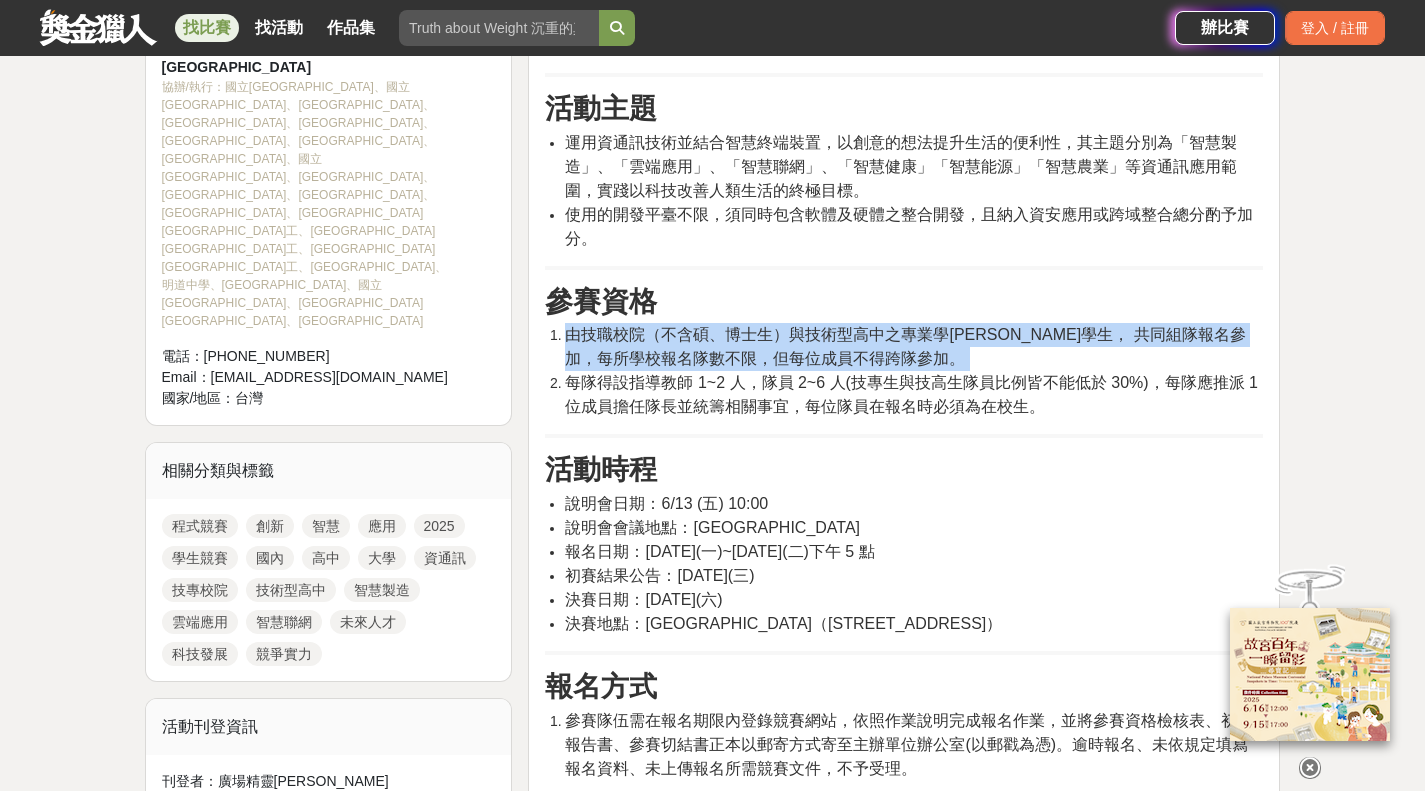 click on "每隊得設指導教師 1~2 人，隊員 2~6 人(技專生與技高生隊員比例皆不能低於 30%)，每隊應推派 1 位成員擔任隊長並統籌相關事宜，每位隊員在報名時必須為在校生。" at bounding box center [911, 394] 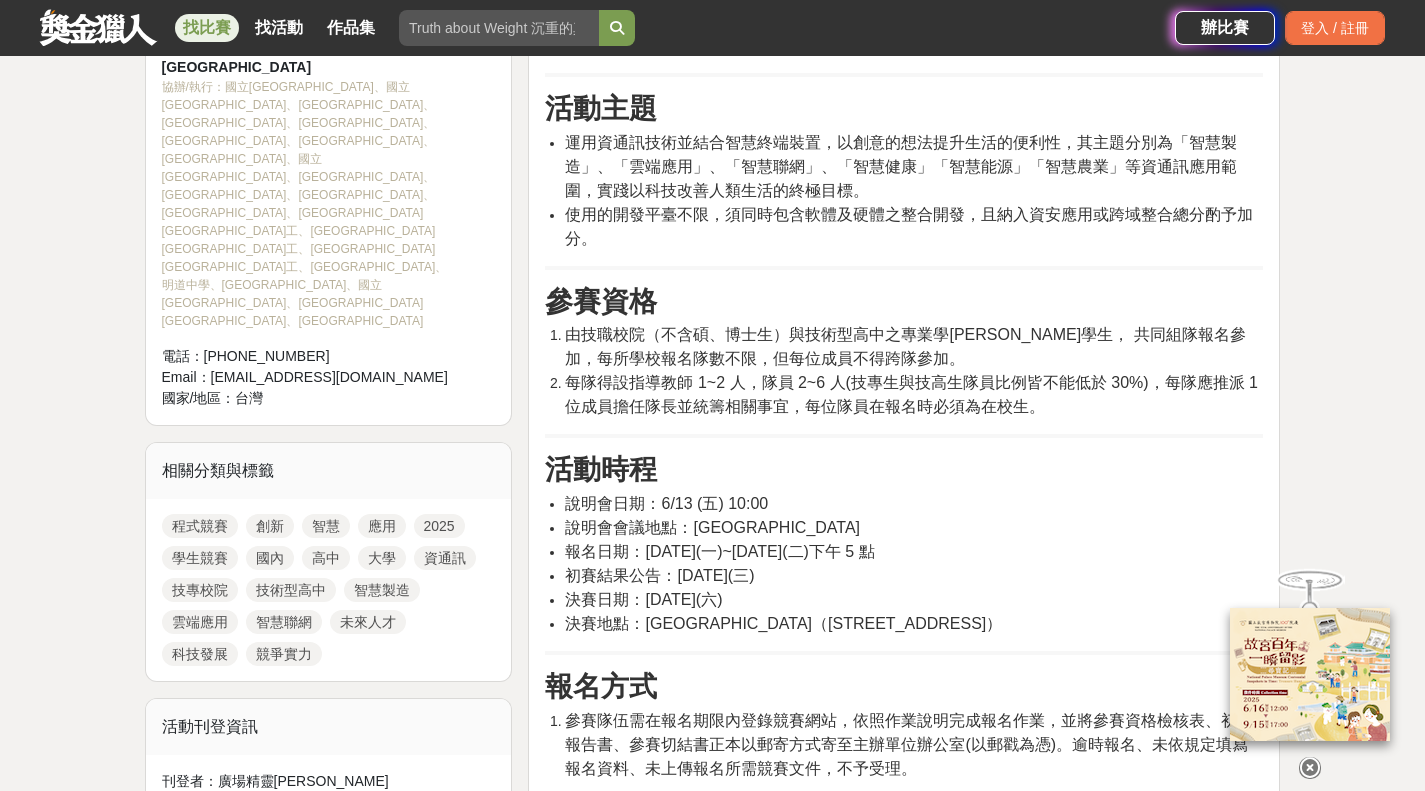 click on "每隊得設指導教師 1~2 人，隊員 2~6 人(技專生與技高生隊員比例皆不能低於 30%)，每隊應推派 1 位成員擔任隊長並統籌相關事宜，每位隊員在報名時必須為在校生。" at bounding box center [911, 394] 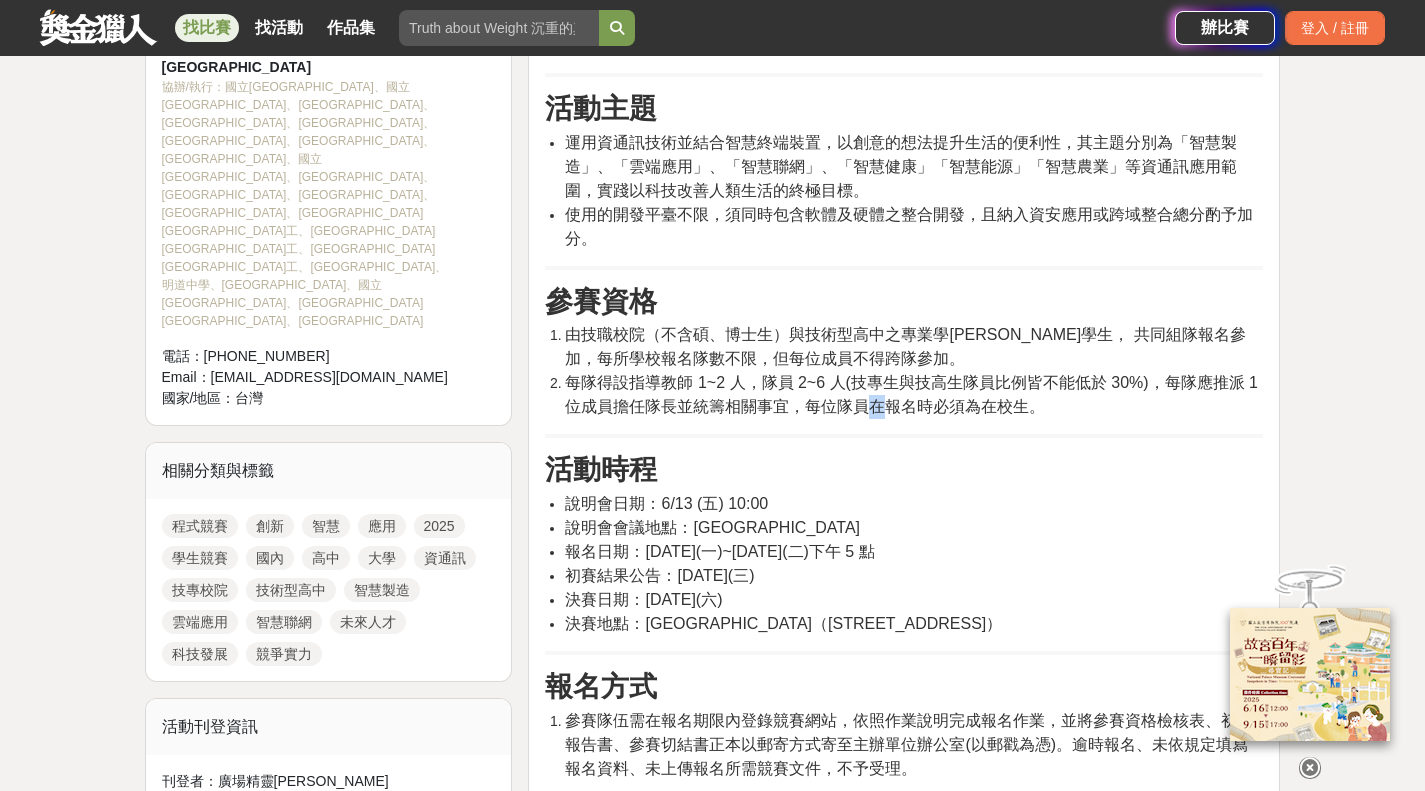 click on "每隊得設指導教師 1~2 人，隊員 2~6 人(技專生與技高生隊員比例皆不能低於 30%)，每隊應推派 1 位成員擔任隊長並統籌相關事宜，每位隊員在報名時必須為在校生。" at bounding box center [911, 394] 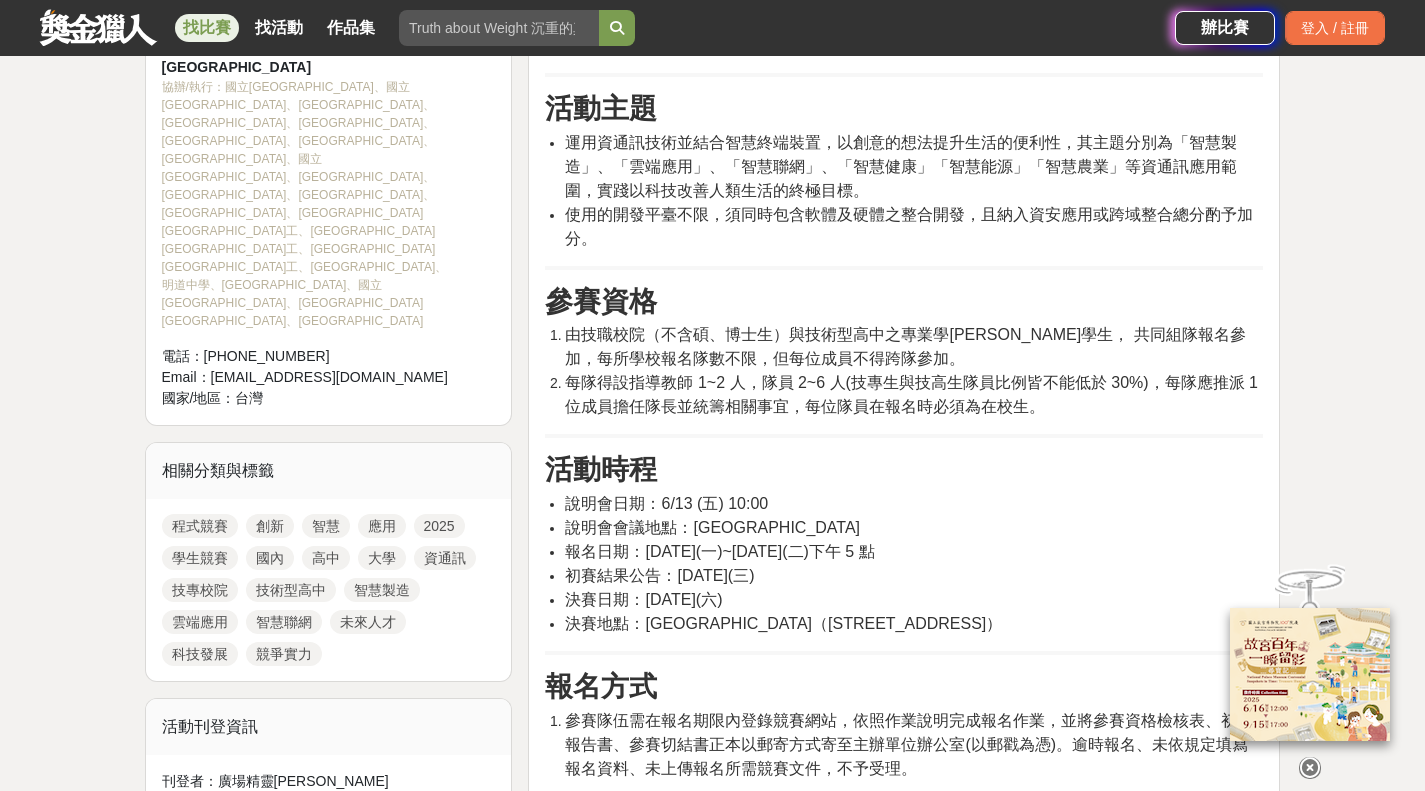 click on "每隊得設指導教師 1~2 人，隊員 2~6 人(技專生與技高生隊員比例皆不能低於 30%)，每隊應推派 1 位成員擔任隊長並統籌相關事宜，每位隊員在報名時必須為在校生。" at bounding box center [911, 394] 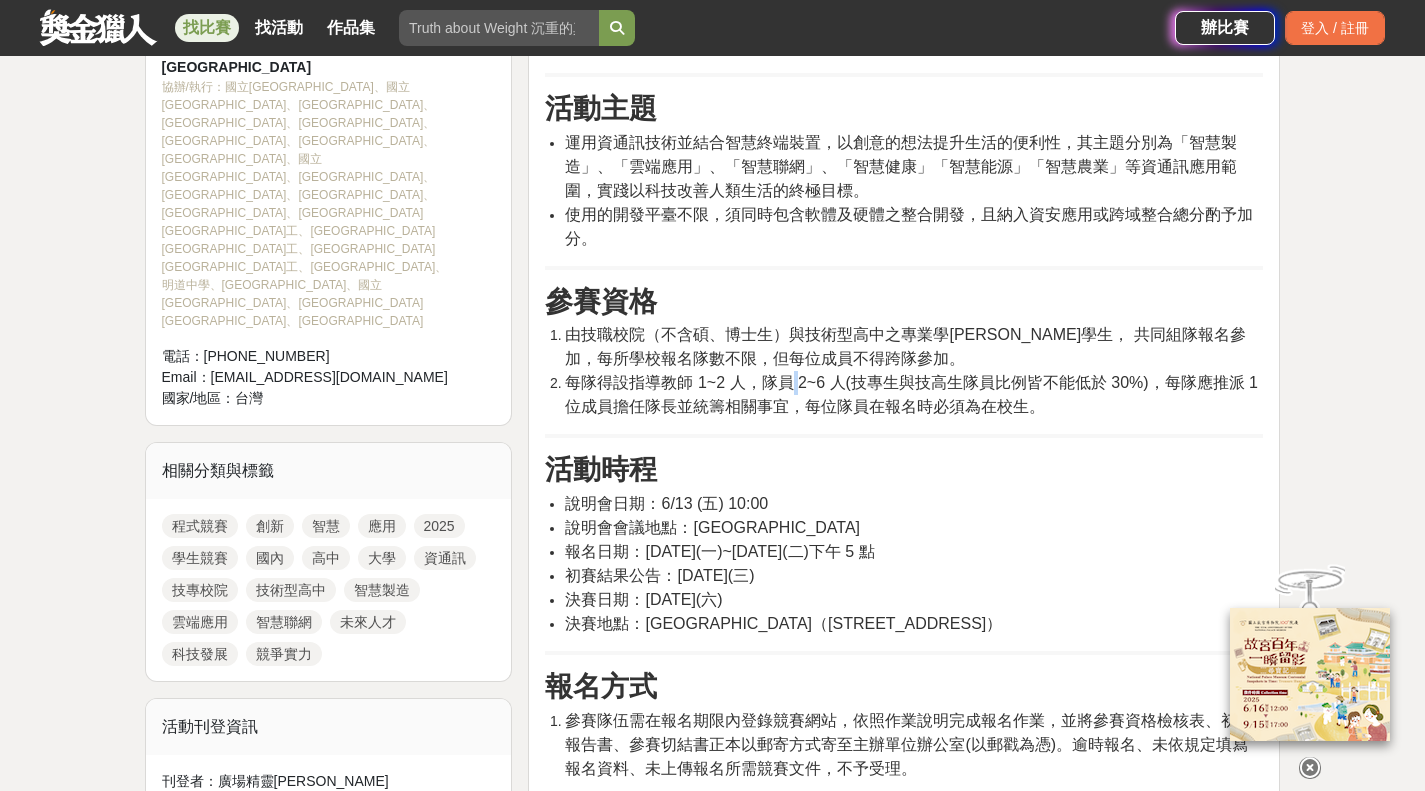 click on "每隊得設指導教師 1~2 人，隊員 2~6 人(技專生與技高生隊員比例皆不能低於 30%)，每隊應推派 1 位成員擔任隊長並統籌相關事宜，每位隊員在報名時必須為在校生。" at bounding box center (911, 394) 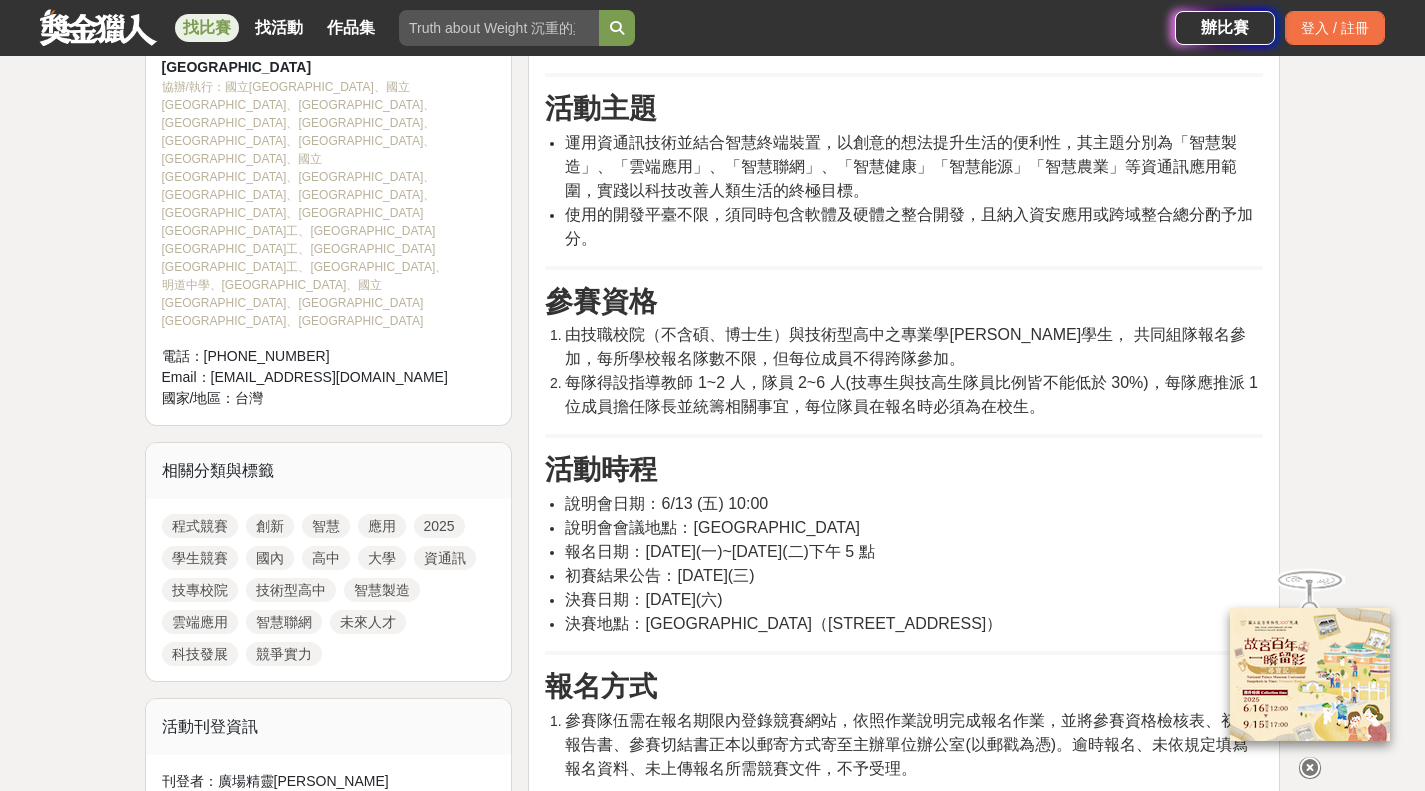 click on "每隊得設指導教師 1~2 人，隊員 2~6 人(技專生與技高生隊員比例皆不能低於 30%)，每隊應推派 1 位成員擔任隊長並統籌相關事宜，每位隊員在報名時必須為在校生。" at bounding box center (911, 394) 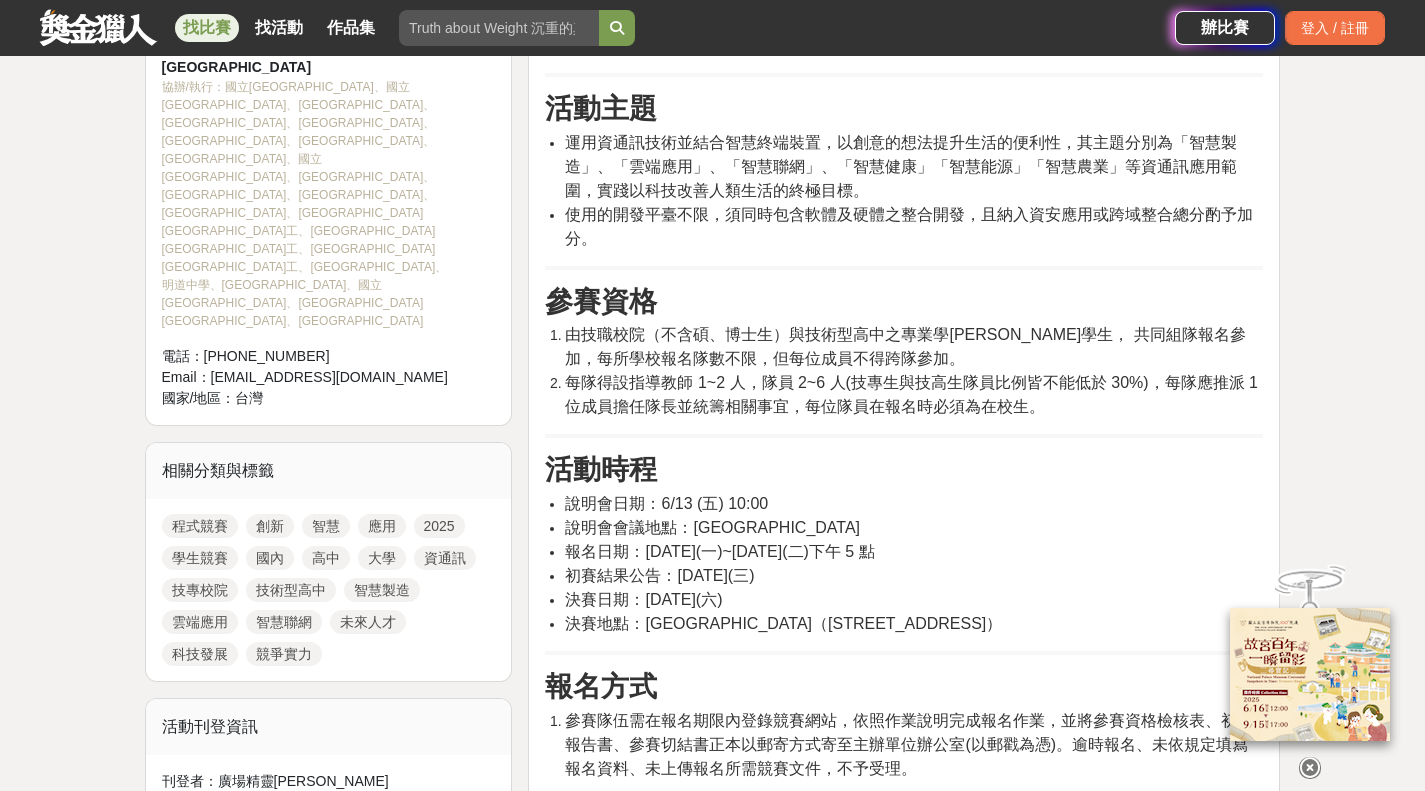 click on "每隊得設指導教師 1~2 人，隊員 2~6 人(技專生與技高生隊員比例皆不能低於 30%)，每隊應推派 1 位成員擔任隊長並統籌相關事宜，每位隊員在報名時必須為在校生。" at bounding box center [911, 394] 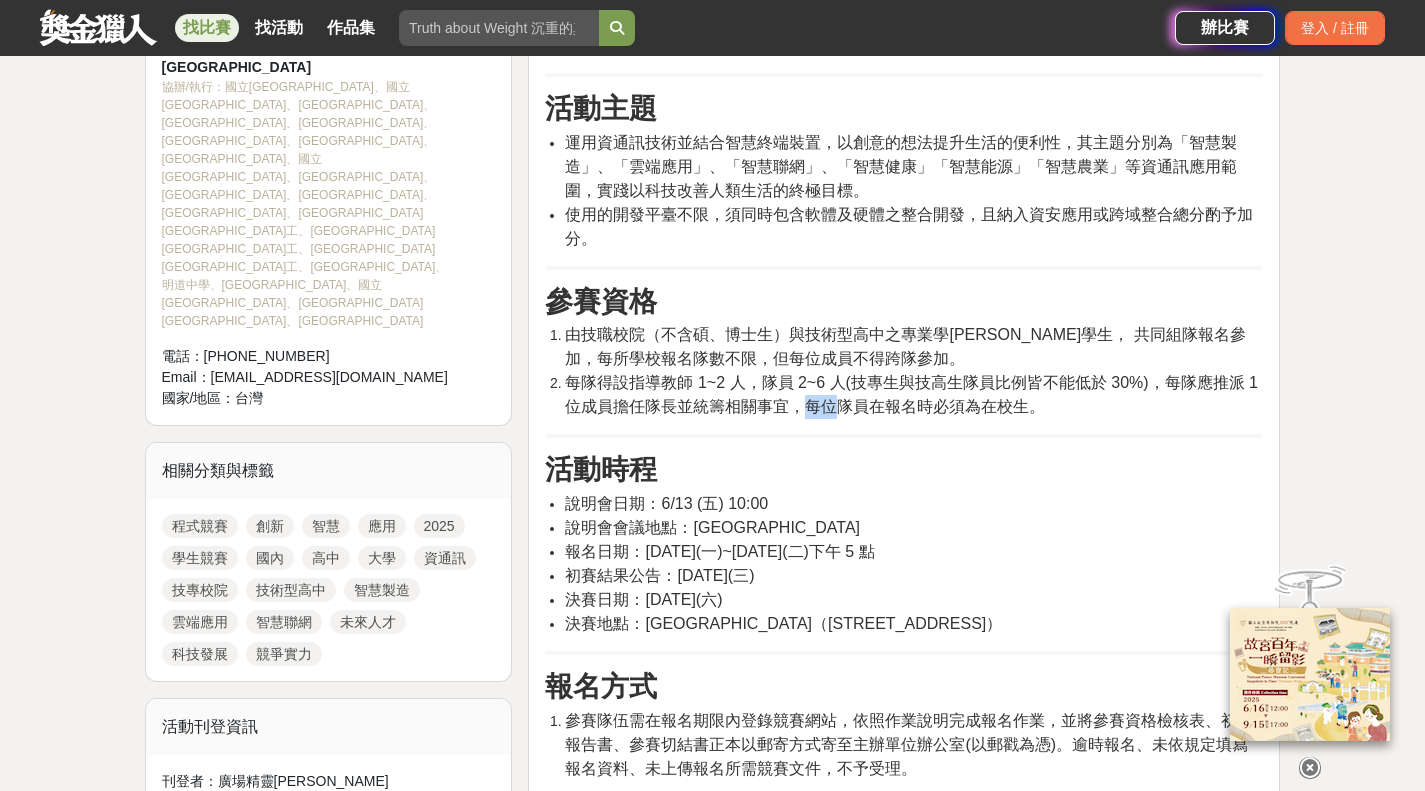 click on "每隊得設指導教師 1~2 人，隊員 2~6 人(技專生與技高生隊員比例皆不能低於 30%)，每隊應推派 1 位成員擔任隊長並統籌相關事宜，每位隊員在報名時必須為在校生。" at bounding box center (911, 394) 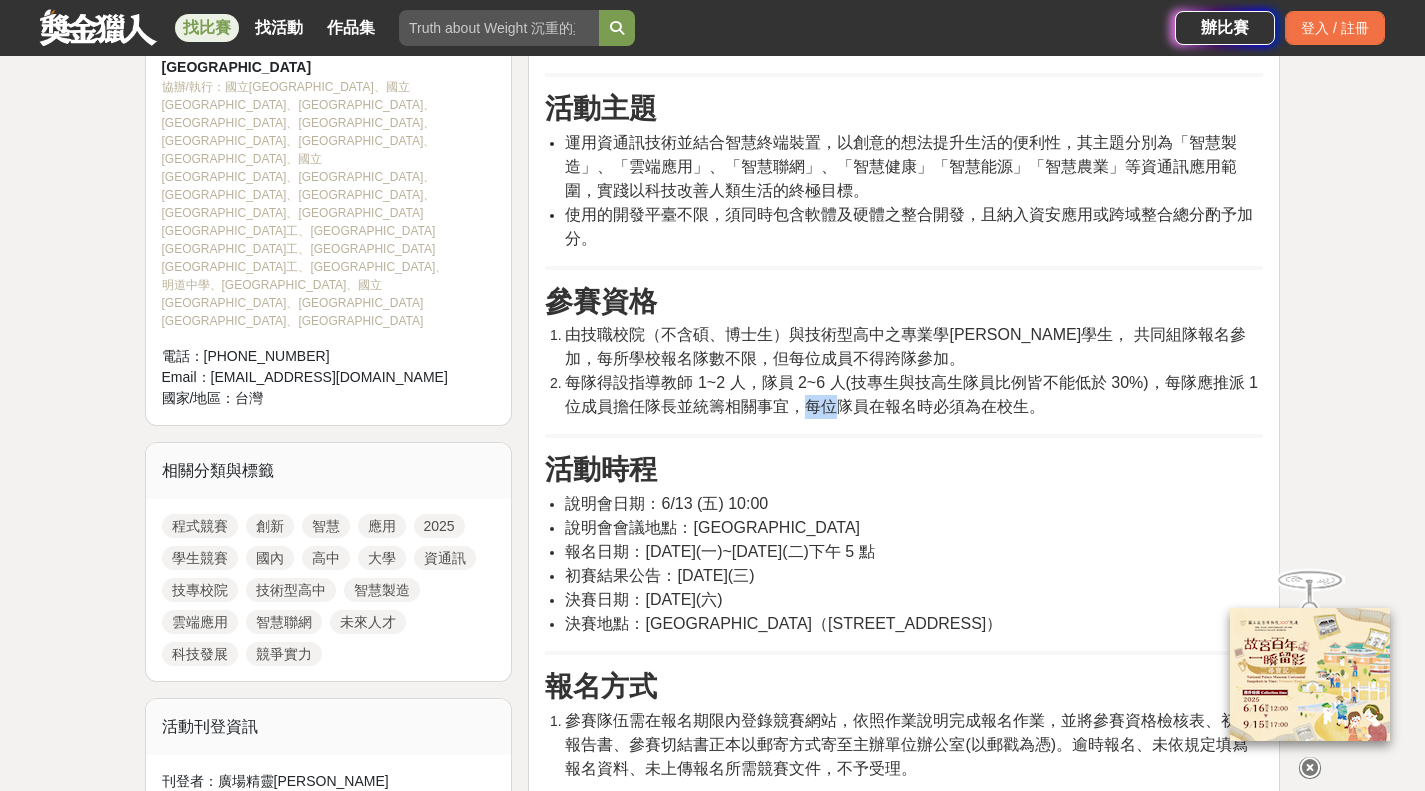 click on "每隊得設指導教師 1~2 人，隊員 2~6 人(技專生與技高生隊員比例皆不能低於 30%)，每隊應推派 1 位成員擔任隊長並統籌相關事宜，每位隊員在報名時必須為在校生。" at bounding box center [911, 394] 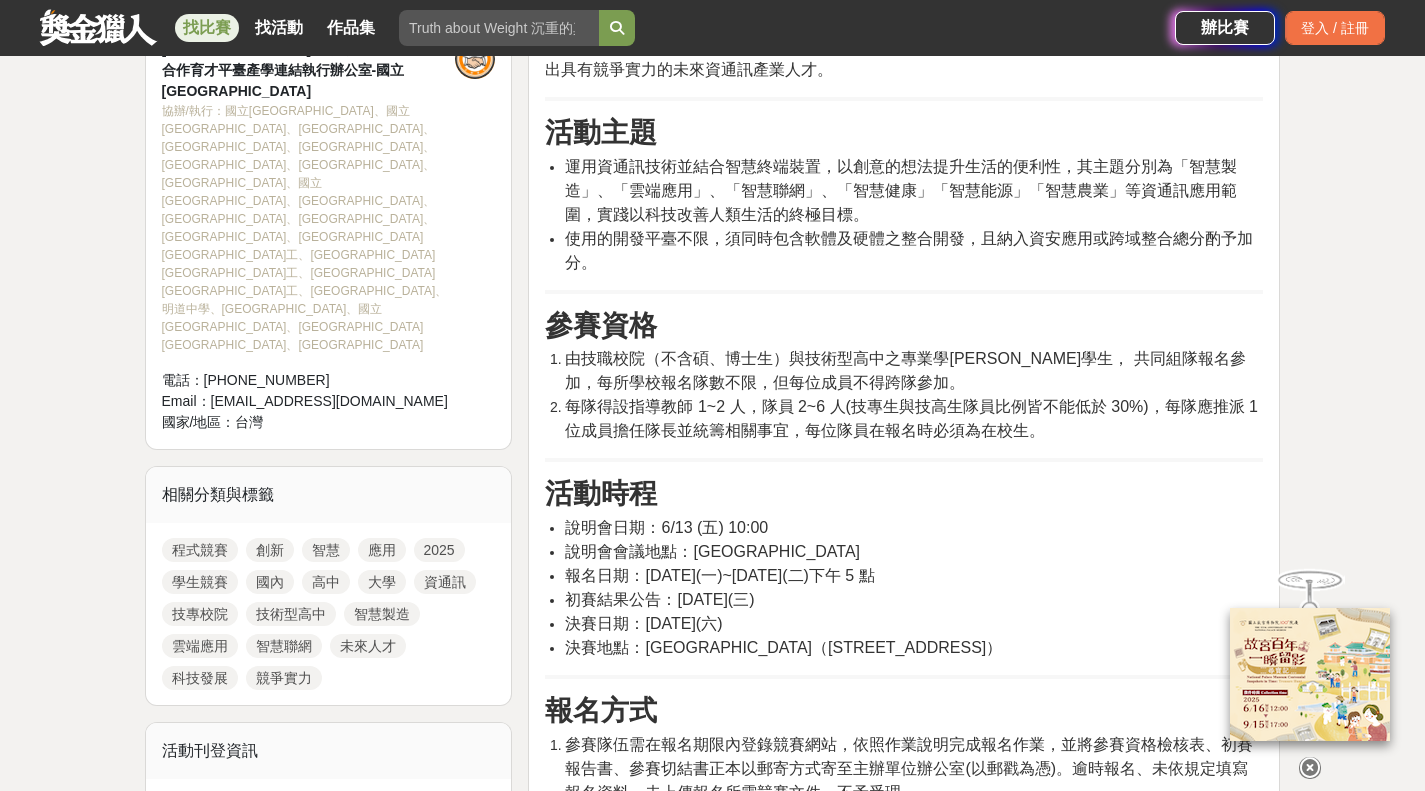 scroll, scrollTop: 800, scrollLeft: 0, axis: vertical 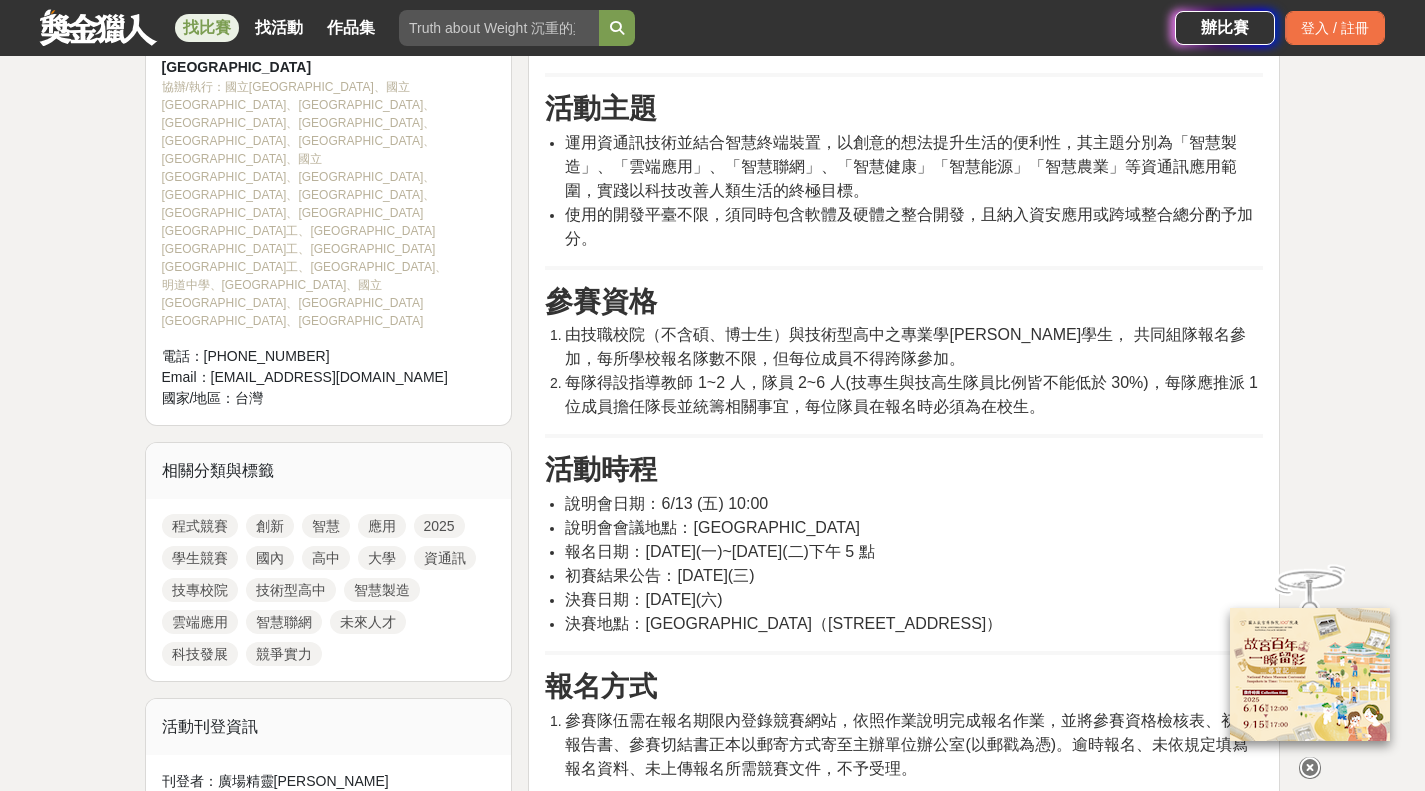 click on "由技職校院（不含碩、博士生）與技術型高中之專業學[PERSON_NAME]學生， 共同組隊報名參加，每所學校報名隊數不限，但每位成員不得跨隊參加。" at bounding box center (905, 346) 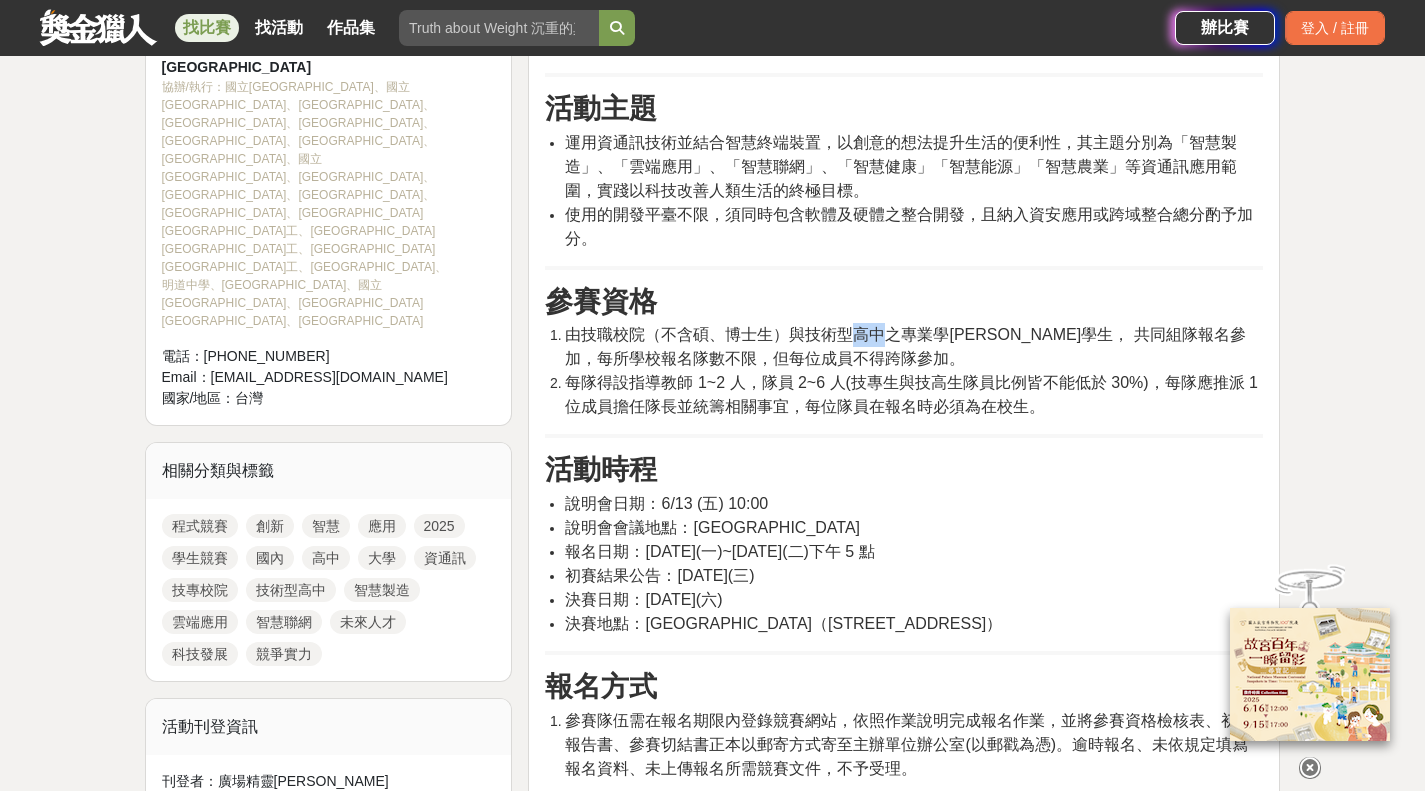 click on "由技職校院（不含碩、博士生）與技術型高中之專業學[PERSON_NAME]學生， 共同組隊報名參加，每所學校報名隊數不限，但每位成員不得跨隊參加。" at bounding box center (905, 346) 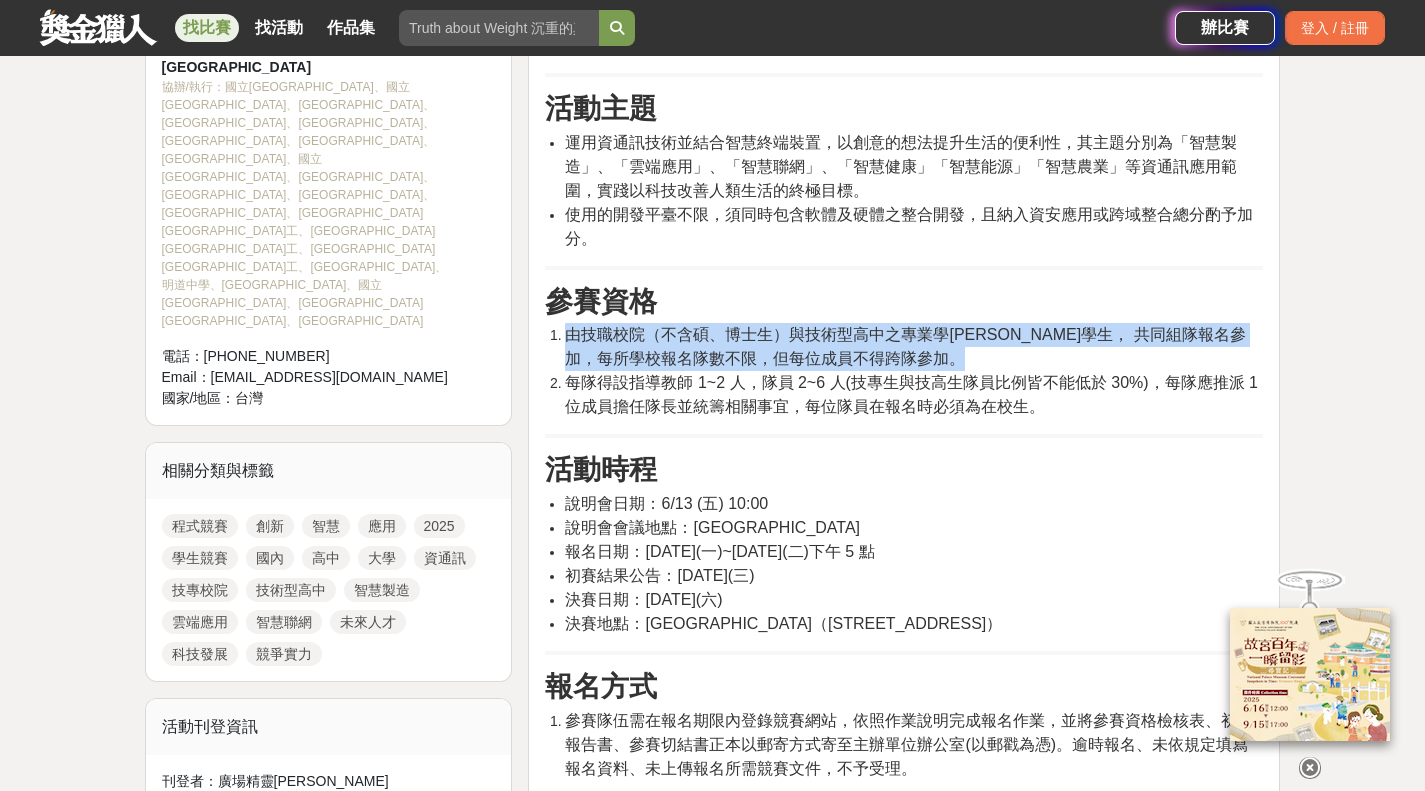 click on "由技職校院（不含碩、博士生）與技術型高中之專業學[PERSON_NAME]學生， 共同組隊報名參加，每所學校報名隊數不限，但每位成員不得跨隊參加。" at bounding box center (905, 346) 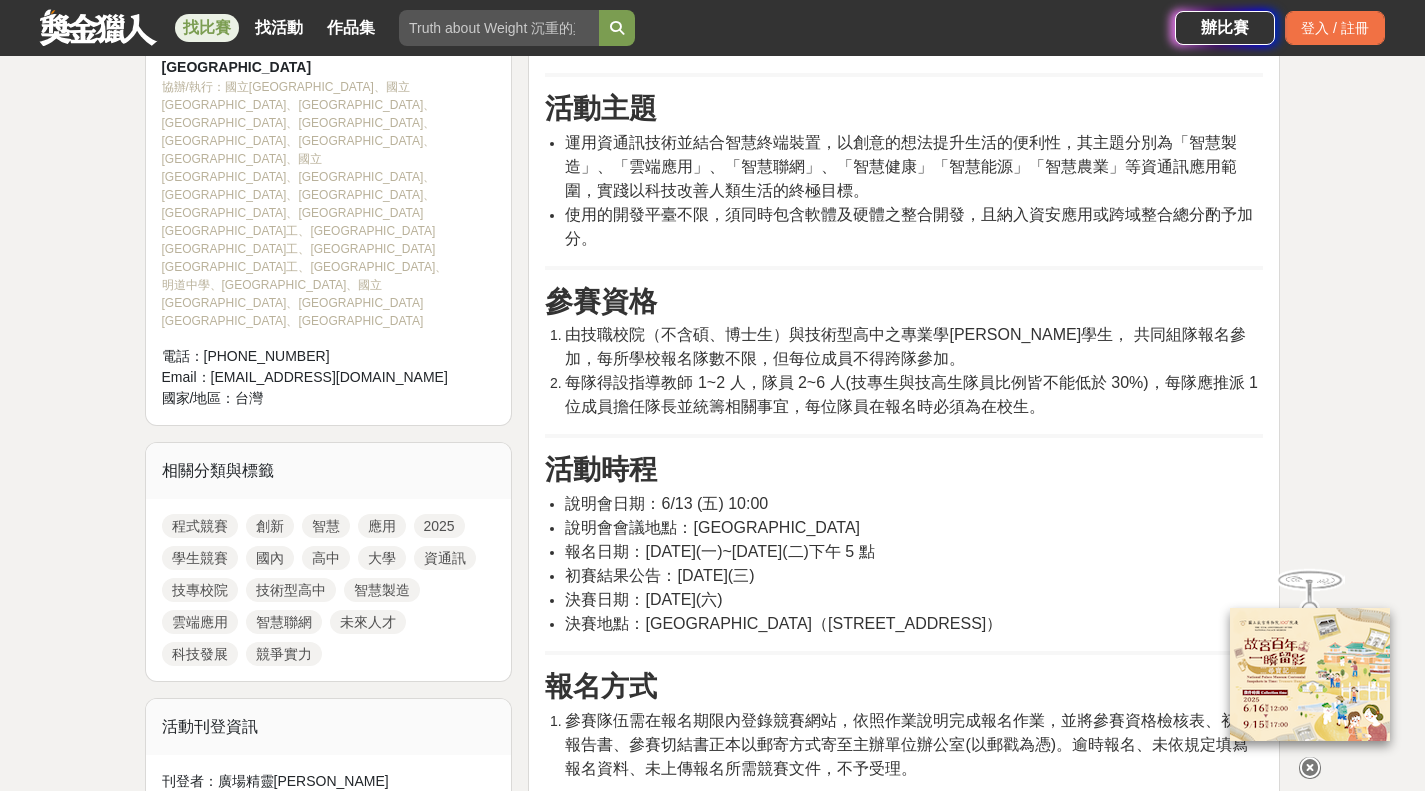 click on "每隊得設指導教師 1~2 人，隊員 2~6 人(技專生與技高生隊員比例皆不能低於 30%)，每隊應推派 1 位成員擔任隊長並統籌相關事宜，每位隊員在報名時必須為在校生。" at bounding box center [911, 394] 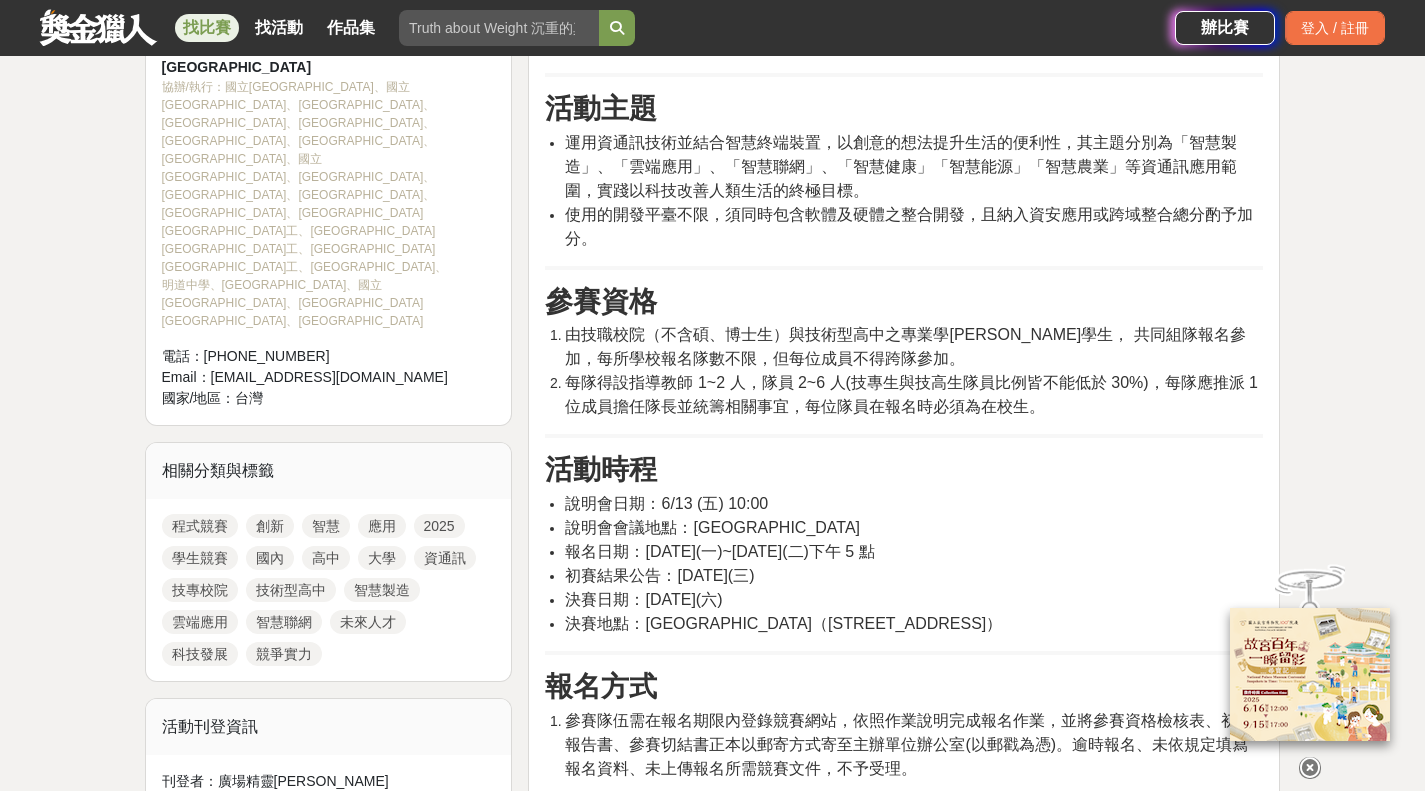 drag, startPoint x: 0, startPoint y: 311, endPoint x: 0, endPoint y: 322, distance: 11 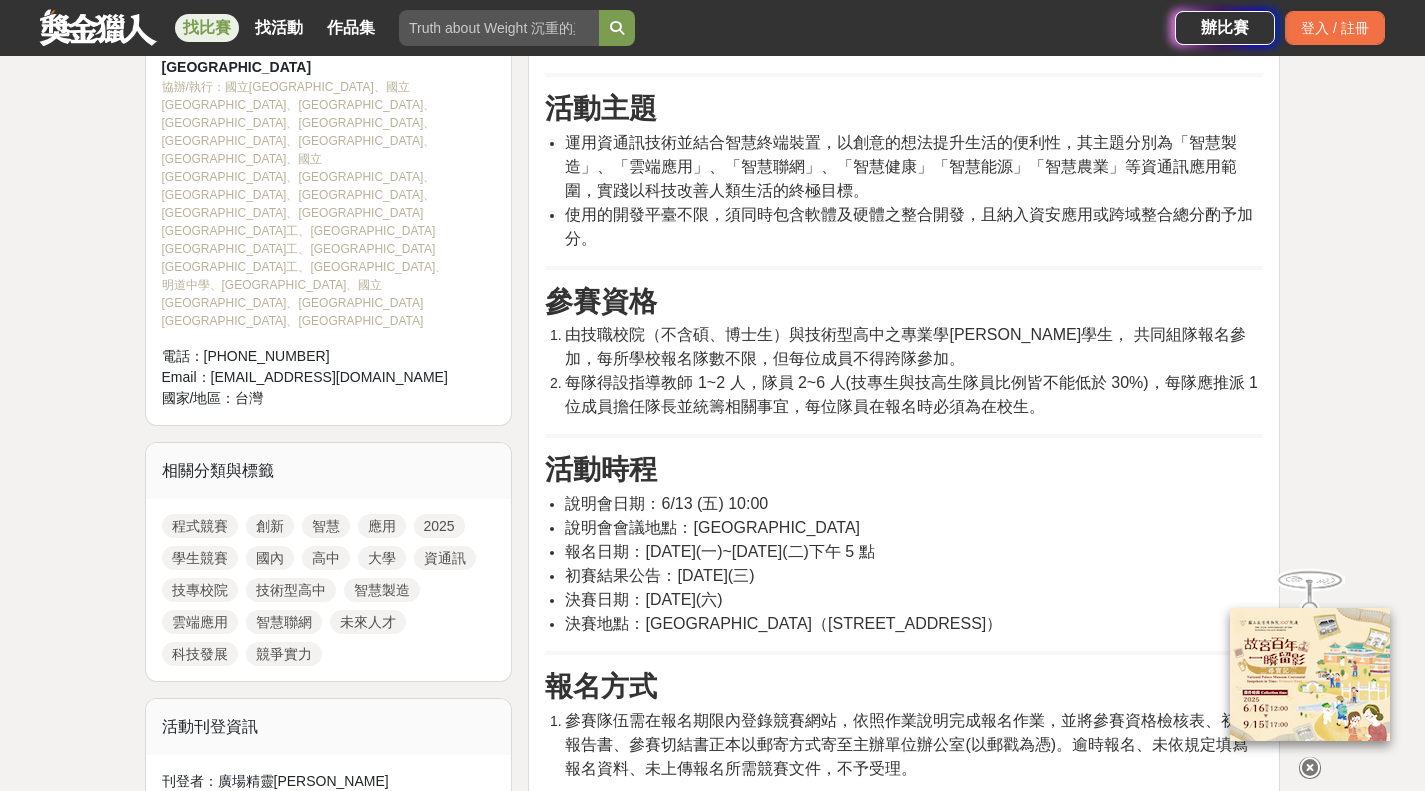click on "由技職校院（不含碩、博士生）與技術型高中之專業學[PERSON_NAME]學生， 共同組隊報名參加，每所學校報名隊數不限，但每位成員不得跨隊參加。" at bounding box center [905, 346] 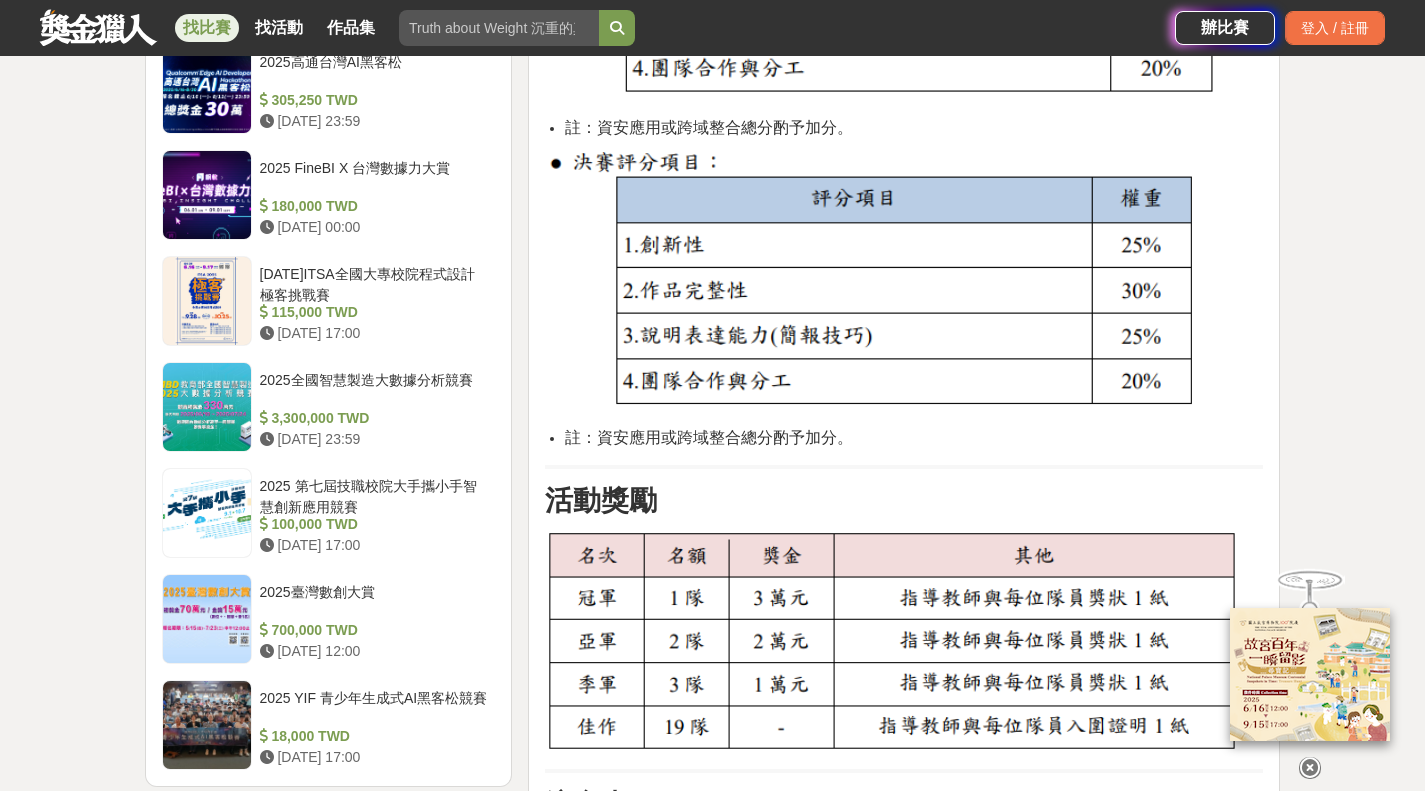 scroll, scrollTop: 2253, scrollLeft: 0, axis: vertical 